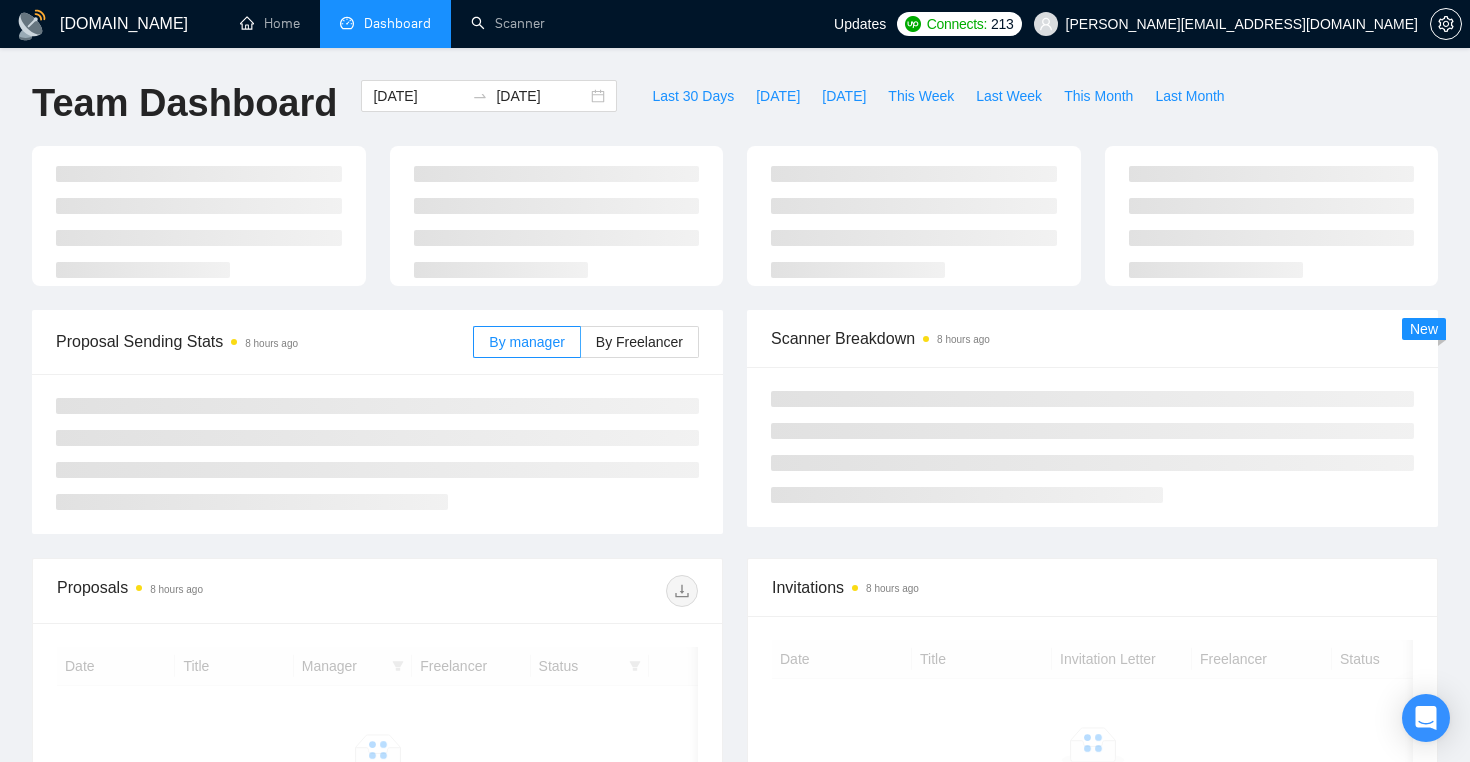 scroll, scrollTop: 0, scrollLeft: 0, axis: both 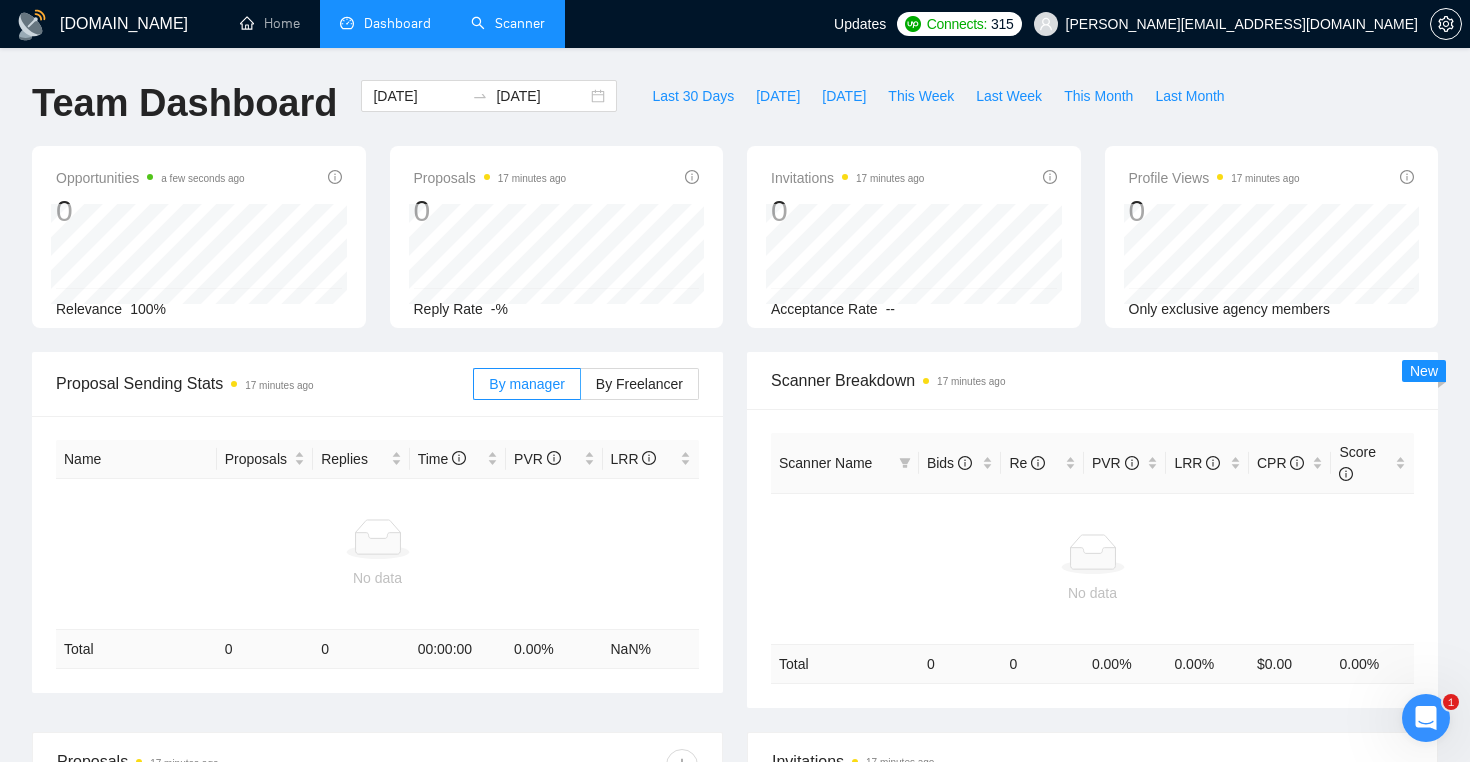 click on "Scanner" at bounding box center (508, 23) 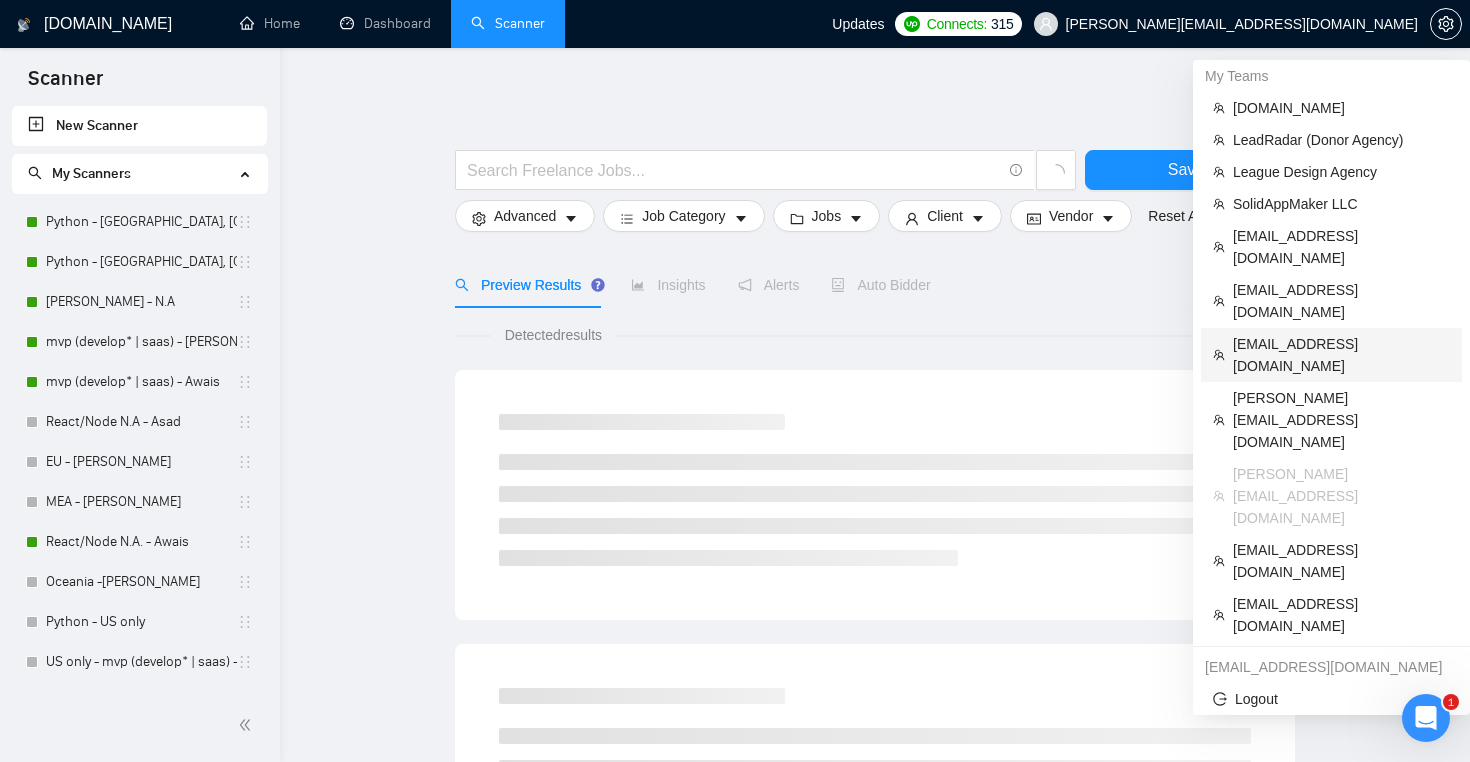 click on "[EMAIL_ADDRESS][DOMAIN_NAME]" at bounding box center (1341, 355) 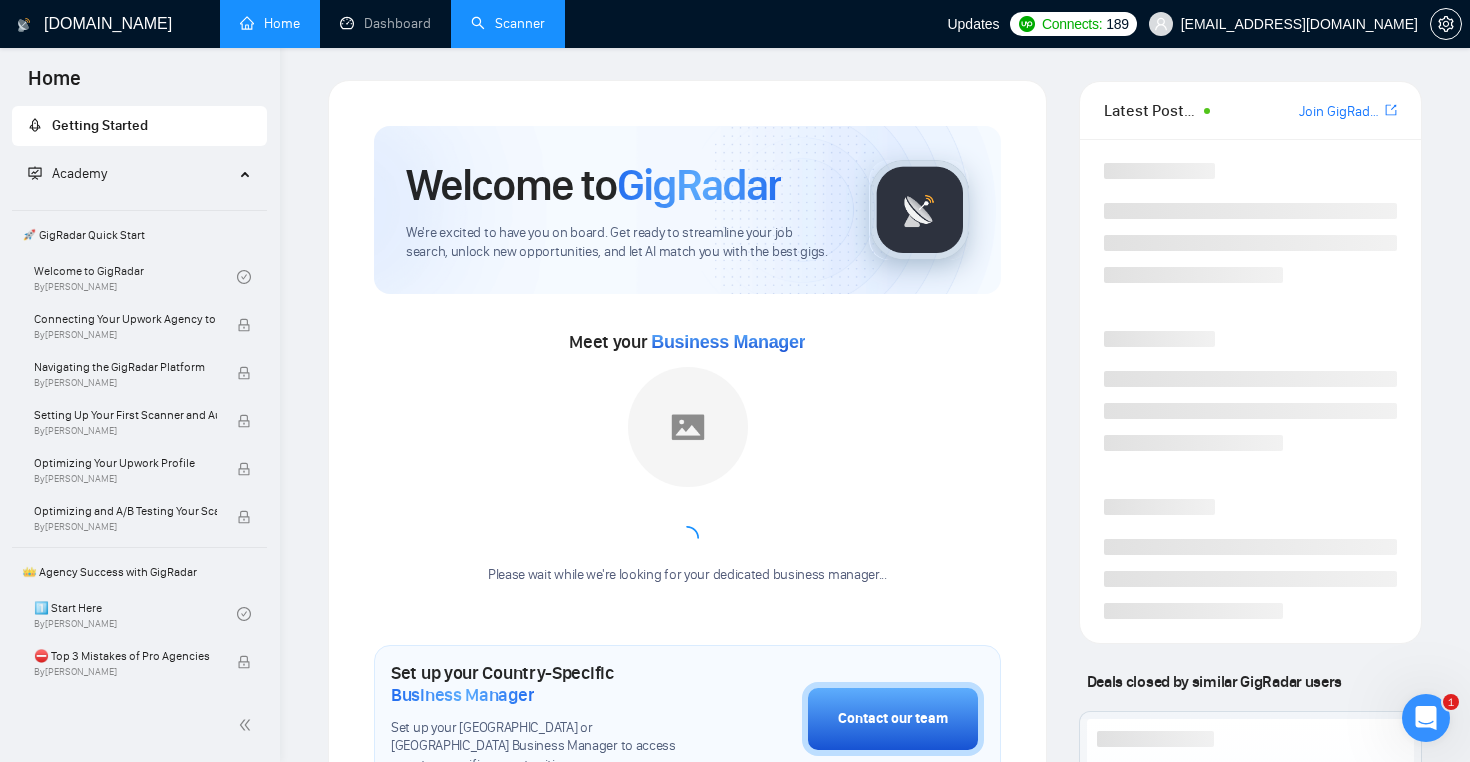 click on "Scanner" at bounding box center (508, 23) 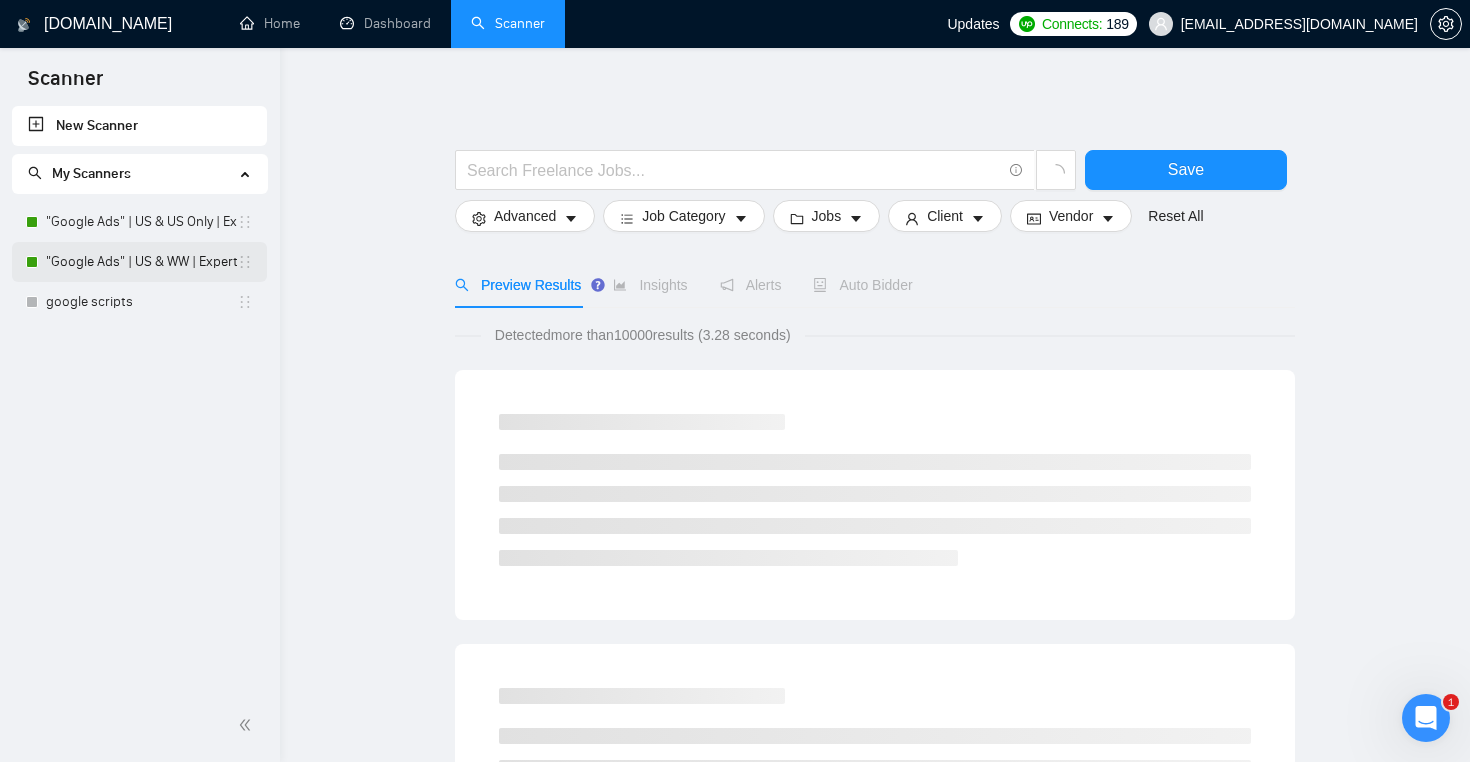 click on ""Google Ads" | US & WW | Expert" at bounding box center [141, 262] 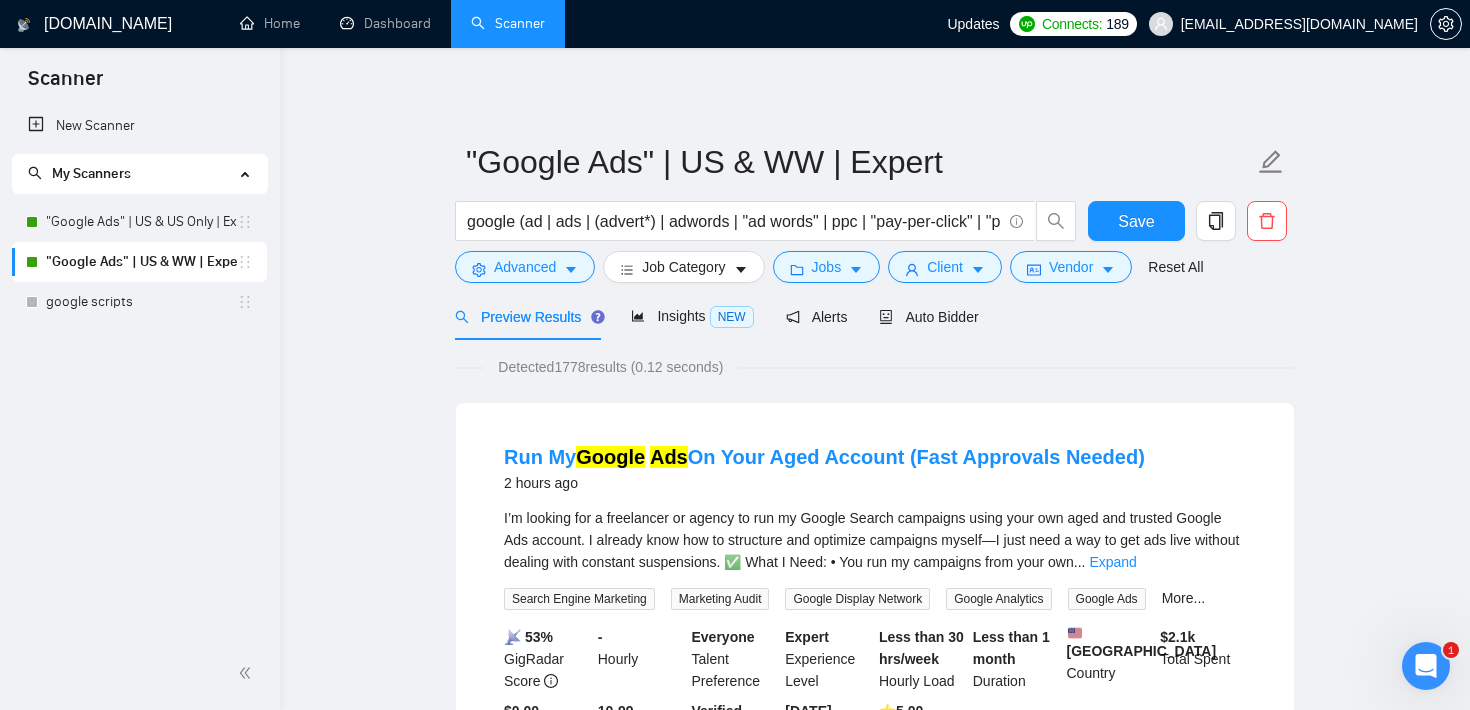 click on "[DOMAIN_NAME] Home Dashboard Scanner Updates  Connects: 189 [EMAIL_ADDRESS][DOMAIN_NAME] "Google Ads" | US & WW | Expert google (ad | ads | (advert*) | adwords | "ad words" | ppc | "pay-per-click" | "pay per click") Save Advanced   Job Category   Jobs   Client   Vendor   Reset All Preview Results Insights NEW Alerts Auto Bidder Detected   1778  results   (0.12 seconds) Run My  Google   Ads  On Your Aged Account (Fast Approvals Needed) 2 hours ago I’m looking for a freelancer or agency to run my Google Search campaigns using your own aged and trusted Google Ads account. I already know how to structure and optimize campaigns myself—I just need a way to get ads live without dealing with constant suspensions.
✅ What I Need:
•	You run my campaigns from your own  ... Expand Search Engine Marketing Marketing Audit Google Display Network Google Analytics Google Ads More... 📡   53% GigRadar Score   - Hourly Everyone Talent Preference Expert Experience Level Less than 30 hrs/week Hourly Load Less than 1 month   $" at bounding box center (875, 2495) 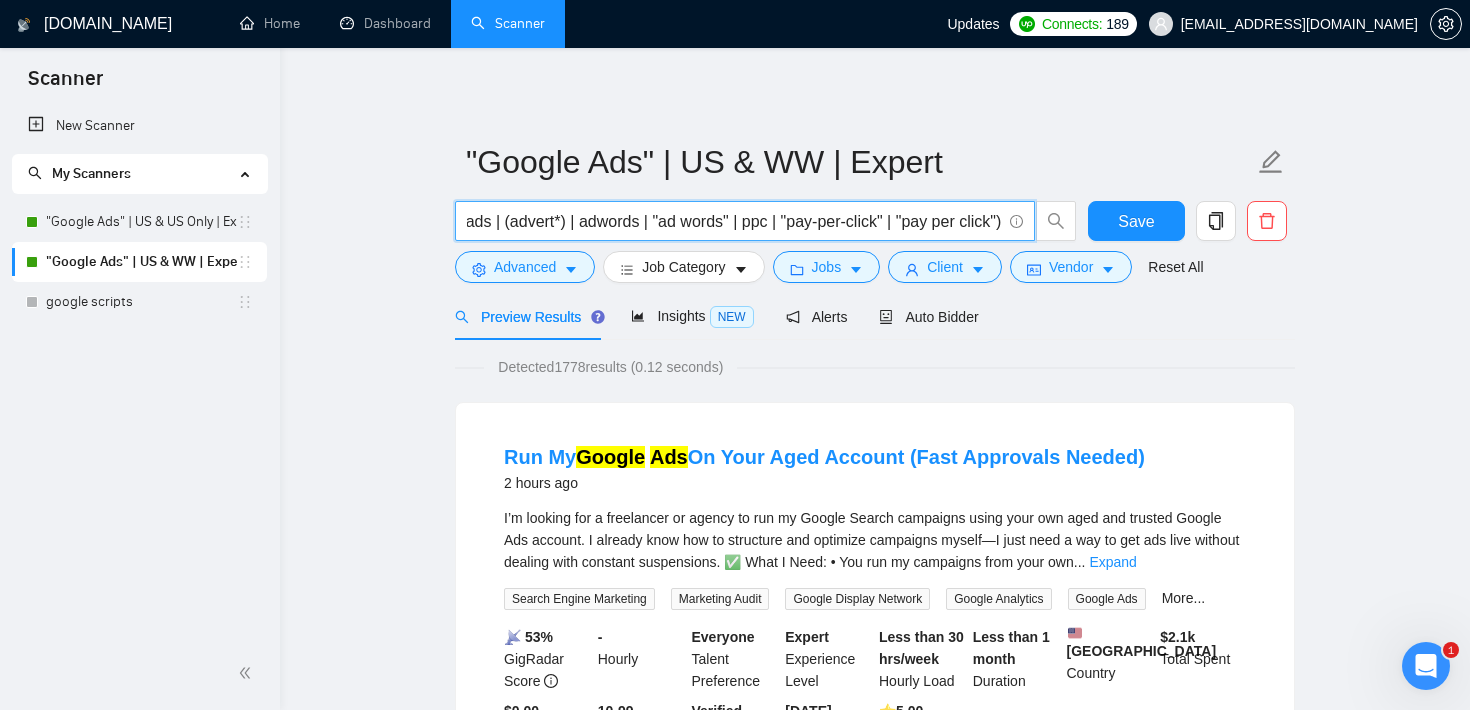 scroll, scrollTop: 0, scrollLeft: 114, axis: horizontal 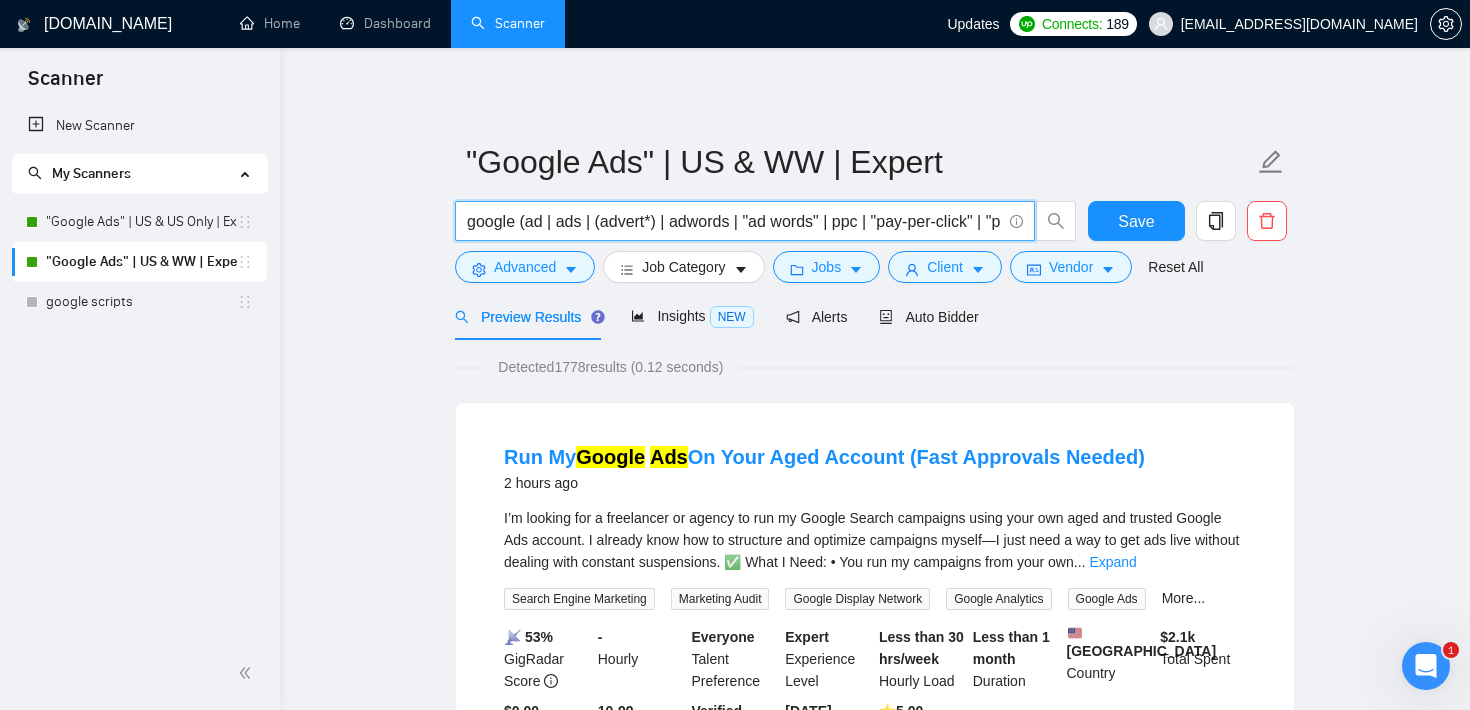 click on ""Google Ads" | US & WW | Expert google (ad | ads | (advert*) | adwords | "ad words" | ppc | "pay-per-click" | "pay per click") Save Advanced   Job Category   Jobs   Client   Vendor   Reset All Preview Results Insights NEW Alerts Auto Bidder Detected   1778  results   (0.12 seconds) Run My  Google   Ads  On Your Aged Account (Fast Approvals Needed) 2 hours ago I’m looking for a freelancer or agency to run my Google Search campaigns using your own aged and trusted Google Ads account. I already know how to structure and optimize campaigns myself—I just need a way to get ads live without dealing with constant suspensions.
✅ What I Need:
•	You run my campaigns from your own  ... Expand Search Engine Marketing Marketing Audit Google Display Network Google Analytics Google Ads More... 📡   53% GigRadar Score   - Hourly Everyone Talent Preference Expert Experience Level Less than 30 hrs/week Hourly Load Less than 1 month Duration   [GEOGRAPHIC_DATA] Country $ 2.1k Total Spent $0.00 Avg Rate Paid 10-99 ⭐️" at bounding box center (875, 2458) 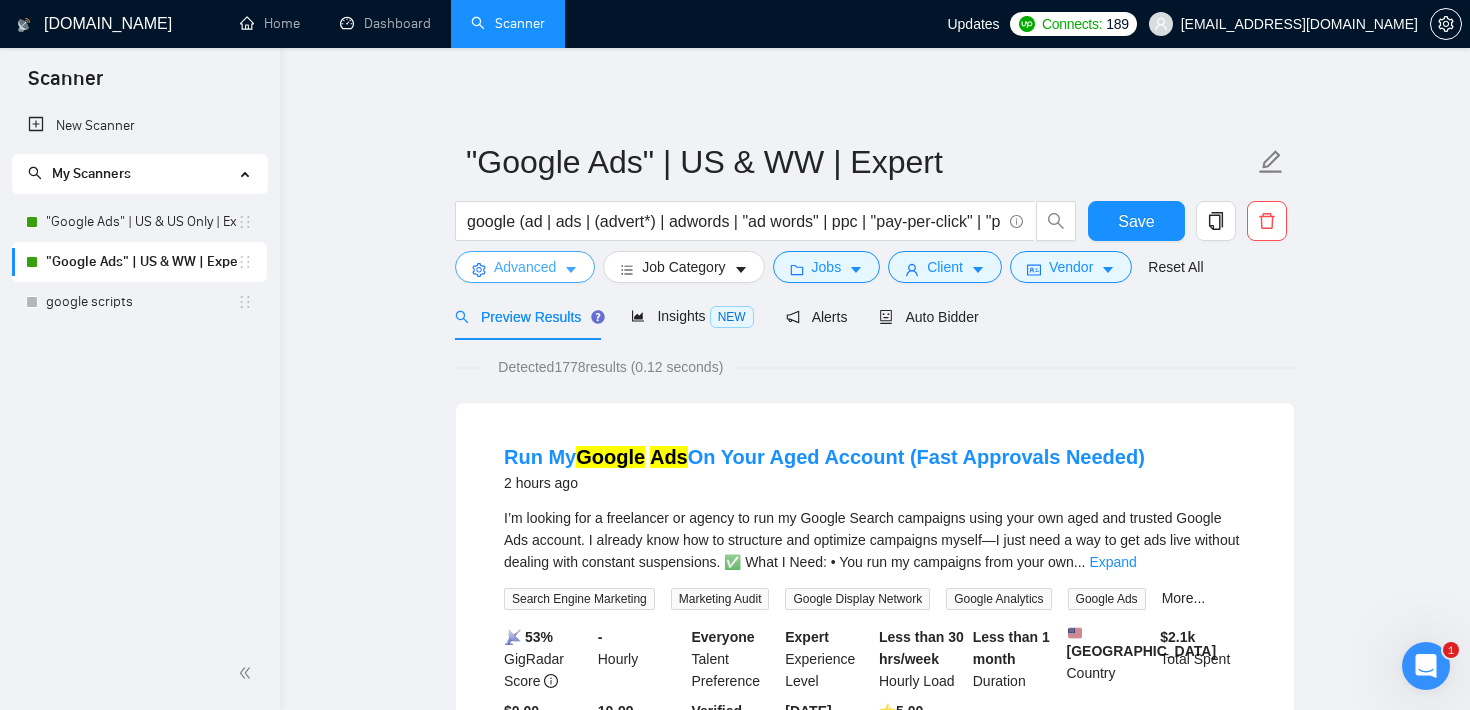 click 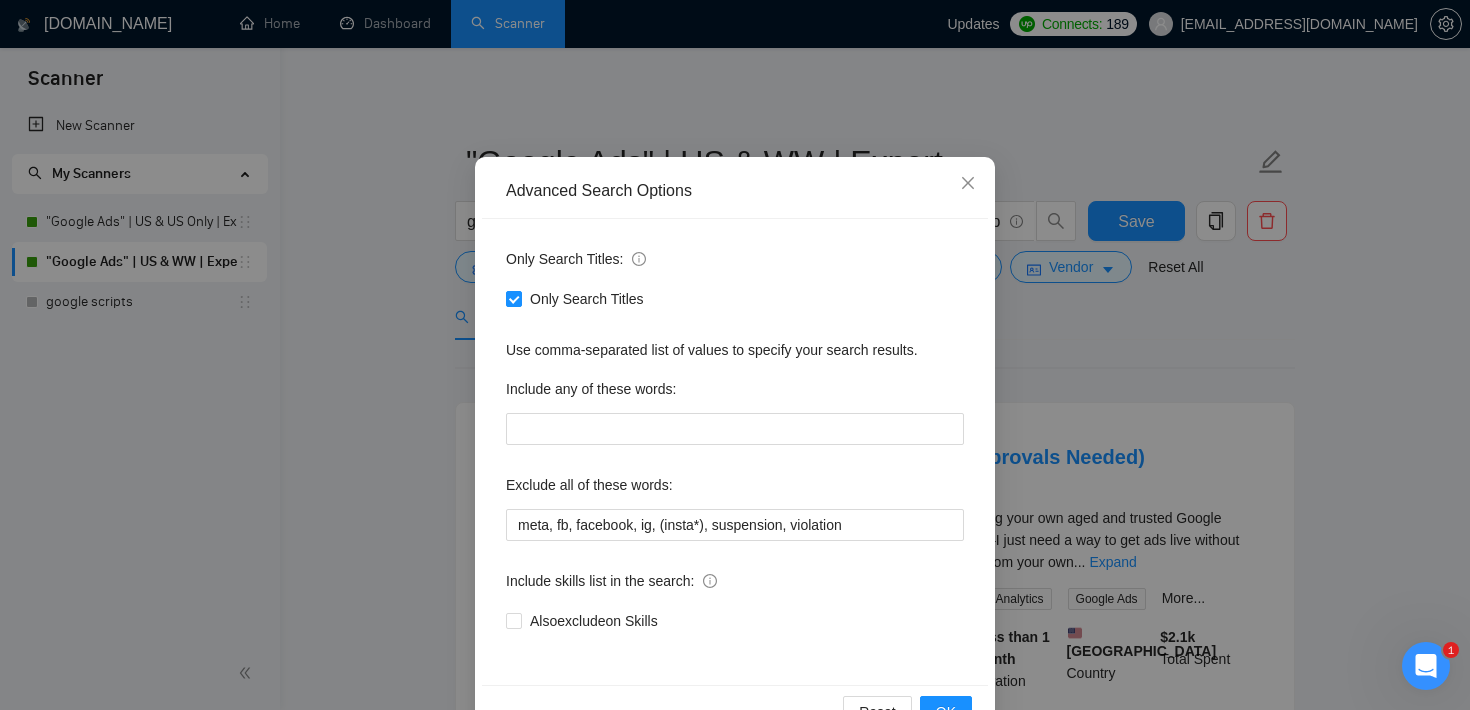 scroll, scrollTop: 74, scrollLeft: 0, axis: vertical 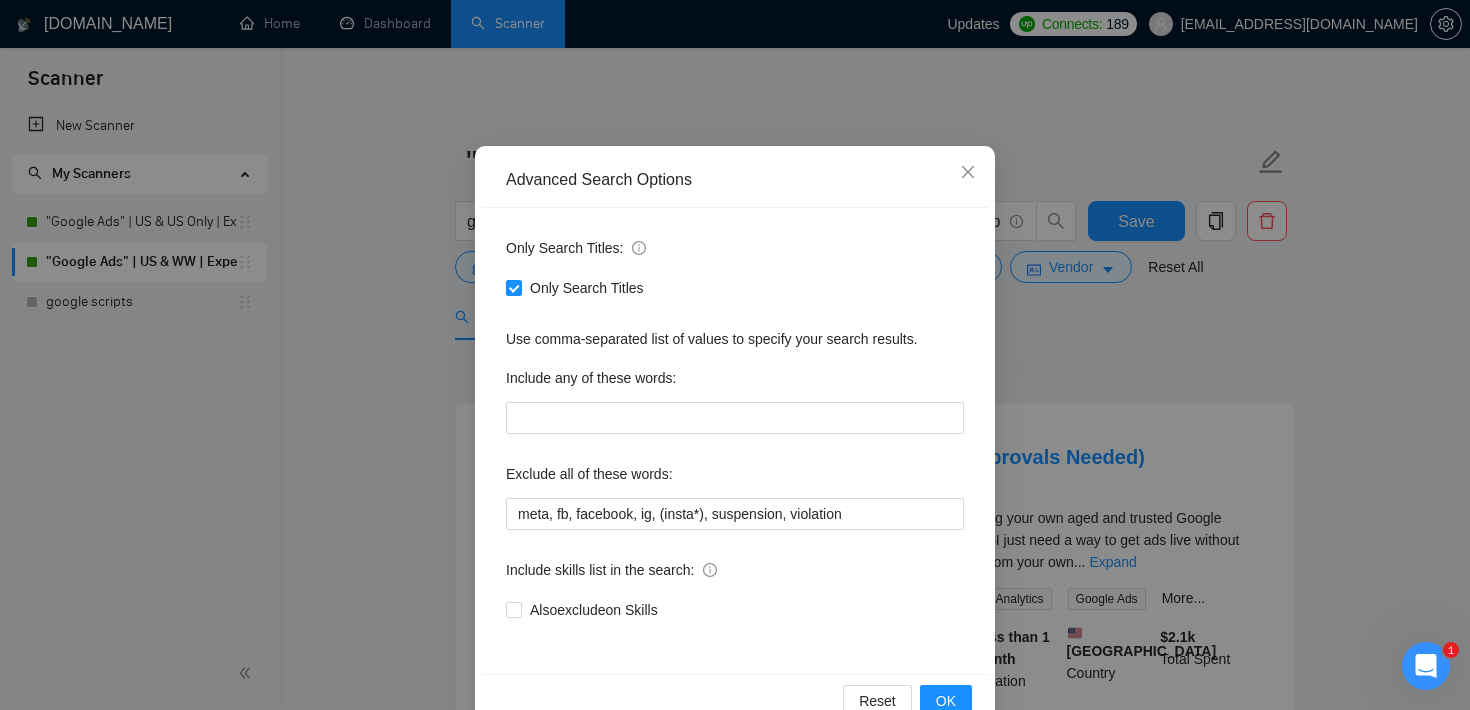 click on "Advanced Search Options Only Search Titles:   Only Search Titles Use comma-separated list of values to specify your search results. Include any of these words: Exclude all of these words: meta, fb, facebook, ig, (insta*), suspension, violation Include skills list in the search:   Also  exclude  on Skills Reset OK" at bounding box center [735, 355] 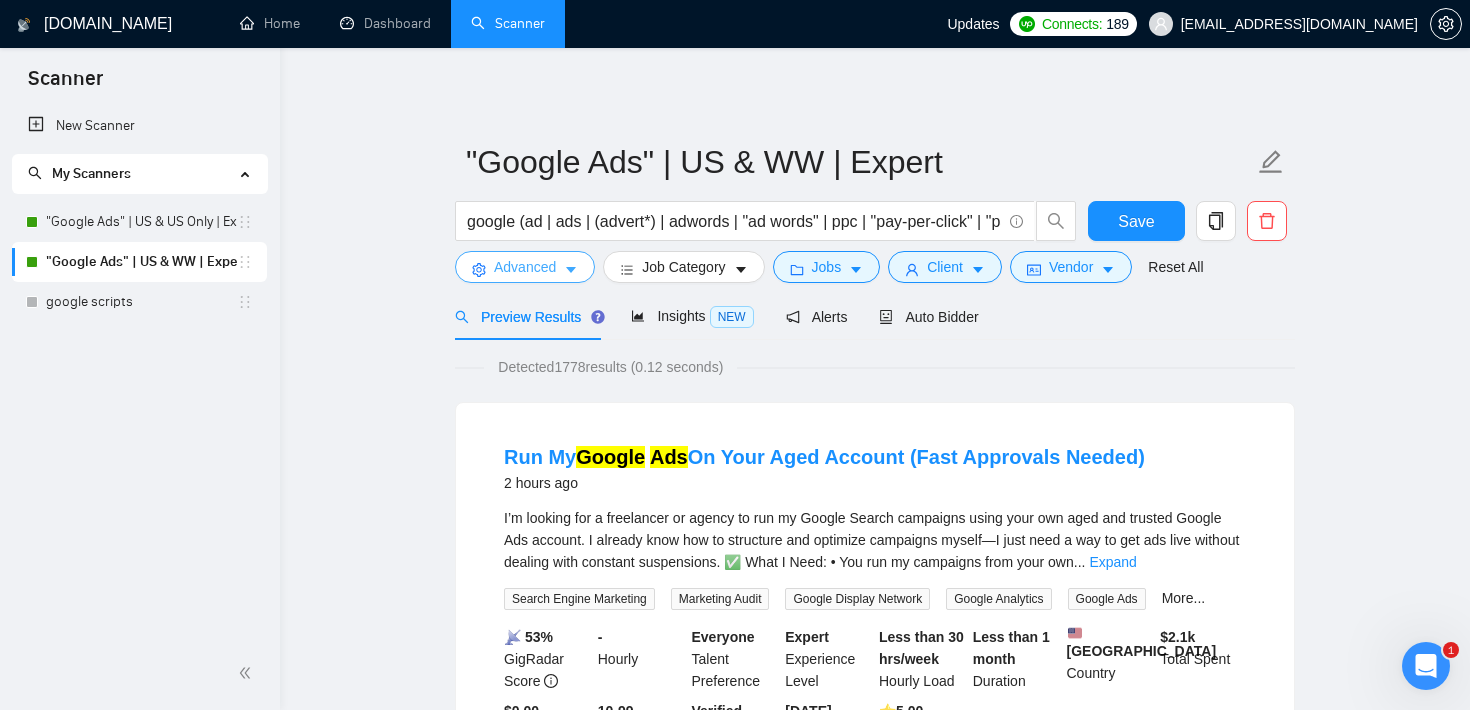 scroll, scrollTop: 0, scrollLeft: 0, axis: both 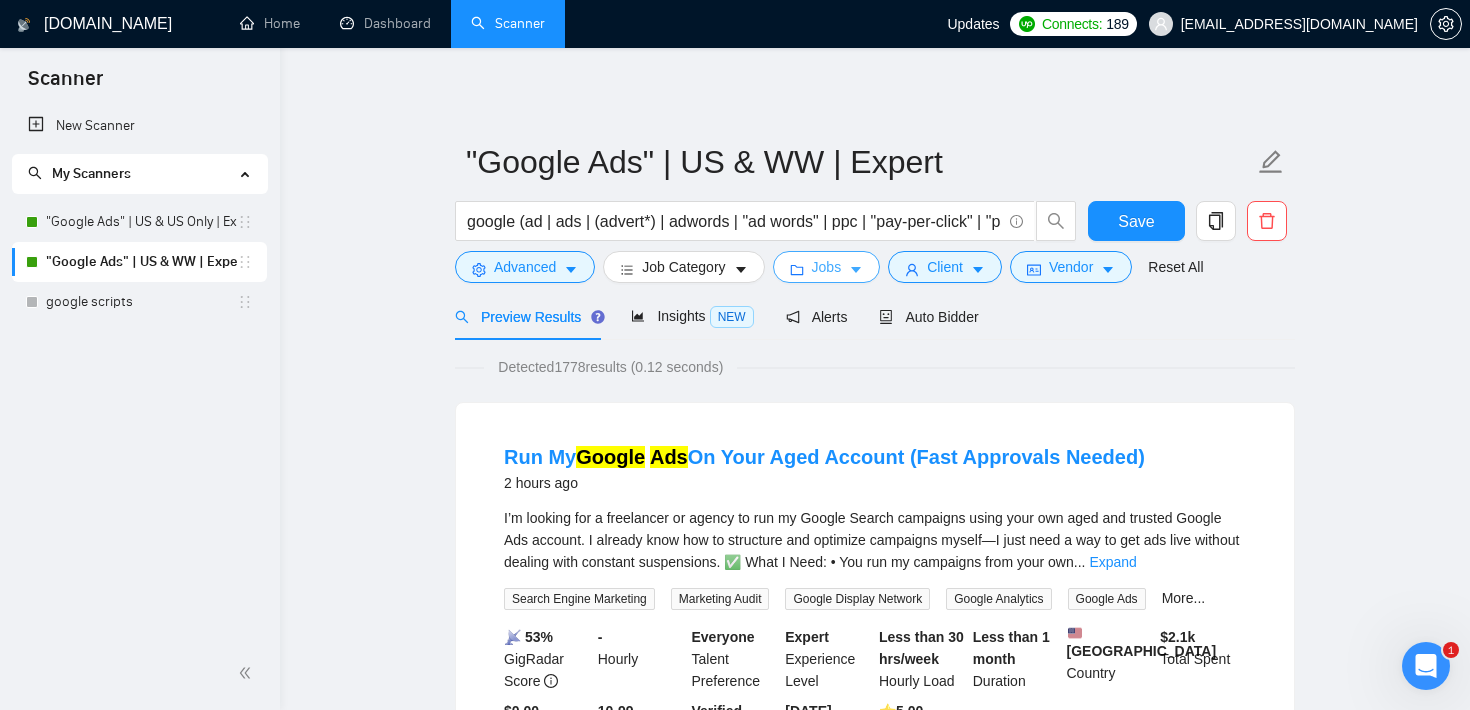 click 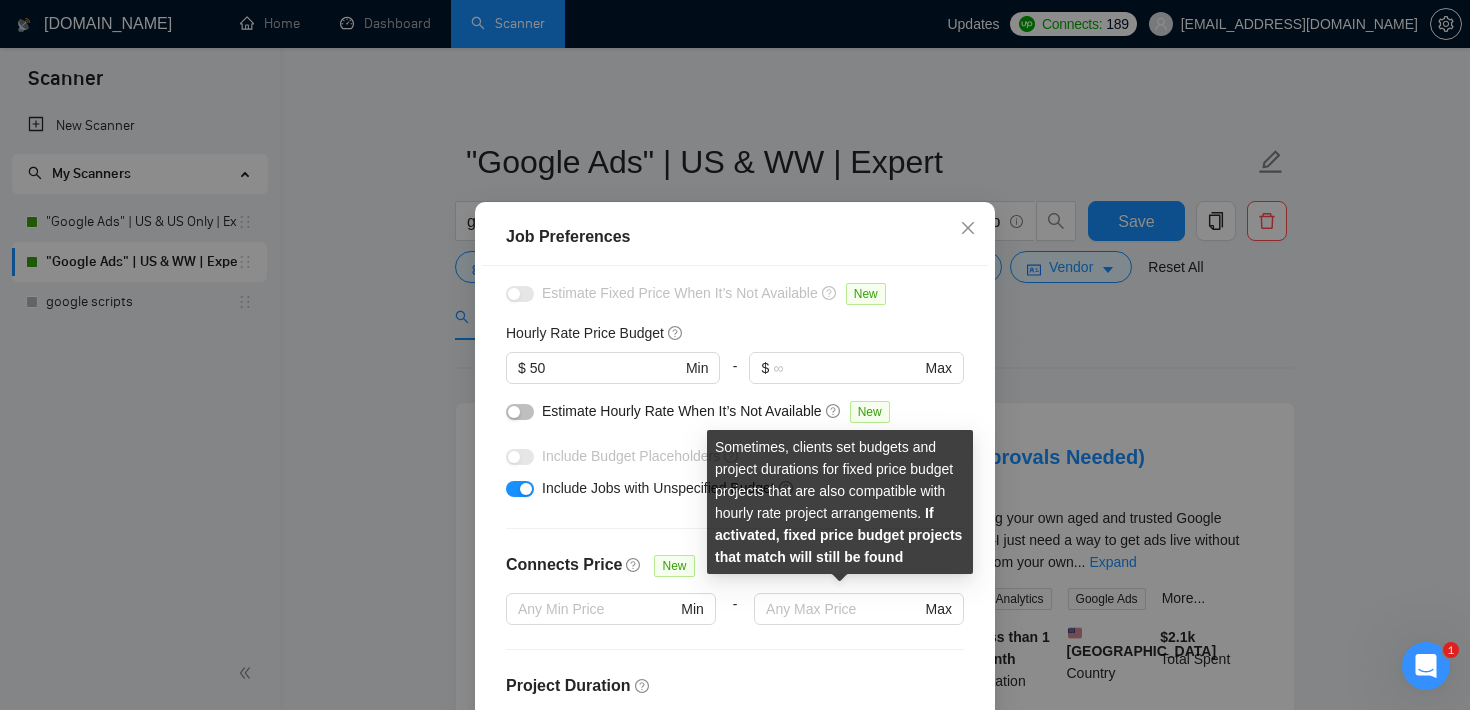 scroll, scrollTop: 239, scrollLeft: 0, axis: vertical 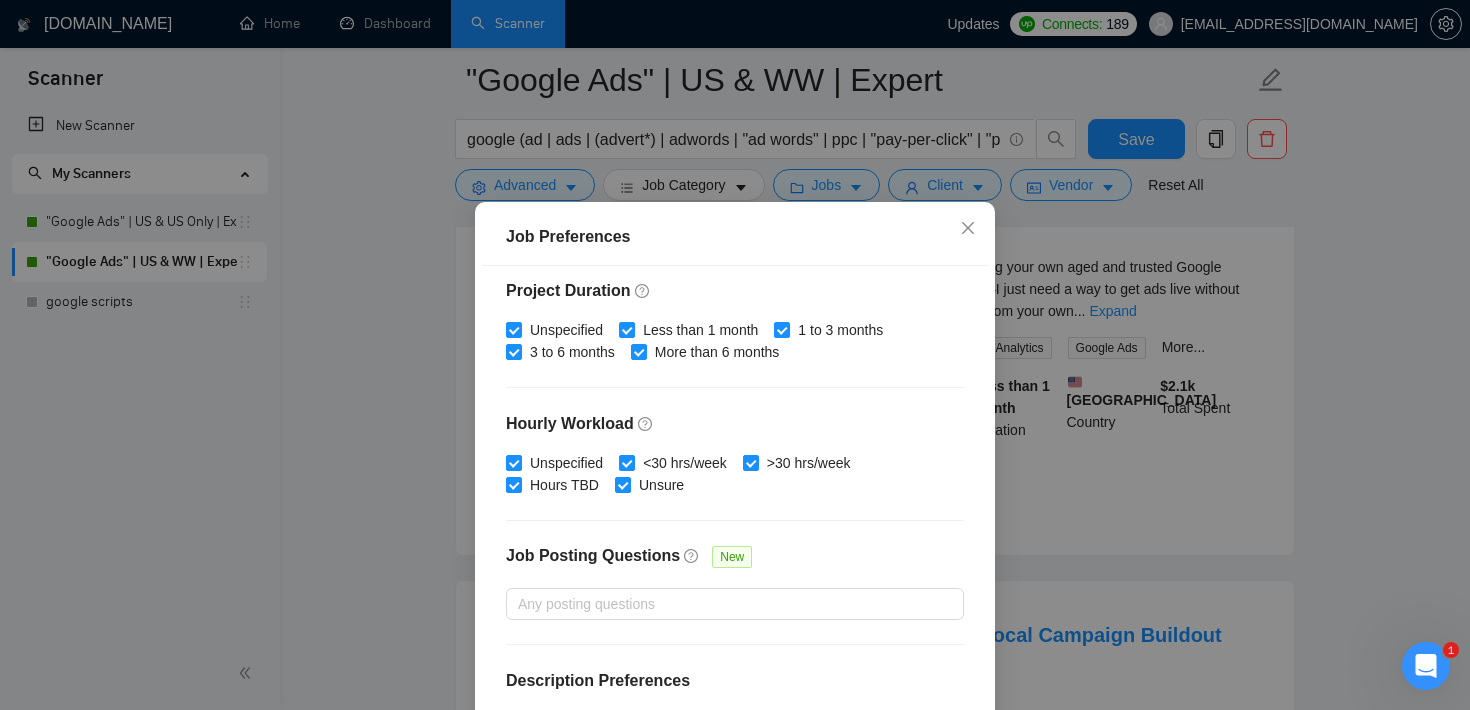 click on "Job Preferences Budget Project Type All Fixed Price Hourly Rate   Fixed Price Budget $ Min - $ Max Estimate Fixed Price When It’s Not Available New   Hourly Rate Price Budget $ 50 Min - $ Max Estimate Hourly Rate When It’s Not Available New Include Budget Placeholders Include Jobs with Unspecified Budget   Connects Price New Min - Max Project Duration   Unspecified Less than 1 month 1 to 3 months 3 to 6 months More than 6 months Hourly Workload   Unspecified <30 hrs/week >30 hrs/week Hours TBD Unsure Job Posting Questions New   Any posting questions Description Preferences Description Size New   Any description size Reset OK" at bounding box center (735, 355) 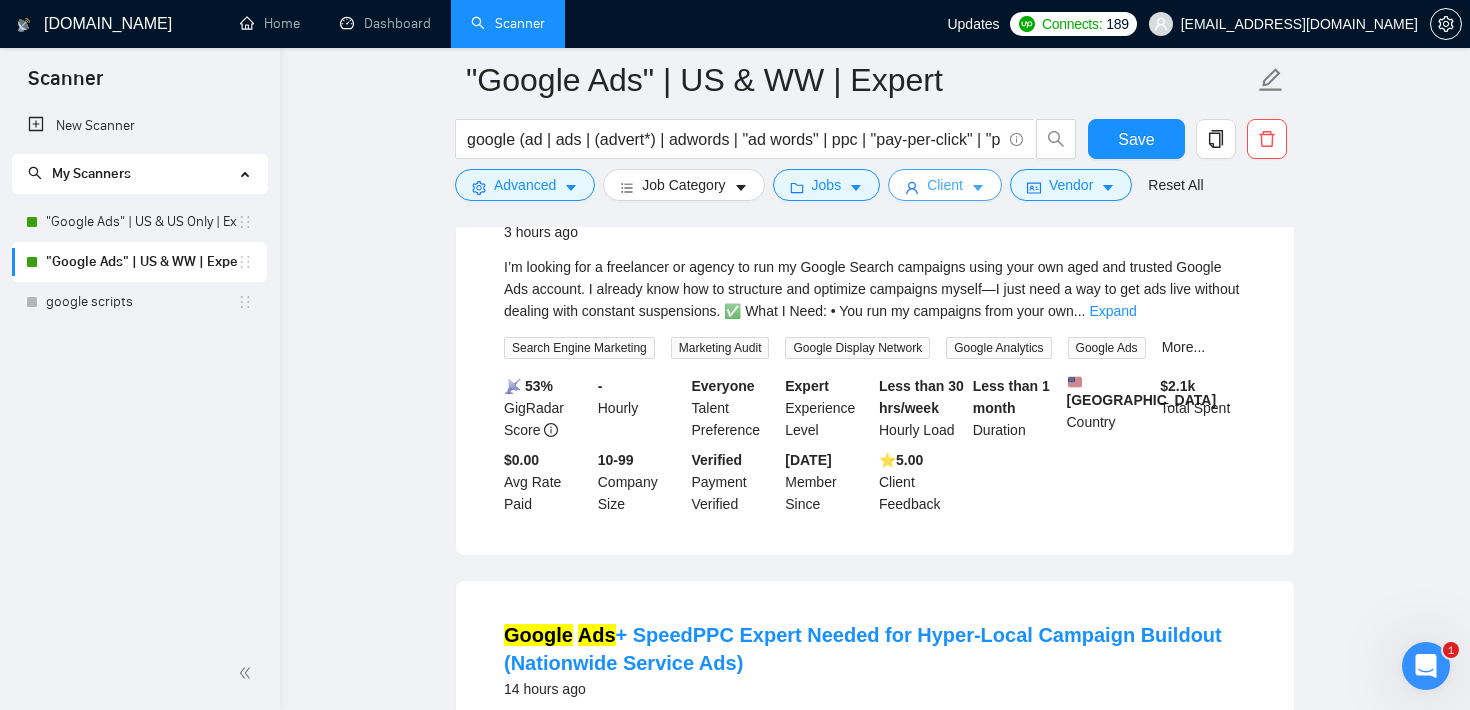 click on "Client" at bounding box center [945, 185] 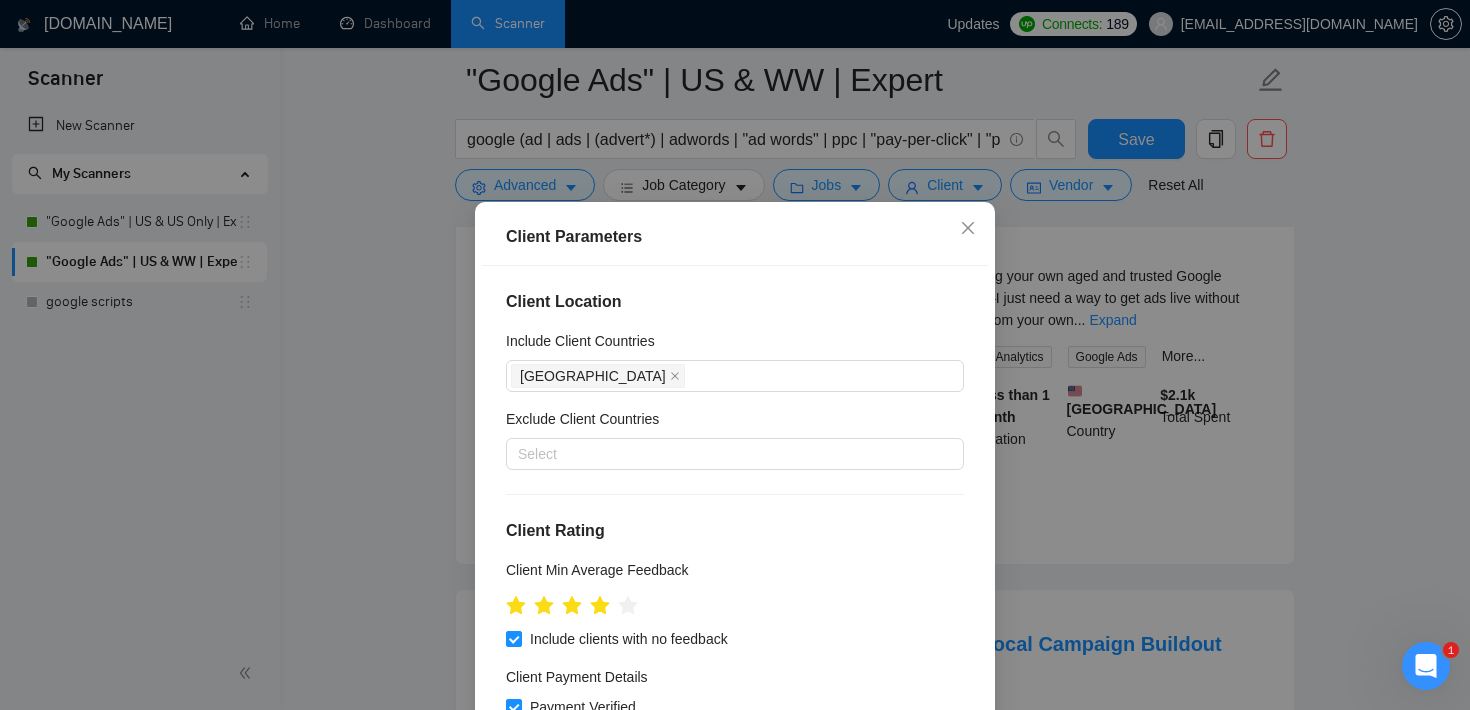 scroll, scrollTop: 255, scrollLeft: 0, axis: vertical 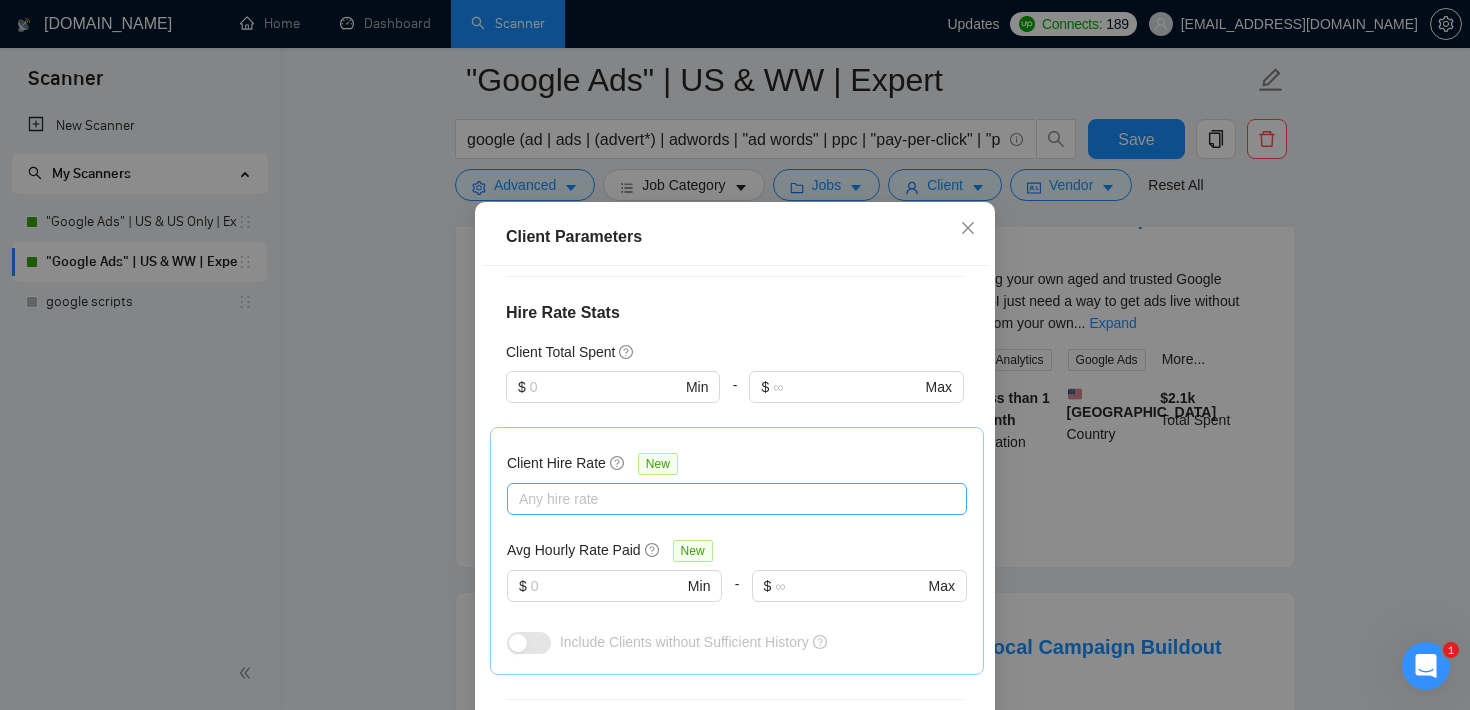 click at bounding box center [727, 499] 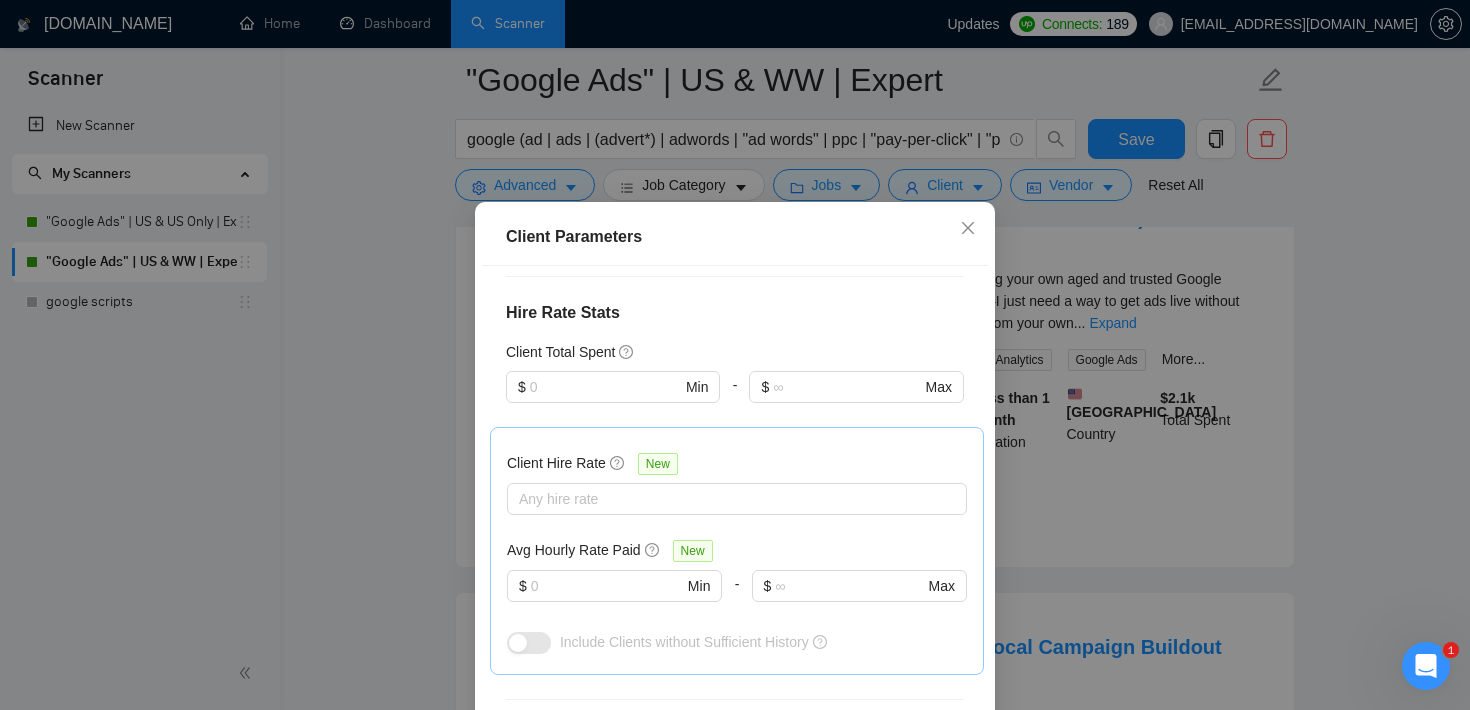 click on "Client Parameters Client Location Include Client Countries [GEOGRAPHIC_DATA]   Exclude Client Countries   Select Client Rating Client Min Average Feedback Include clients with no feedback Client Payment Details Payment Verified Hire Rate Stats   Client Total Spent $ Min - $ Max Client Hire Rate New   Any hire rate   Avg Hourly Rate Paid New $ Min - $ Max Include Clients without Sufficient History Client Profile Client Industry New   Any industry Client Company Size   Any company size Enterprise Clients New   Any clients Reset OK" at bounding box center (735, 355) 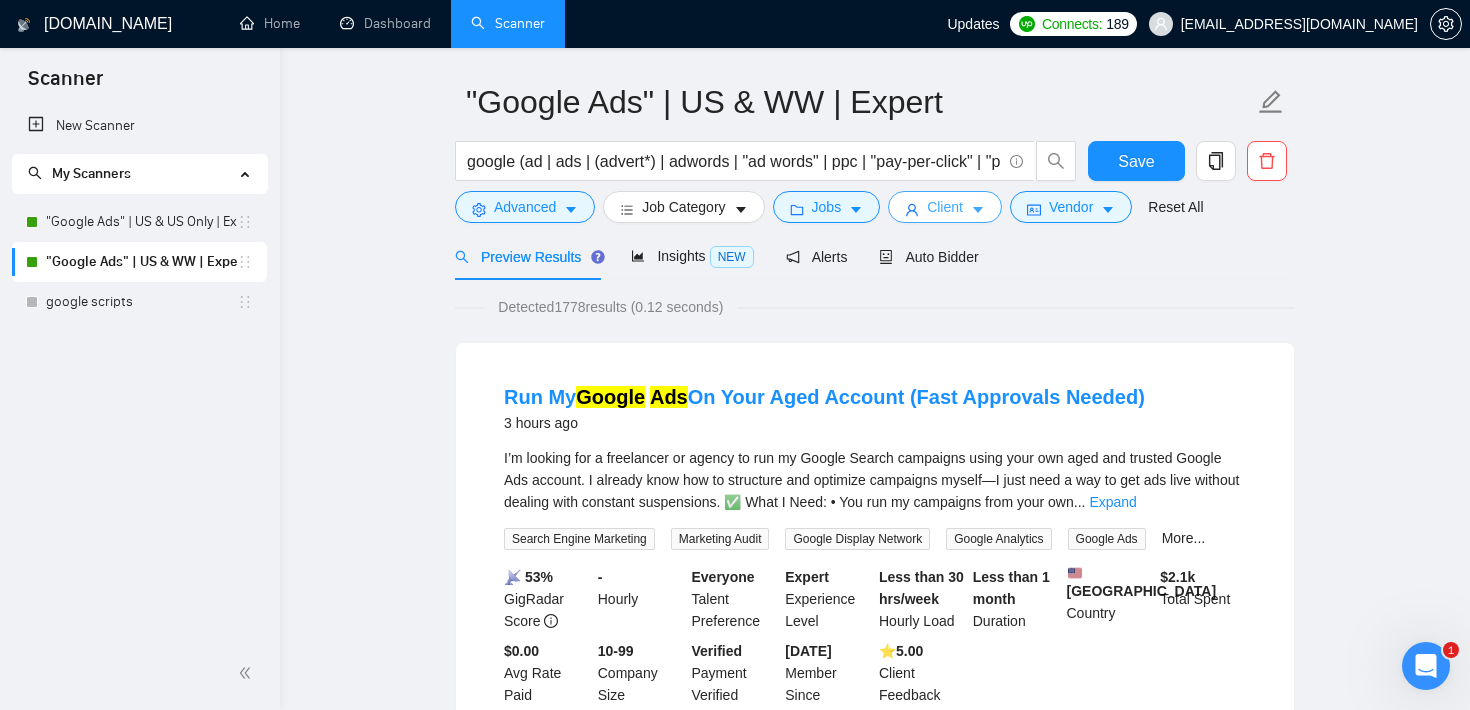 scroll, scrollTop: 0, scrollLeft: 0, axis: both 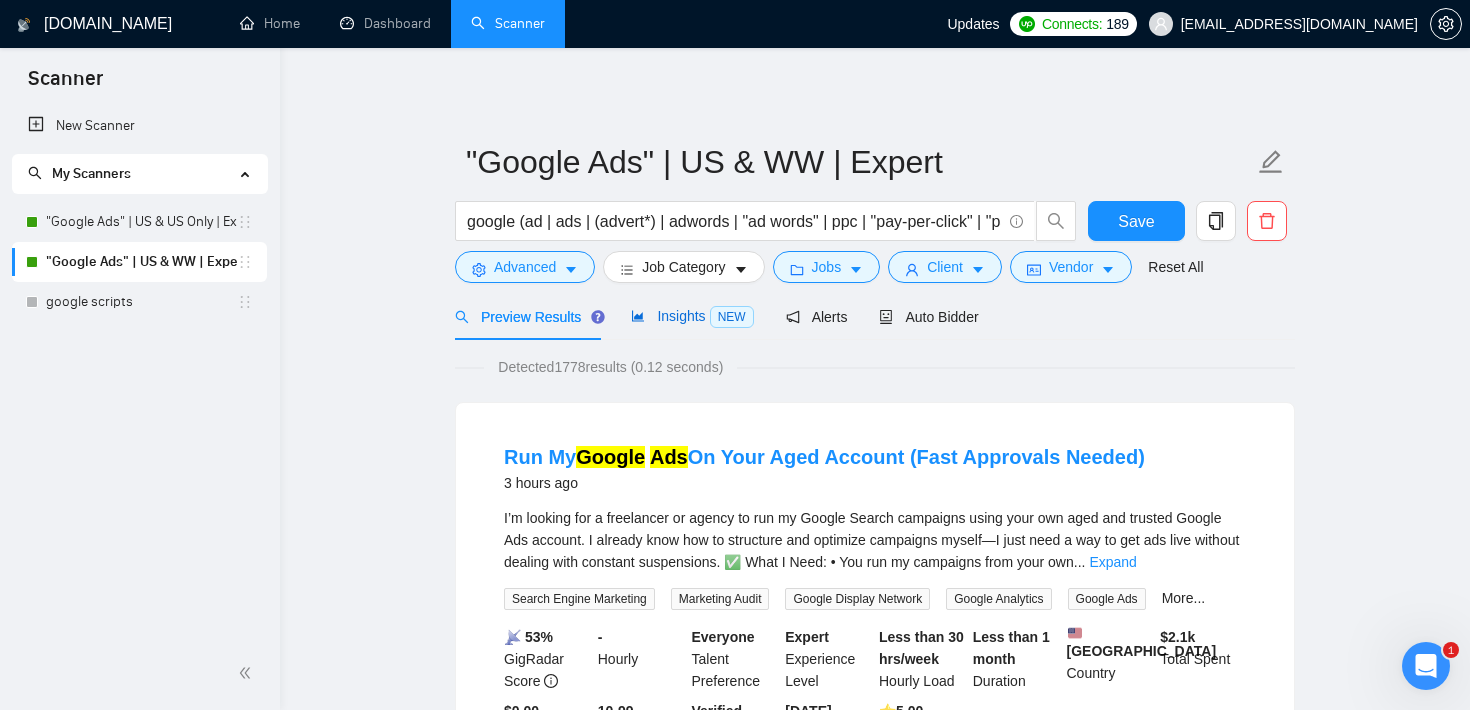 click on "Insights NEW" at bounding box center [692, 316] 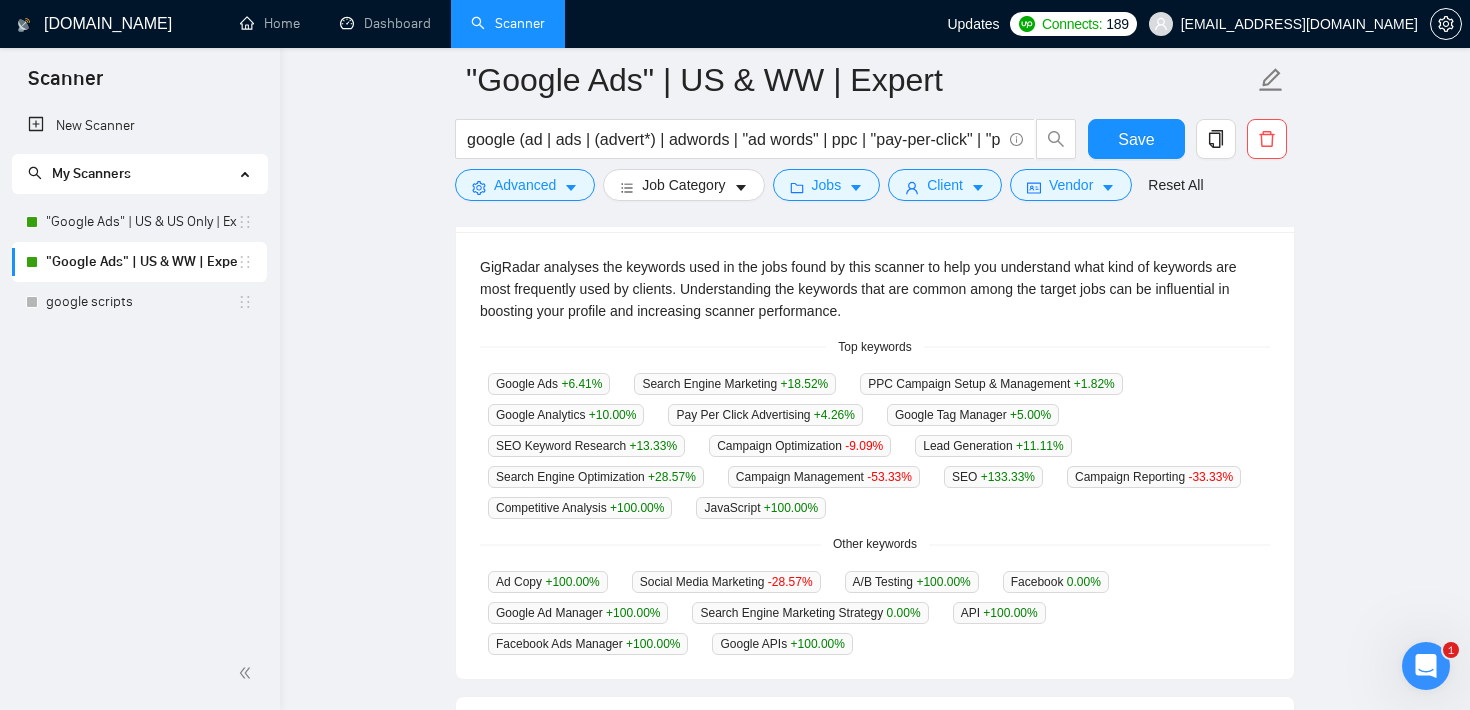 scroll, scrollTop: 443, scrollLeft: 0, axis: vertical 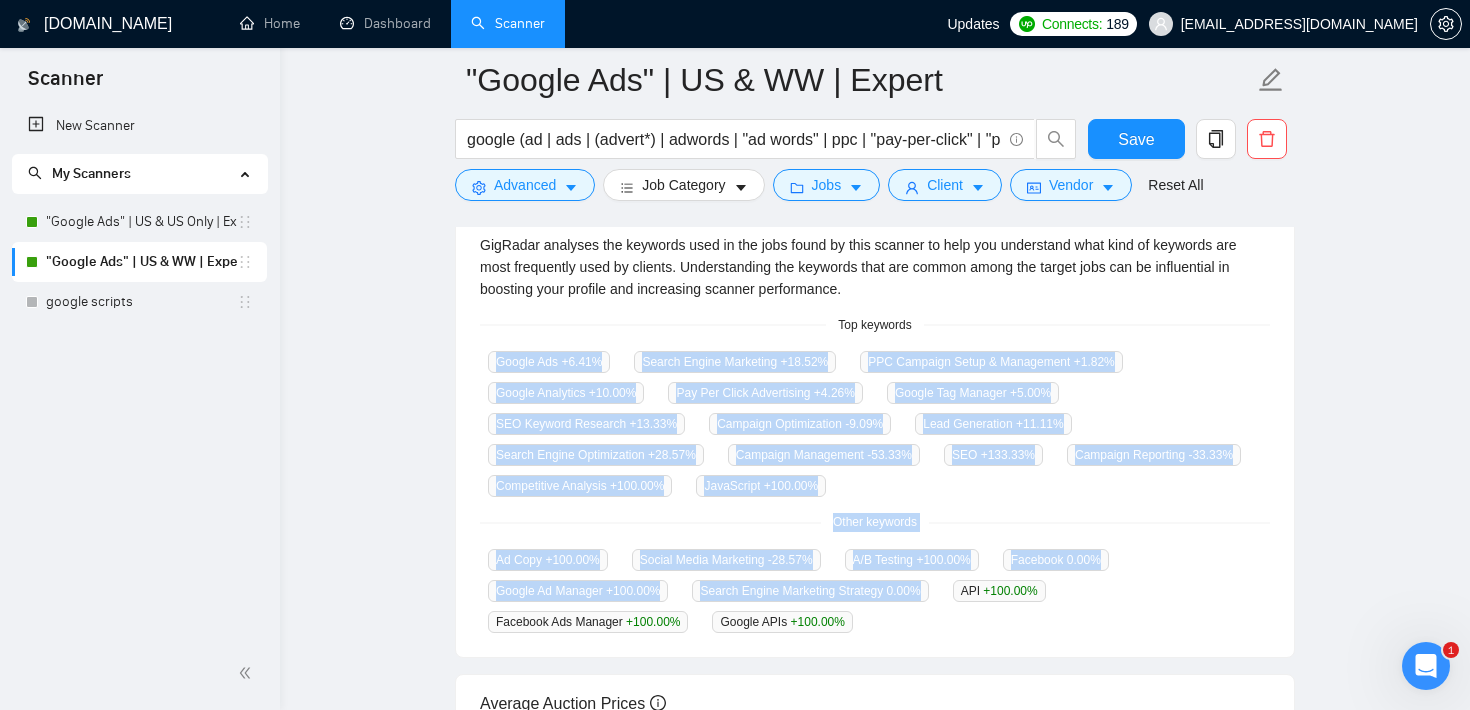 drag, startPoint x: 489, startPoint y: 343, endPoint x: 961, endPoint y: 605, distance: 539.8407 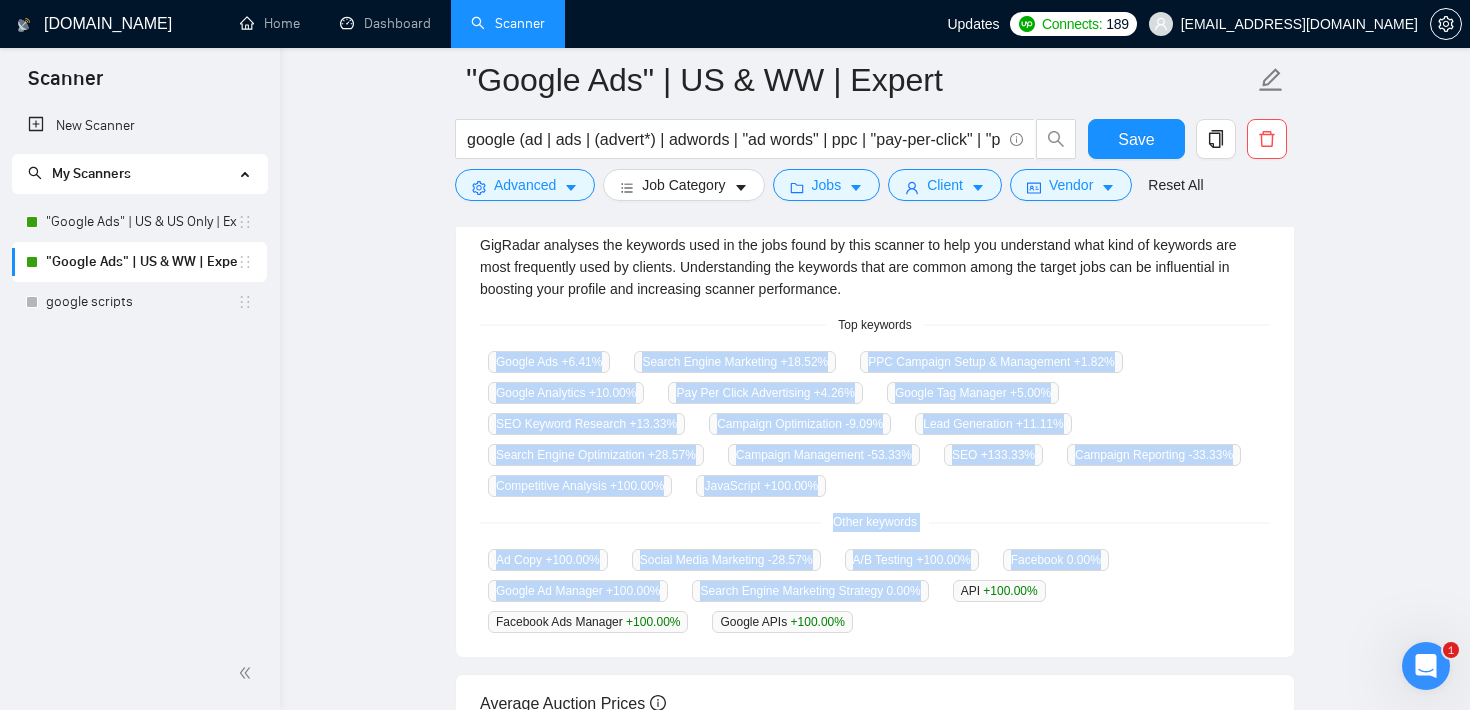click on ""Google Ads" | US & WW | Expert google (ad | ads | (advert*) | adwords | "ad words" | ppc | "pay-per-click" | "pay per click") Save Advanced   Job Category   Jobs   Client   Vendor   Reset All Preview Results Insights NEW Alerts Auto Bidder Jobs over 12 months 1,300
[DATE] 90 Average Per Month: 108 Connects prices over 12 months 14.39   Last month's average: 14.70 Top Keywords GigRadar analyses the keywords used in the jobs found by this scanner to help you understand what kind of keywords are most frequently used by clients. Understanding the keywords that are common among the target jobs can be influential in boosting your profile and increasing scanner performance. Top keywords Google Ads   +6.41 % Search Engine Marketing   +18.52 % PPC Campaign Setup & Management   +1.82 % Google Analytics   +10.00 % Pay Per Click Advertising   +4.26 % Google Tag Manager   +5.00 % SEO Keyword Research   +13.33 % Campaign Optimization   -9.09 % Lead Generation   +11.11 % Search Engine Optimization   %" at bounding box center [875, 346] 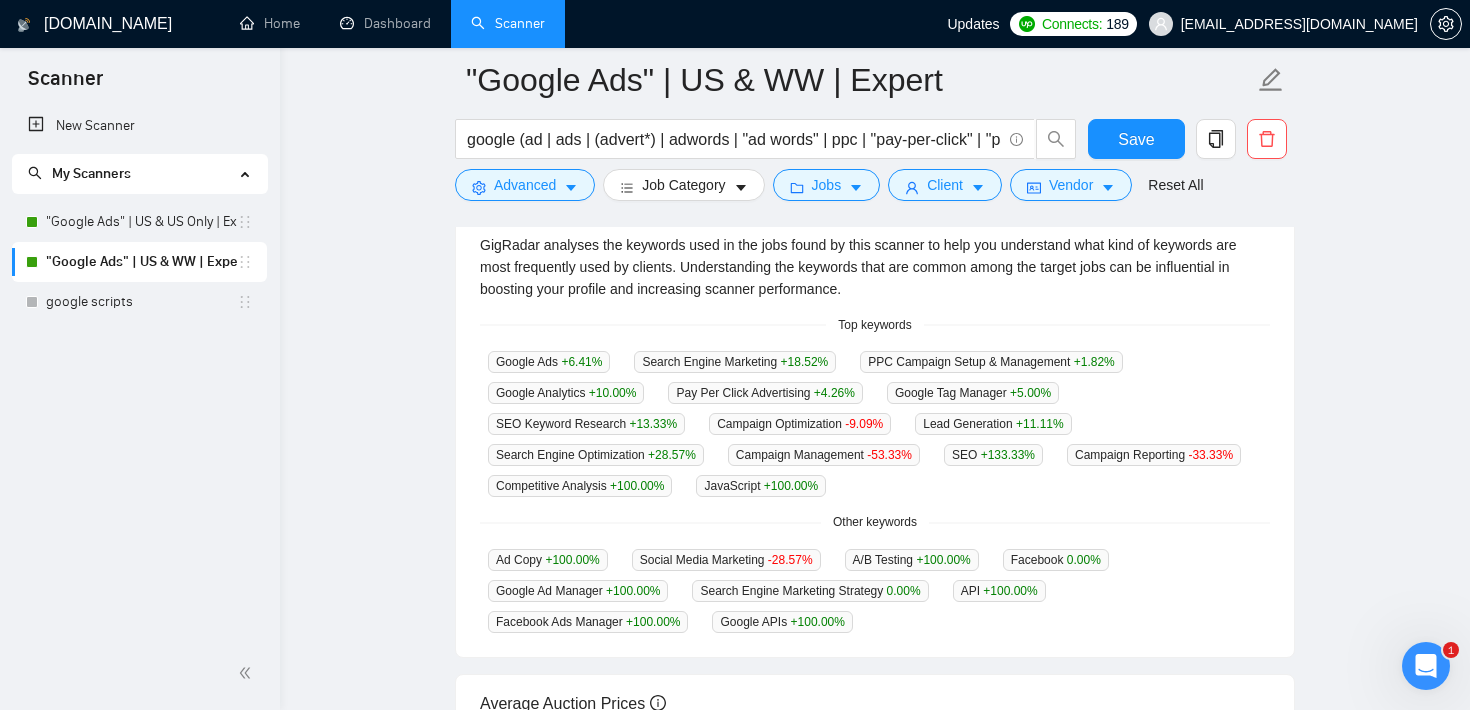 scroll, scrollTop: 0, scrollLeft: 0, axis: both 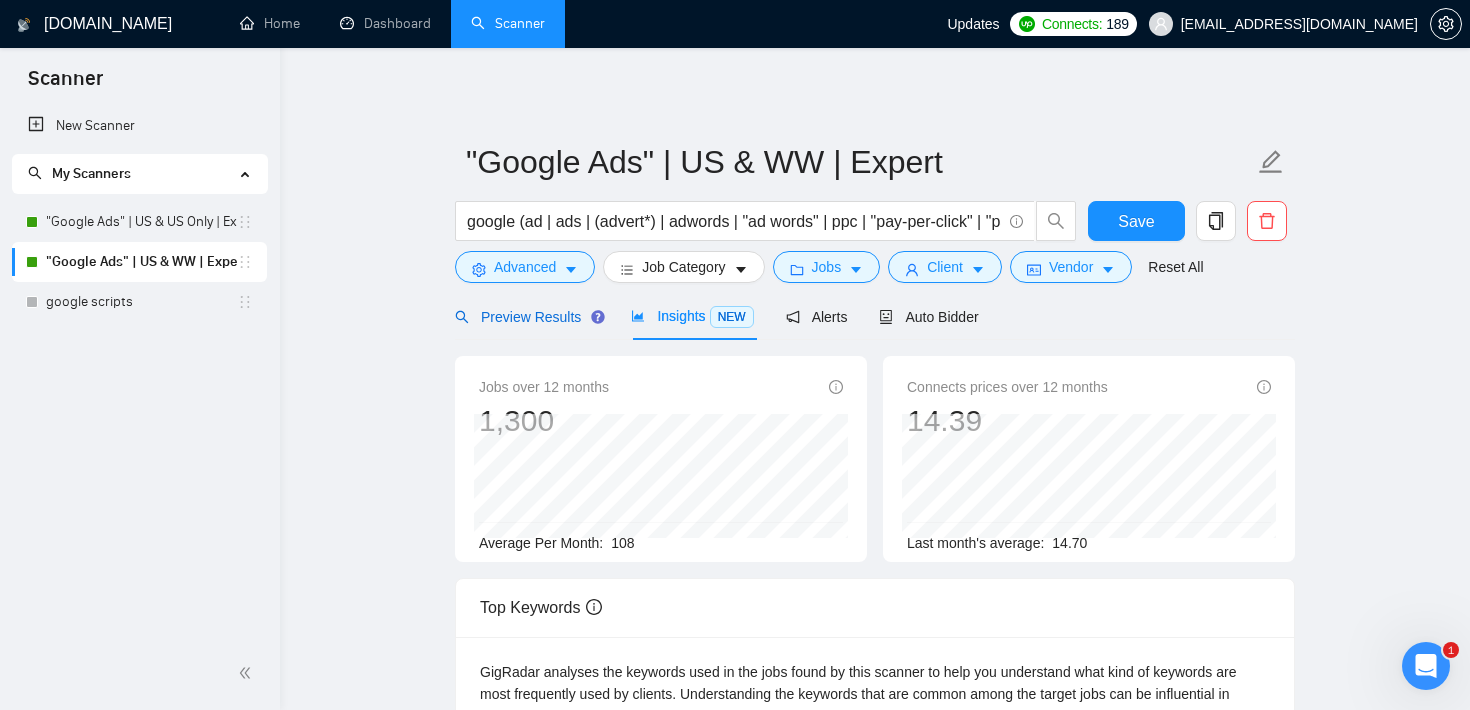 click on "Preview Results" at bounding box center (527, 317) 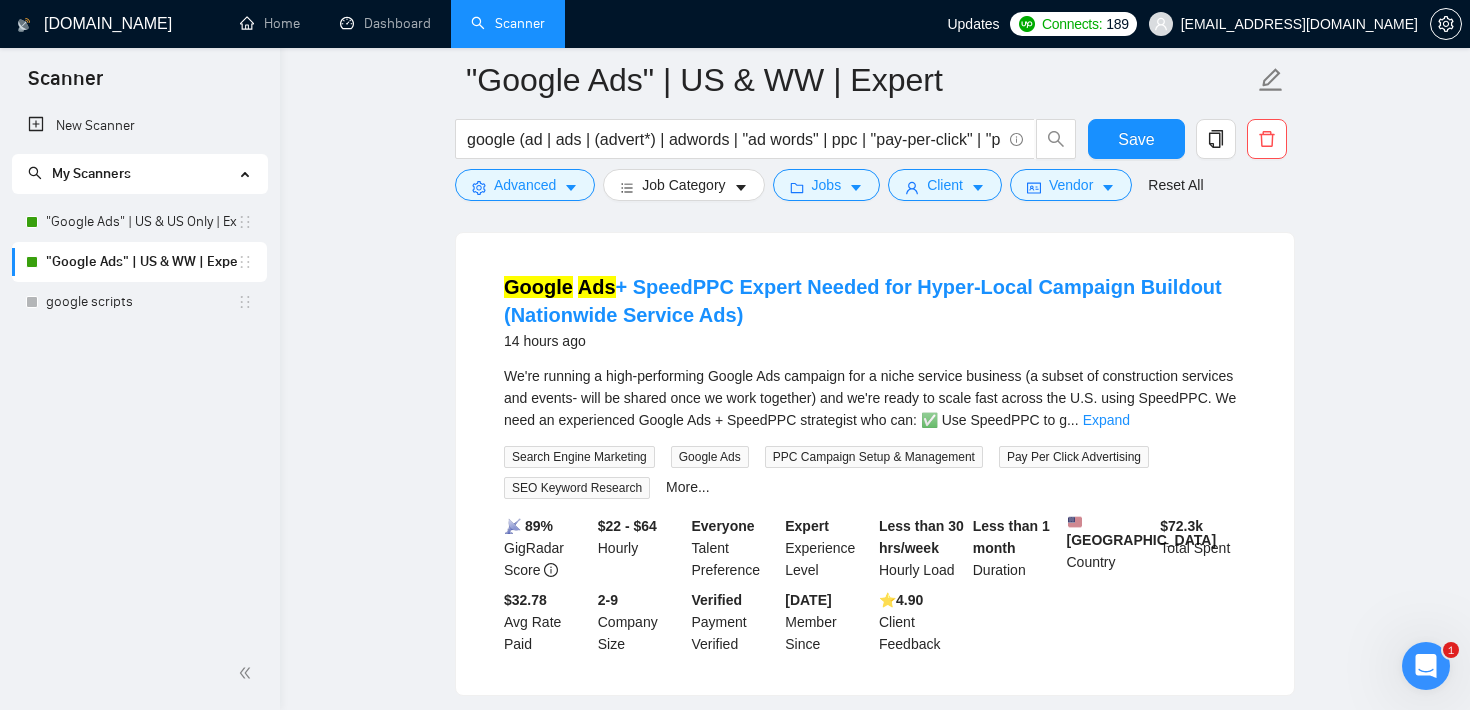scroll, scrollTop: 619, scrollLeft: 0, axis: vertical 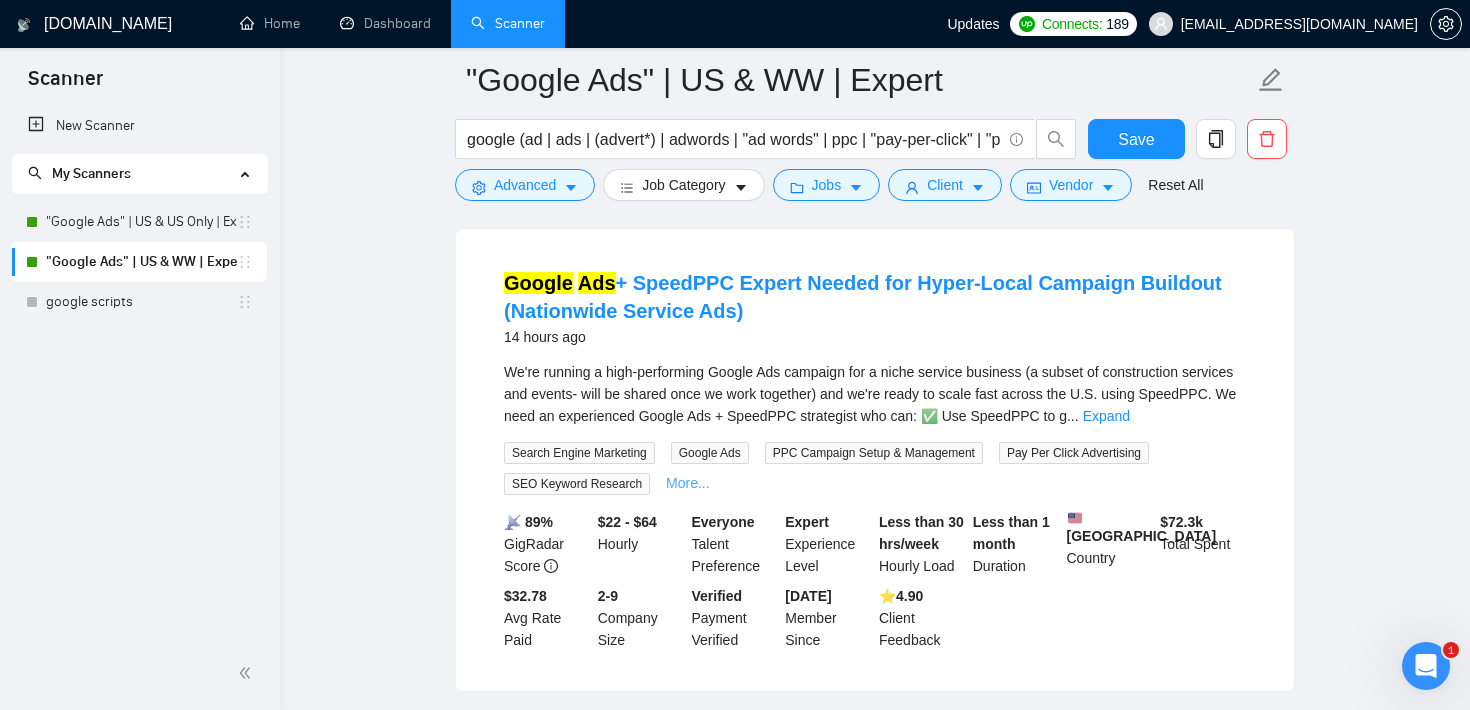 click on "More..." at bounding box center [688, 483] 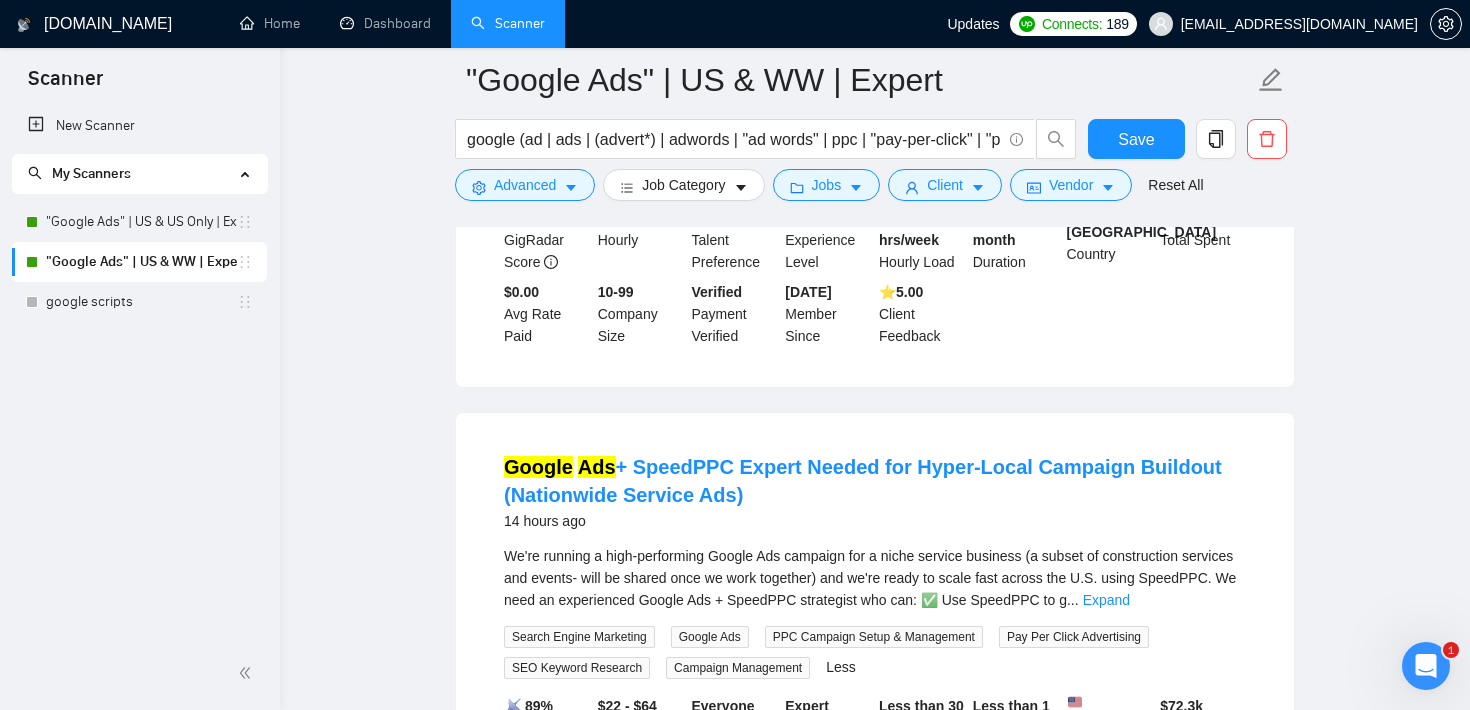 scroll, scrollTop: 0, scrollLeft: 0, axis: both 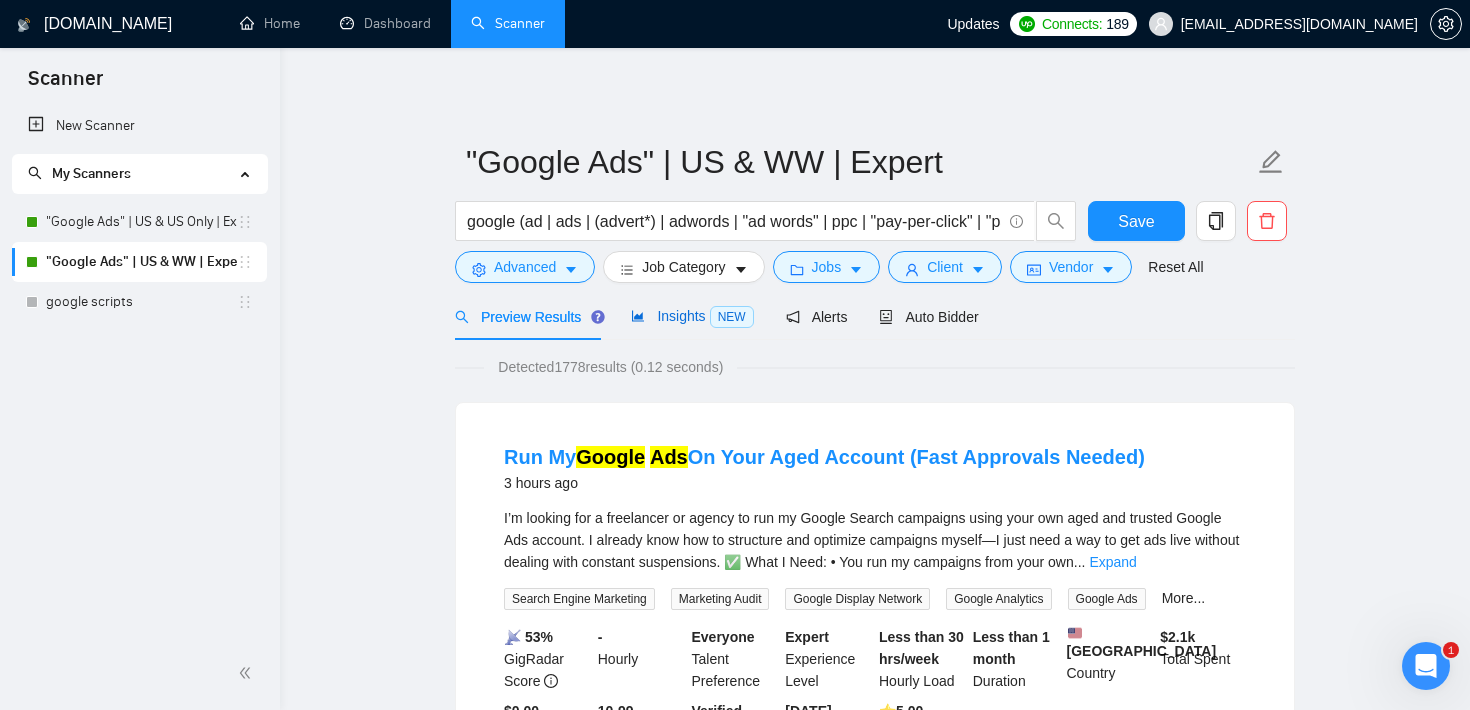 click on "Insights NEW" at bounding box center [692, 316] 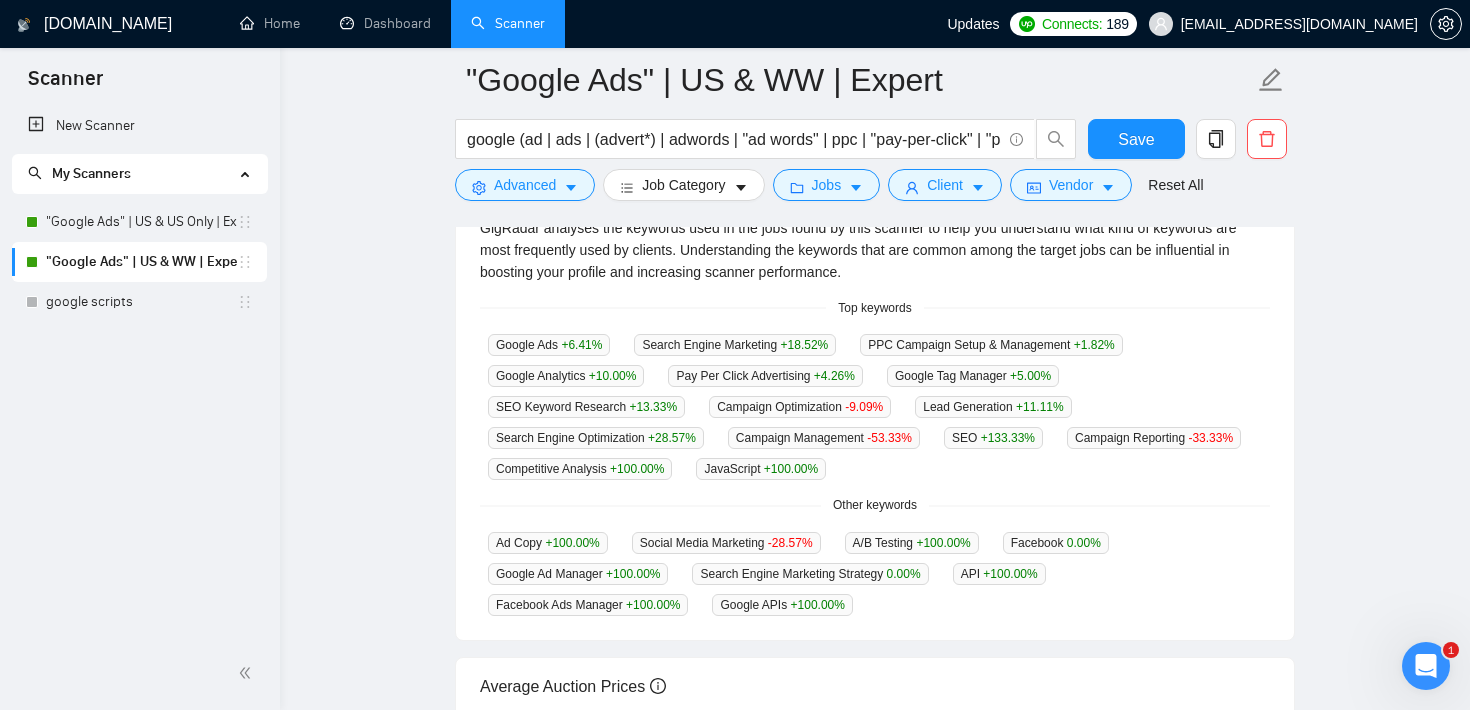 scroll, scrollTop: 449, scrollLeft: 0, axis: vertical 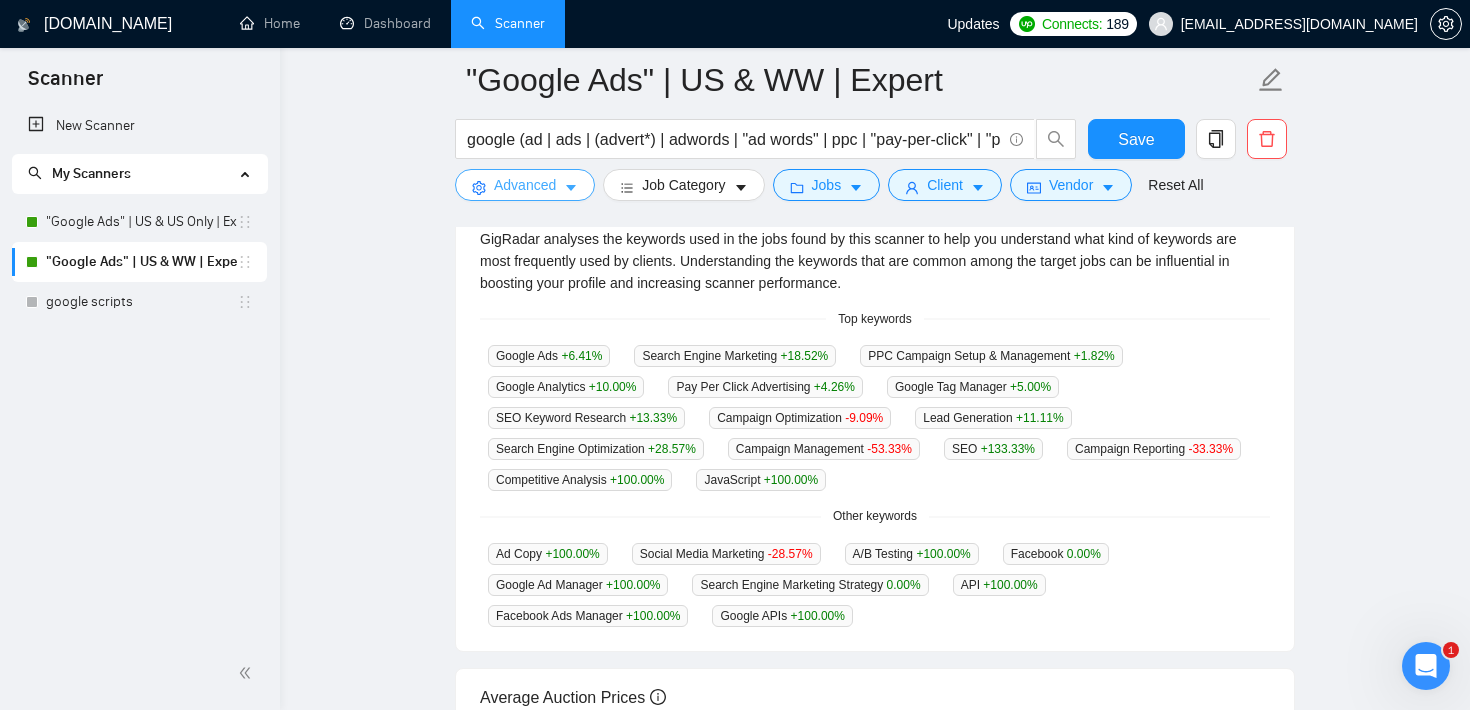 click on "Advanced" at bounding box center (525, 185) 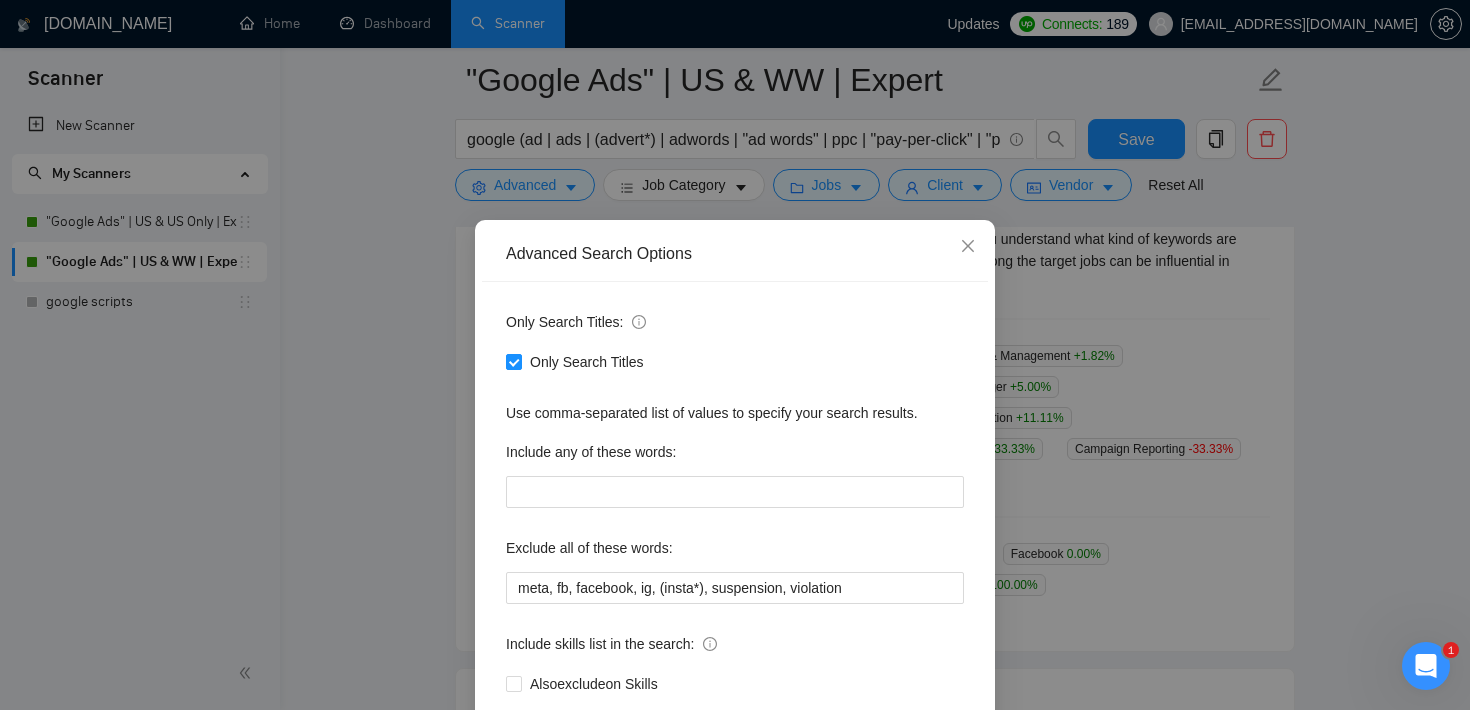 click on "Advanced Search Options Only Search Titles:   Only Search Titles Use comma-separated list of values to specify your search results. Include any of these words: Exclude all of these words: meta, fb, facebook, ig, (insta*), suspension, violation Include skills list in the search:   Also  exclude  on Skills Reset OK" at bounding box center (735, 355) 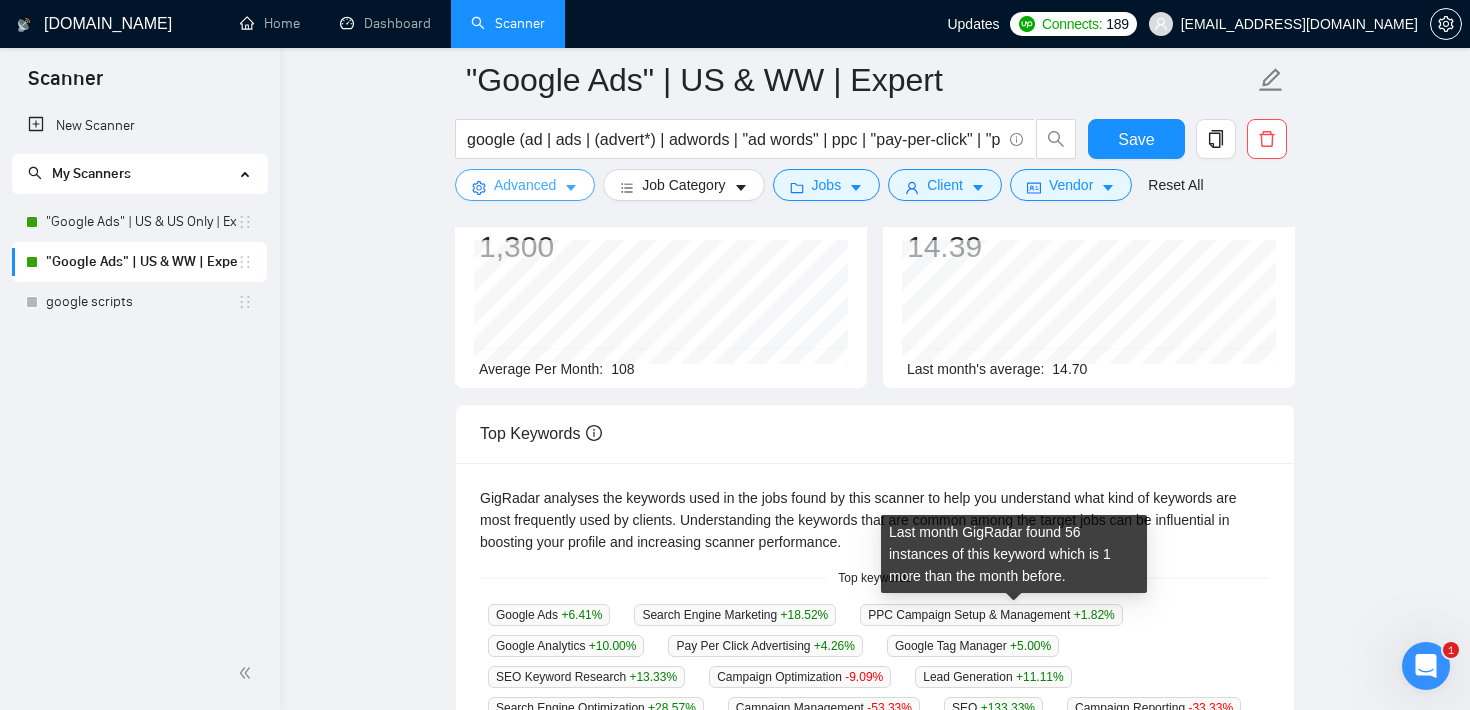 scroll, scrollTop: 0, scrollLeft: 0, axis: both 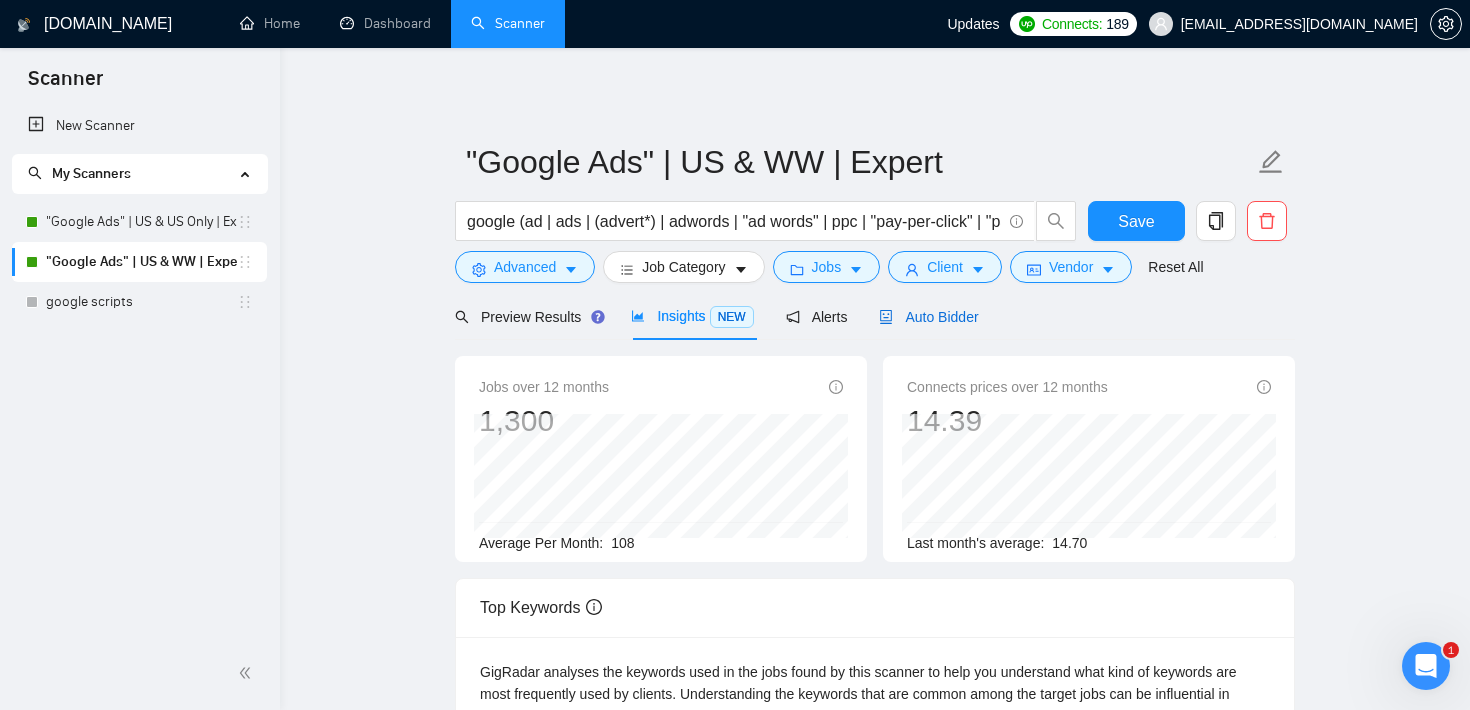 click on "Auto Bidder" at bounding box center [928, 317] 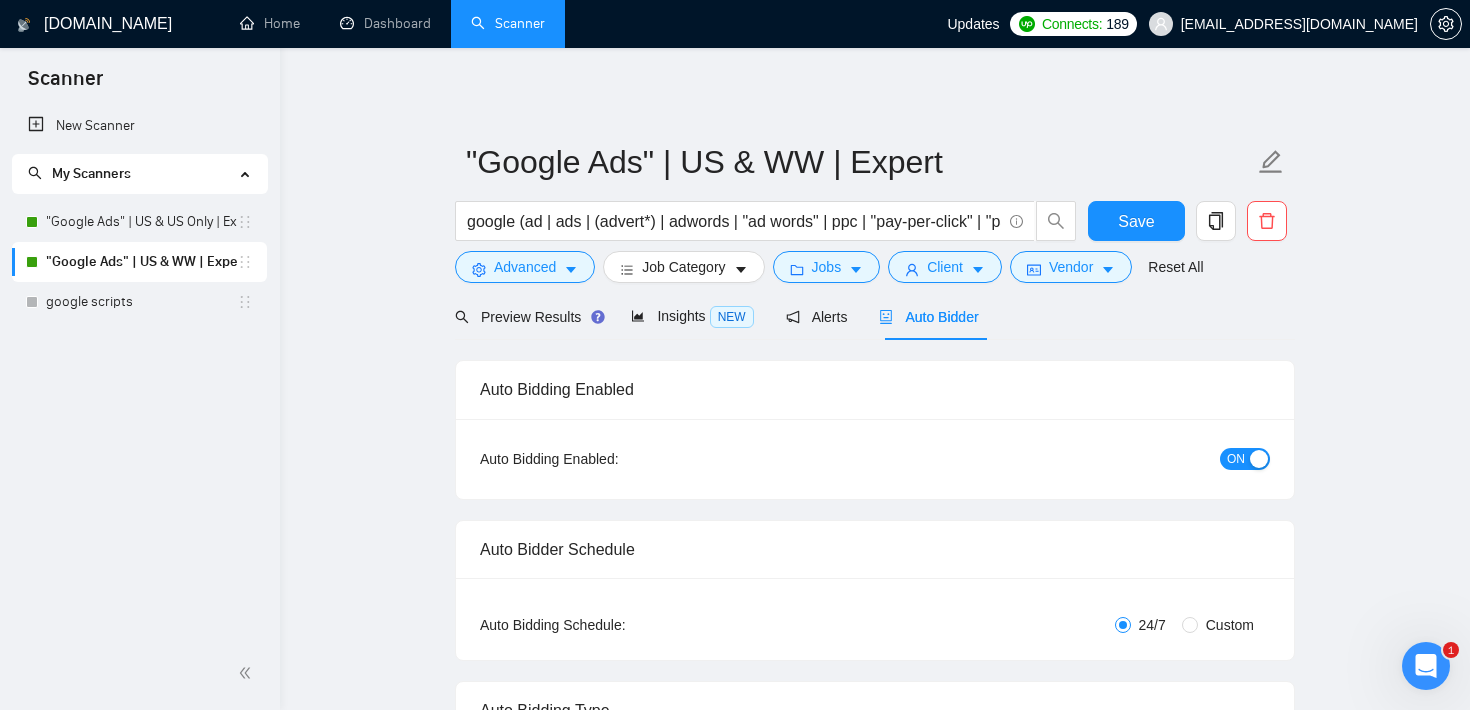 type 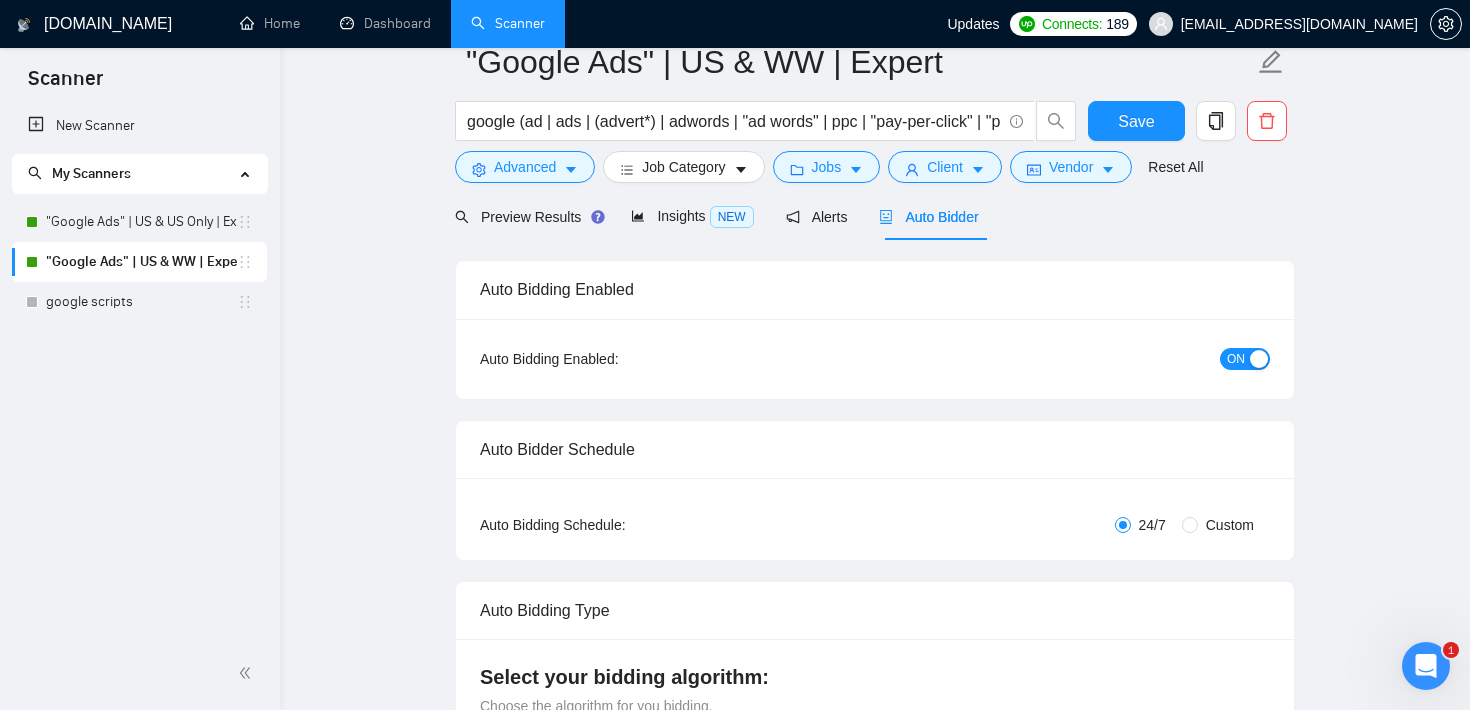 scroll, scrollTop: 134, scrollLeft: 0, axis: vertical 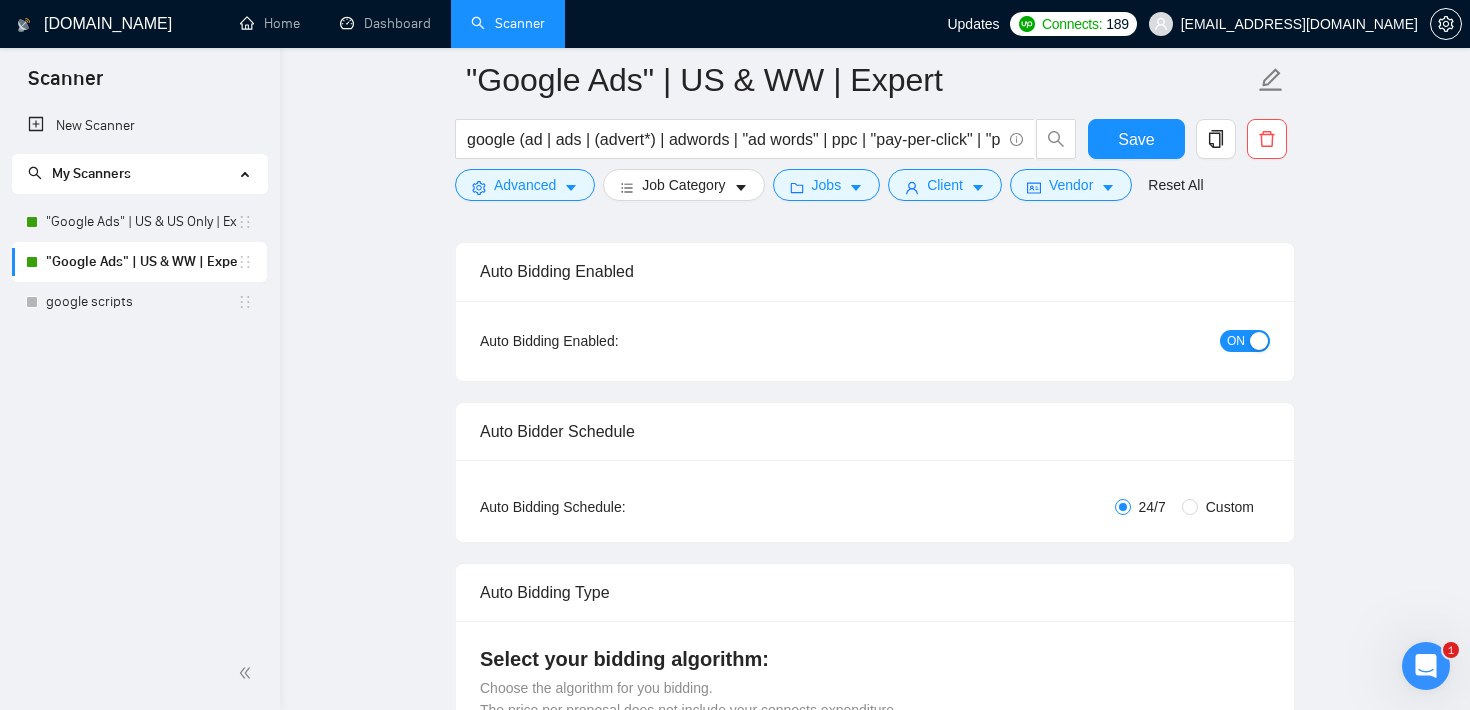 click on ""Google Ads" | US & WW | Expert google (ad | ads | (advert*) | adwords | "ad words" | ppc | "pay-per-click" | "pay per click") Save Advanced   Job Category   Jobs   Client   Vendor   Reset All Preview Results Insights NEW Alerts Auto Bidder Auto Bidding Enabled Auto Bidding Enabled: ON Auto Bidder Schedule Auto Bidding Type: Automated (recommended) Semi-automated Auto Bidding Schedule: 24/7 Custom Custom Auto Bidder Schedule Repeat every week [DATE] [DATE] [DATE] [DATE] [DATE] [DATE] [DATE] Active Hours ( America/Los_Angeles ): From: To: ( 24  hours) [GEOGRAPHIC_DATA]/Los_Angeles Auto Bidding Type Select your bidding algorithm: Choose the algorithm for you bidding. The price per proposal does not include your connects expenditure. Template Bidder Works great for narrow segments and short cover letters that don't change. 0.50  credits / proposal Sardor AI 🤖 Personalise your cover letter with ai [placeholders] 1.00  credits / proposal Experimental Laziza AI  👑   NEW   Learn more 2.00  credits / proposal" at bounding box center (875, 2528) 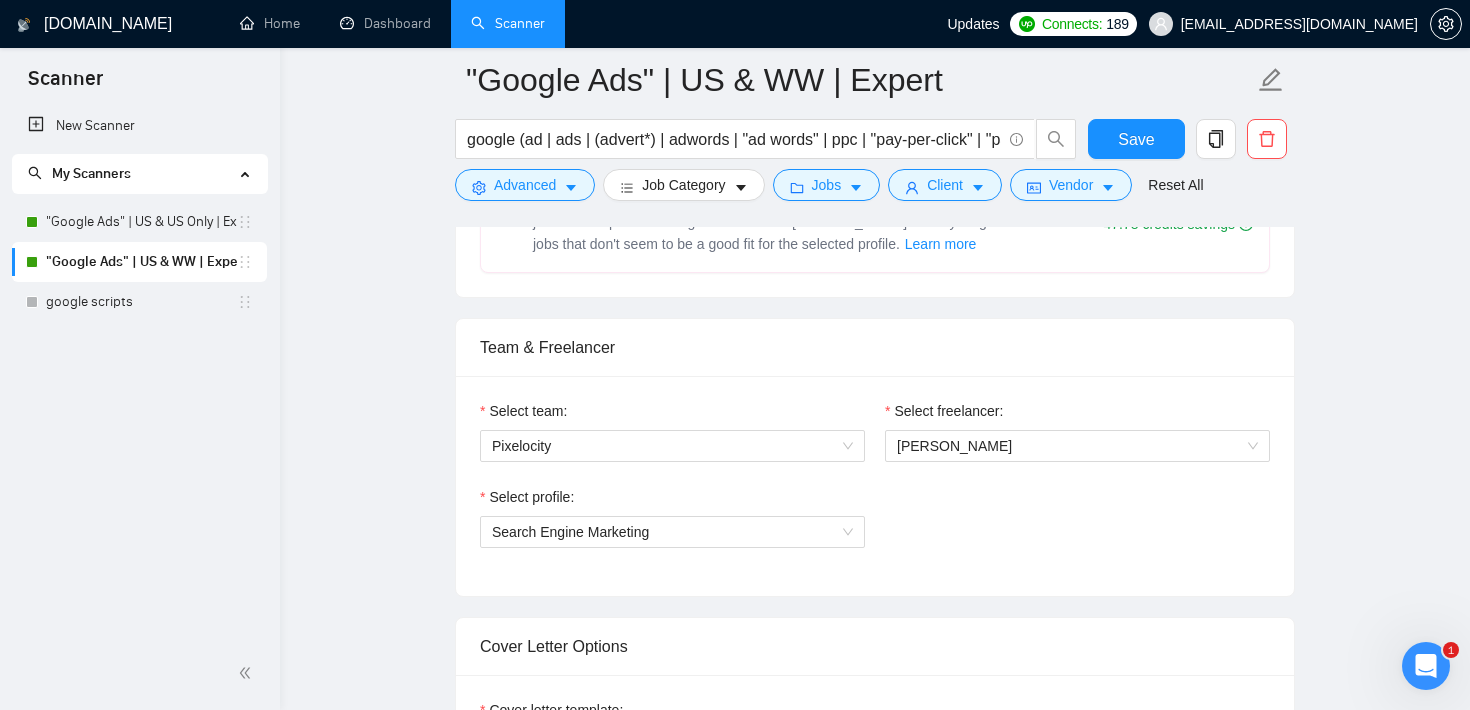 scroll, scrollTop: 924, scrollLeft: 0, axis: vertical 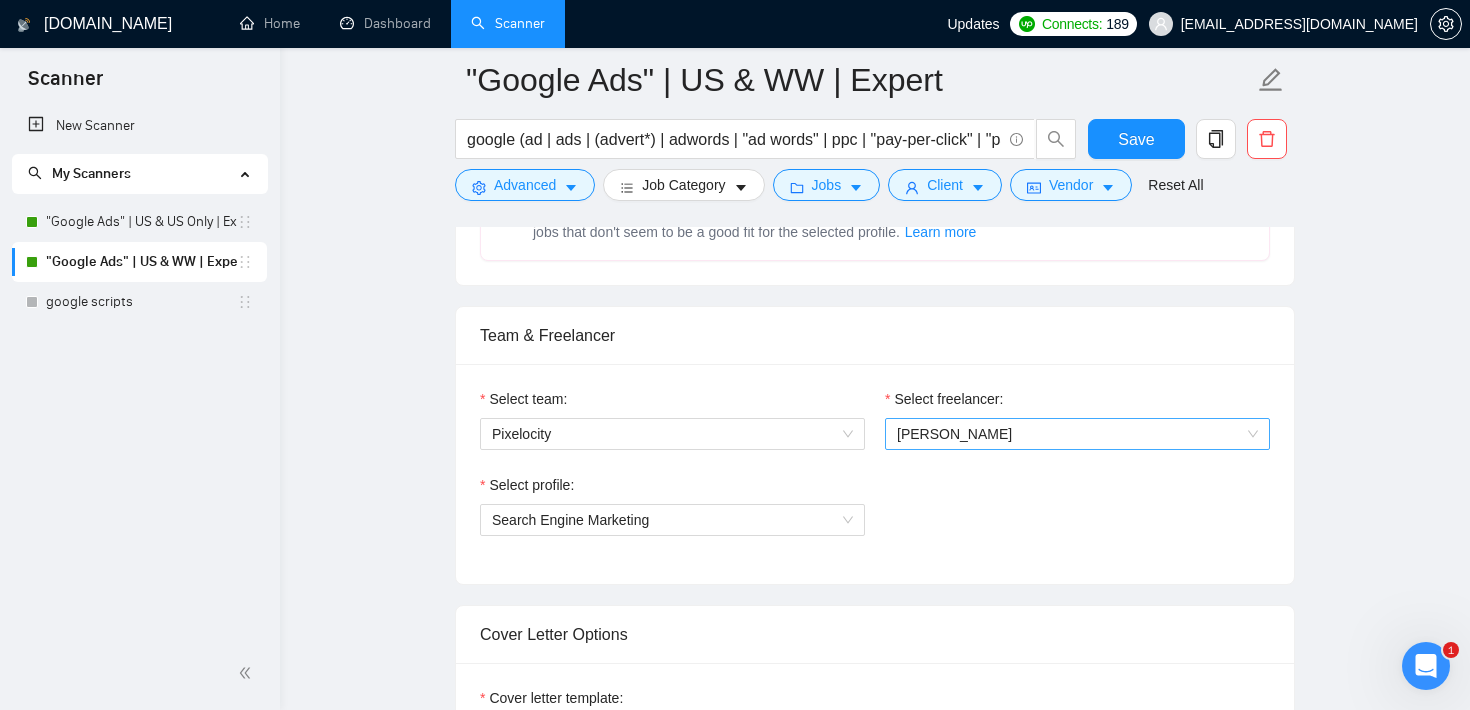 click on "[PERSON_NAME]" at bounding box center [1077, 434] 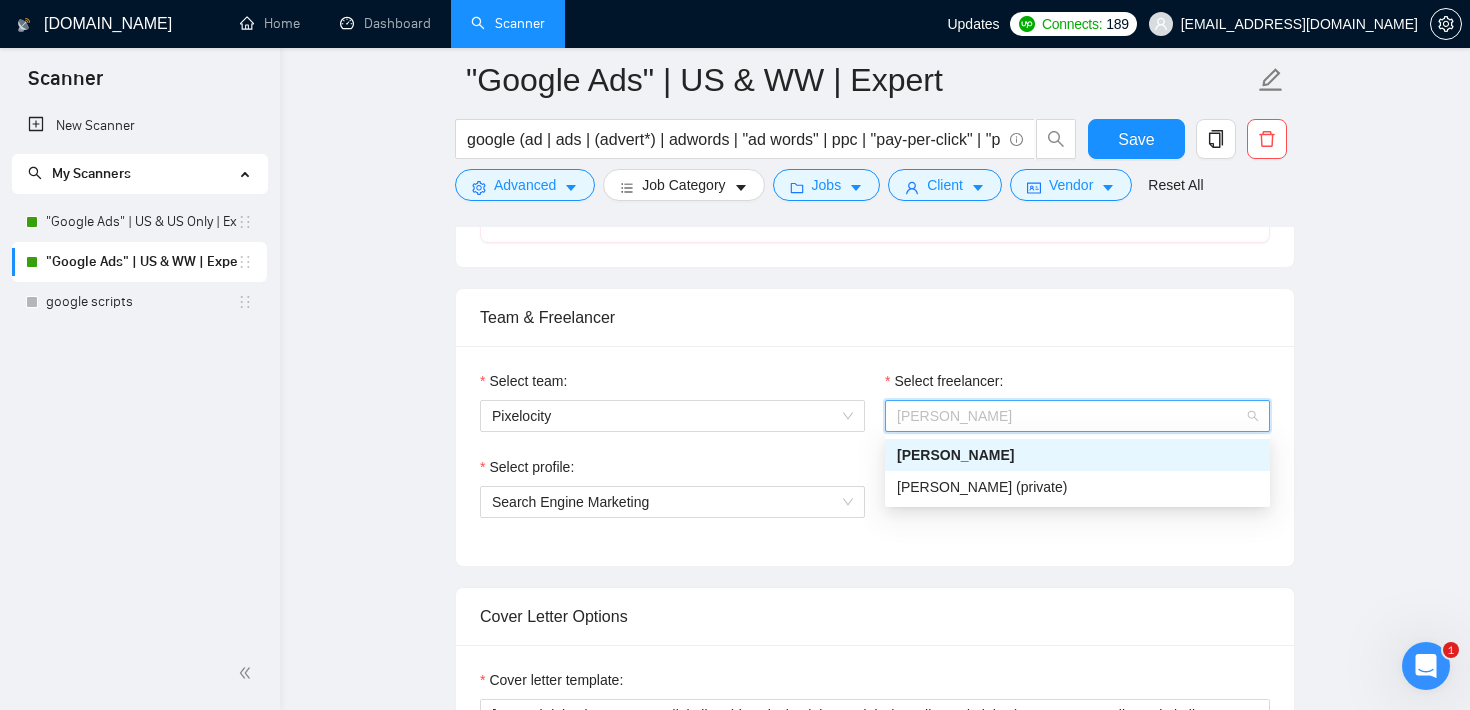 scroll, scrollTop: 945, scrollLeft: 0, axis: vertical 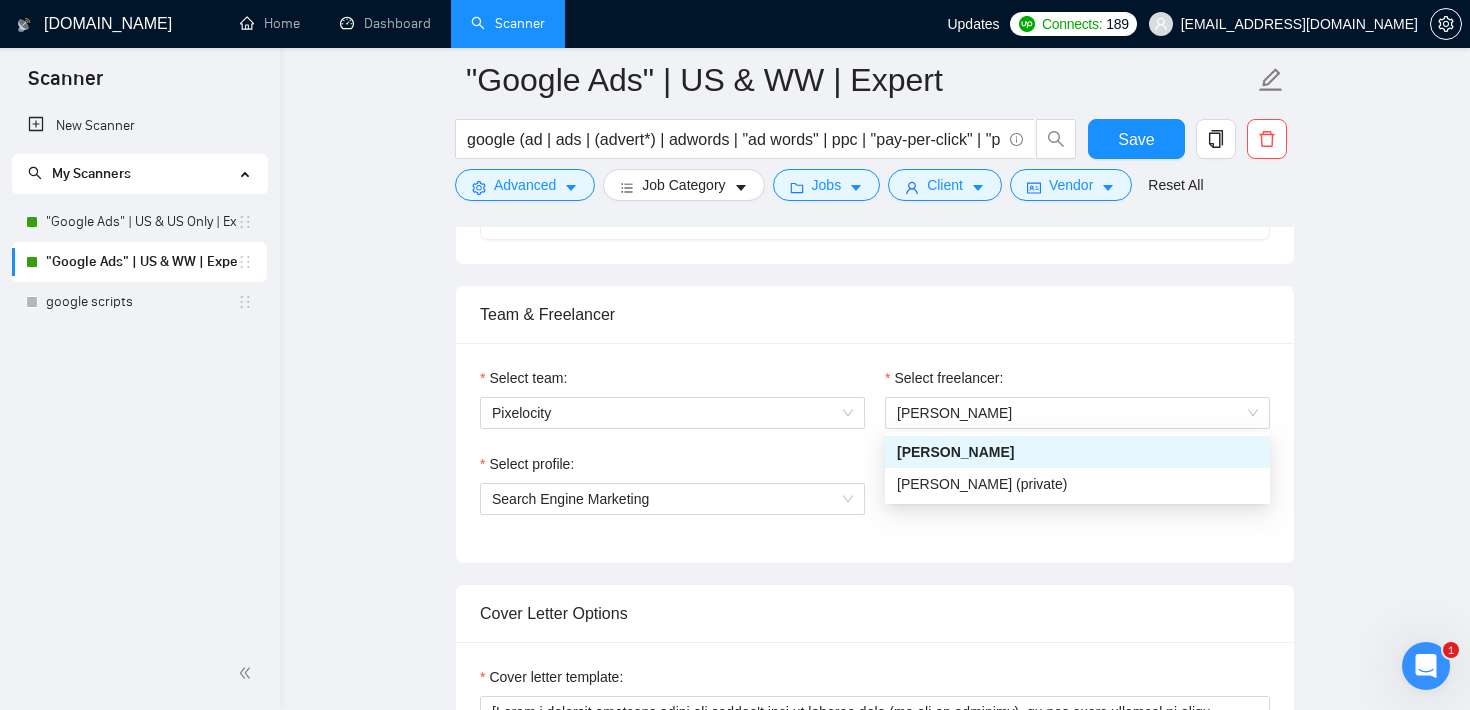 click on "Team & Freelancer" at bounding box center [875, 314] 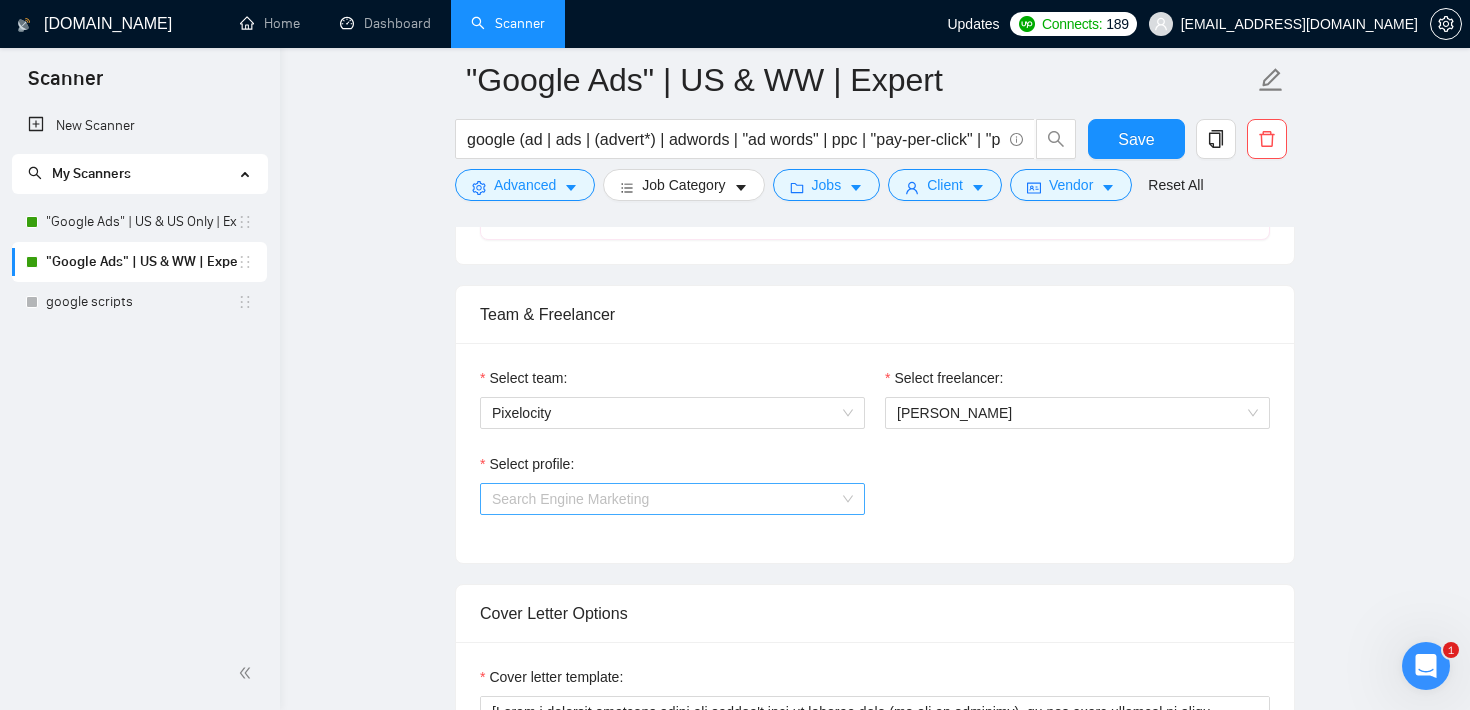 click on "Search Engine Marketing" at bounding box center [672, 499] 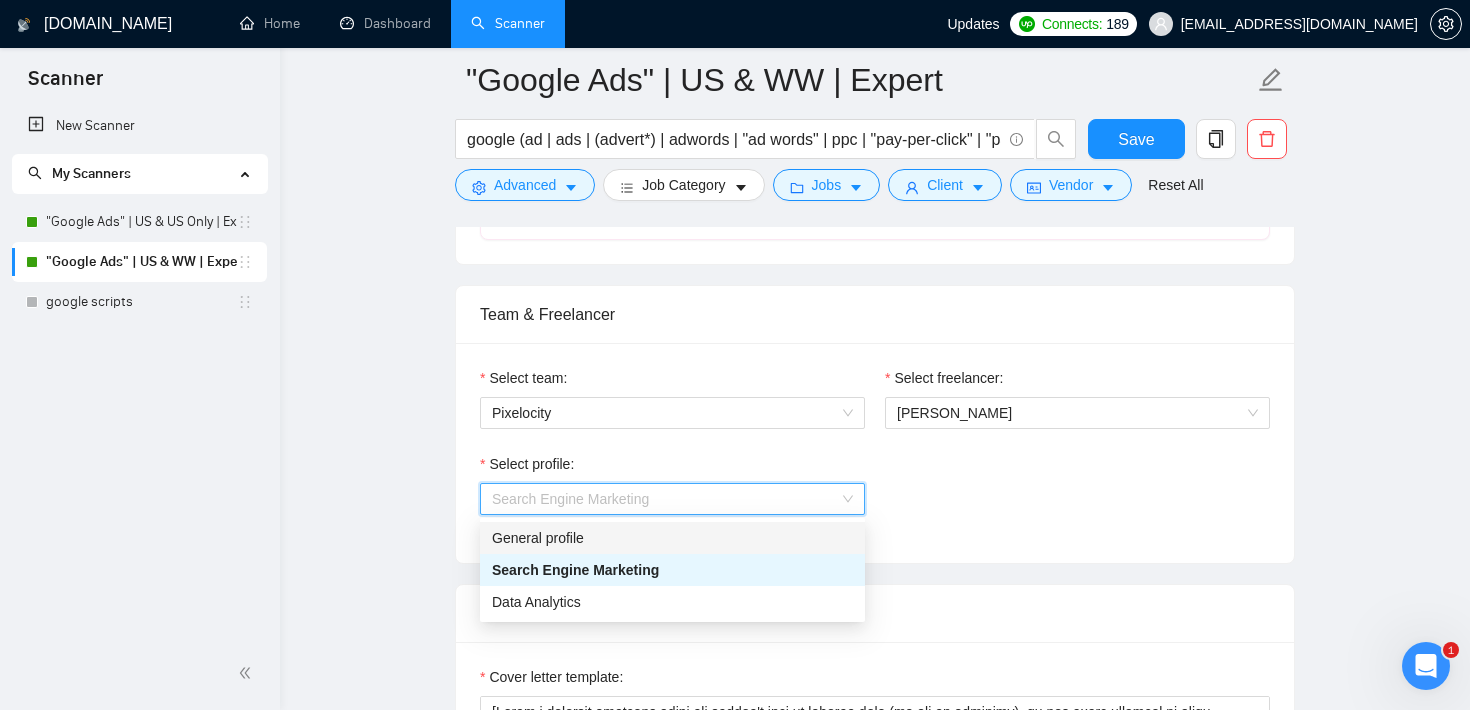 click on "Select profile: Search Engine Marketing" at bounding box center [875, 496] 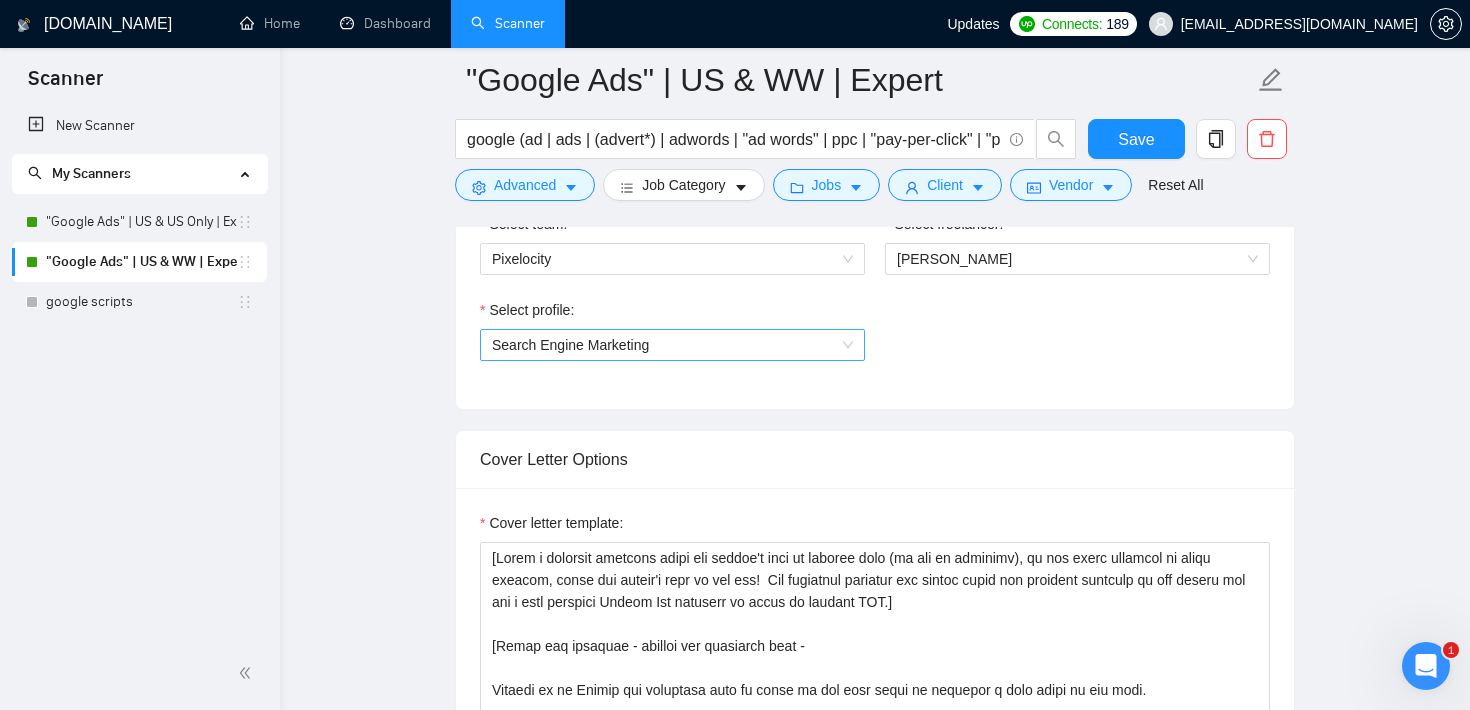 scroll, scrollTop: 1101, scrollLeft: 0, axis: vertical 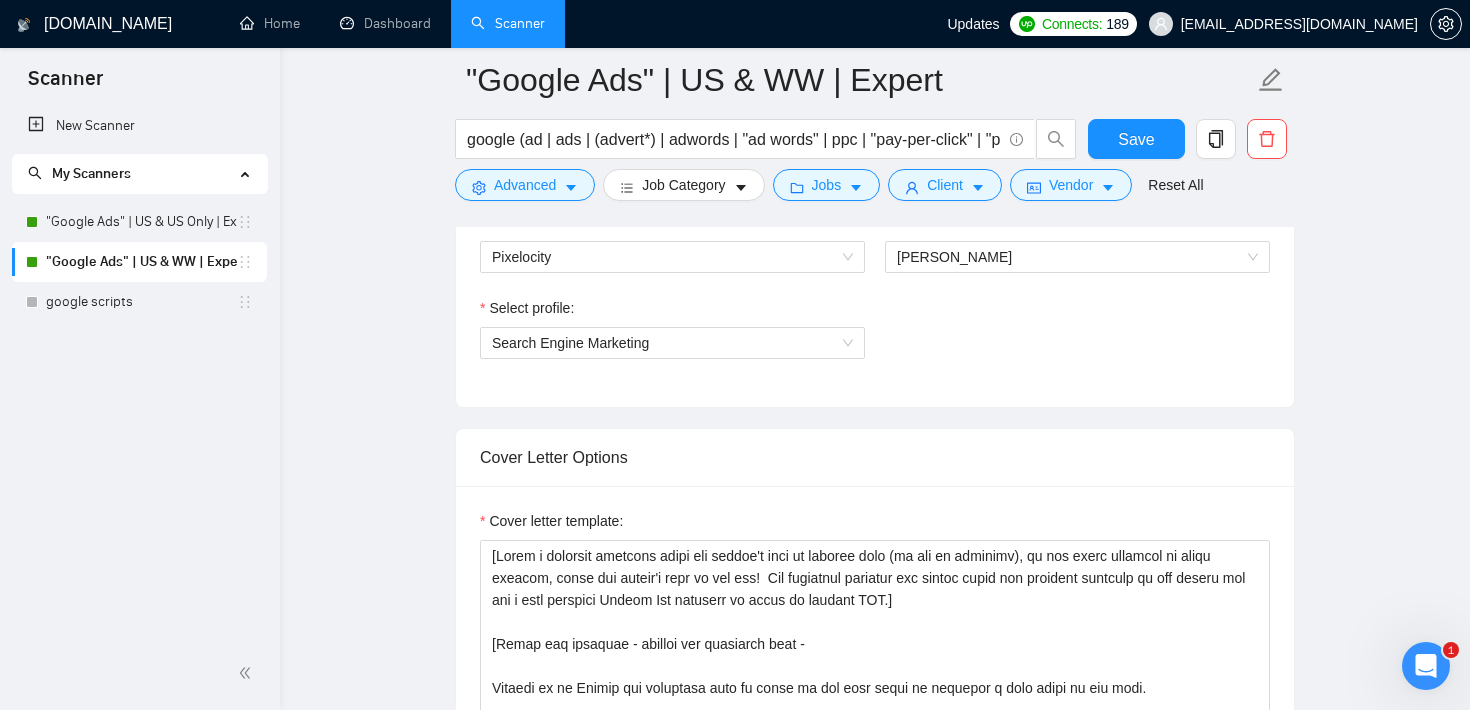 click on "Select team: Pixelocity Select freelancer: [PERSON_NAME] Select profile: Search Engine Marketing" at bounding box center (875, 297) 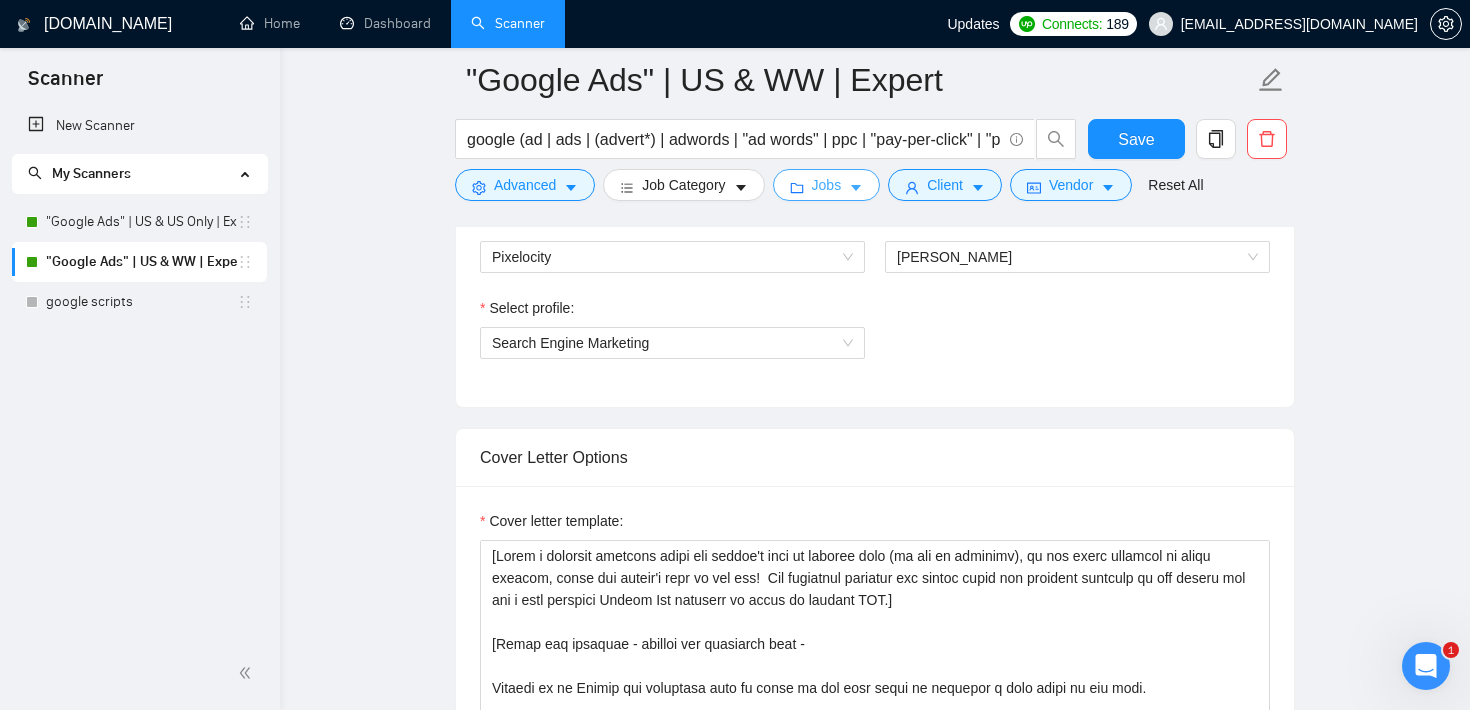 click on "Jobs" at bounding box center (827, 185) 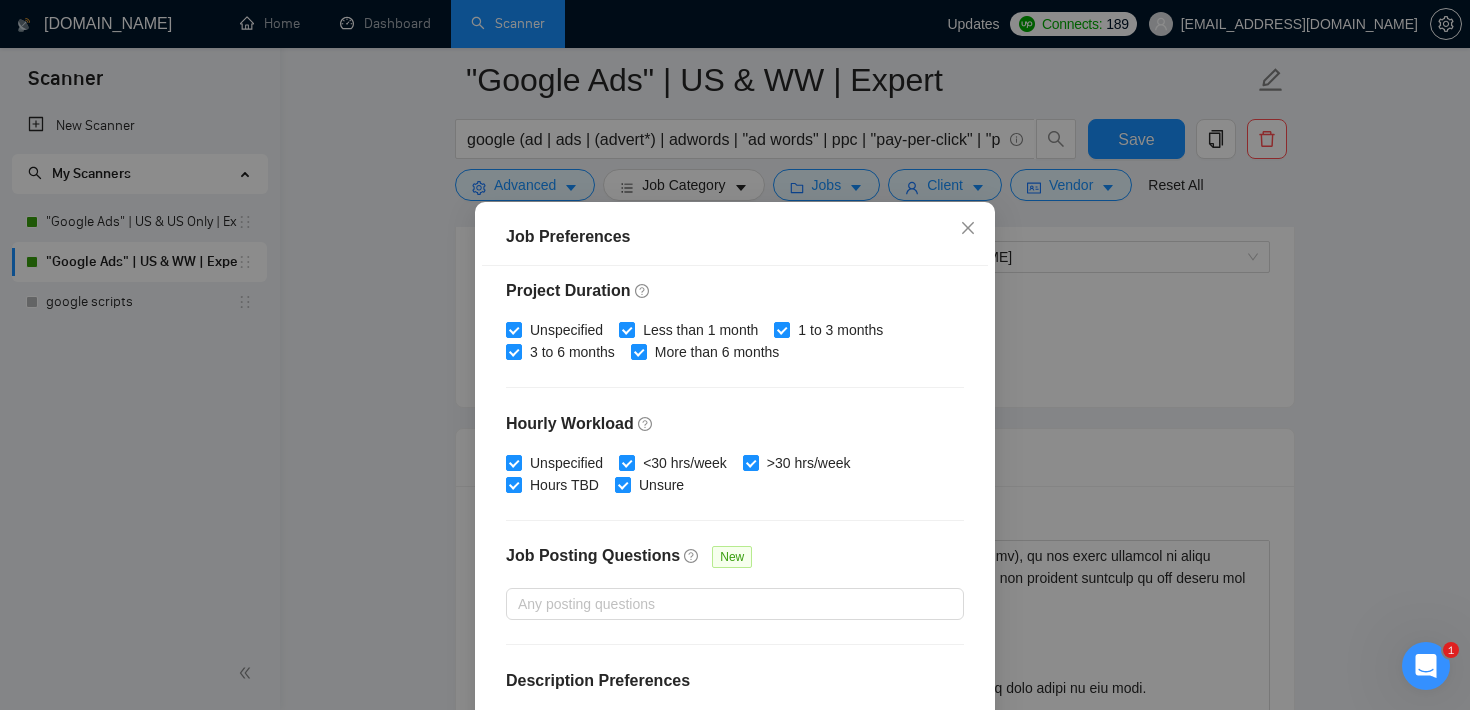 scroll, scrollTop: 630, scrollLeft: 0, axis: vertical 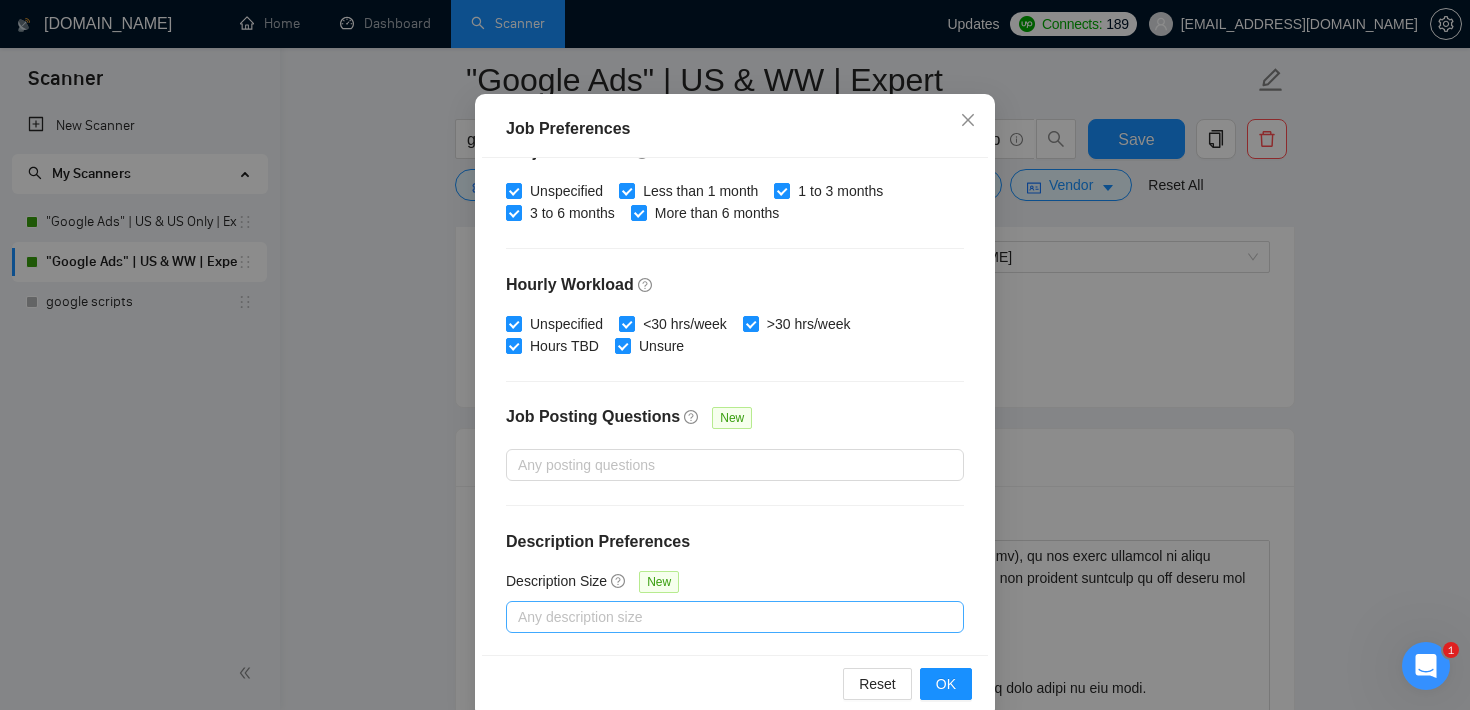 click at bounding box center (725, 617) 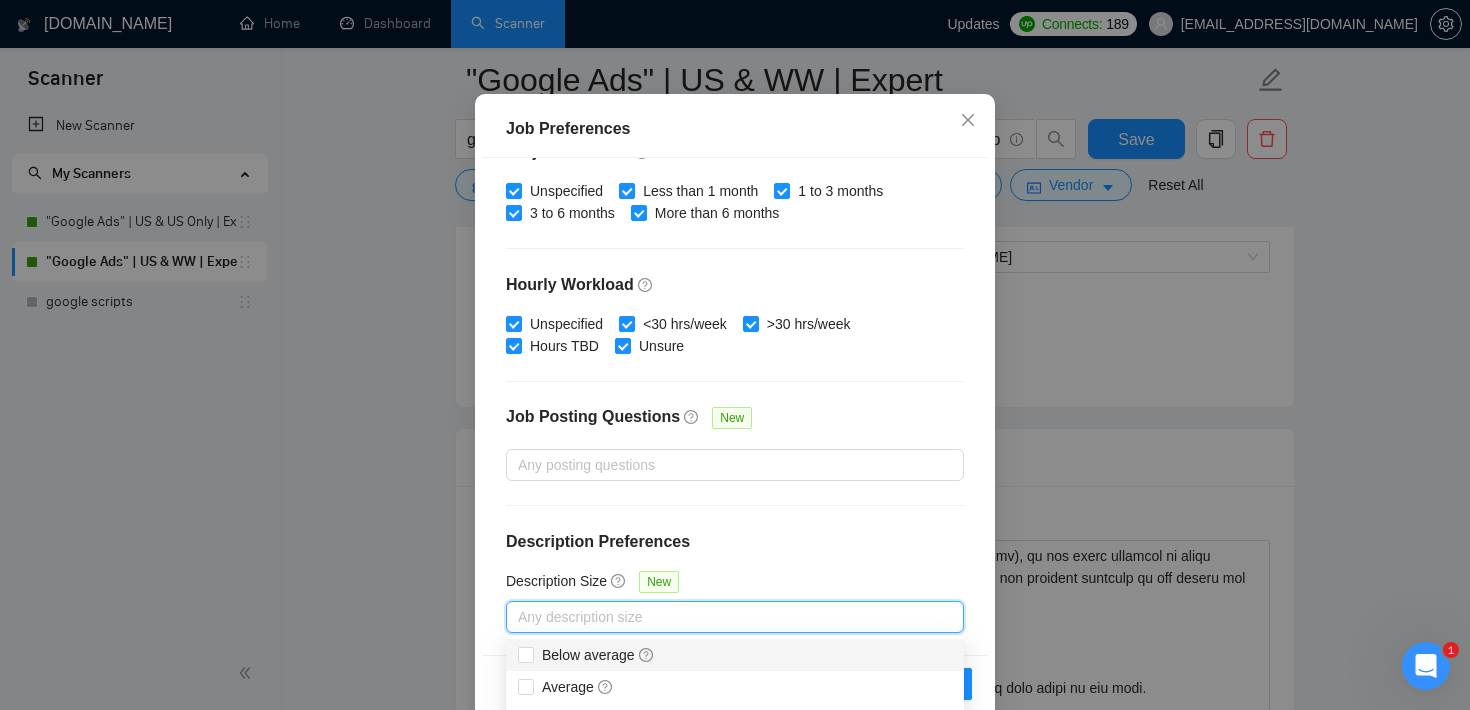 click on "Job Preferences Budget Project Type All Fixed Price Hourly Rate   Fixed Price Budget $ Min - $ Max Estimate Fixed Price When It’s Not Available New   Hourly Rate Price Budget $ 50 Min - $ Max Estimate Hourly Rate When It’s Not Available New Include Budget Placeholders Include Jobs with Unspecified Budget   Connects Price New Min - Max Project Duration   Unspecified Less than 1 month 1 to 3 months 3 to 6 months More than 6 months Hourly Workload   Unspecified <30 hrs/week >30 hrs/week Hours TBD Unsure Job Posting Questions New   Any posting questions Description Preferences Description Size New   Any description size Reset OK" at bounding box center (735, 355) 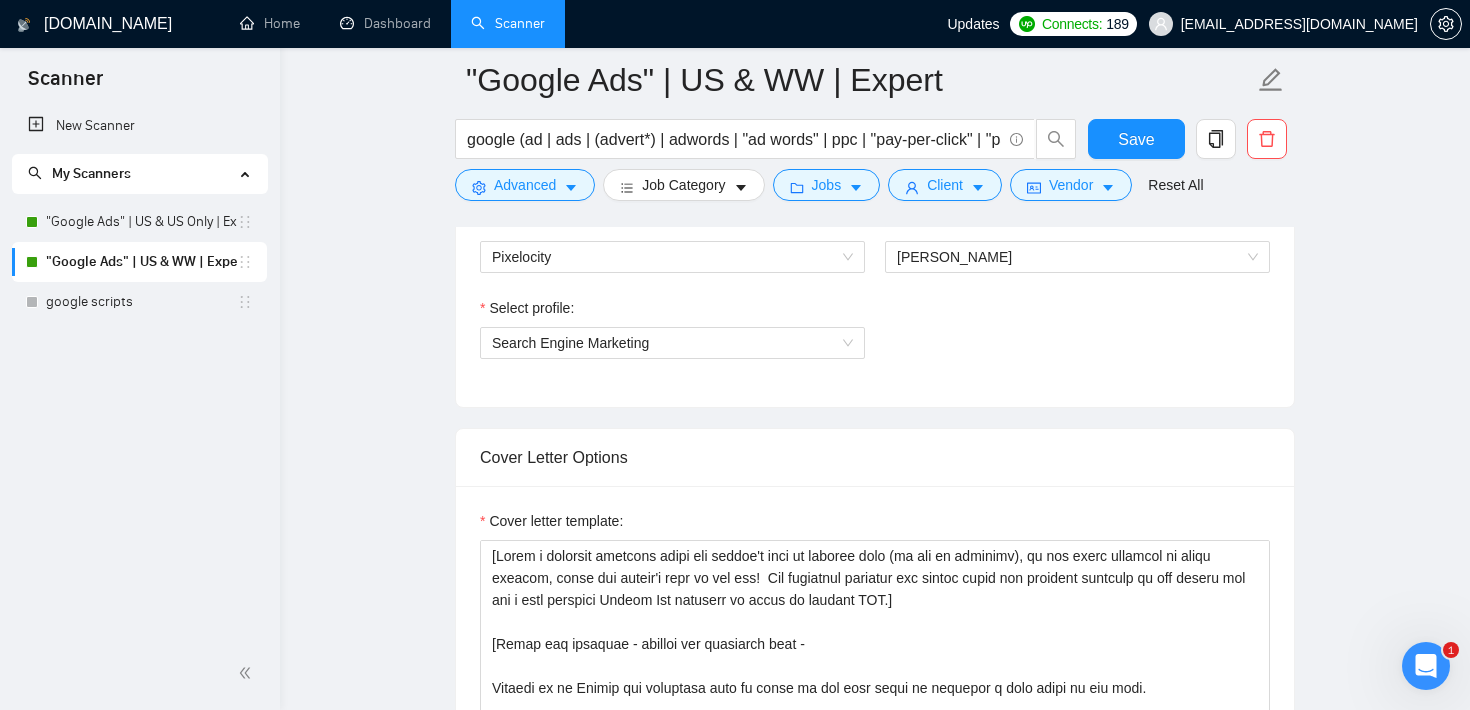 scroll, scrollTop: 59, scrollLeft: 0, axis: vertical 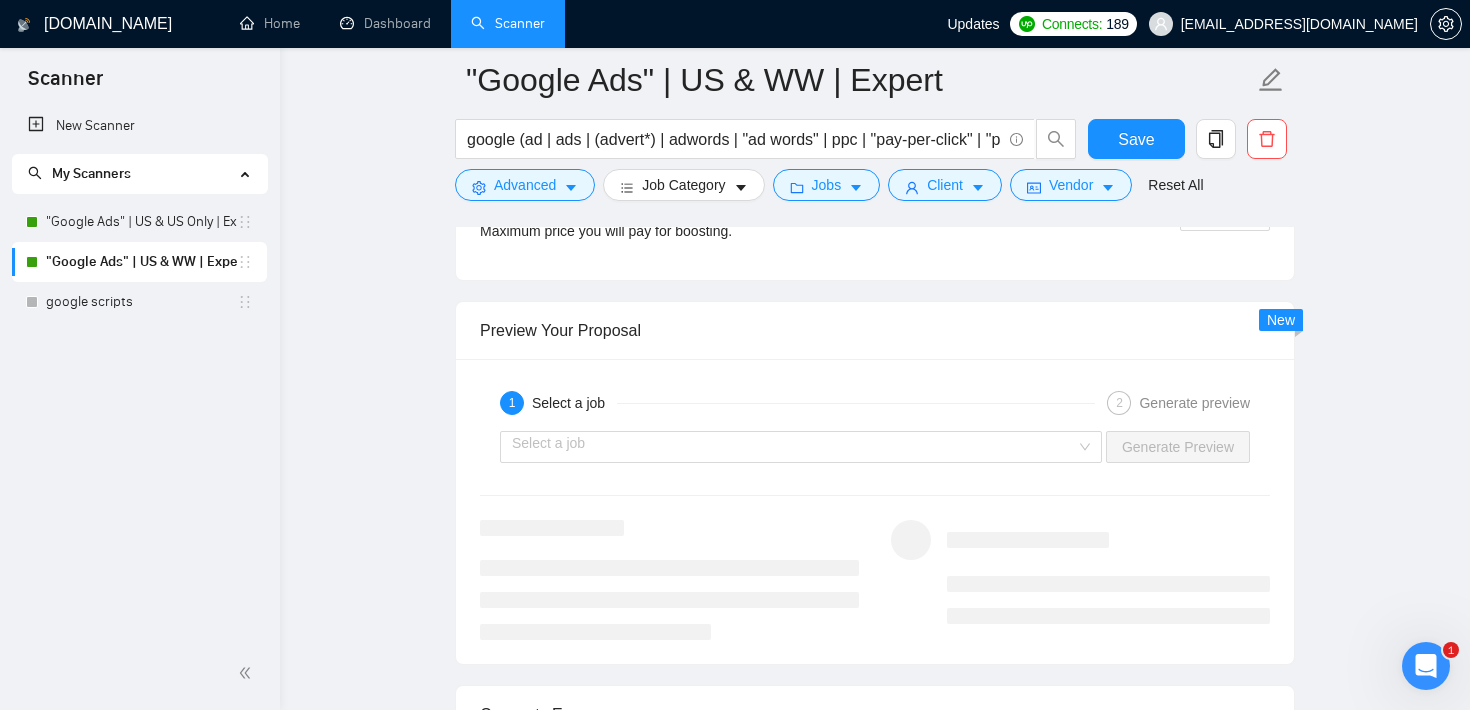 click at bounding box center (794, 447) 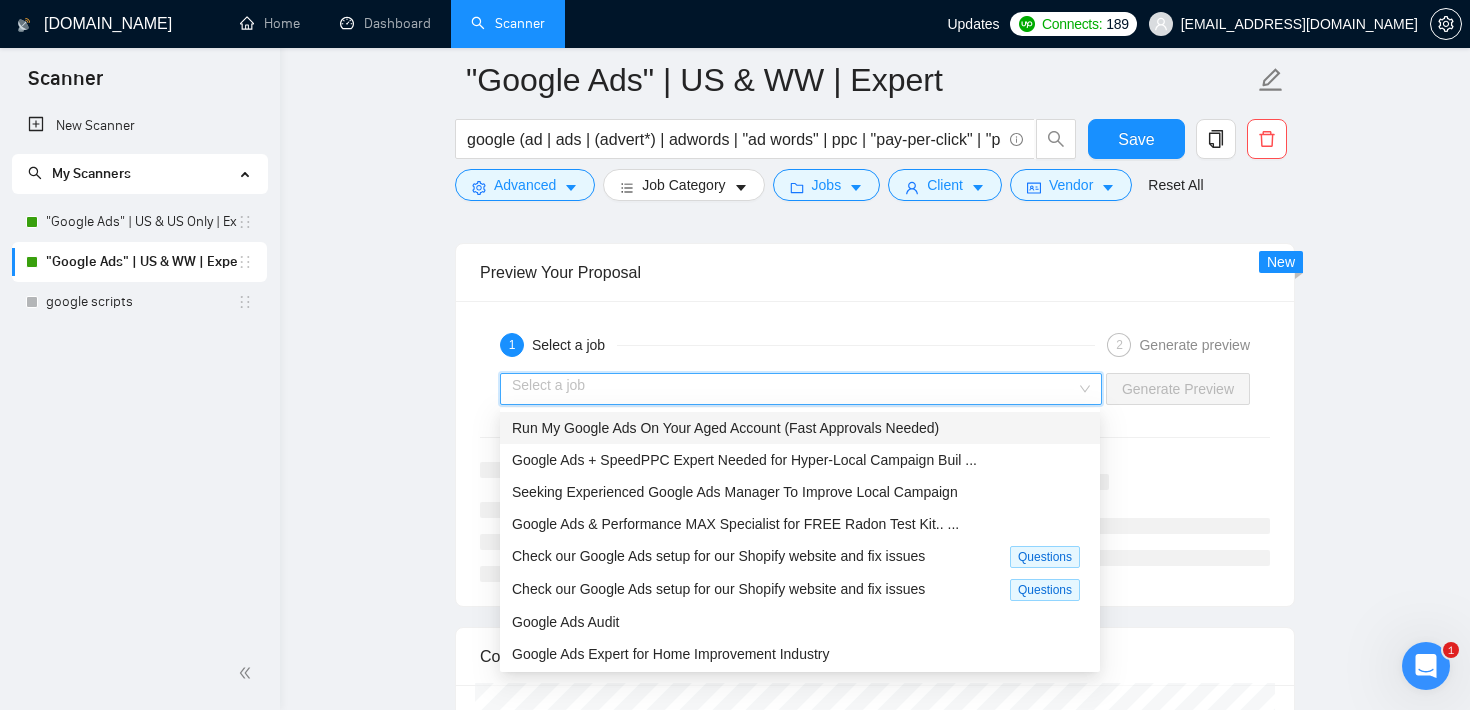 scroll, scrollTop: 3004, scrollLeft: 0, axis: vertical 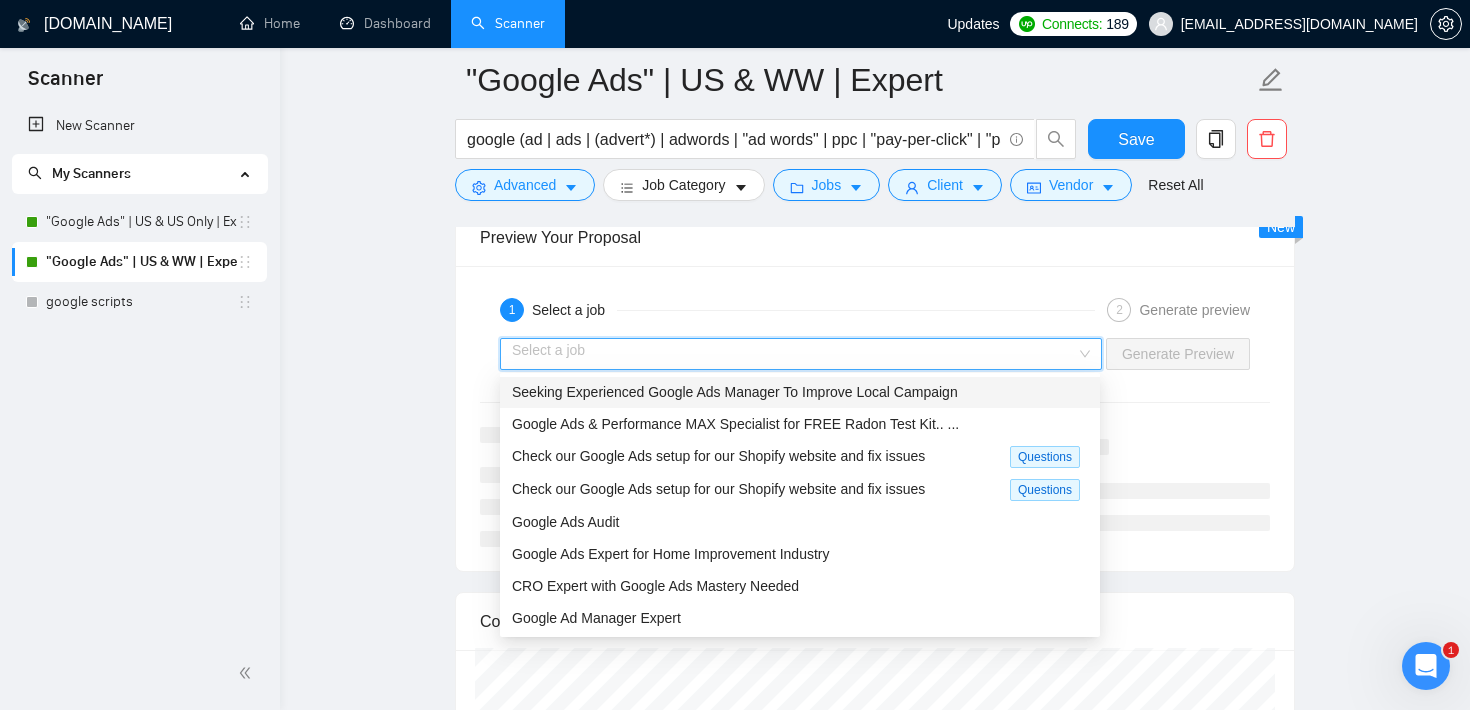 click on "1 Select a job 2 Generate preview Select a job Generate Preview" at bounding box center [875, 418] 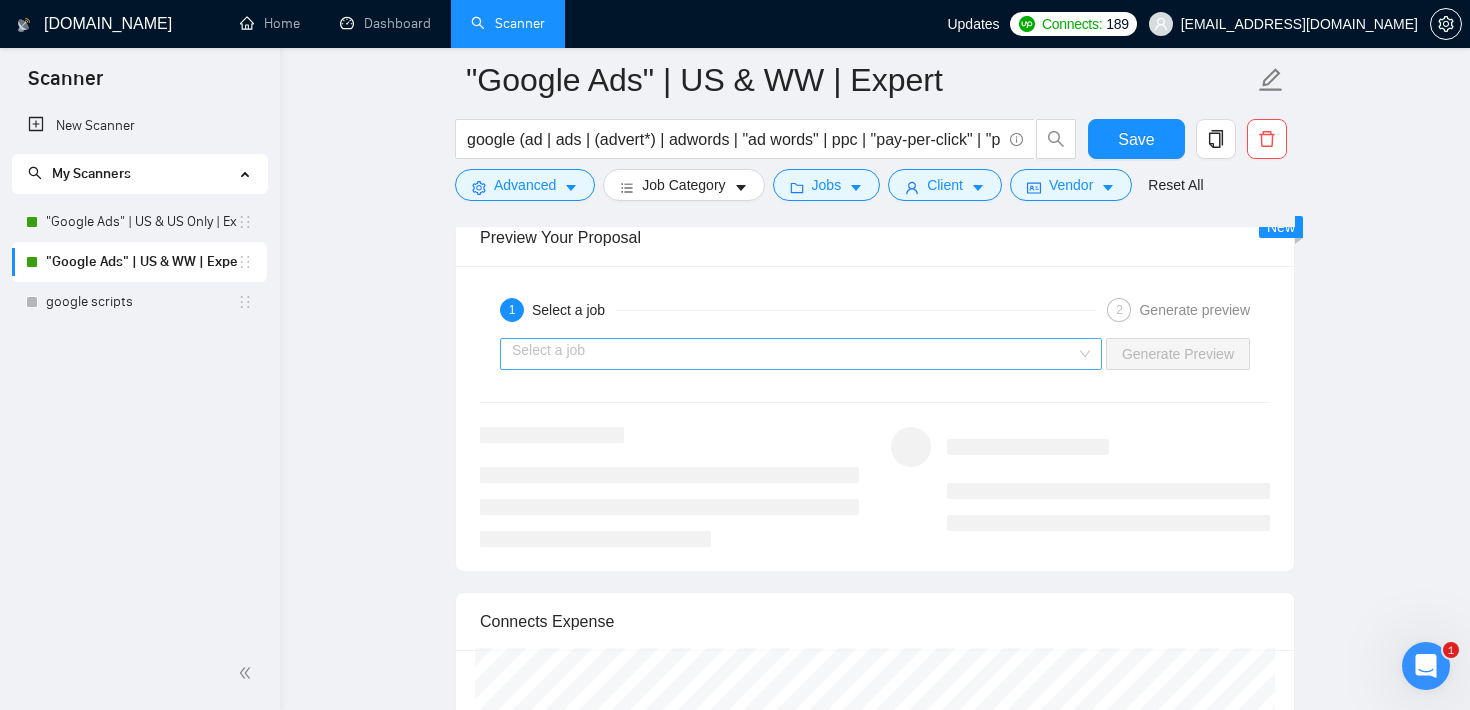 click at bounding box center (794, 354) 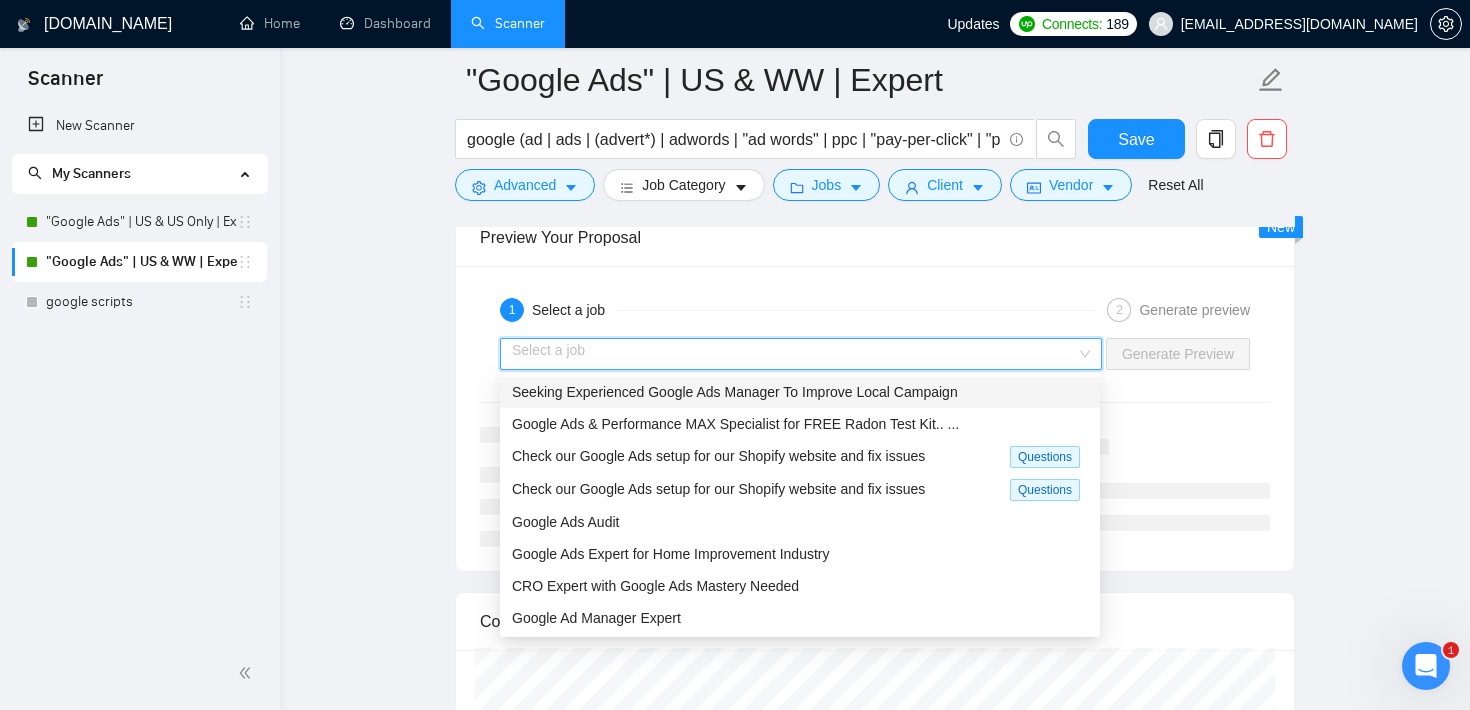 click on "1 Select a job 2 Generate preview Select a job Generate Preview" at bounding box center (875, 418) 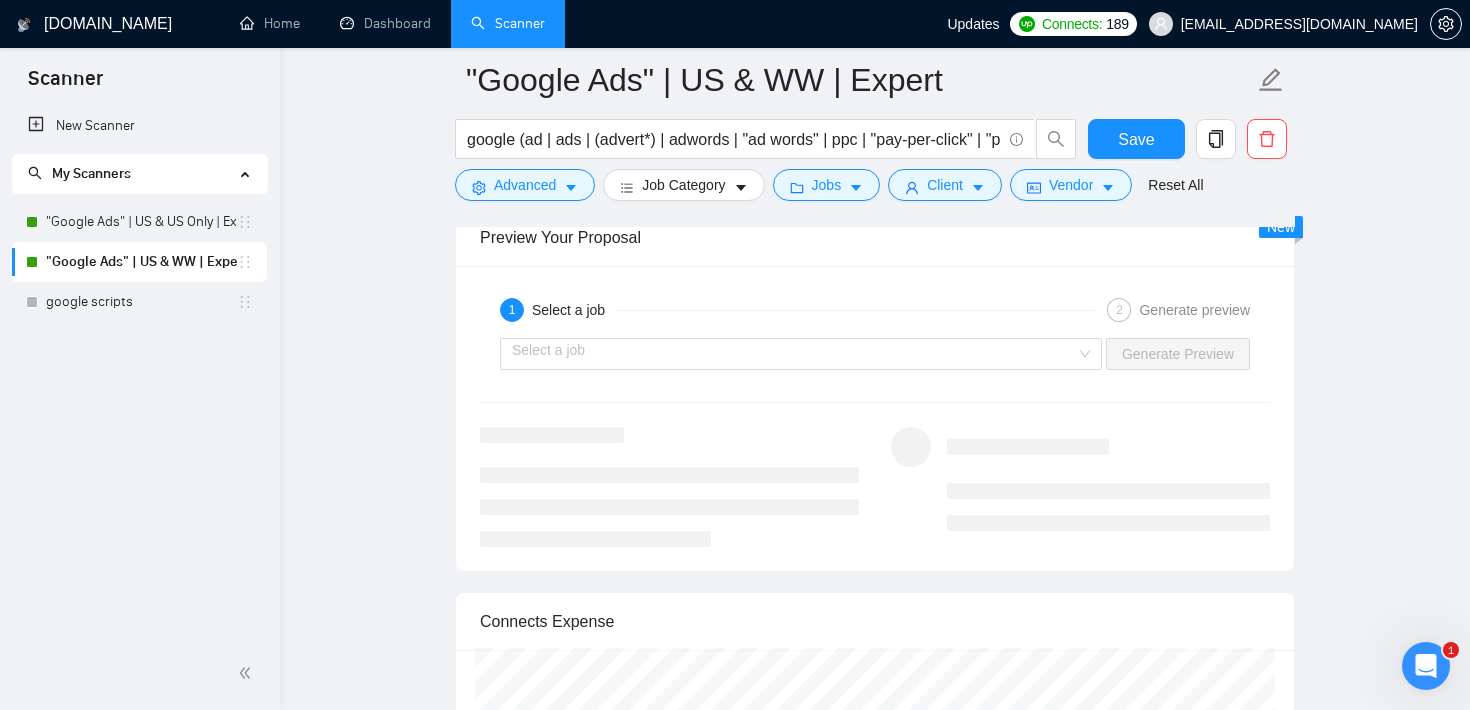 click on "1 Select a job 2 Generate preview Select a job Generate Preview" at bounding box center [875, 418] 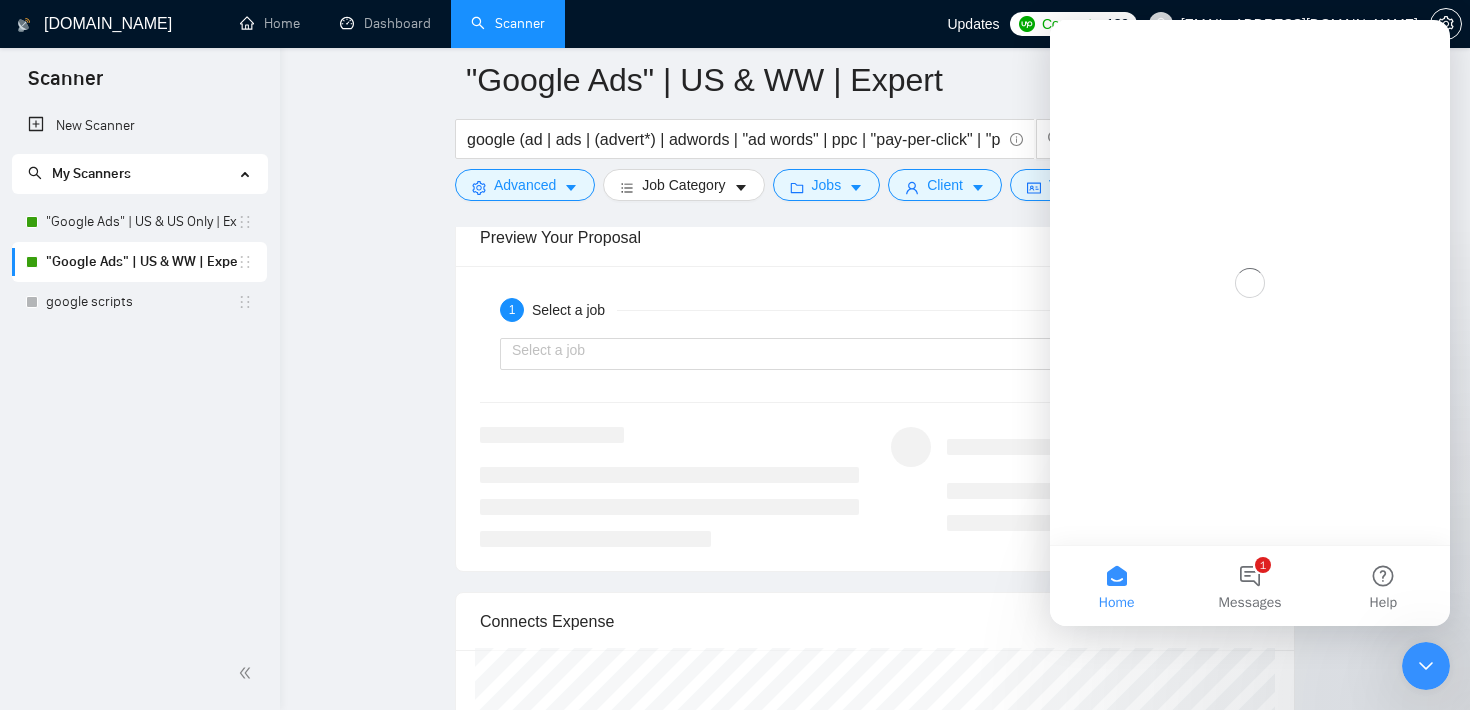 scroll, scrollTop: 0, scrollLeft: 0, axis: both 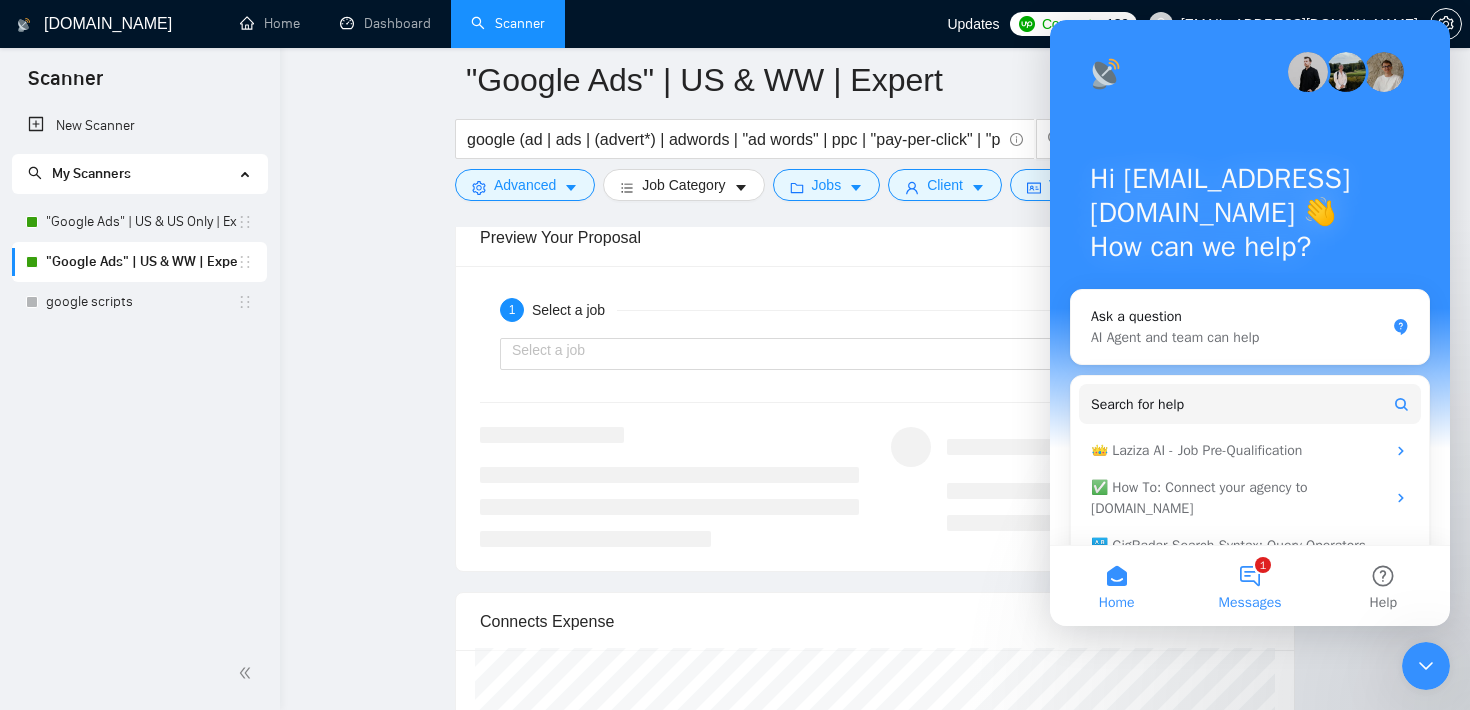 click on "1 Messages" at bounding box center [1249, 586] 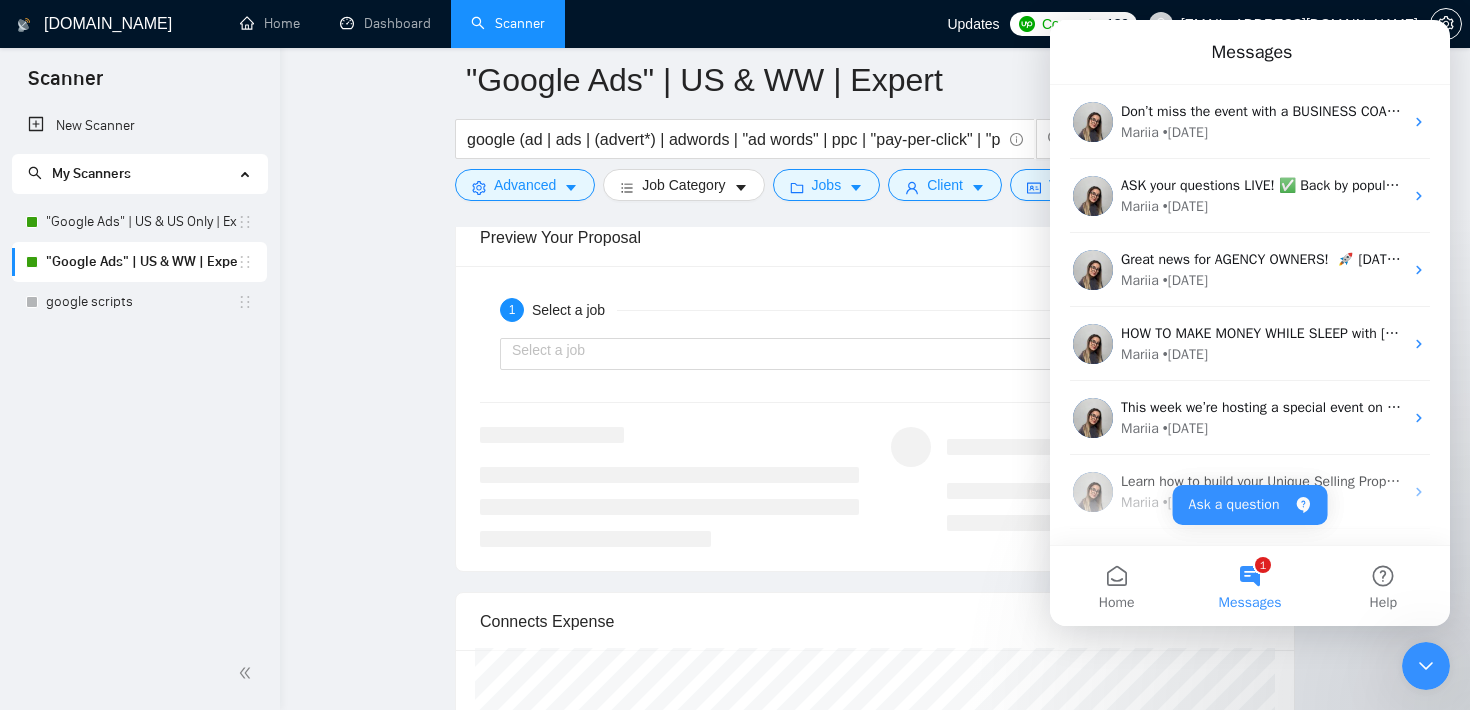 click at bounding box center [1426, 666] 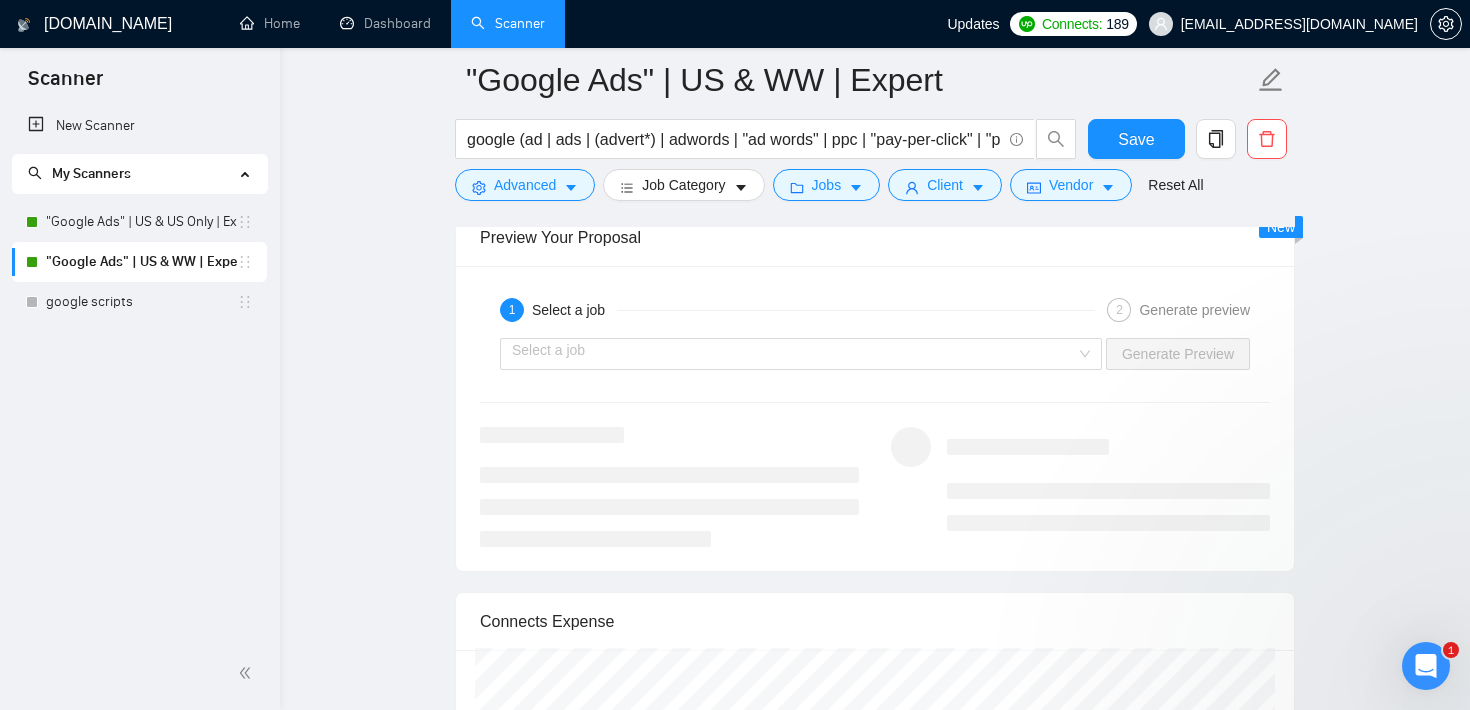 scroll, scrollTop: 0, scrollLeft: 0, axis: both 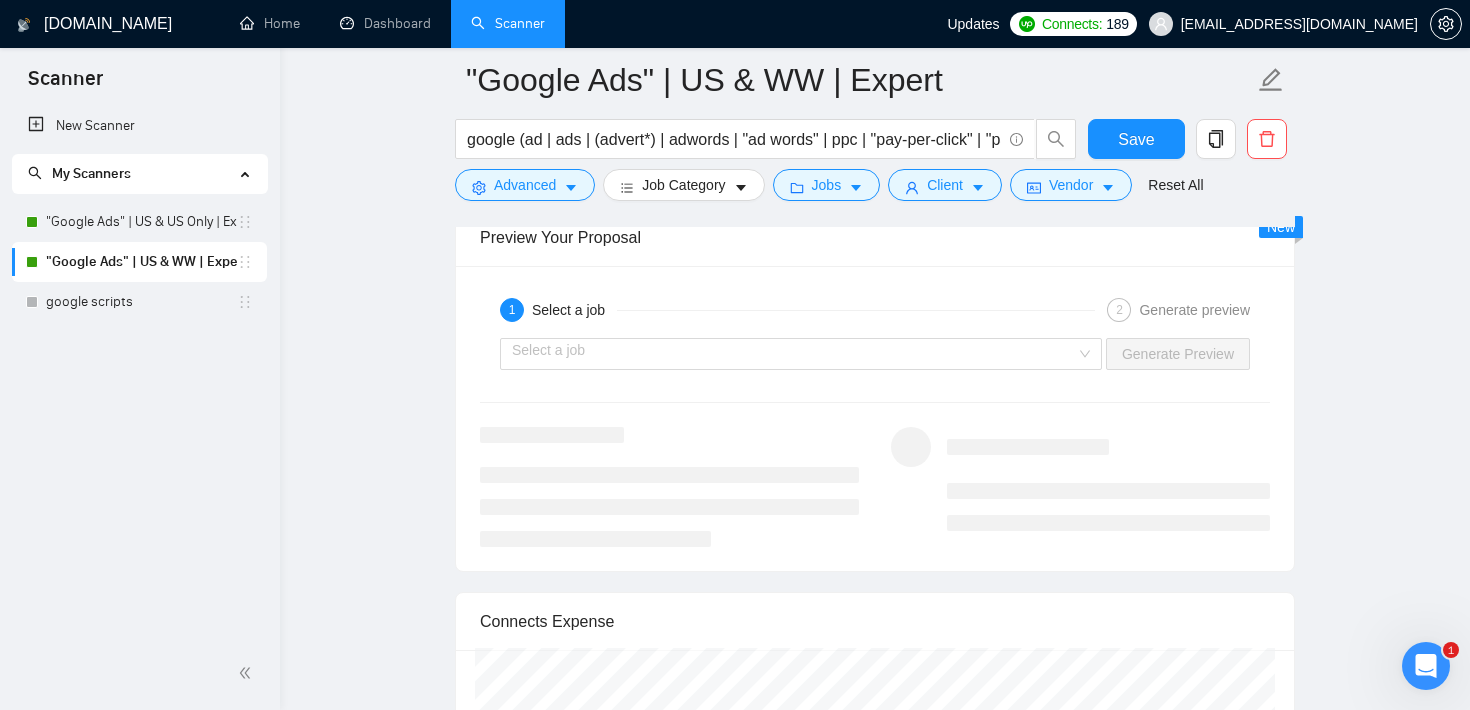 click on ""Google Ads" | US & WW | Expert google (ad | ads | (advert*) | adwords | "ad words" | ppc | "pay-per-click" | "pay per click") Save Advanced   Job Category   Jobs   Client   Vendor   Reset All Preview Results Insights NEW Alerts Auto Bidder Auto Bidding Enabled Auto Bidding Enabled: ON Auto Bidder Schedule Auto Bidding Type: Automated (recommended) Semi-automated Auto Bidding Schedule: 24/7 Custom Custom Auto Bidder Schedule Repeat every week [DATE] [DATE] [DATE] [DATE] [DATE] [DATE] [DATE] Active Hours ( America/Los_Angeles ): From: To: ( 24  hours) [GEOGRAPHIC_DATA]/Los_Angeles Auto Bidding Type Select your bidding algorithm: Choose the algorithm for you bidding. The price per proposal does not include your connects expenditure. Template Bidder Works great for narrow segments and short cover letters that don't change. 0.50  credits / proposal Sardor AI 🤖 Personalise your cover letter with ai [placeholders] 1.00  credits / proposal Experimental Laziza AI  👑   NEW   Learn more 2.00  credits / proposal" at bounding box center [875, -342] 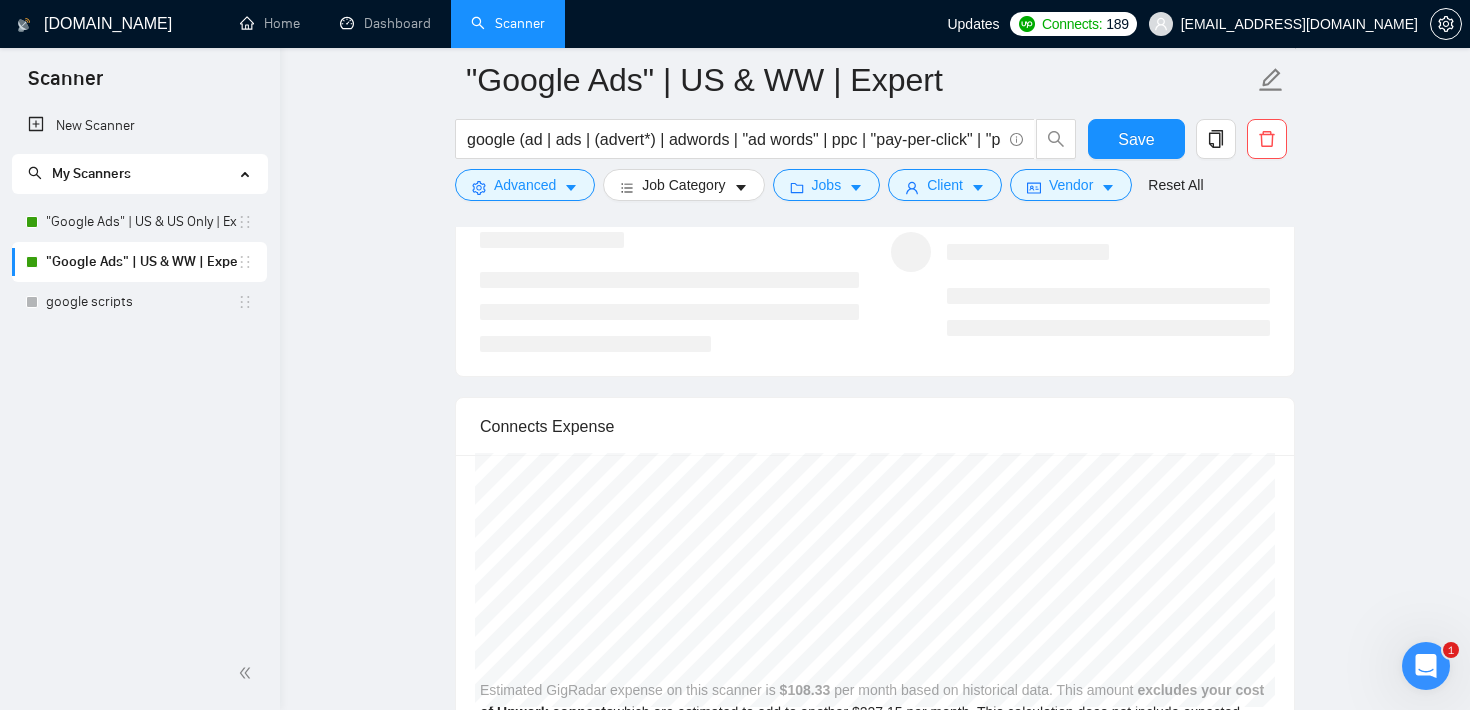 scroll, scrollTop: 3202, scrollLeft: 0, axis: vertical 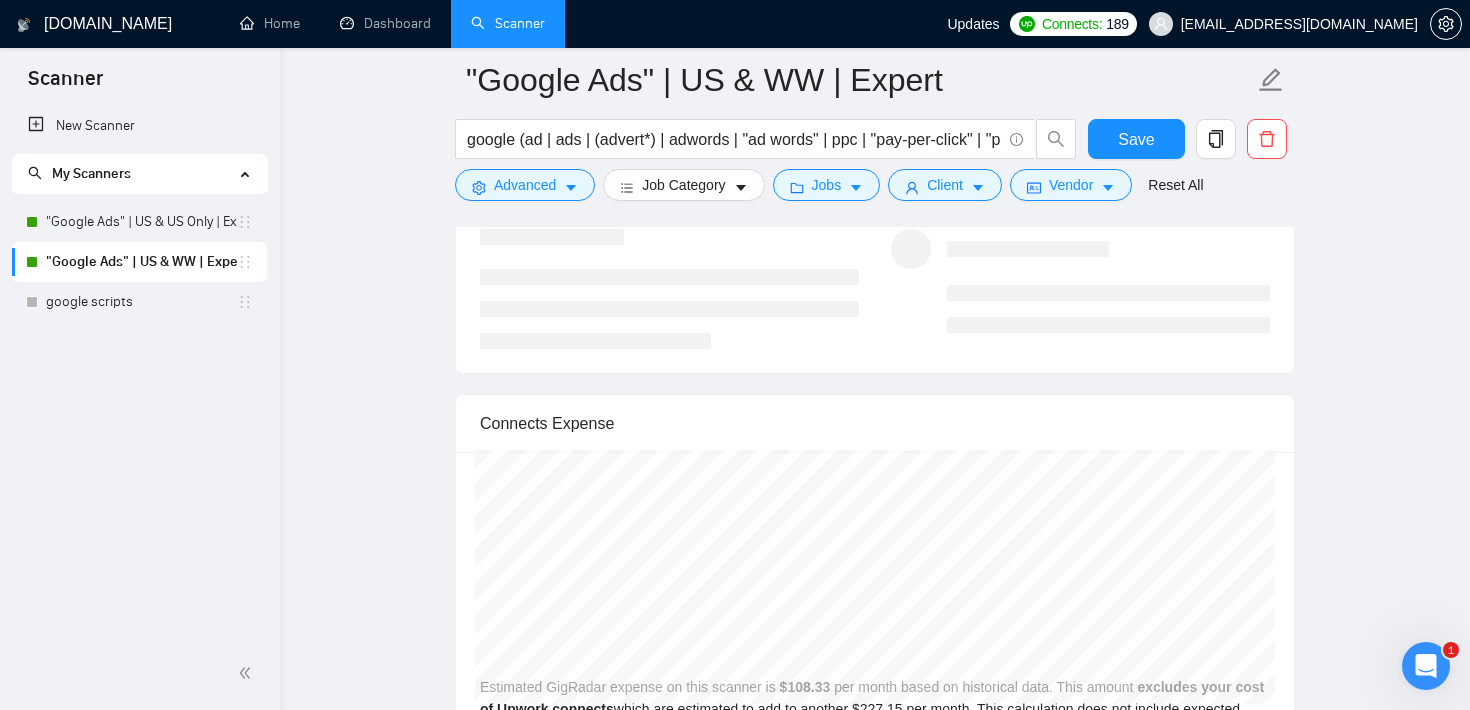 click on ""Google Ads" | US & WW | Expert google (ad | ads | (advert*) | adwords | "ad words" | ppc | "pay-per-click" | "pay per click") Save Advanced   Job Category   Jobs   Client   Vendor   Reset All Preview Results Insights NEW Alerts Auto Bidder Auto Bidding Enabled Auto Bidding Enabled: ON Auto Bidder Schedule Auto Bidding Type: Automated (recommended) Semi-automated Auto Bidding Schedule: 24/7 Custom Custom Auto Bidder Schedule Repeat every week [DATE] [DATE] [DATE] [DATE] [DATE] [DATE] [DATE] Active Hours ( America/Los_Angeles ): From: To: ( 24  hours) [GEOGRAPHIC_DATA]/Los_Angeles Auto Bidding Type Select your bidding algorithm: Choose the algorithm for you bidding. The price per proposal does not include your connects expenditure. Template Bidder Works great for narrow segments and short cover letters that don't change. 0.50  credits / proposal Sardor AI 🤖 Personalise your cover letter with ai [placeholders] 1.00  credits / proposal Experimental Laziza AI  👑   NEW   Learn more 2.00  credits / proposal" at bounding box center [875, -540] 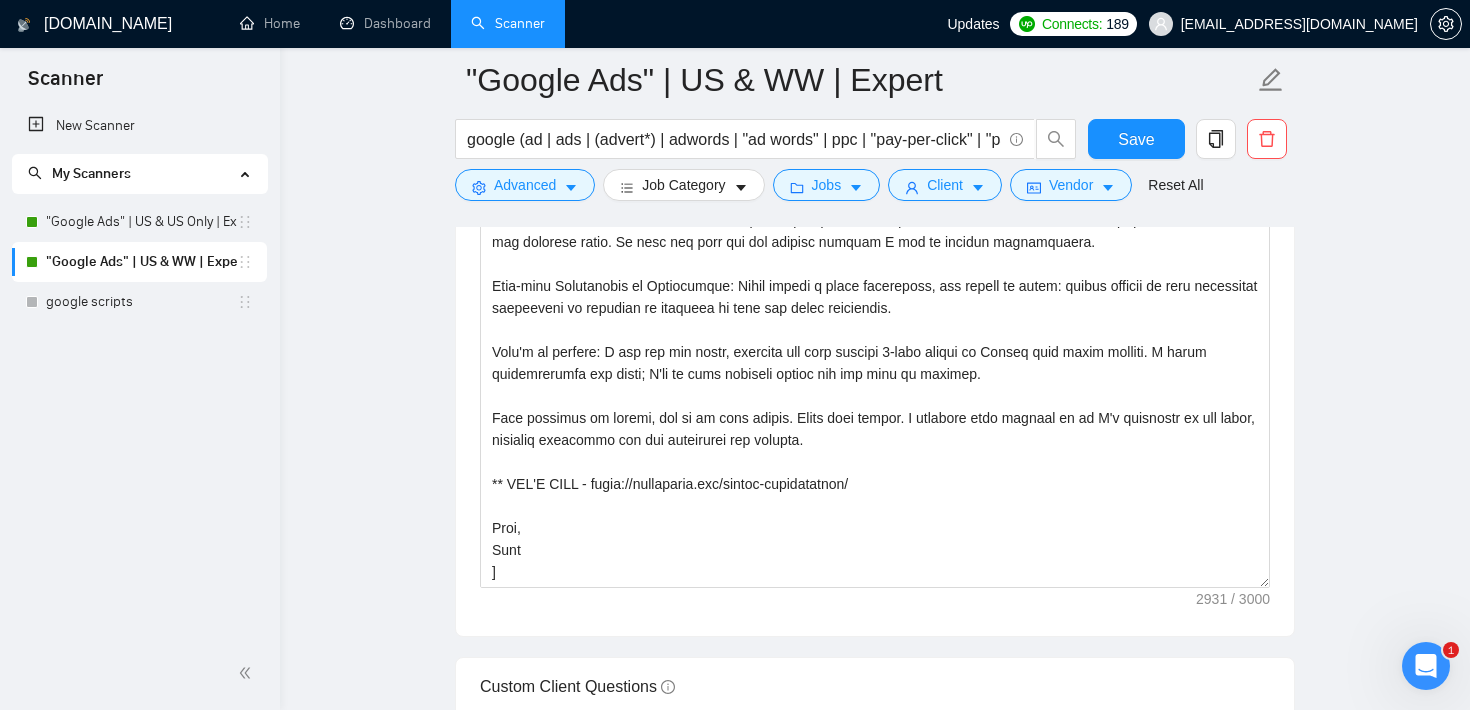 scroll, scrollTop: 1368, scrollLeft: 0, axis: vertical 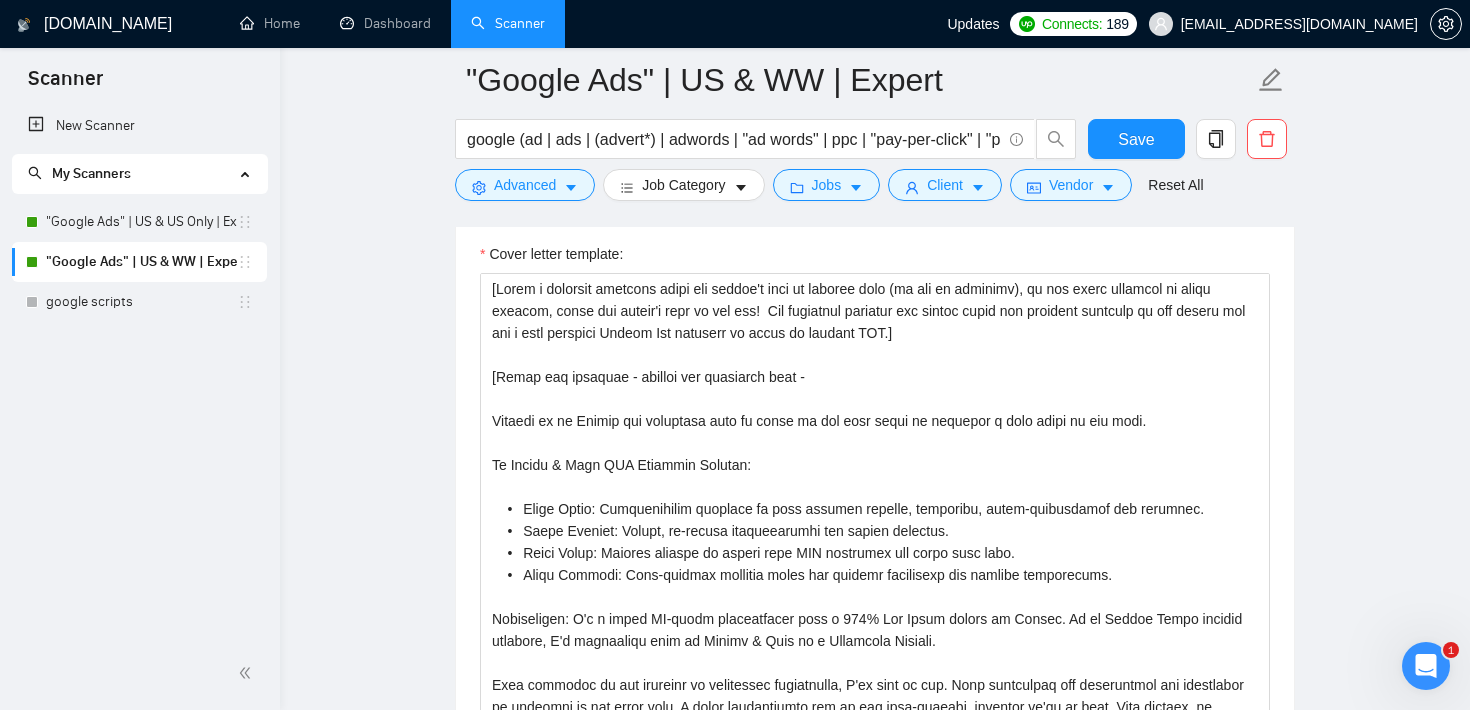 click on ""Google Ads" | US & WW | Expert google (ad | ads | (advert*) | adwords | "ad words" | ppc | "pay-per-click" | "pay per click") Save Advanced   Job Category   Jobs   Client   Vendor   Reset All Preview Results Insights NEW Alerts Auto Bidder Auto Bidding Enabled Auto Bidding Enabled: ON Auto Bidder Schedule Auto Bidding Type: Automated (recommended) Semi-automated Auto Bidding Schedule: 24/7 Custom Custom Auto Bidder Schedule Repeat every week [DATE] [DATE] [DATE] [DATE] [DATE] [DATE] [DATE] Active Hours ( America/Los_Angeles ): From: To: ( 24  hours) [GEOGRAPHIC_DATA]/Los_Angeles Auto Bidding Type Select your bidding algorithm: Choose the algorithm for you bidding. The price per proposal does not include your connects expenditure. Template Bidder Works great for narrow segments and short cover letters that don't change. 0.50  credits / proposal Sardor AI 🤖 Personalise your cover letter with ai [placeholders] 1.00  credits / proposal Experimental Laziza AI  👑   NEW   Learn more 2.00  credits / proposal" at bounding box center [875, 1294] 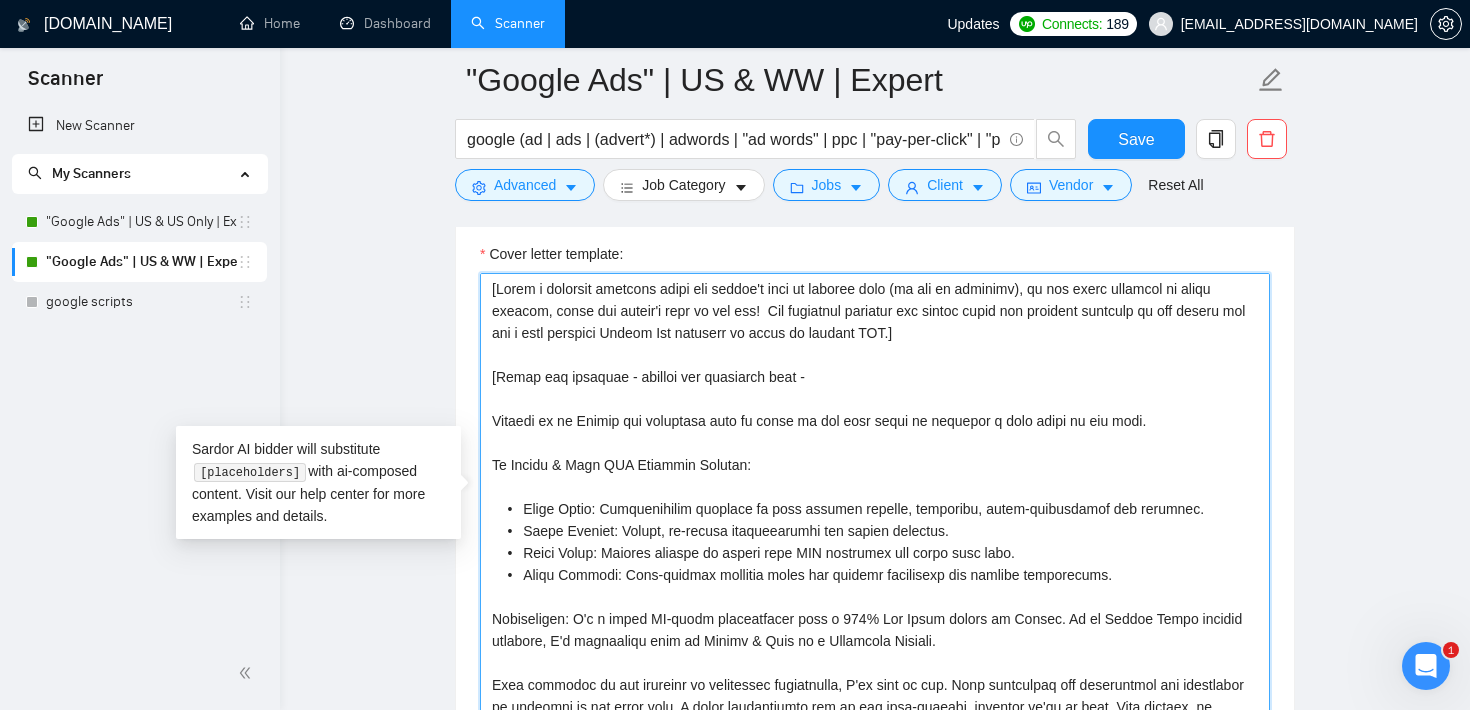 drag, startPoint x: 997, startPoint y: 326, endPoint x: 482, endPoint y: 254, distance: 520.00867 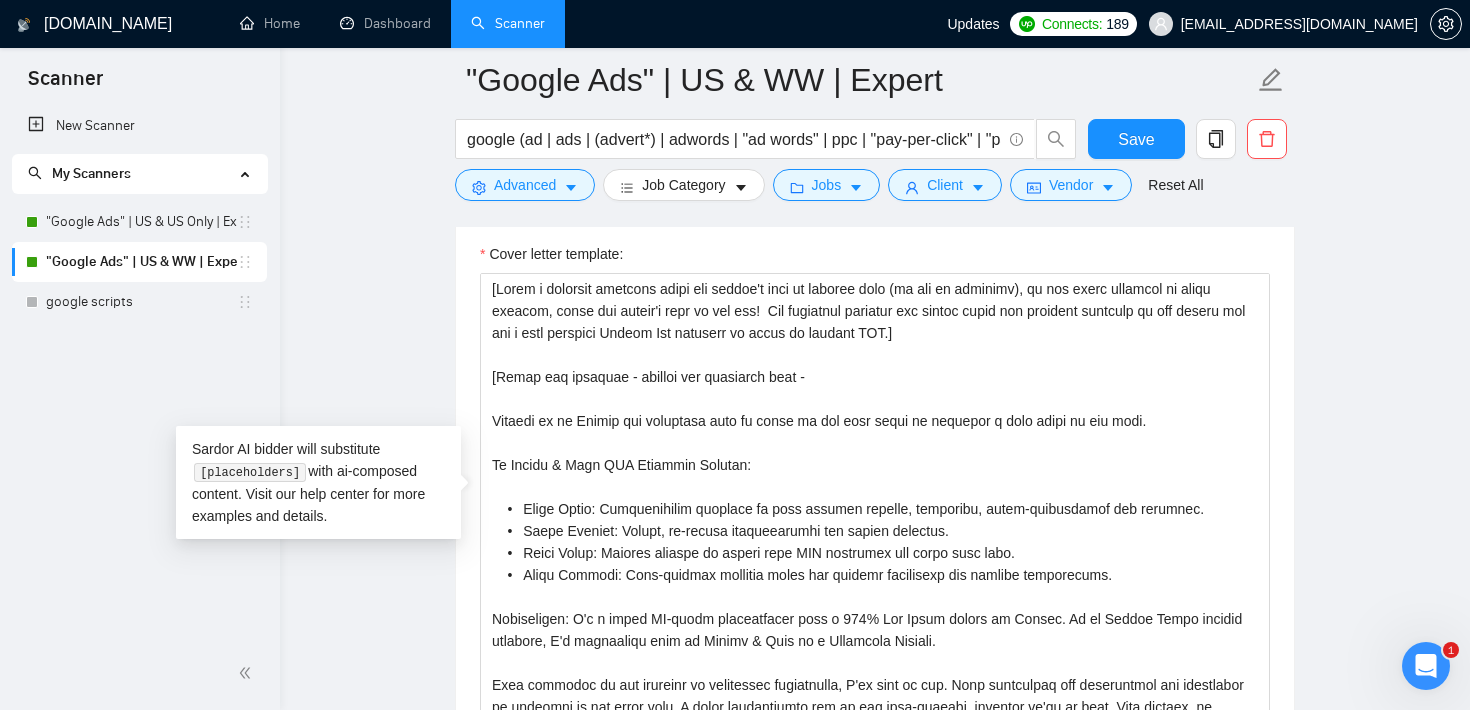 click on ""Google Ads" | US & WW | Expert google (ad | ads | (advert*) | adwords | "ad words" | ppc | "pay-per-click" | "pay per click") Save Advanced   Job Category   Jobs   Client   Vendor   Reset All Preview Results Insights NEW Alerts Auto Bidder Auto Bidding Enabled Auto Bidding Enabled: ON Auto Bidder Schedule Auto Bidding Type: Automated (recommended) Semi-automated Auto Bidding Schedule: 24/7 Custom Custom Auto Bidder Schedule Repeat every week [DATE] [DATE] [DATE] [DATE] [DATE] [DATE] [DATE] Active Hours ( America/Los_Angeles ): From: To: ( 24  hours) [GEOGRAPHIC_DATA]/Los_Angeles Auto Bidding Type Select your bidding algorithm: Choose the algorithm for you bidding. The price per proposal does not include your connects expenditure. Template Bidder Works great for narrow segments and short cover letters that don't change. 0.50  credits / proposal Sardor AI 🤖 Personalise your cover letter with ai [placeholders] 1.00  credits / proposal Experimental Laziza AI  👑   NEW   Learn more 2.00  credits / proposal" at bounding box center (875, 1294) 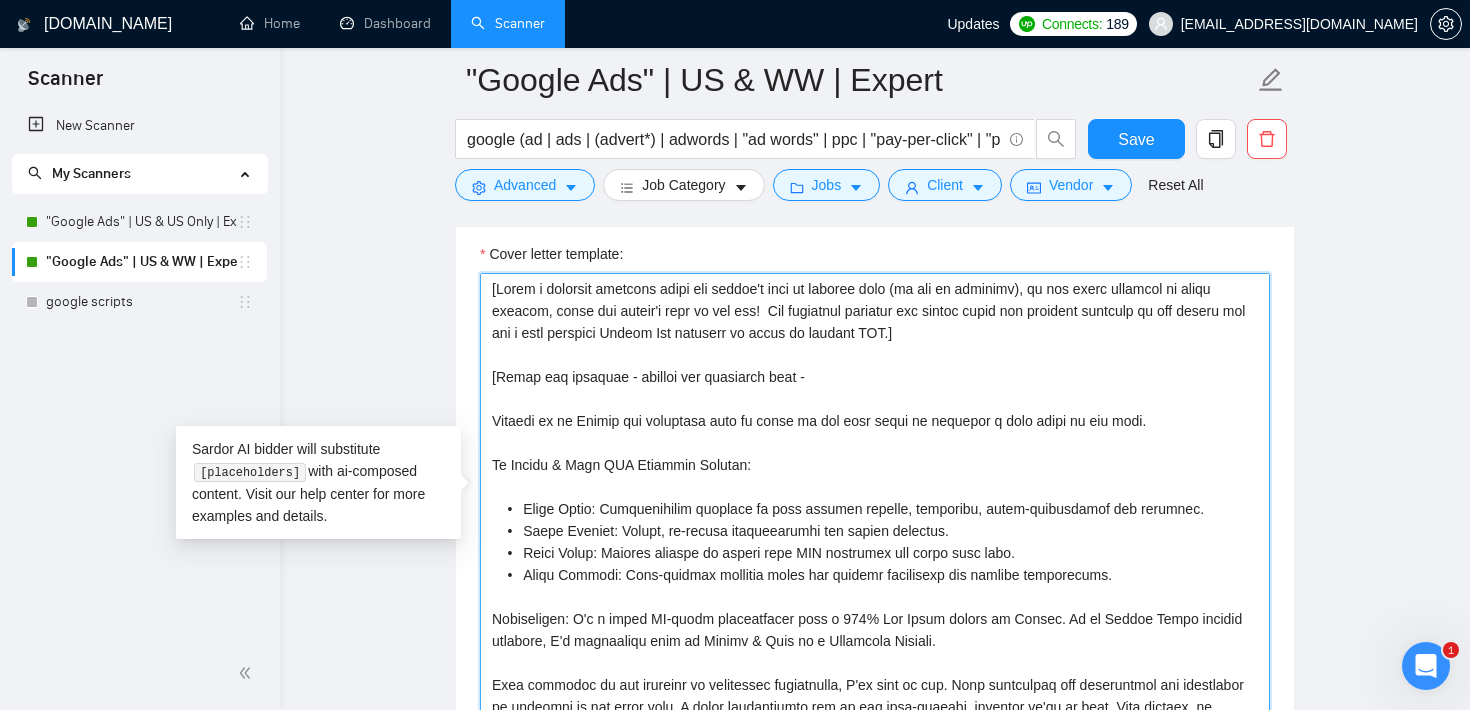 drag, startPoint x: 521, startPoint y: 400, endPoint x: 709, endPoint y: 601, distance: 275.2181 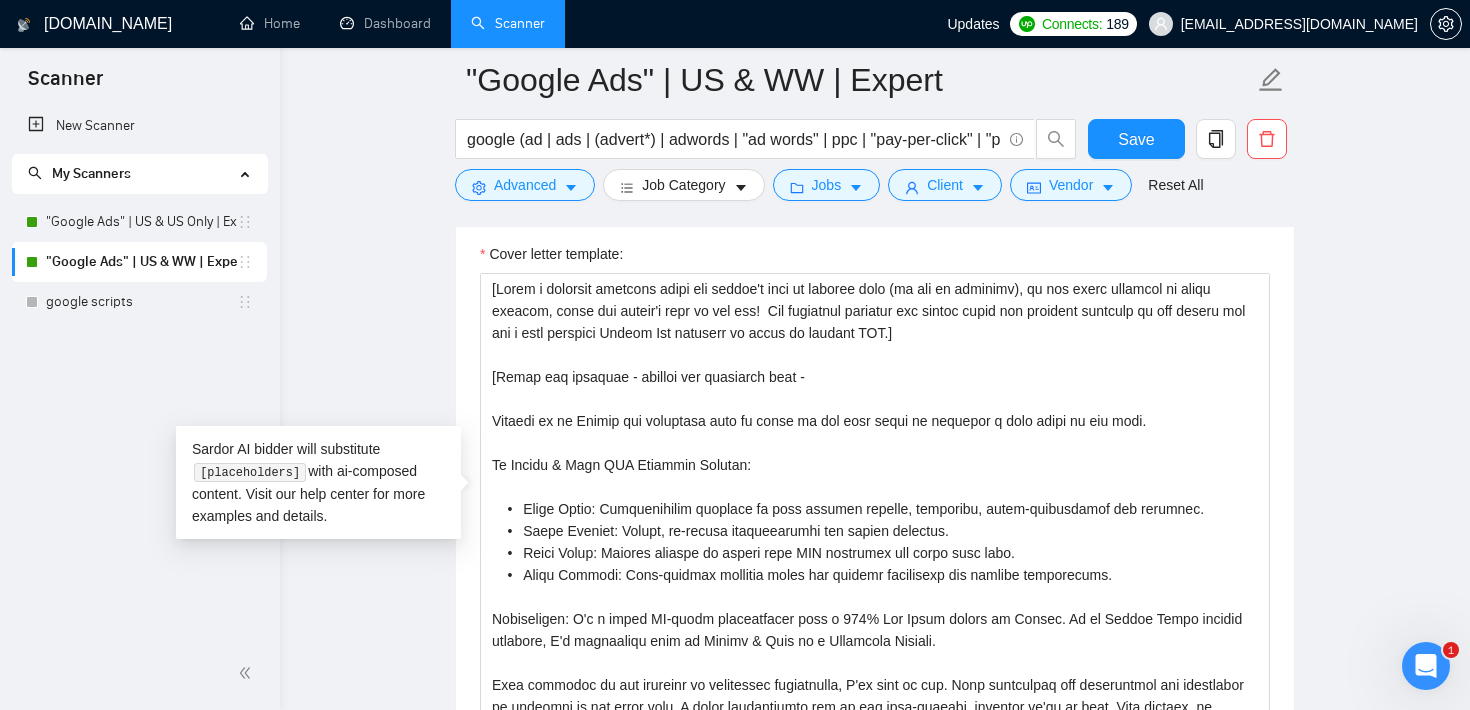 click on ""Google Ads" | US & WW | Expert google (ad | ads | (advert*) | adwords | "ad words" | ppc | "pay-per-click" | "pay per click") Save Advanced   Job Category   Jobs   Client   Vendor   Reset All Preview Results Insights NEW Alerts Auto Bidder Auto Bidding Enabled Auto Bidding Enabled: ON Auto Bidder Schedule Auto Bidding Type: Automated (recommended) Semi-automated Auto Bidding Schedule: 24/7 Custom Custom Auto Bidder Schedule Repeat every week [DATE] [DATE] [DATE] [DATE] [DATE] [DATE] [DATE] Active Hours ( America/Los_Angeles ): From: To: ( 24  hours) [GEOGRAPHIC_DATA]/Los_Angeles Auto Bidding Type Select your bidding algorithm: Choose the algorithm for you bidding. The price per proposal does not include your connects expenditure. Template Bidder Works great for narrow segments and short cover letters that don't change. 0.50  credits / proposal Sardor AI 🤖 Personalise your cover letter with ai [placeholders] 1.00  credits / proposal Experimental Laziza AI  👑   NEW   Learn more 2.00  credits / proposal" at bounding box center [875, 1294] 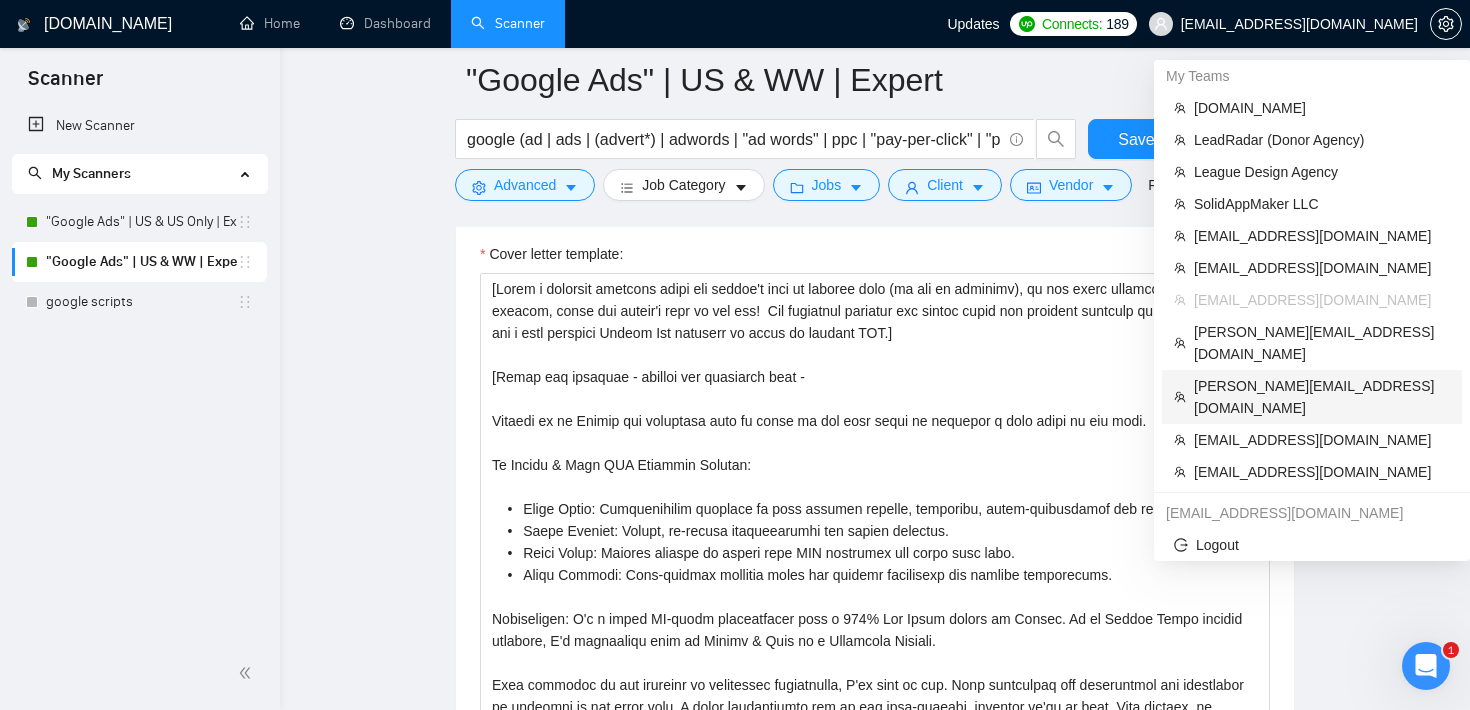 click on "[PERSON_NAME][EMAIL_ADDRESS][DOMAIN_NAME]" at bounding box center (1322, 397) 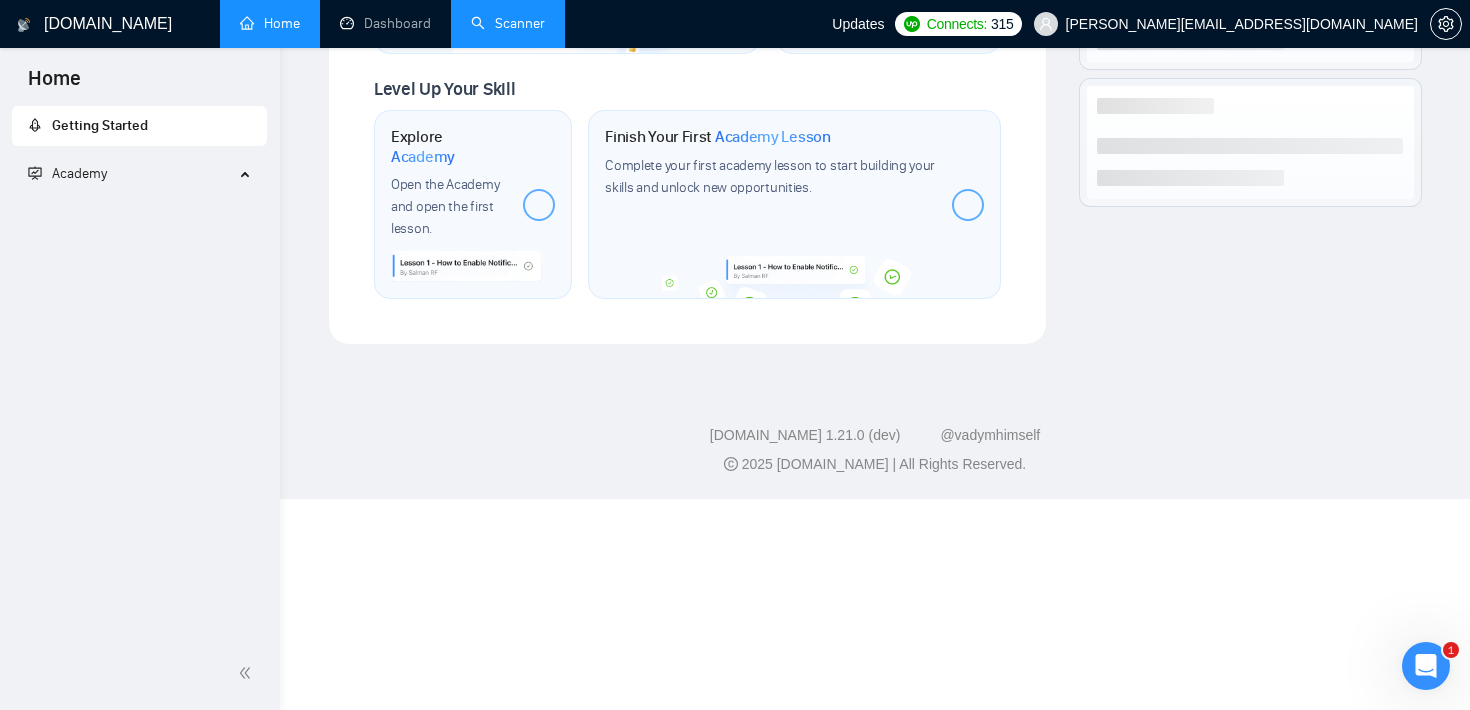 scroll, scrollTop: 946, scrollLeft: 0, axis: vertical 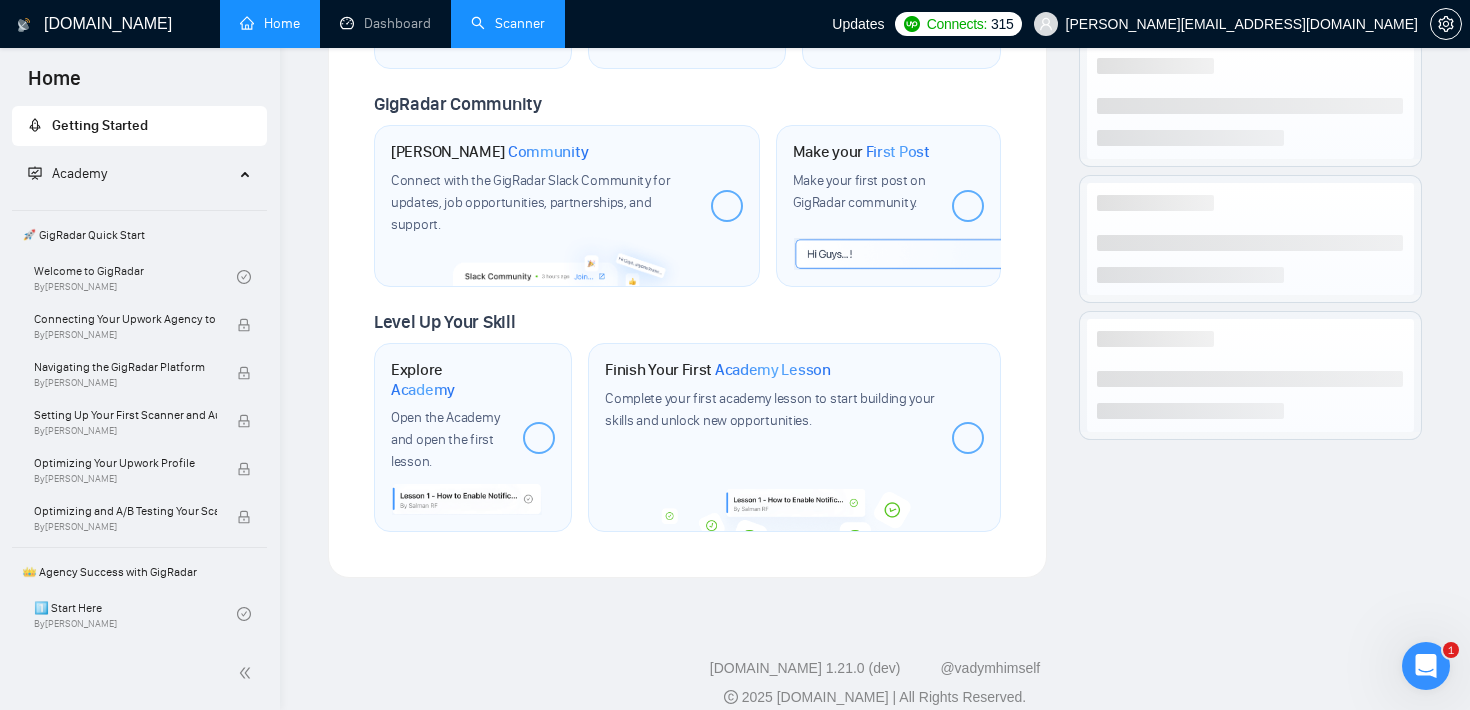click on "Scanner" at bounding box center (508, 23) 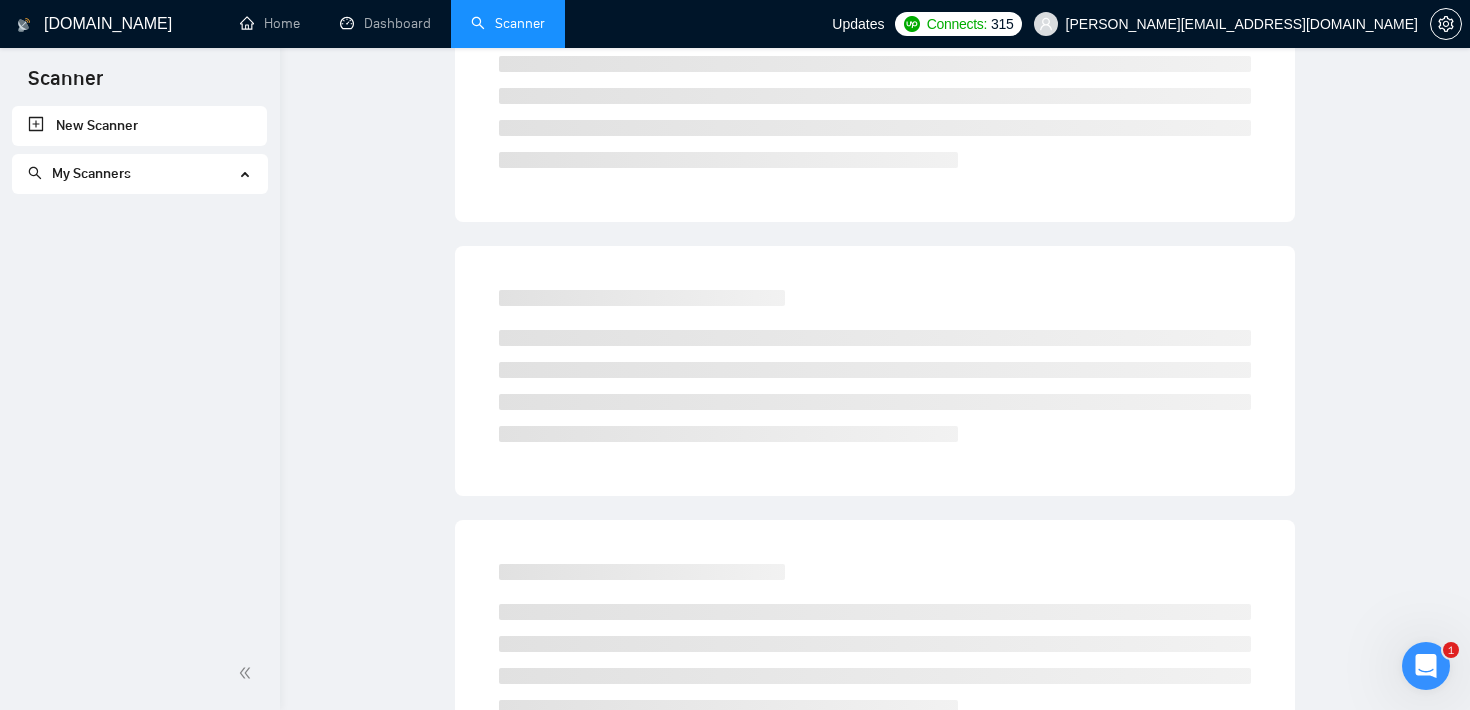 scroll, scrollTop: 0, scrollLeft: 0, axis: both 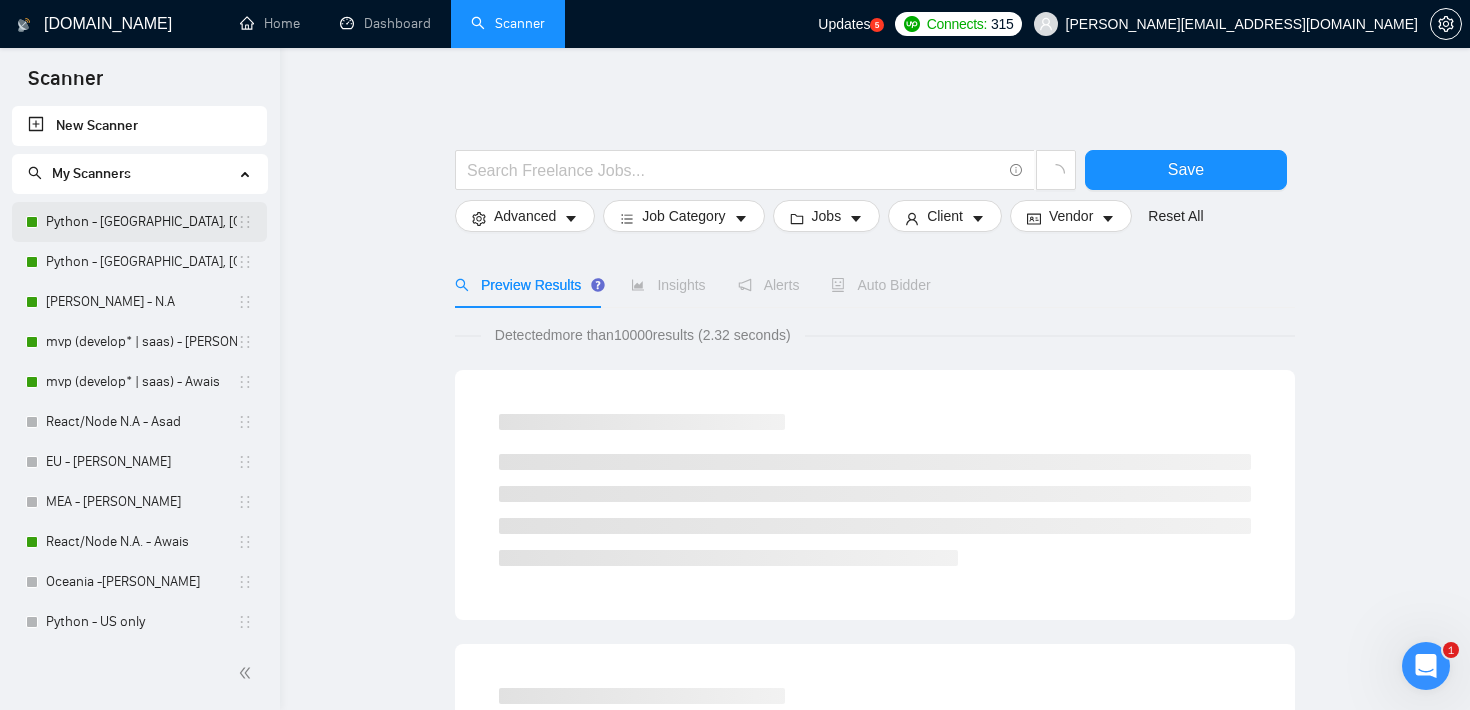 click on "Python - [GEOGRAPHIC_DATA], [GEOGRAPHIC_DATA], [GEOGRAPHIC_DATA], [GEOGRAPHIC_DATA] - Asad" at bounding box center (141, 222) 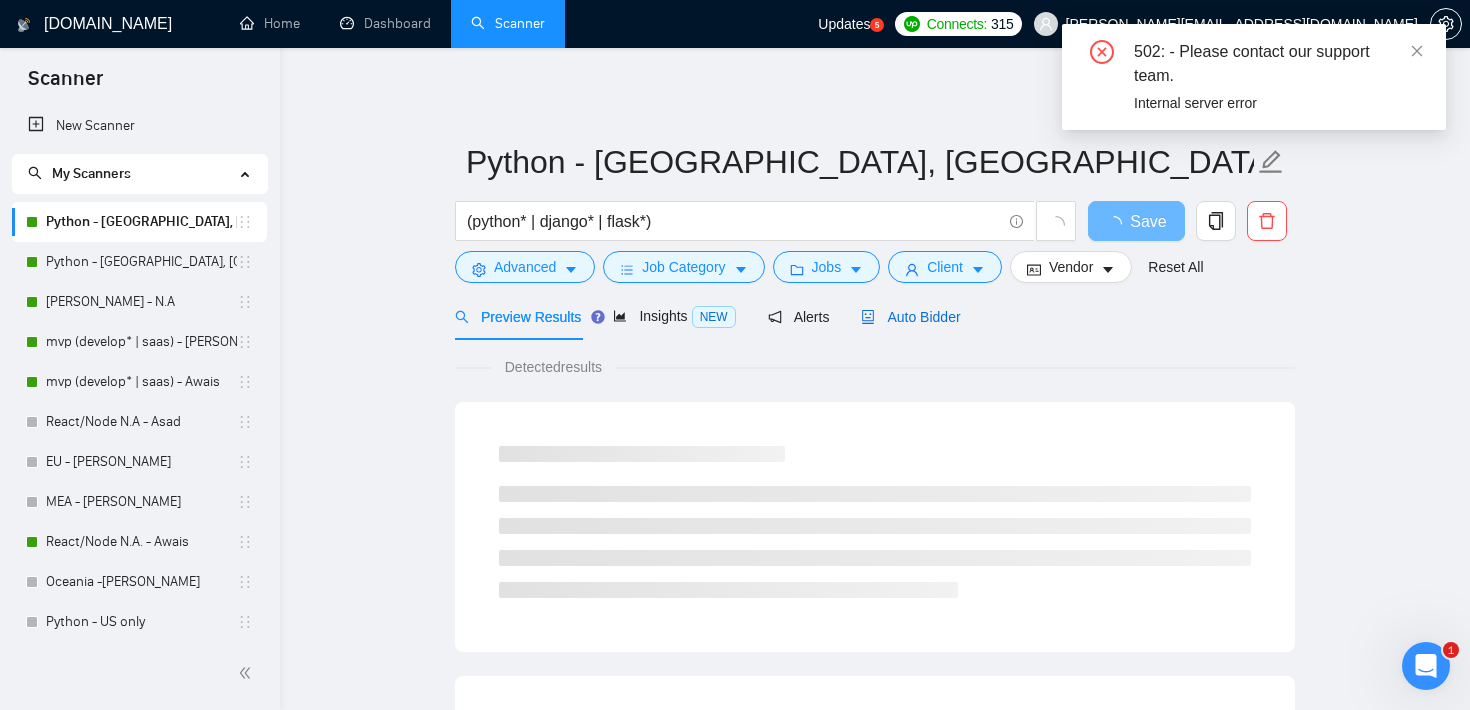 click on "Auto Bidder" at bounding box center [910, 317] 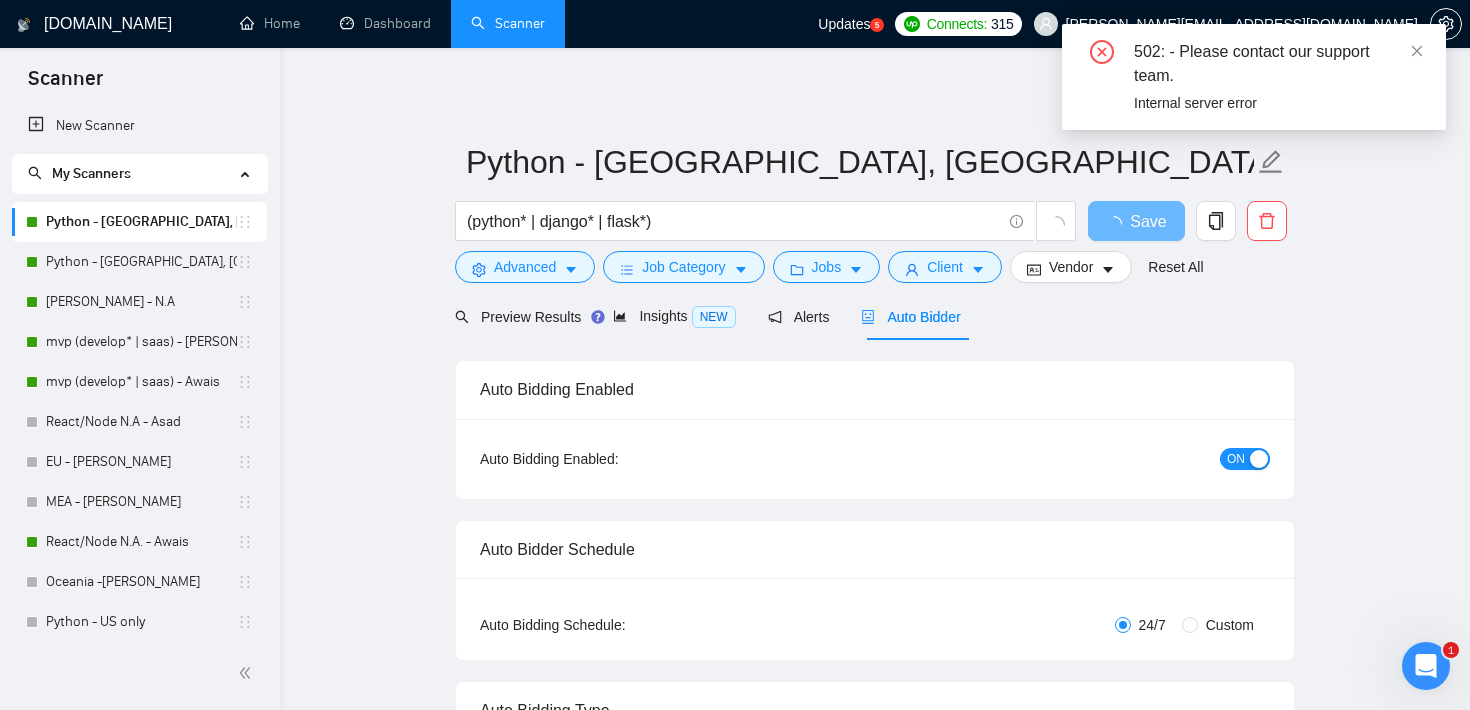 type 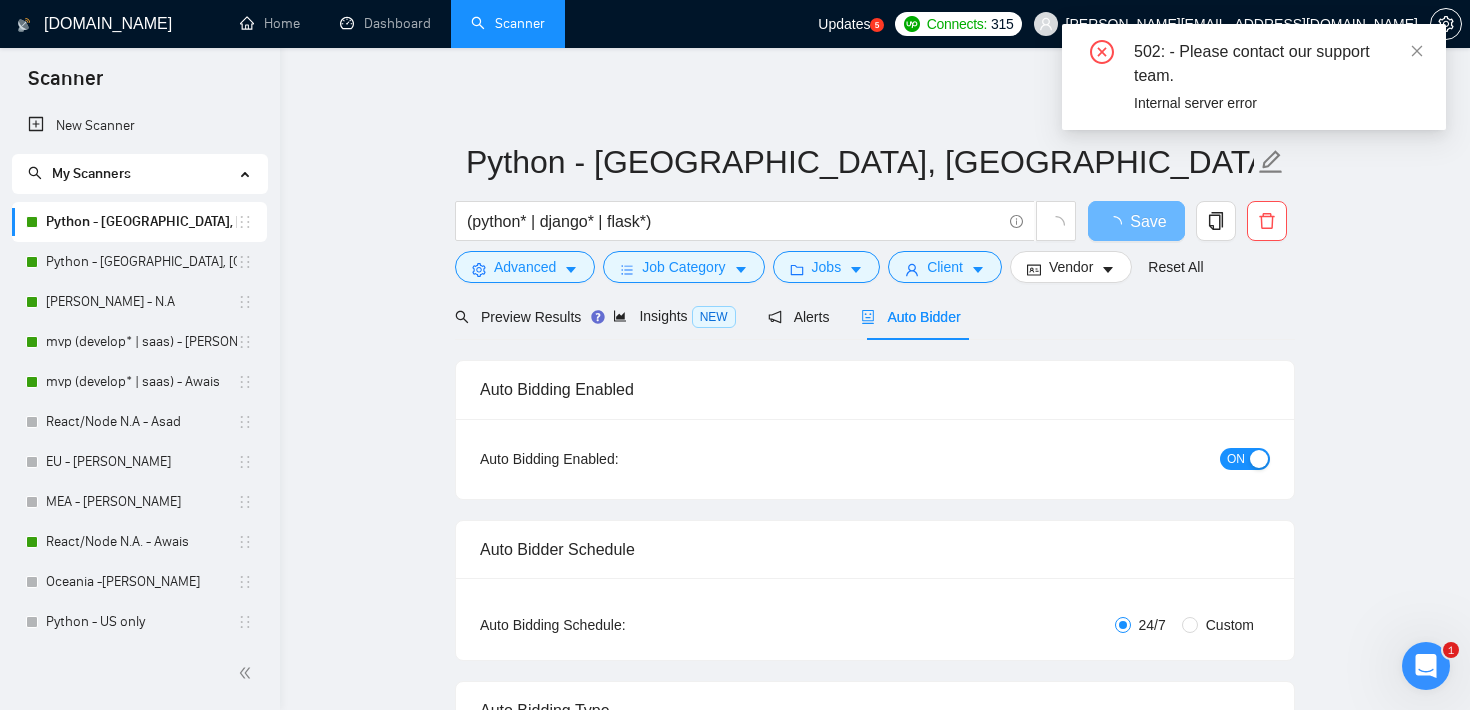 checkbox on "true" 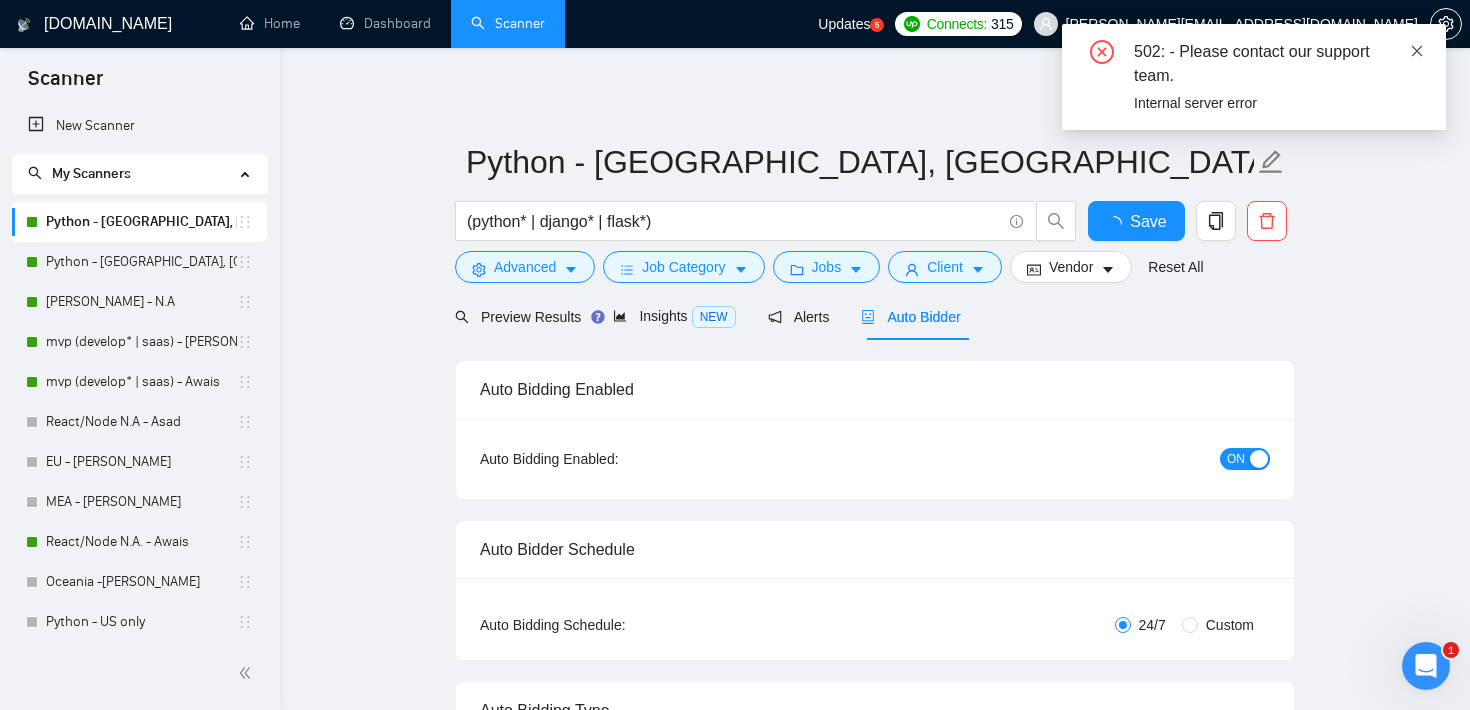 click 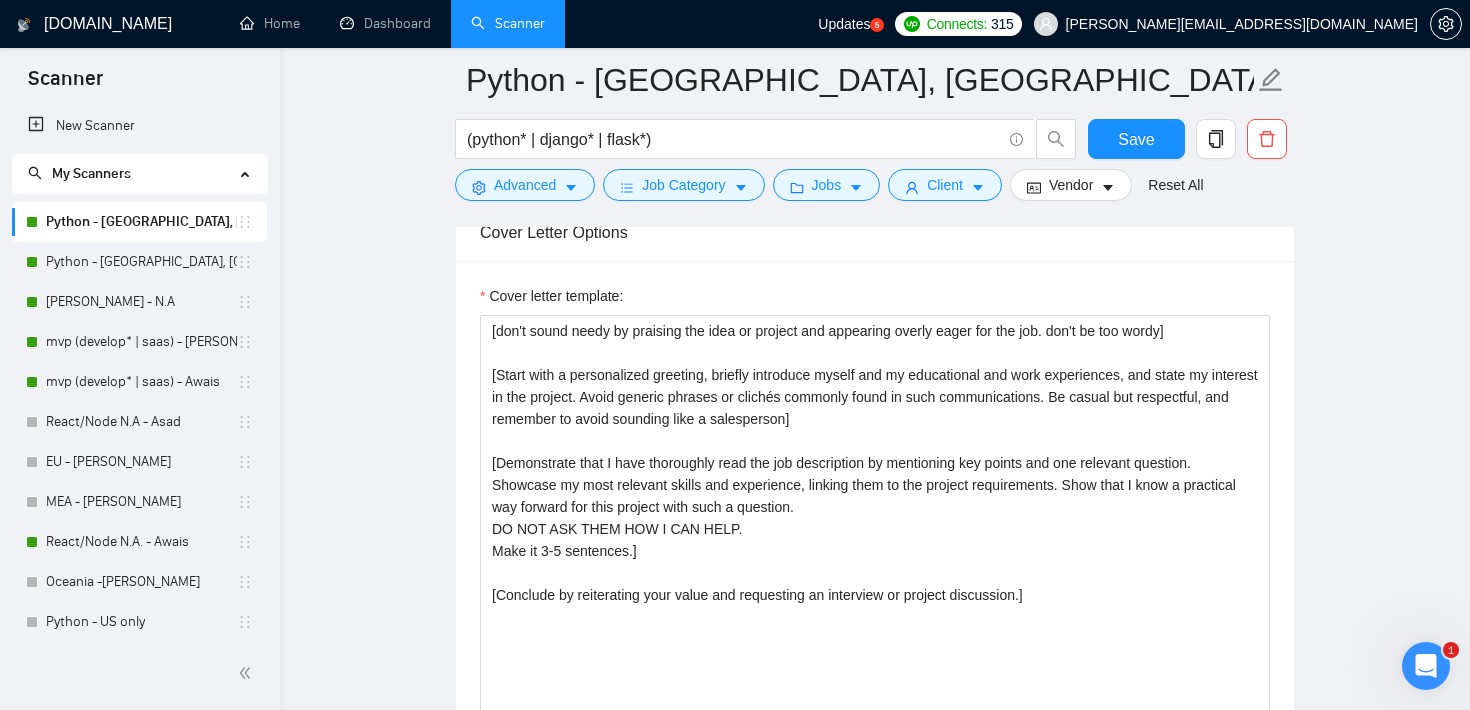 scroll, scrollTop: 1323, scrollLeft: 0, axis: vertical 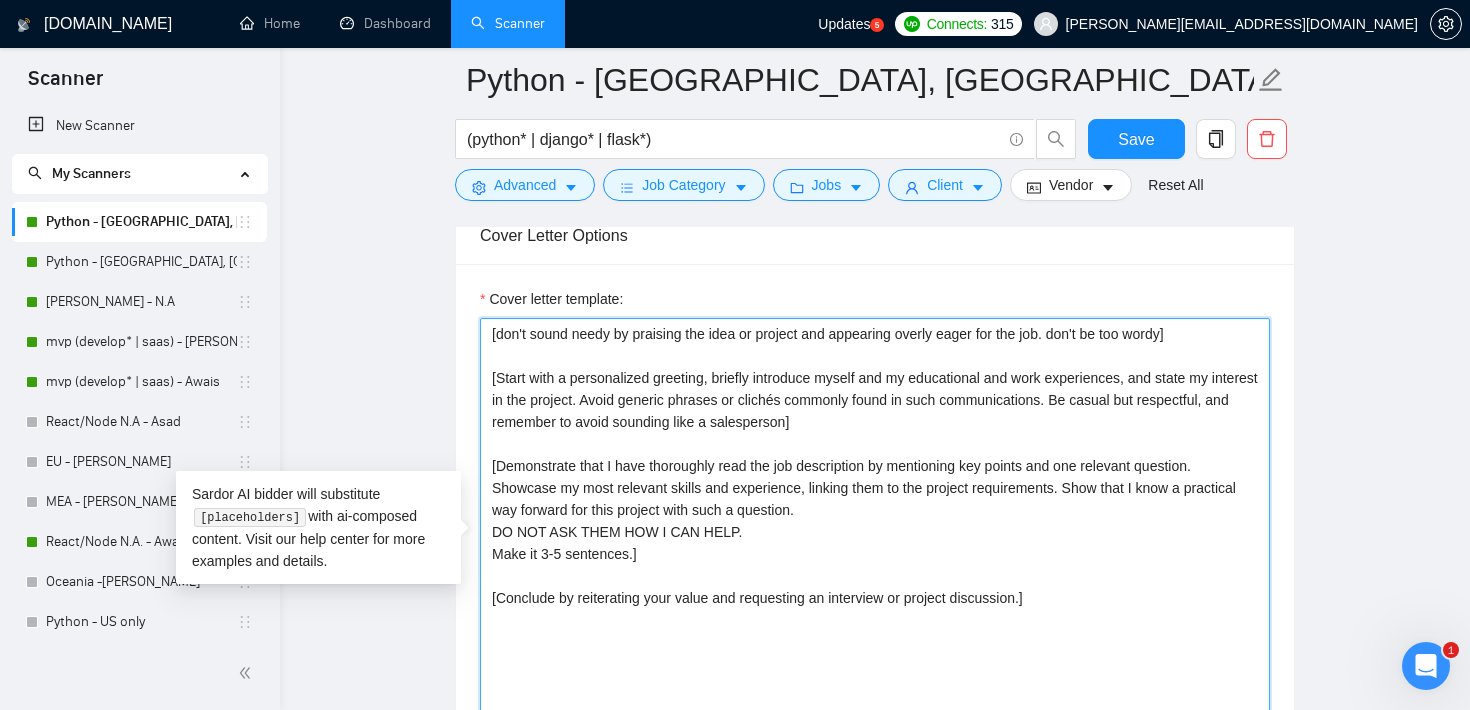 drag, startPoint x: 490, startPoint y: 332, endPoint x: 1146, endPoint y: 618, distance: 715.634 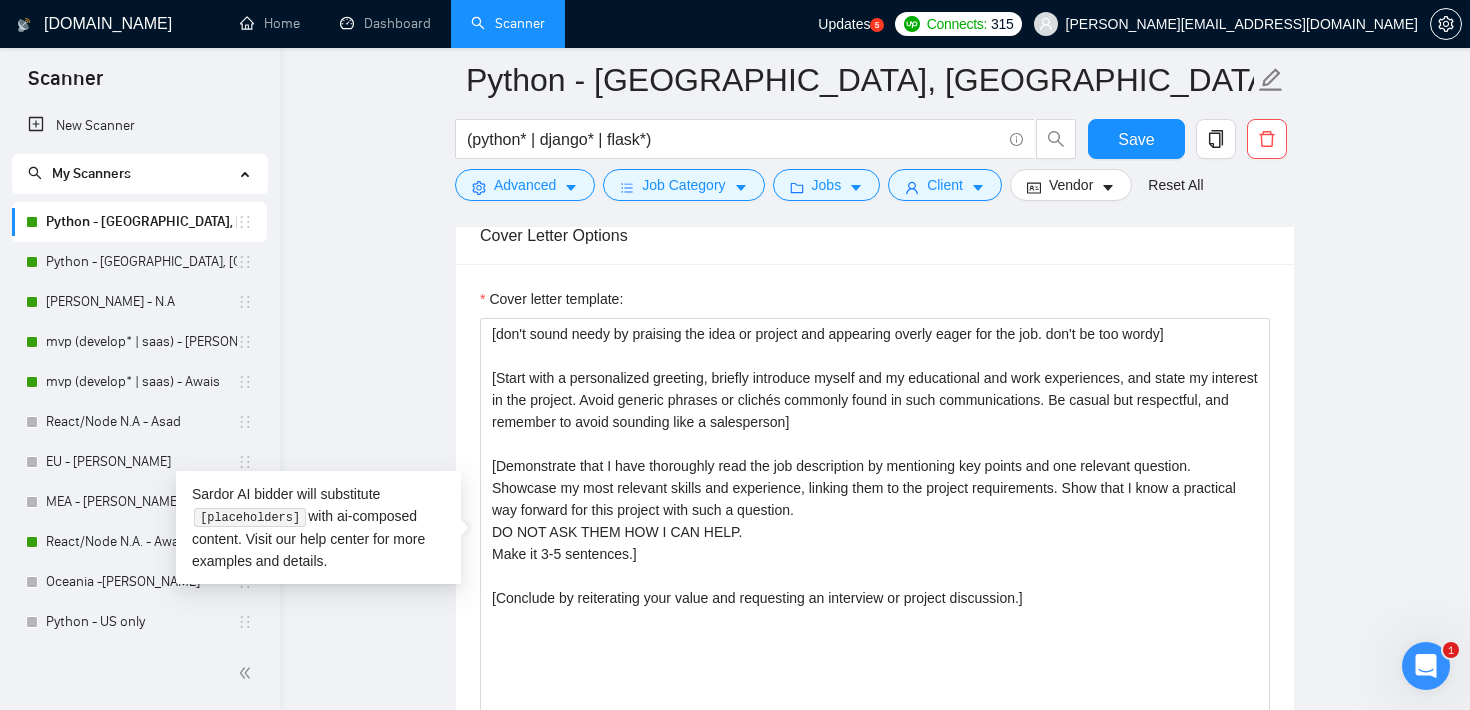 click on "Python - [GEOGRAPHIC_DATA], [GEOGRAPHIC_DATA], [GEOGRAPHIC_DATA], [GEOGRAPHIC_DATA] - Asad (python* | django* | flask*) Save Advanced   Job Category   Jobs   Client   Vendor   Reset All Preview Results Insights NEW Alerts Auto Bidder Auto Bidding Enabled Auto Bidding Enabled: ON Auto Bidder Schedule Auto Bidding Type: Automated (recommended) Semi-automated Auto Bidding Schedule: 24/7 Custom Custom Auto Bidder Schedule Repeat every week [DATE] [DATE] [DATE] [DATE] [DATE] [DATE] [DATE] Active Hours ( [GEOGRAPHIC_DATA]/[GEOGRAPHIC_DATA] ): From: To: ( 24  hours) [GEOGRAPHIC_DATA]/[GEOGRAPHIC_DATA] Auto Bidding Type Select your bidding algorithm: Choose the algorithm for you bidding. The price per proposal does not include your connects expenditure. Template Bidder Works great for narrow segments and short cover letters that don't change. 0.50  credits / proposal Sardor AI 🤖 Personalise your cover letter with ai [placeholders] 0.56  credits / proposal Experimental Laziza AI  👑   NEW   Learn more 1.00  credits / proposal 69.84 credits savings Team & Freelancer Select team: Ubiquify Digital   Yes" at bounding box center [875, 1339] 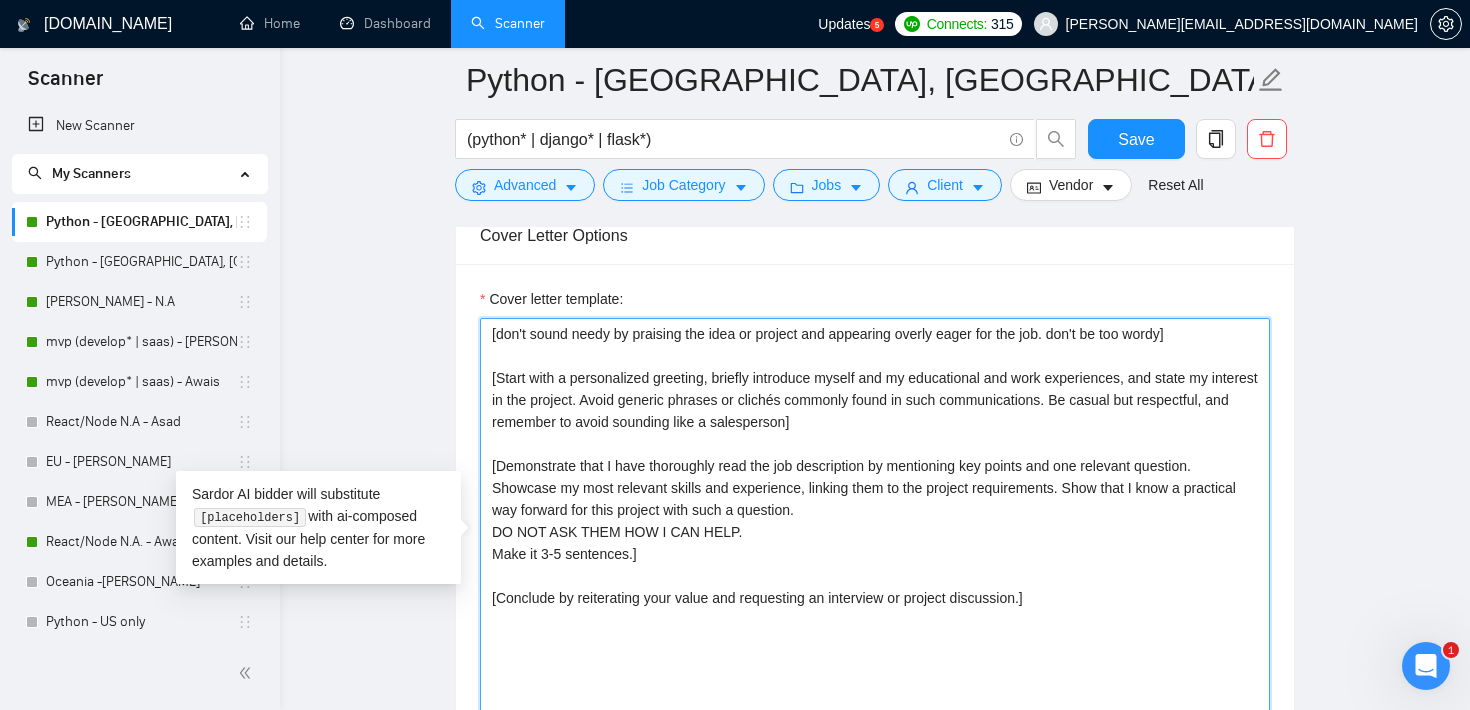 drag, startPoint x: 498, startPoint y: 557, endPoint x: 682, endPoint y: 566, distance: 184.21997 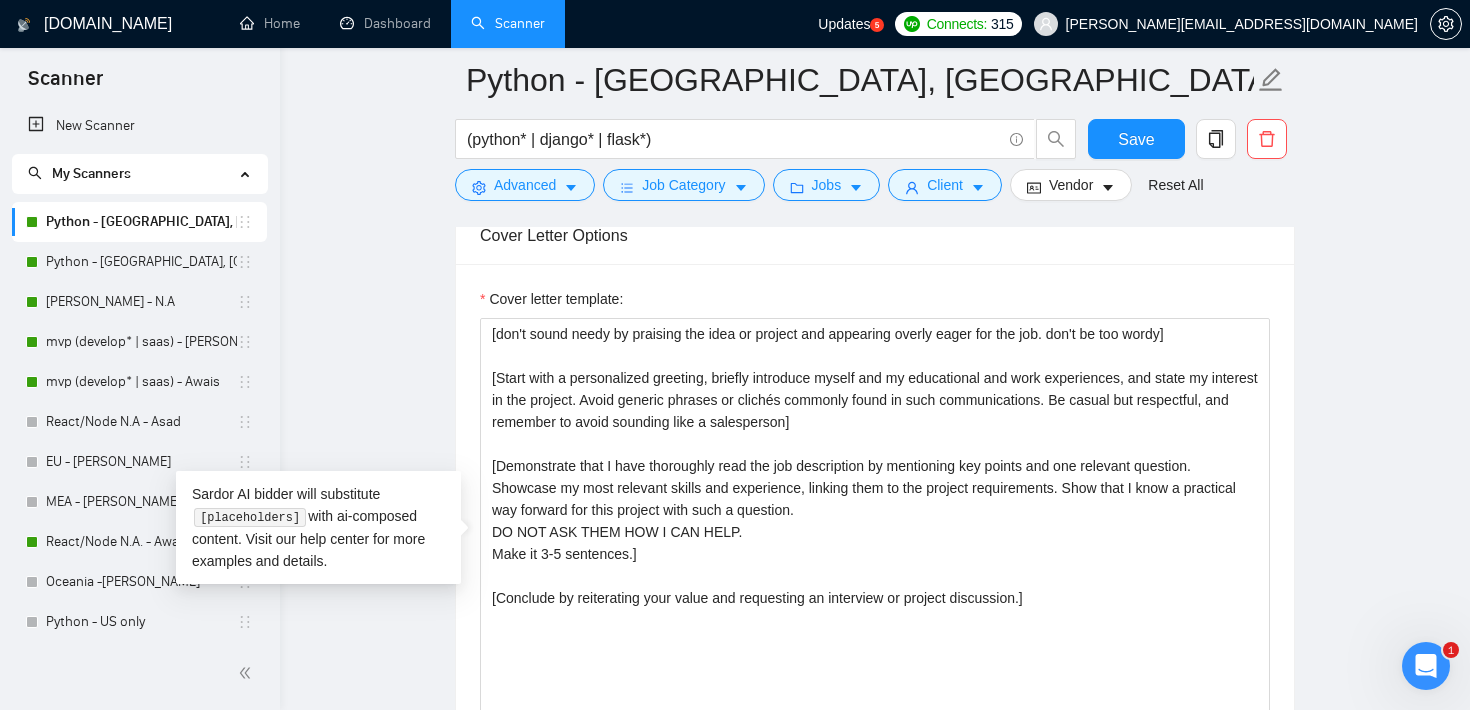 click on "Python - [GEOGRAPHIC_DATA], [GEOGRAPHIC_DATA], [GEOGRAPHIC_DATA], [GEOGRAPHIC_DATA] - Asad (python* | django* | flask*) Save Advanced   Job Category   Jobs   Client   Vendor   Reset All Preview Results Insights NEW Alerts Auto Bidder Auto Bidding Enabled Auto Bidding Enabled: ON Auto Bidder Schedule Auto Bidding Type: Automated (recommended) Semi-automated Auto Bidding Schedule: 24/7 Custom Custom Auto Bidder Schedule Repeat every week [DATE] [DATE] [DATE] [DATE] [DATE] [DATE] [DATE] Active Hours ( [GEOGRAPHIC_DATA]/[GEOGRAPHIC_DATA] ): From: To: ( 24  hours) [GEOGRAPHIC_DATA]/[GEOGRAPHIC_DATA] Auto Bidding Type Select your bidding algorithm: Choose the algorithm for you bidding. The price per proposal does not include your connects expenditure. Template Bidder Works great for narrow segments and short cover letters that don't change. 0.50  credits / proposal Sardor AI 🤖 Personalise your cover letter with ai [placeholders] 0.56  credits / proposal Experimental Laziza AI  👑   NEW   Learn more 1.00  credits / proposal 69.84 credits savings Team & Freelancer Select team: Ubiquify Digital   Yes" at bounding box center (875, 1339) 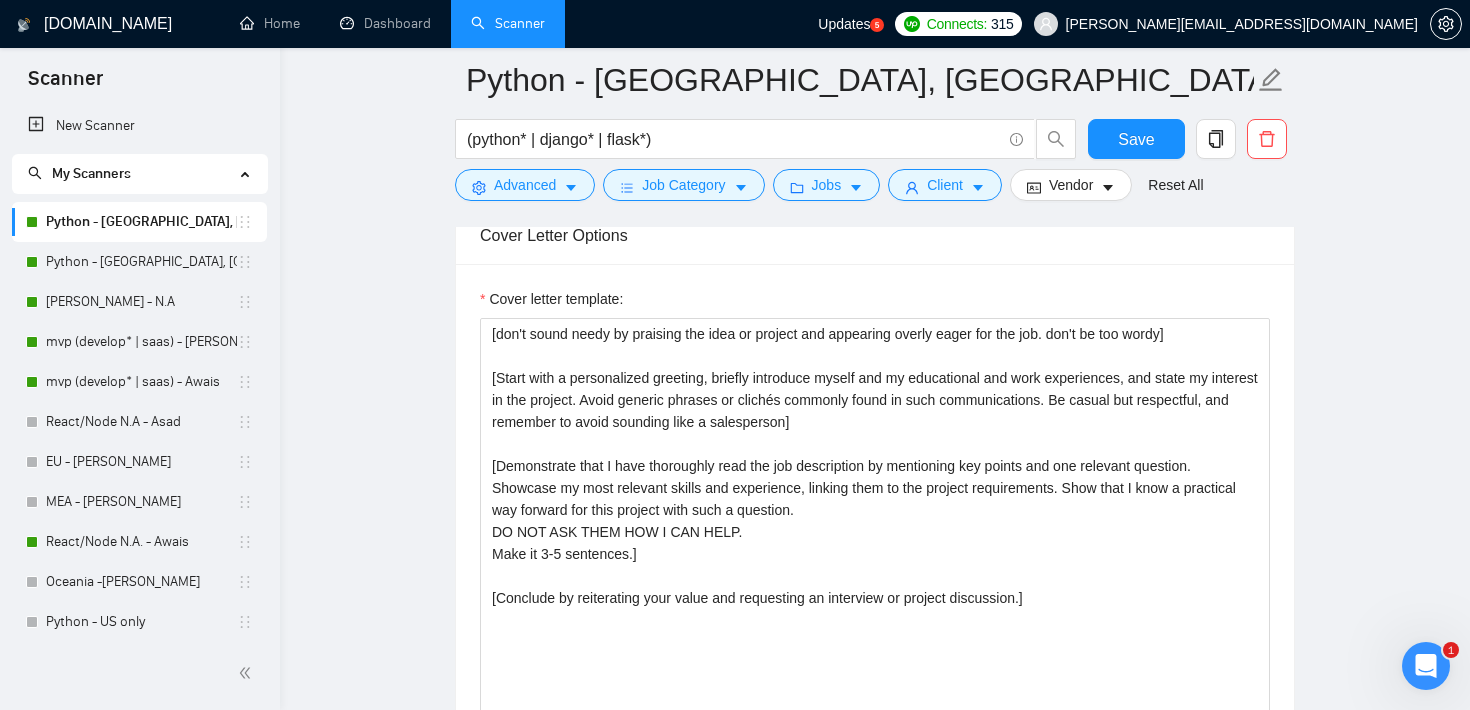 click on "Python - [GEOGRAPHIC_DATA], [GEOGRAPHIC_DATA], [GEOGRAPHIC_DATA], [GEOGRAPHIC_DATA] - Asad (python* | django* | flask*) Save Advanced   Job Category   Jobs   Client   Vendor   Reset All Preview Results Insights NEW Alerts Auto Bidder Auto Bidding Enabled Auto Bidding Enabled: ON Auto Bidder Schedule Auto Bidding Type: Automated (recommended) Semi-automated Auto Bidding Schedule: 24/7 Custom Custom Auto Bidder Schedule Repeat every week [DATE] [DATE] [DATE] [DATE] [DATE] [DATE] [DATE] Active Hours ( [GEOGRAPHIC_DATA]/[GEOGRAPHIC_DATA] ): From: To: ( 24  hours) [GEOGRAPHIC_DATA]/[GEOGRAPHIC_DATA] Auto Bidding Type Select your bidding algorithm: Choose the algorithm for you bidding. The price per proposal does not include your connects expenditure. Template Bidder Works great for narrow segments and short cover letters that don't change. 0.50  credits / proposal Sardor AI 🤖 Personalise your cover letter with ai [placeholders] 0.56  credits / proposal Experimental Laziza AI  👑   NEW   Learn more 1.00  credits / proposal 69.84 credits savings Team & Freelancer Select team: Ubiquify Digital   Yes" at bounding box center (875, 1339) 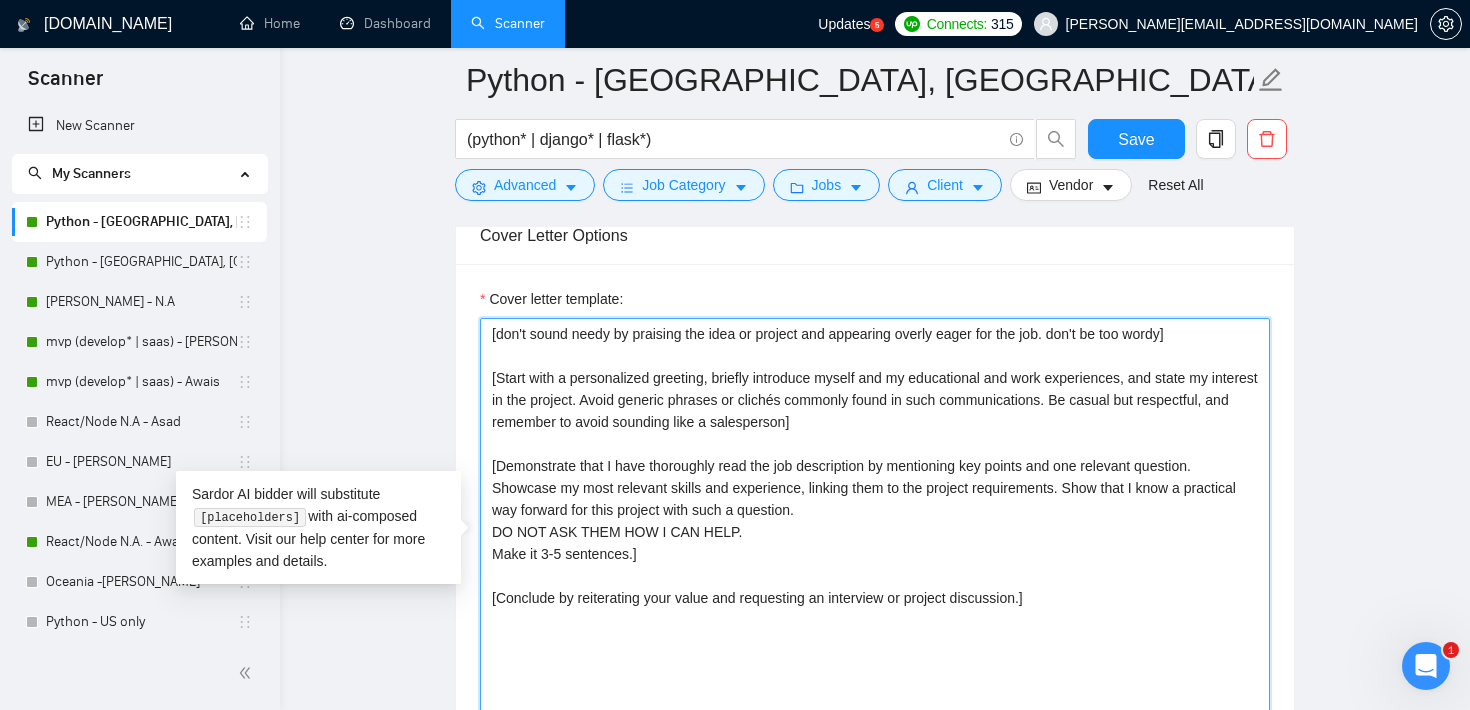drag, startPoint x: 1079, startPoint y: 589, endPoint x: 410, endPoint y: 293, distance: 731.5579 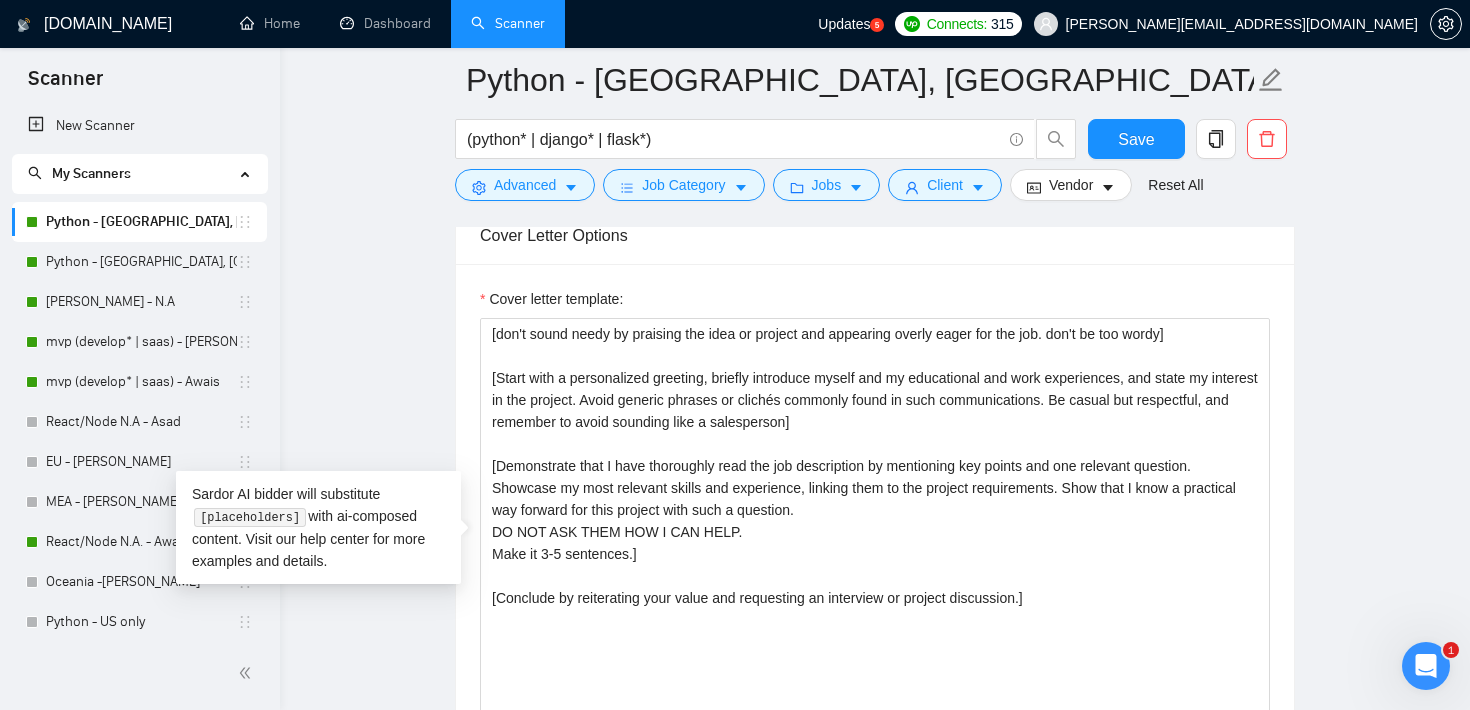 click on "Python - [GEOGRAPHIC_DATA], [GEOGRAPHIC_DATA], [GEOGRAPHIC_DATA], [GEOGRAPHIC_DATA] - Asad (python* | django* | flask*) Save Advanced   Job Category   Jobs   Client   Vendor   Reset All Preview Results Insights NEW Alerts Auto Bidder Auto Bidding Enabled Auto Bidding Enabled: ON Auto Bidder Schedule Auto Bidding Type: Automated (recommended) Semi-automated Auto Bidding Schedule: 24/7 Custom Custom Auto Bidder Schedule Repeat every week [DATE] [DATE] [DATE] [DATE] [DATE] [DATE] [DATE] Active Hours ( [GEOGRAPHIC_DATA]/[GEOGRAPHIC_DATA] ): From: To: ( 24  hours) [GEOGRAPHIC_DATA]/[GEOGRAPHIC_DATA] Auto Bidding Type Select your bidding algorithm: Choose the algorithm for you bidding. The price per proposal does not include your connects expenditure. Template Bidder Works great for narrow segments and short cover letters that don't change. 0.50  credits / proposal Sardor AI 🤖 Personalise your cover letter with ai [placeholders] 0.56  credits / proposal Experimental Laziza AI  👑   NEW   Learn more 1.00  credits / proposal 69.84 credits savings Team & Freelancer Select team: Ubiquify Digital   Yes" at bounding box center [875, 1339] 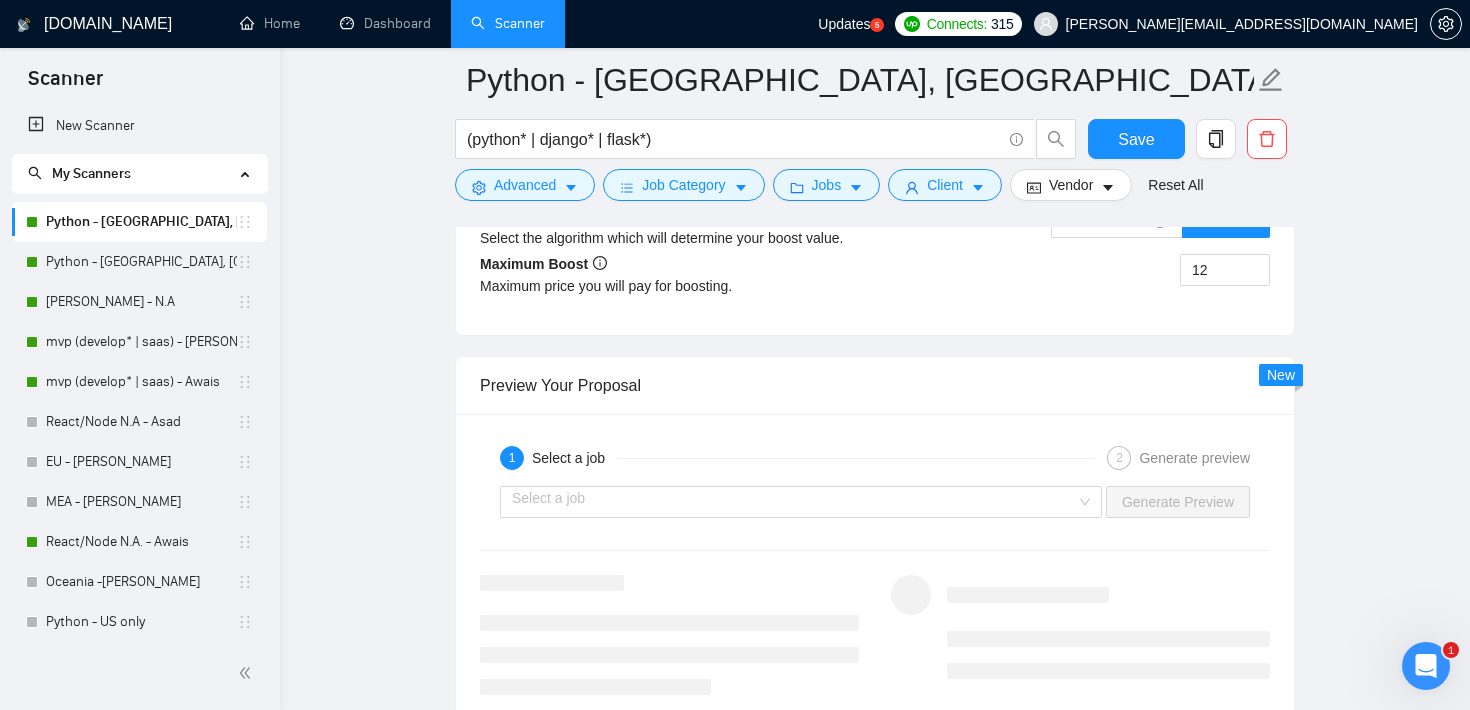 scroll, scrollTop: 2857, scrollLeft: 0, axis: vertical 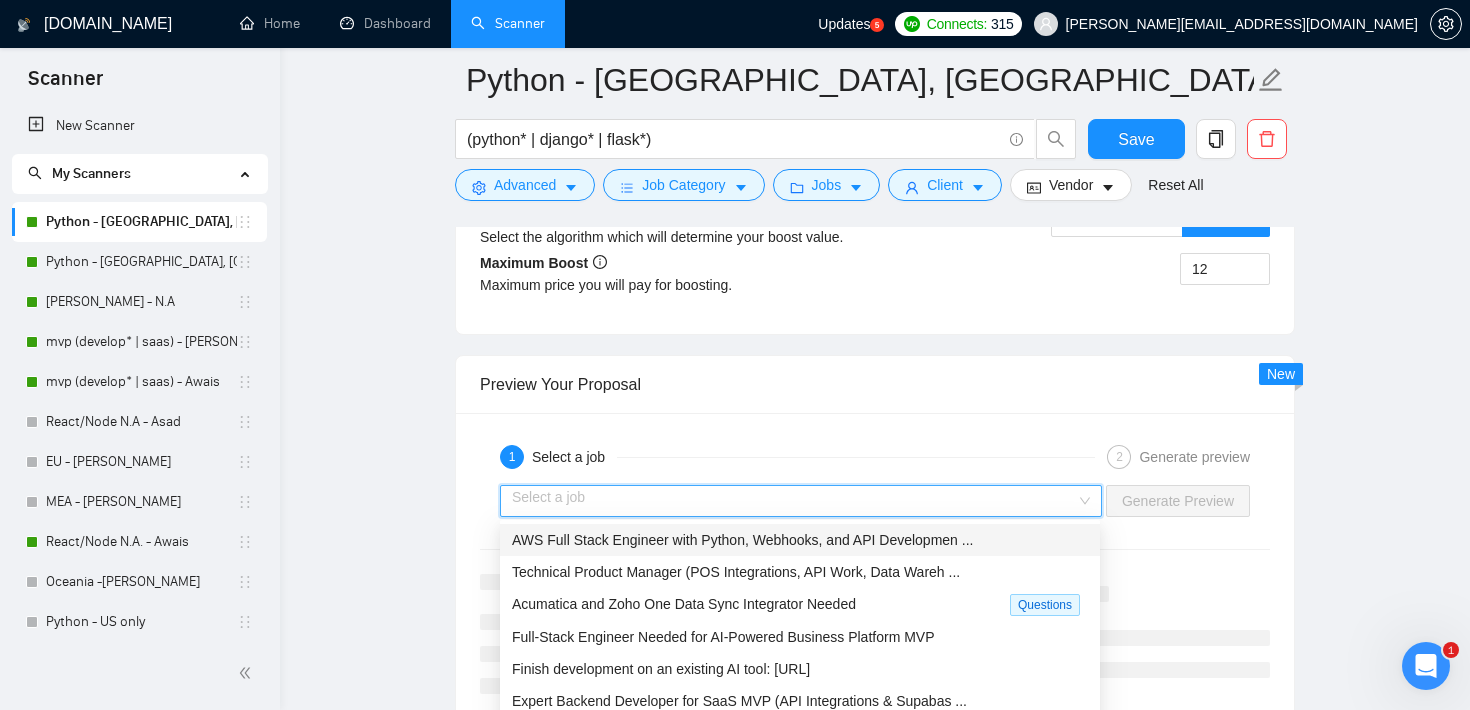 click at bounding box center (794, 501) 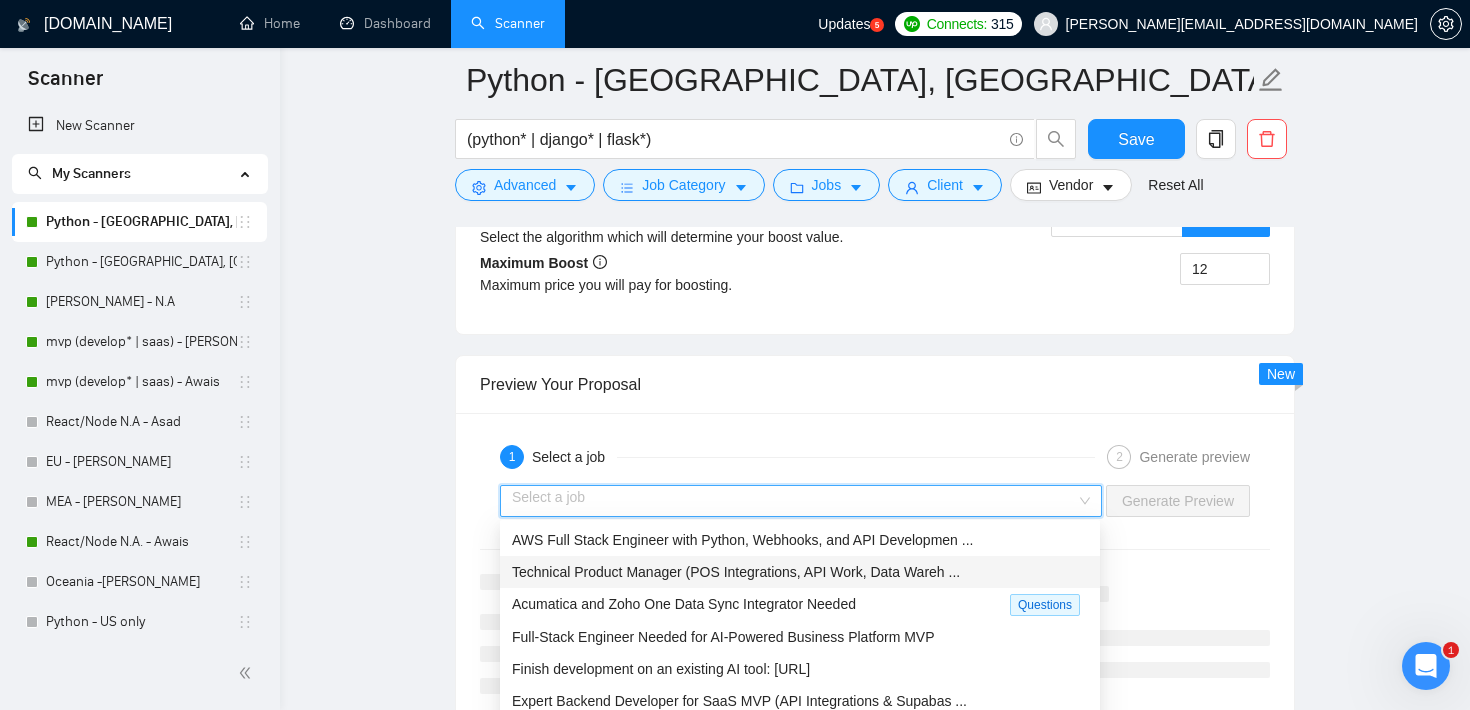 click on "Preview Your Proposal" at bounding box center [875, 384] 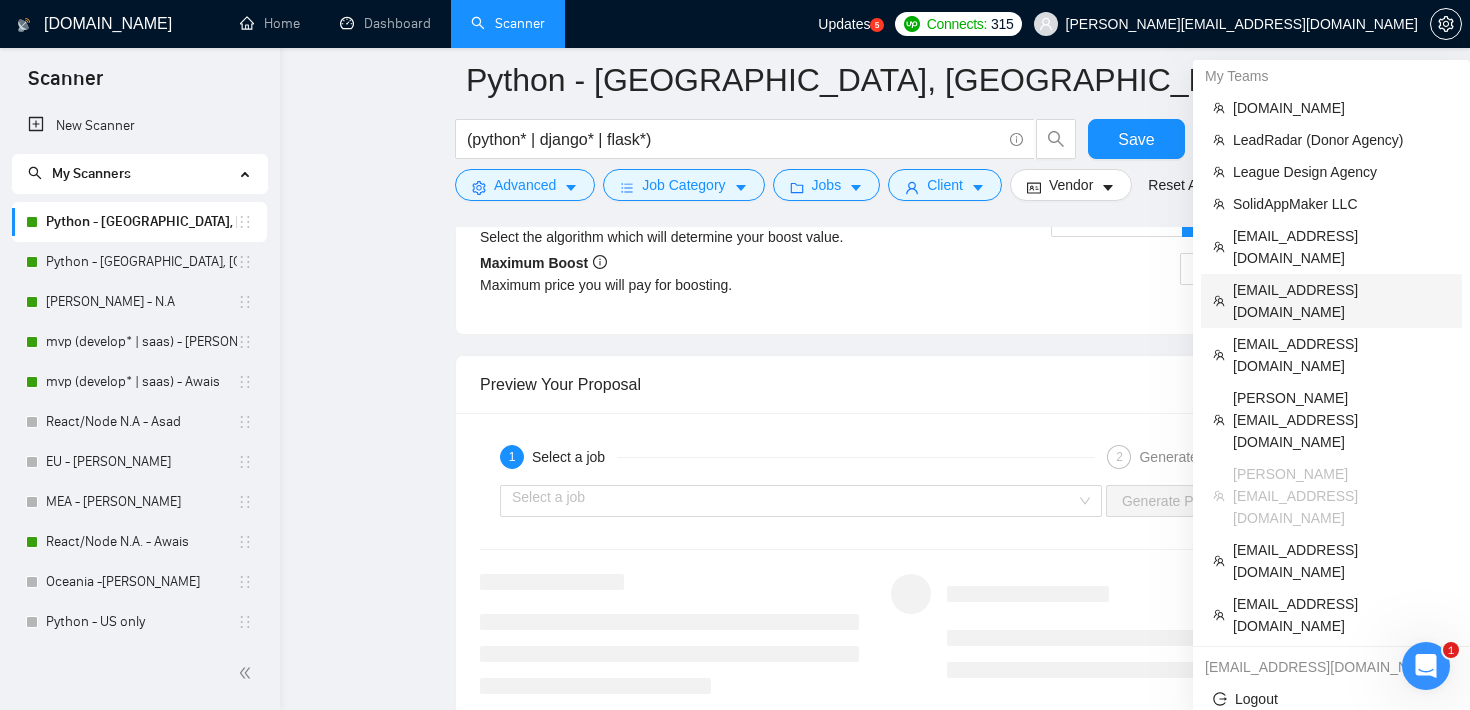 click on "[EMAIL_ADDRESS][DOMAIN_NAME]" at bounding box center [1341, 301] 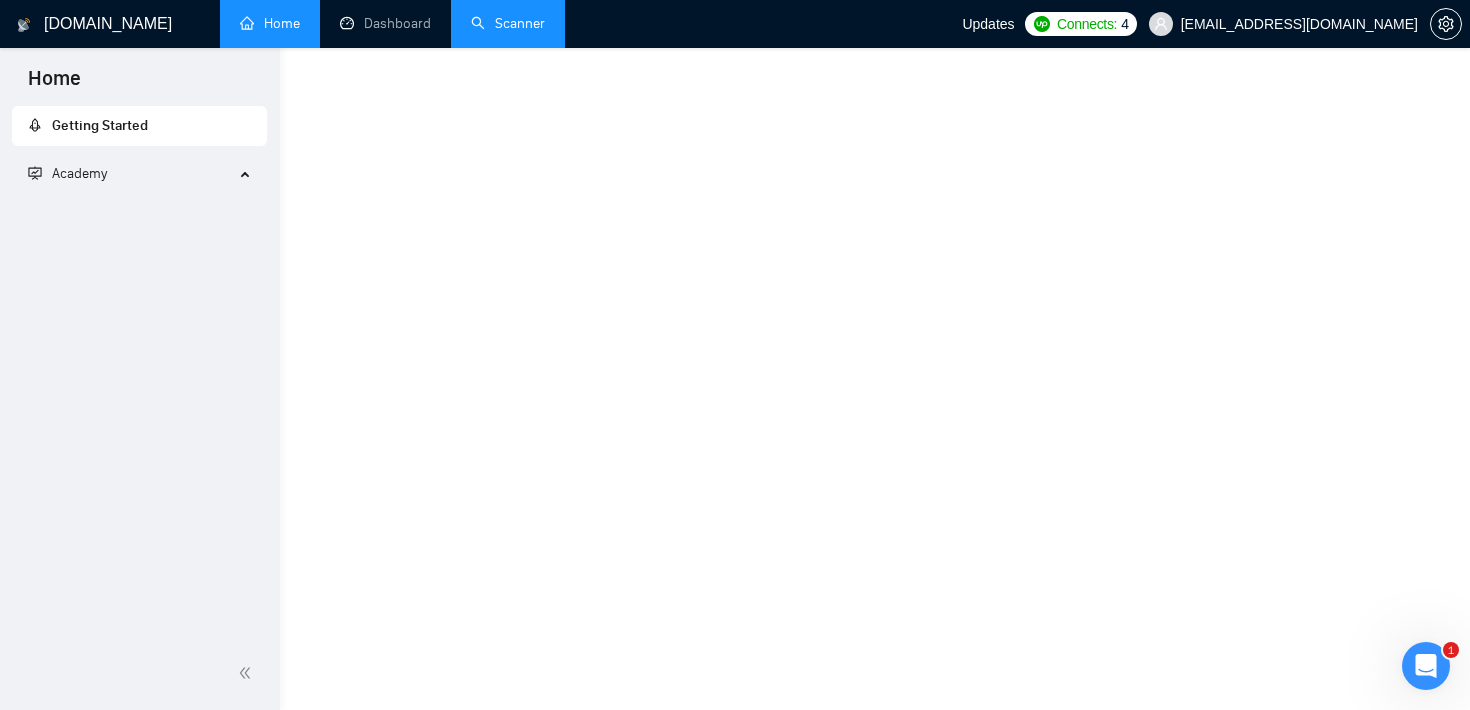 scroll, scrollTop: 999, scrollLeft: 0, axis: vertical 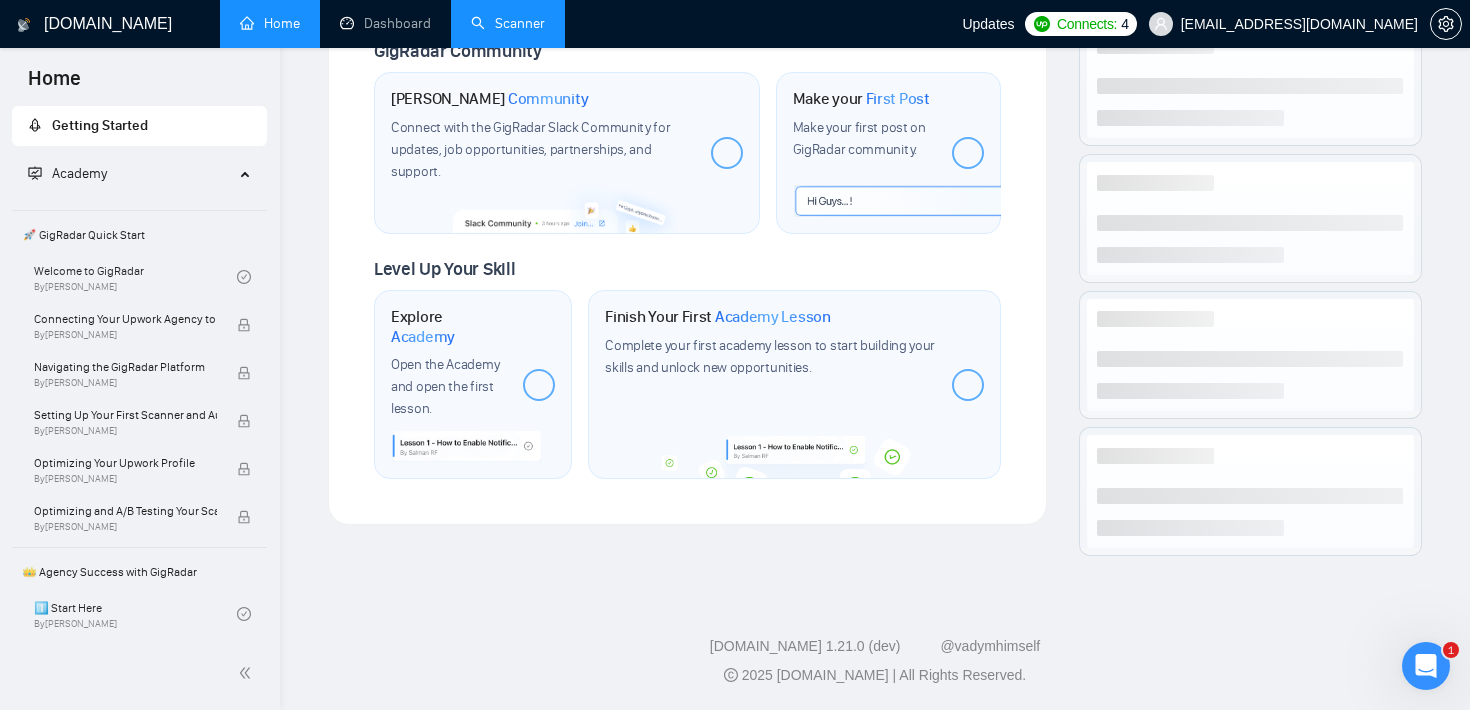 click on "Scanner" at bounding box center (508, 23) 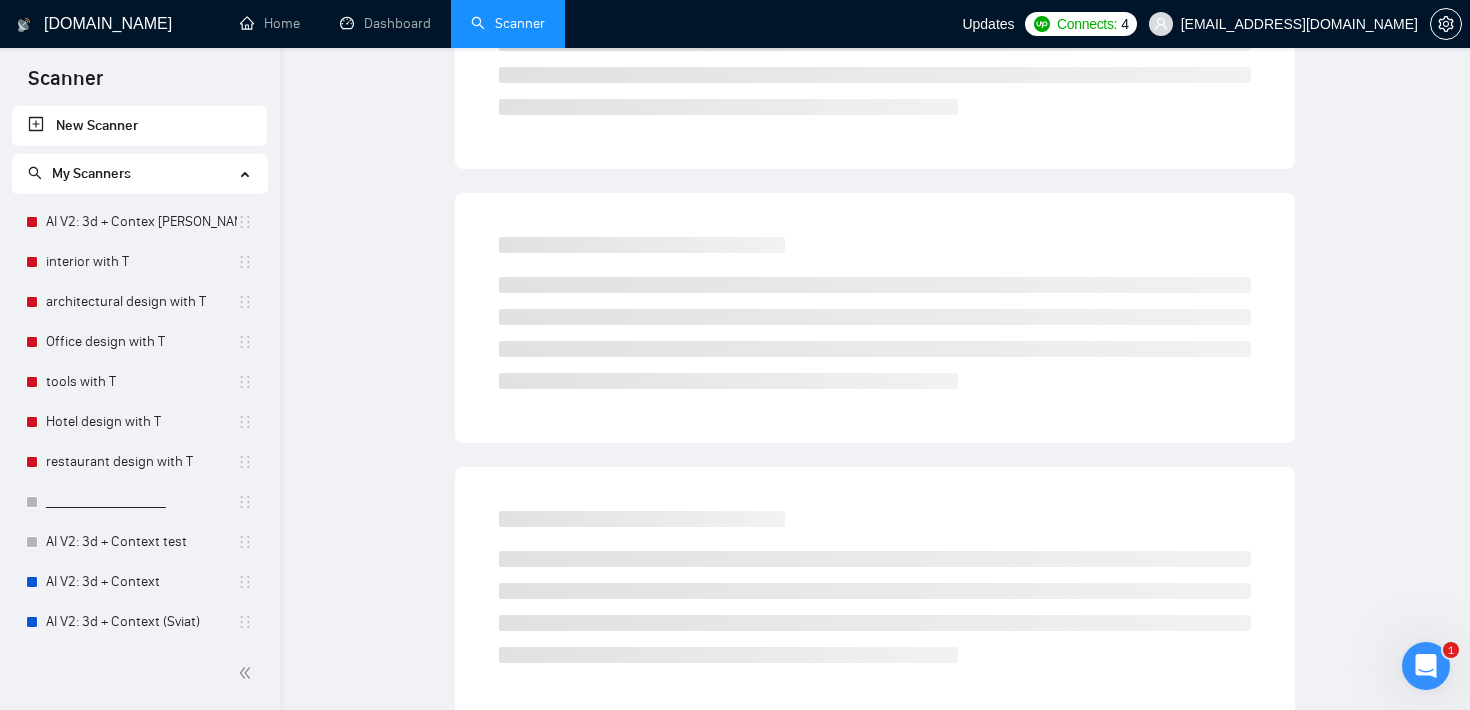 scroll, scrollTop: 0, scrollLeft: 0, axis: both 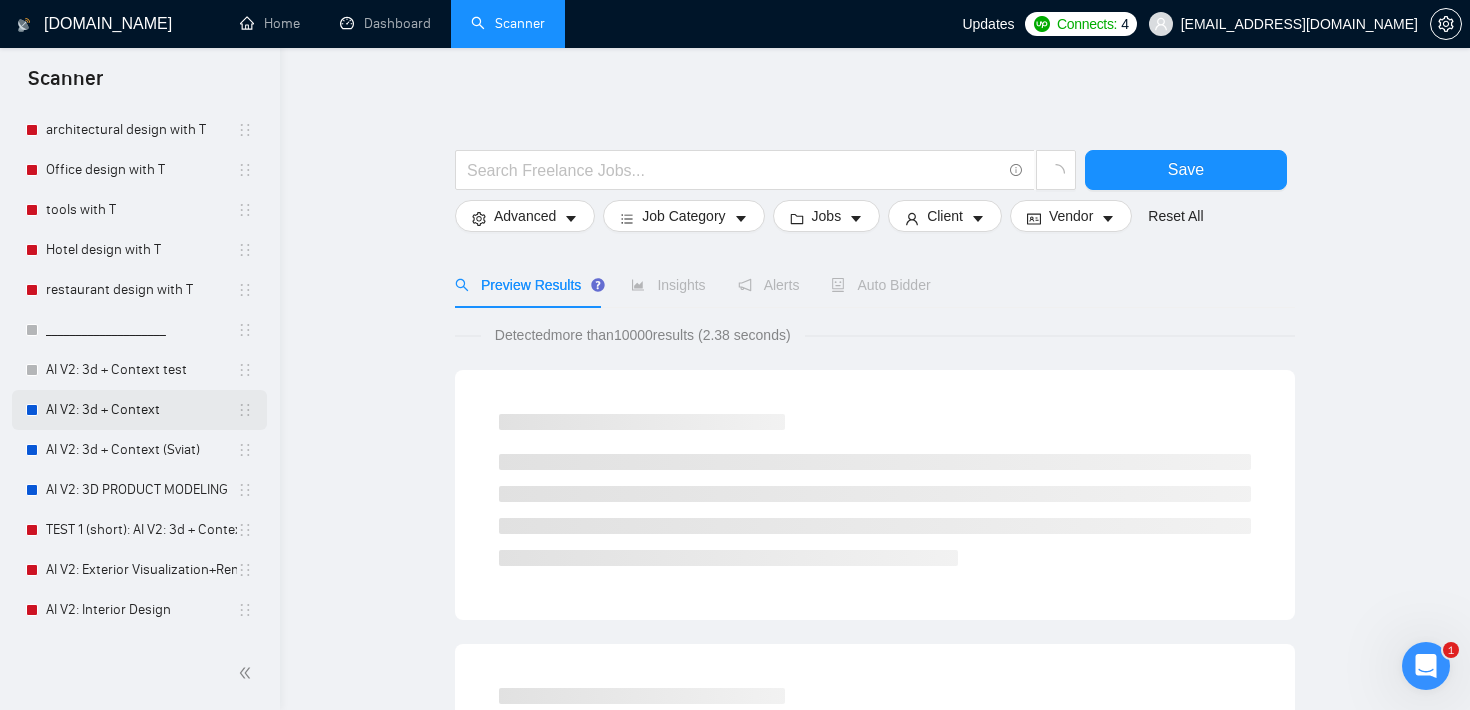 click on "AI V2: 3d + Context" at bounding box center (141, 410) 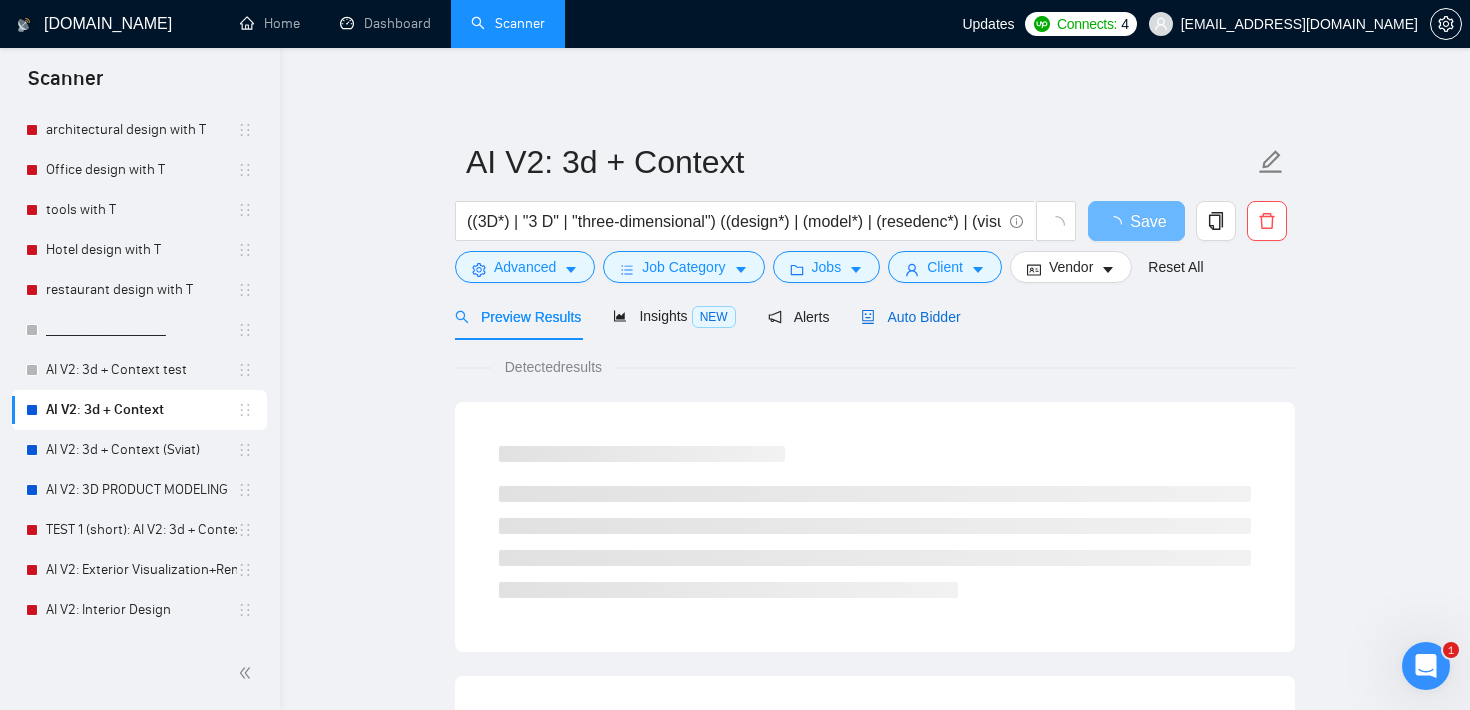 click on "Auto Bidder" at bounding box center [910, 317] 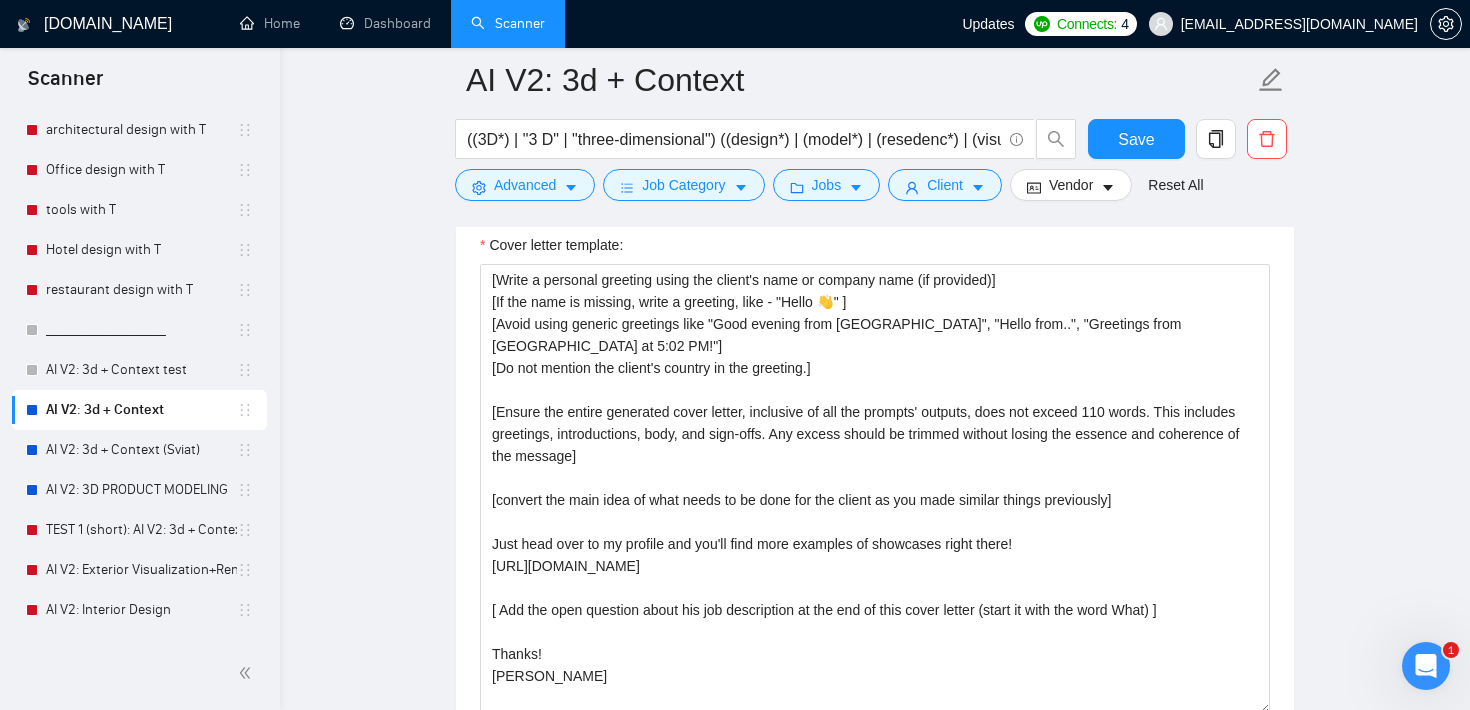 scroll, scrollTop: 1380, scrollLeft: 0, axis: vertical 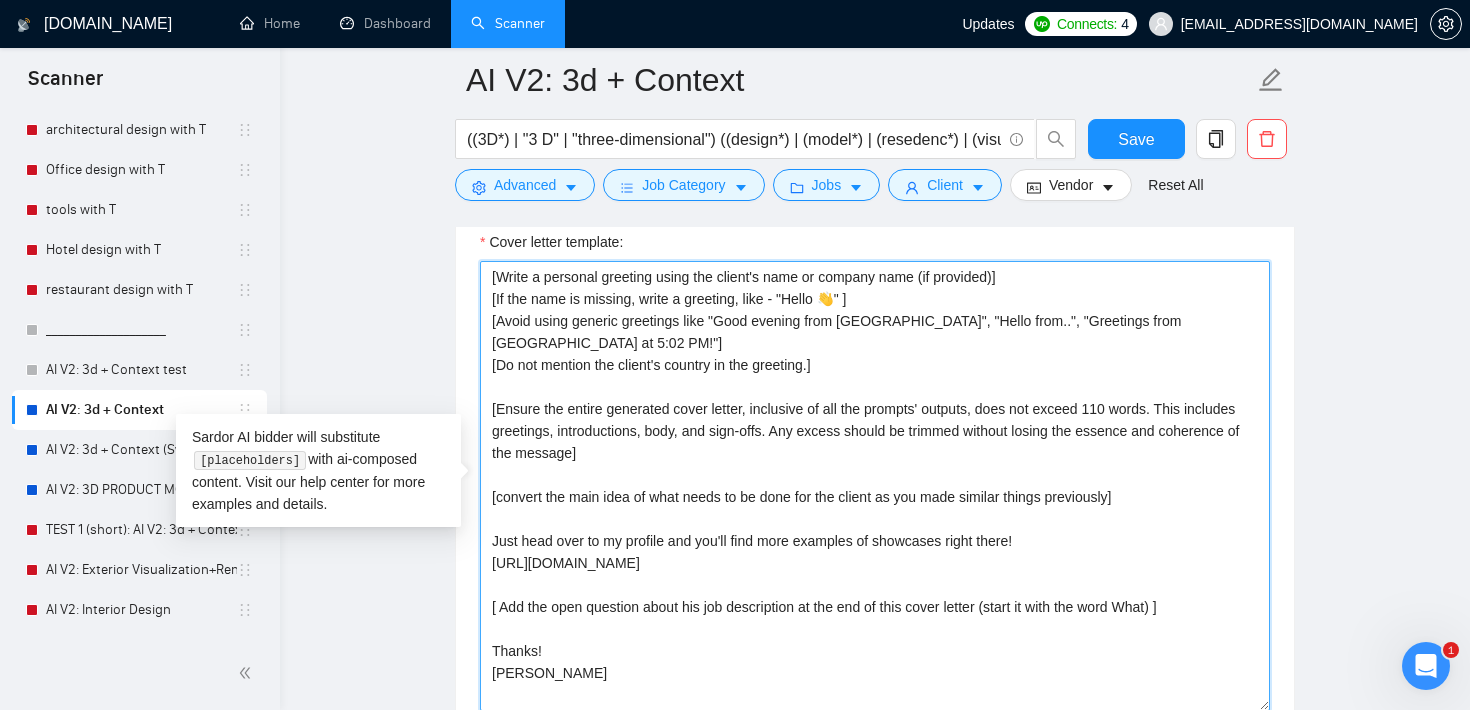 drag, startPoint x: 871, startPoint y: 289, endPoint x: 446, endPoint y: 264, distance: 425.73465 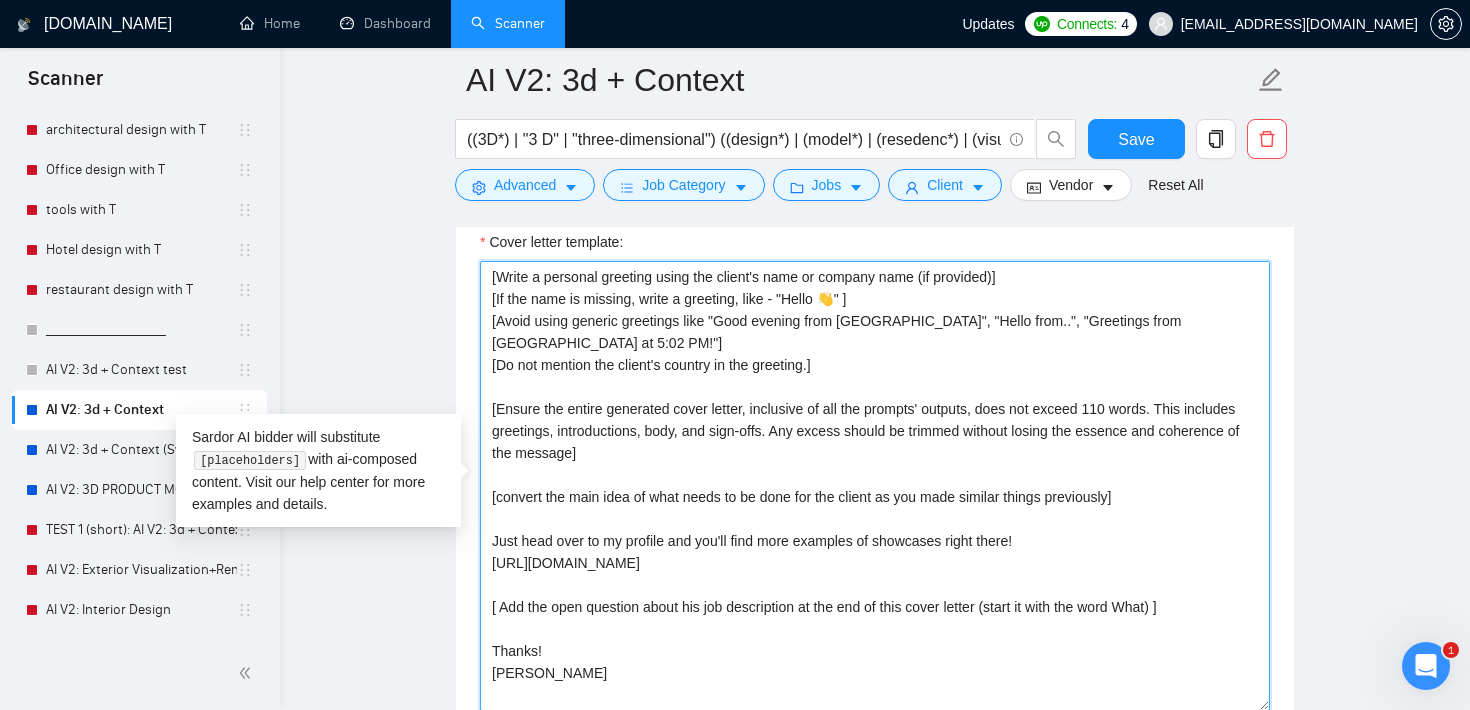 drag, startPoint x: 656, startPoint y: 518, endPoint x: 475, endPoint y: 477, distance: 185.58556 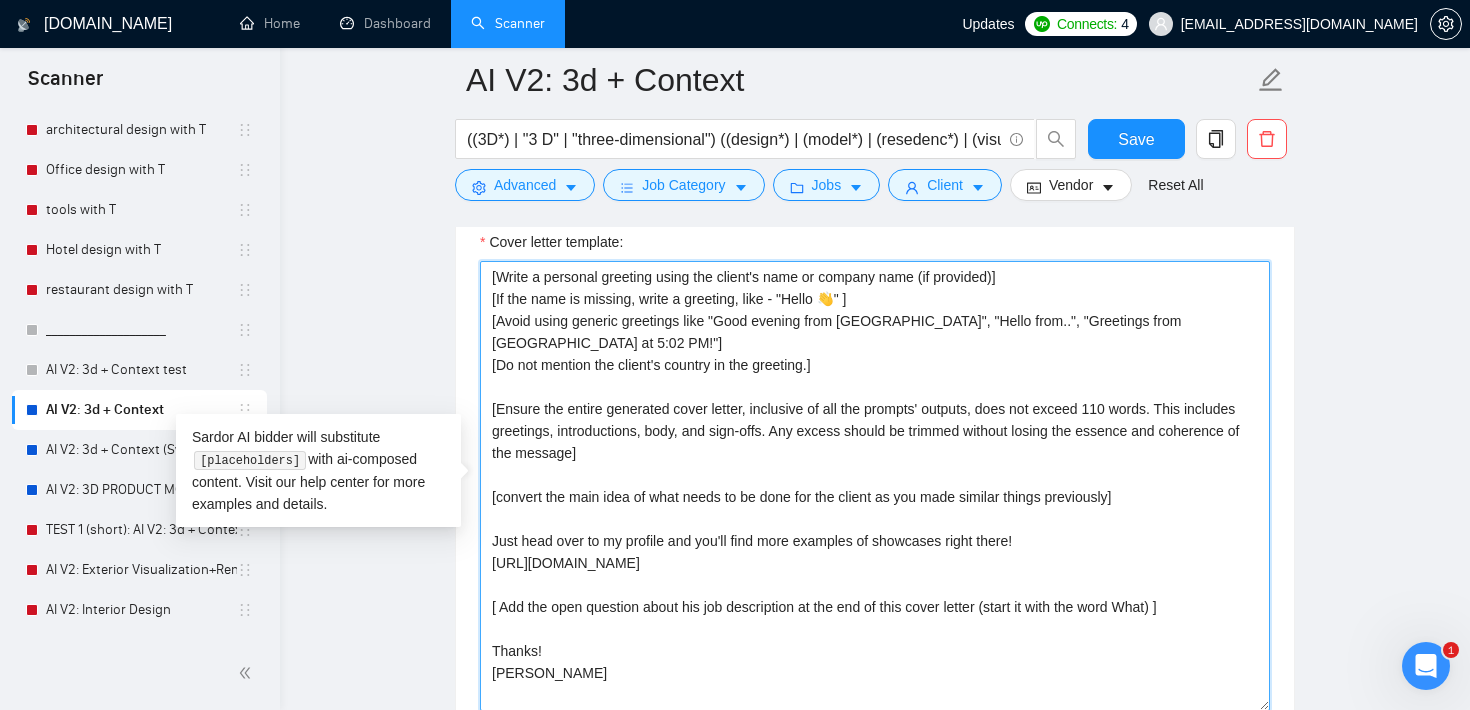 drag, startPoint x: 652, startPoint y: 559, endPoint x: 479, endPoint y: 541, distance: 173.9339 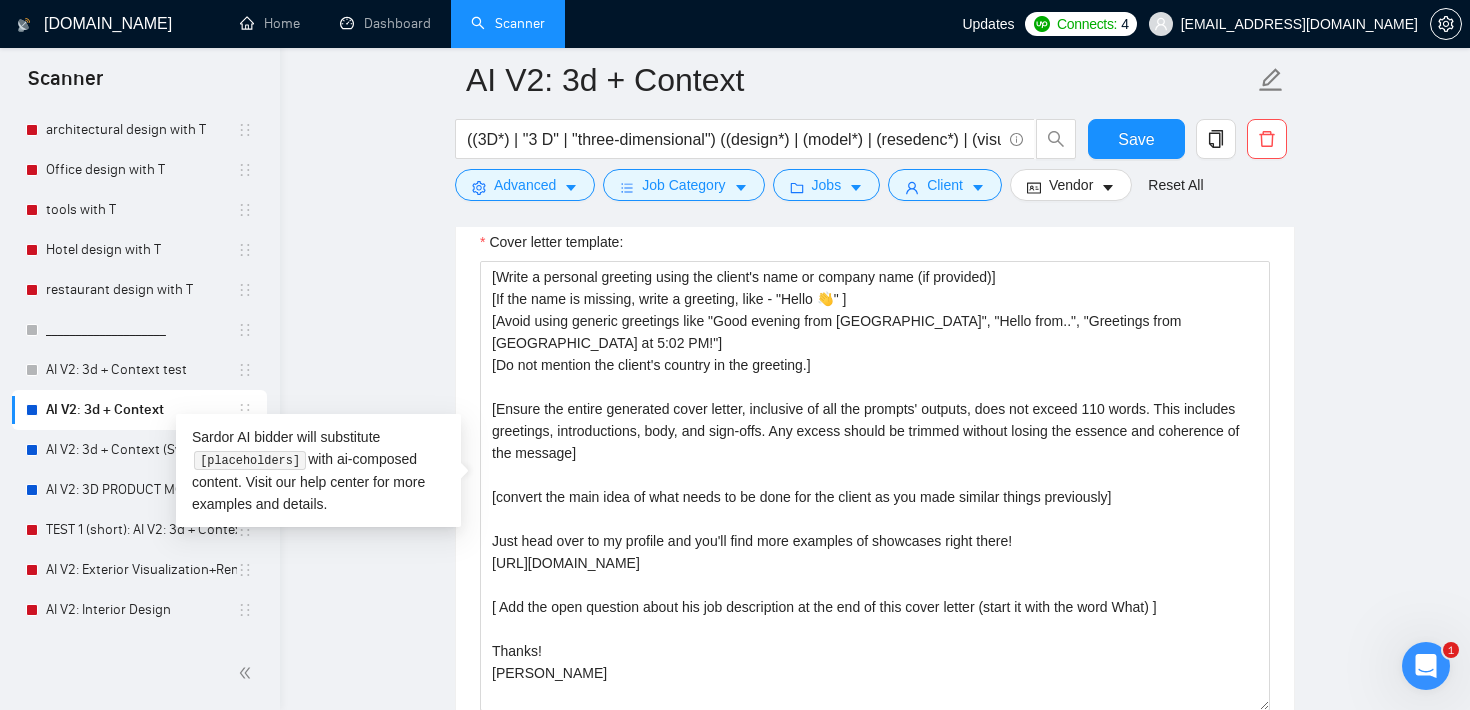 click on "AI V2: 3d + Context ((3D*) | "3 D" | "three-dimensional") ((design*) | (model*) | (resedenc*) | (visualis*) | (visualiz*)) ((childroom*) | (bedroom*) | (office*) | (room*) | (Floor*) | (bath*) | (kitchen*) | (home*) | living | furniture | "real estate" | (condo*) | (apartment*) | shop | architecture | (build*) | (interior*) | (house*) | (home*)) Save Advanced   Job Category   Jobs   Client   Vendor   Reset All Preview Results Insights NEW Alerts Auto Bidder Auto Bidding Enabled Auto Bidding Enabled: OFF Auto Bidder Schedule Auto Bidding Type: Automated (recommended) Semi-automated Auto Bidding Schedule: 24/7 Custom Custom Auto Bidder Schedule Repeat every week [DATE] [DATE] [DATE] [DATE] [DATE] [DATE] [DATE] Active Hours ( [GEOGRAPHIC_DATA]/[GEOGRAPHIC_DATA] ): From: To: ( 24  hours) [GEOGRAPHIC_DATA]/Sofia Auto Bidding Type Select your bidding algorithm: Choose the algorithm for you bidding. The price per proposal does not include your connects expenditure. Template Bidder 0.50  credits / proposal Sardor AI 🤖 1.00  credits 👑" at bounding box center [875, 1059] 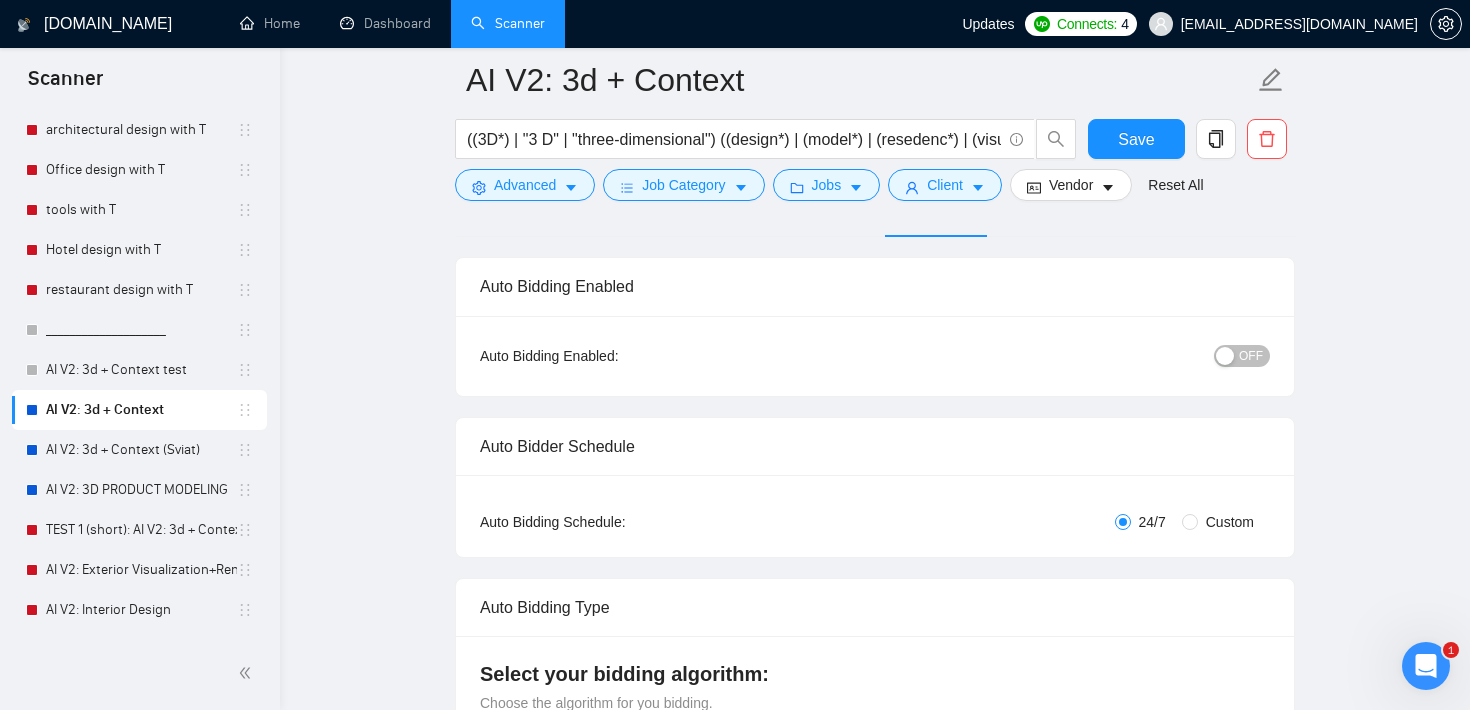 scroll, scrollTop: 0, scrollLeft: 0, axis: both 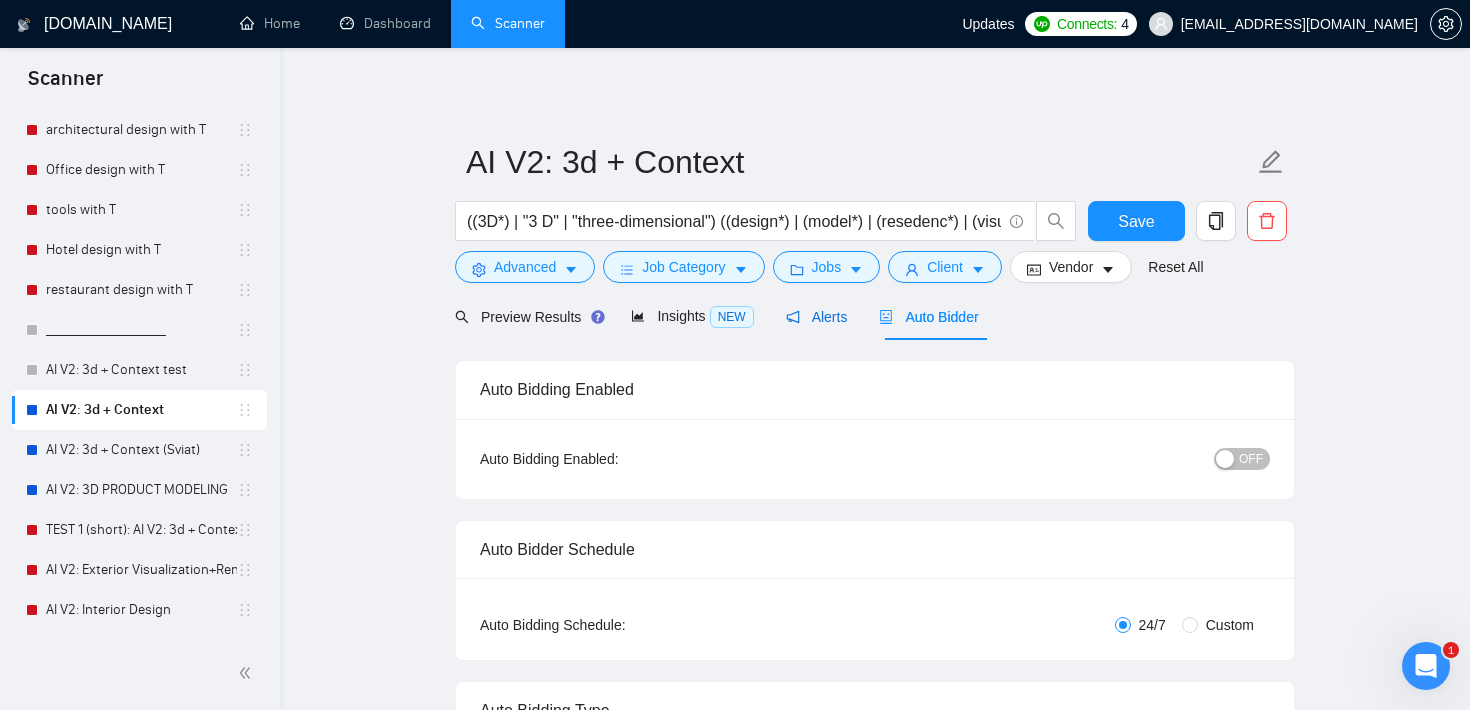 click on "Alerts" at bounding box center [817, 317] 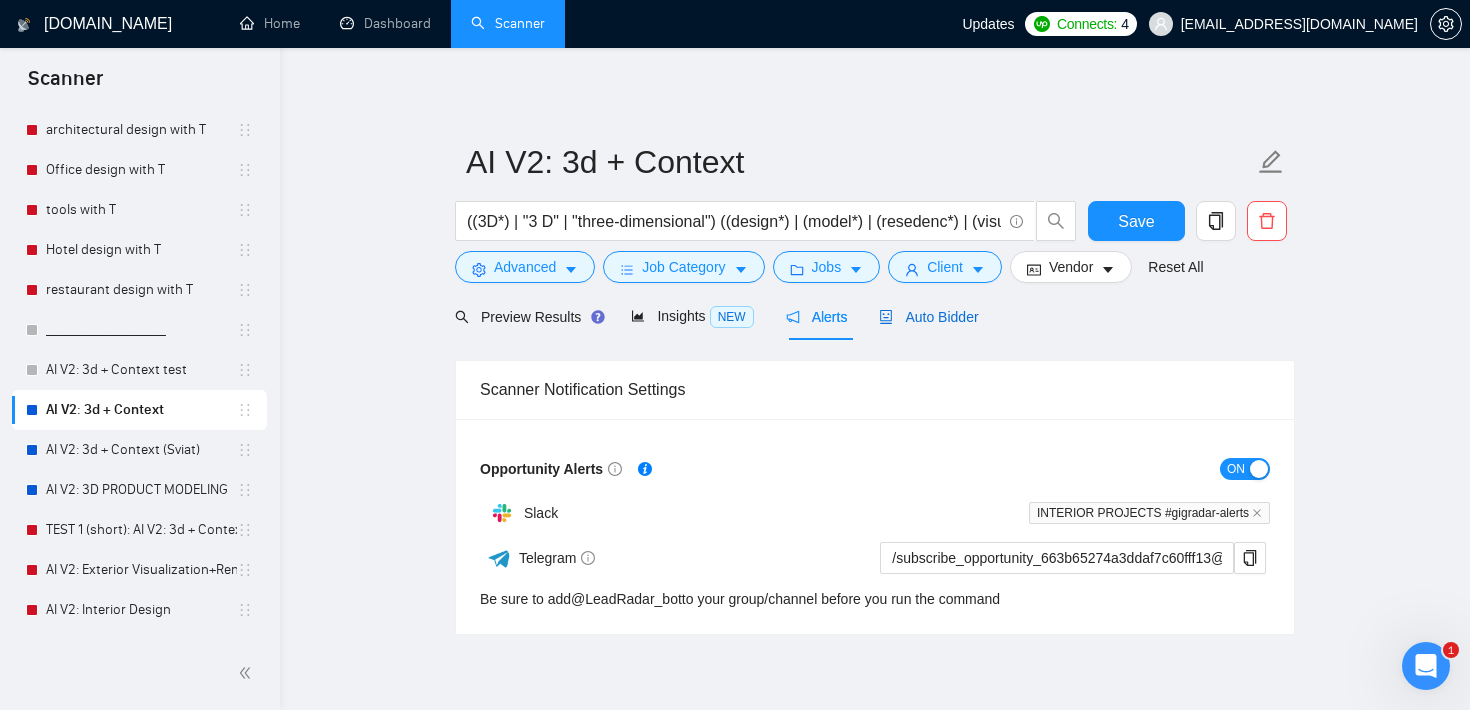 click on "Auto Bidder" at bounding box center [928, 317] 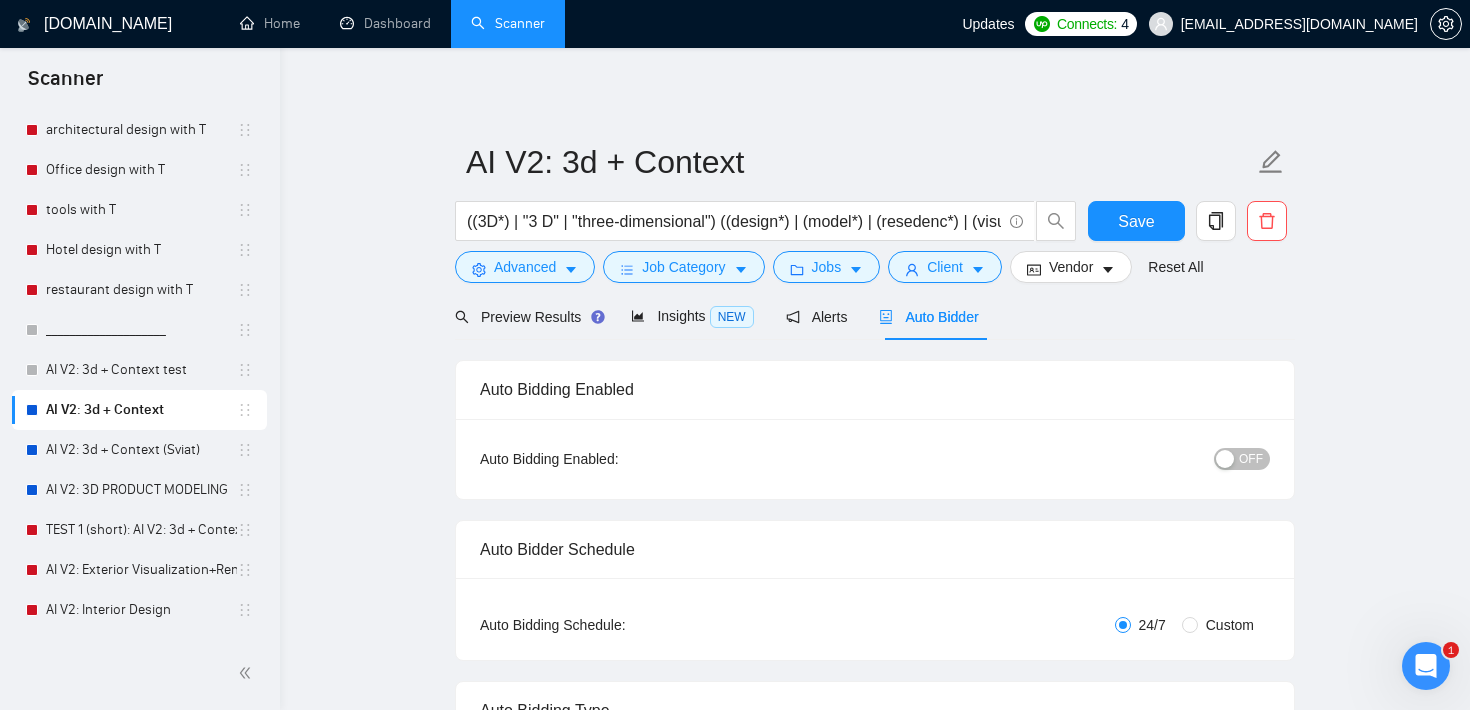 type 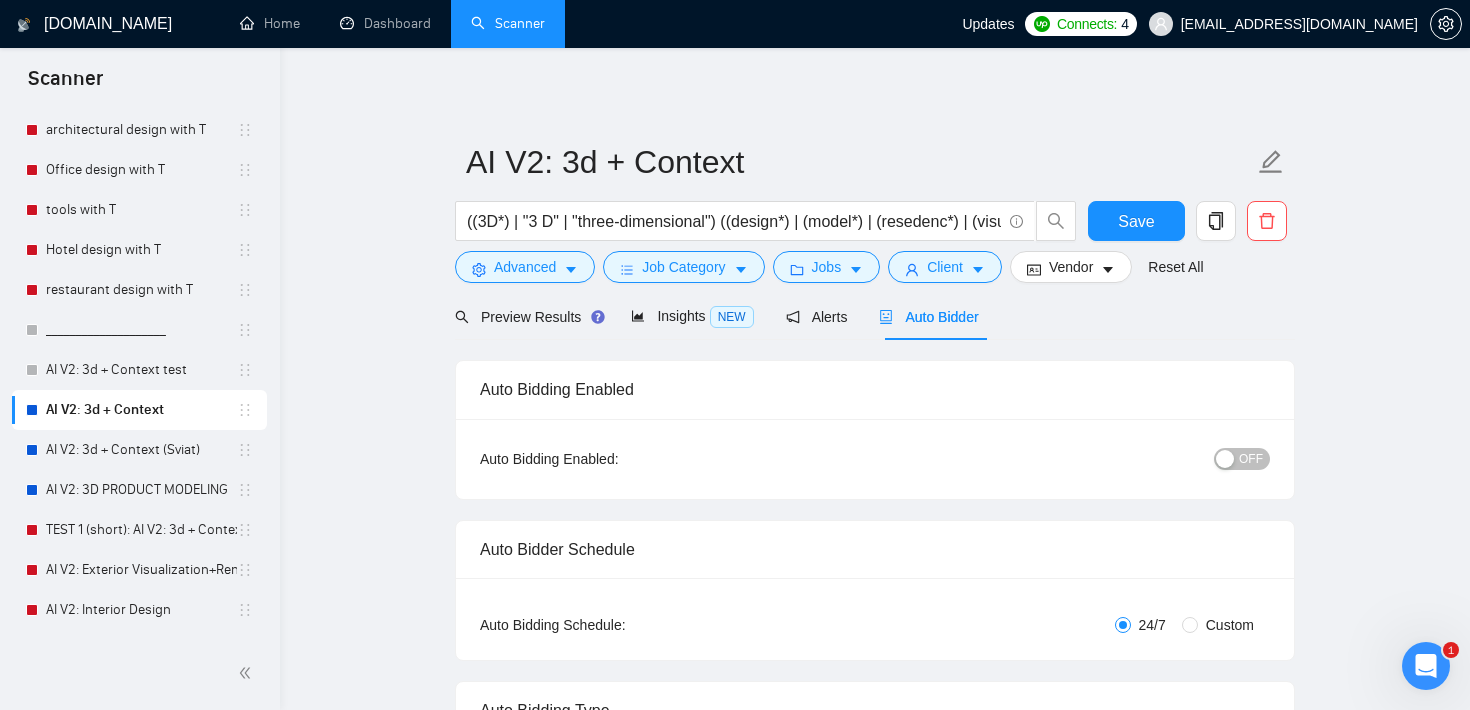 type 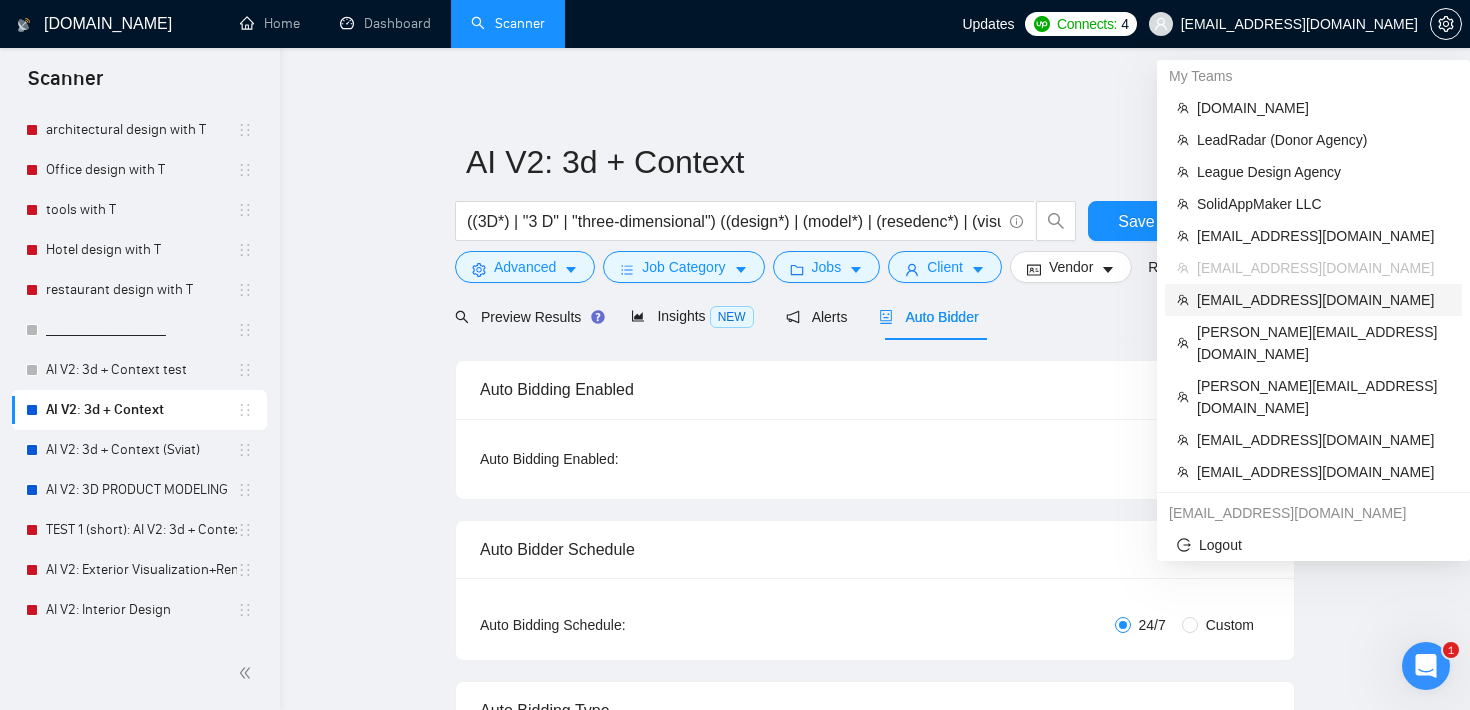 click on "[EMAIL_ADDRESS][DOMAIN_NAME]" at bounding box center [1323, 300] 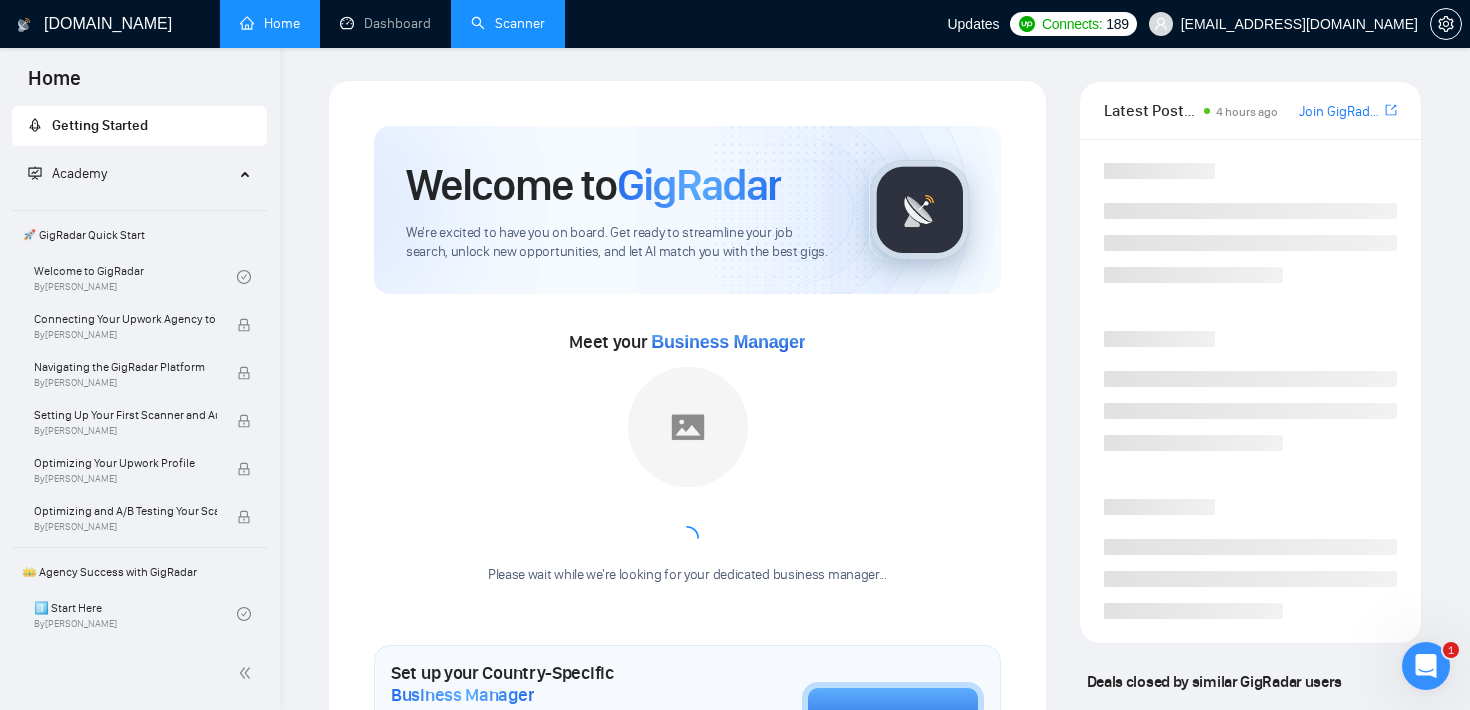 click on "Scanner" at bounding box center [508, 23] 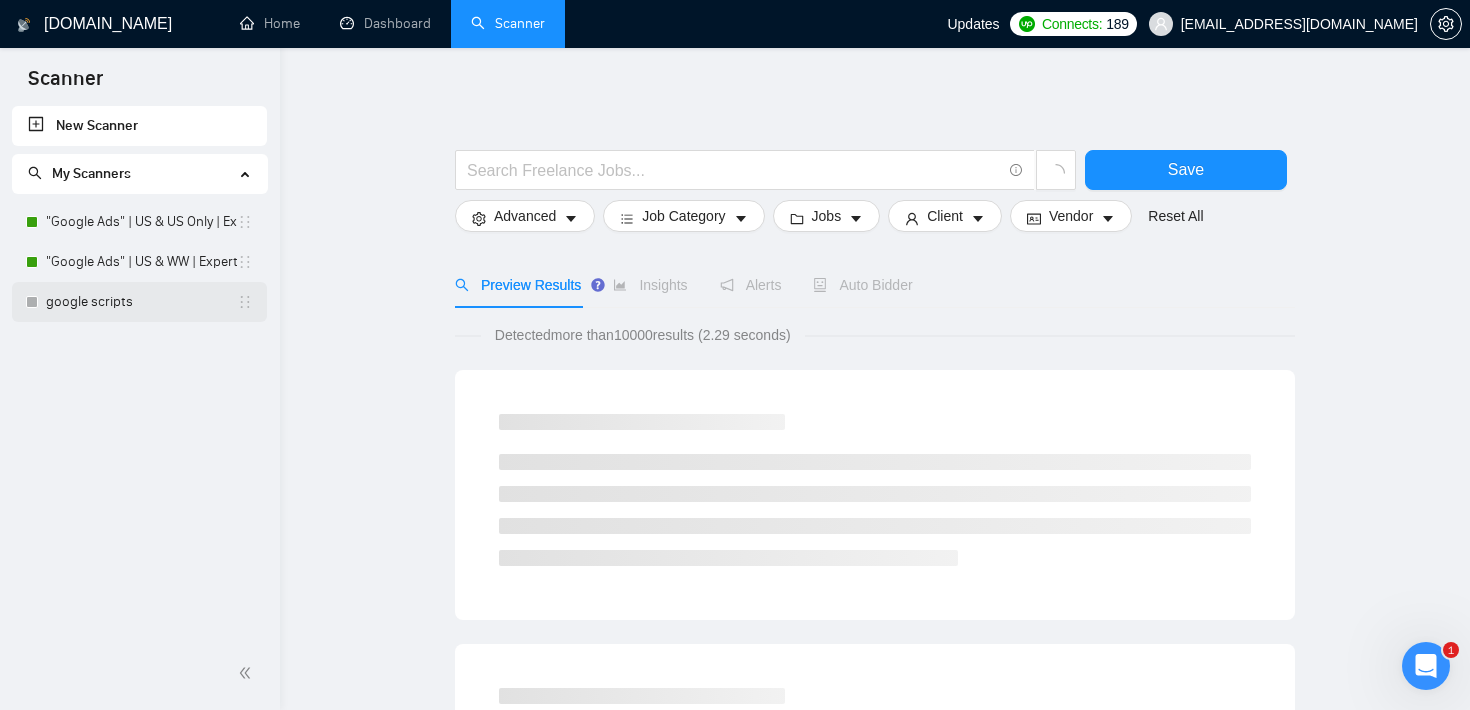 click on "google scripts" at bounding box center (141, 302) 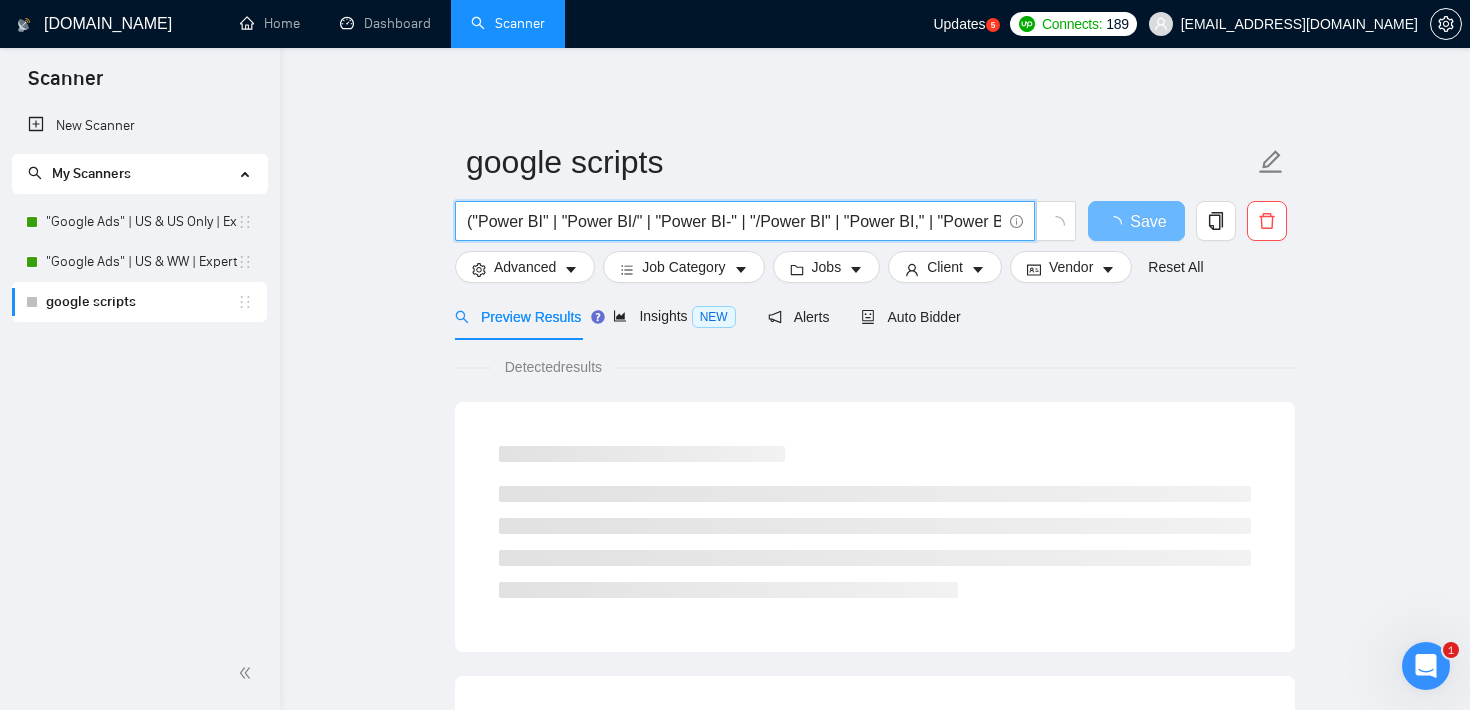 click on "("Power BI" | "Power BI/" | "Power BI-" | "/Power BI" | "Power BI," | "Power BI." | powerbi | "power-bi" | "power-bi")" at bounding box center [734, 221] 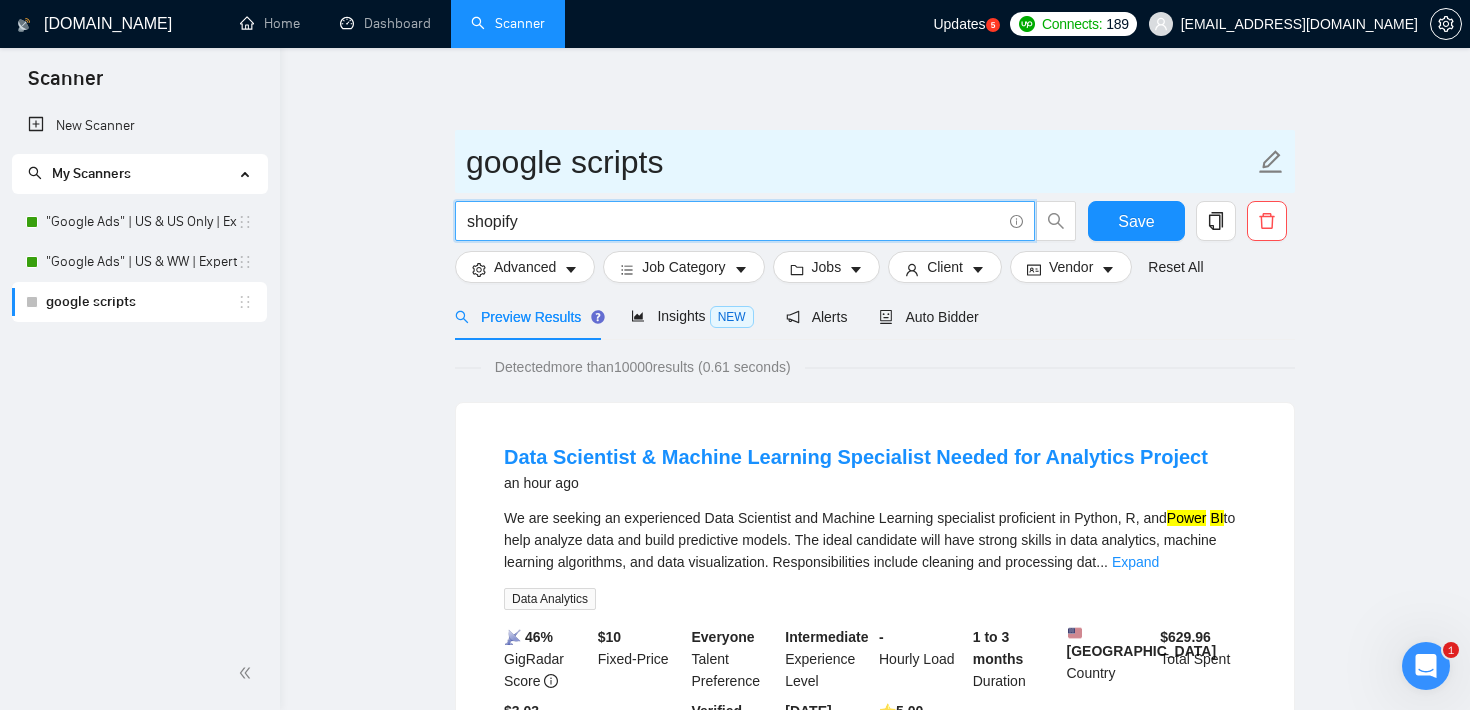 type on "shopify" 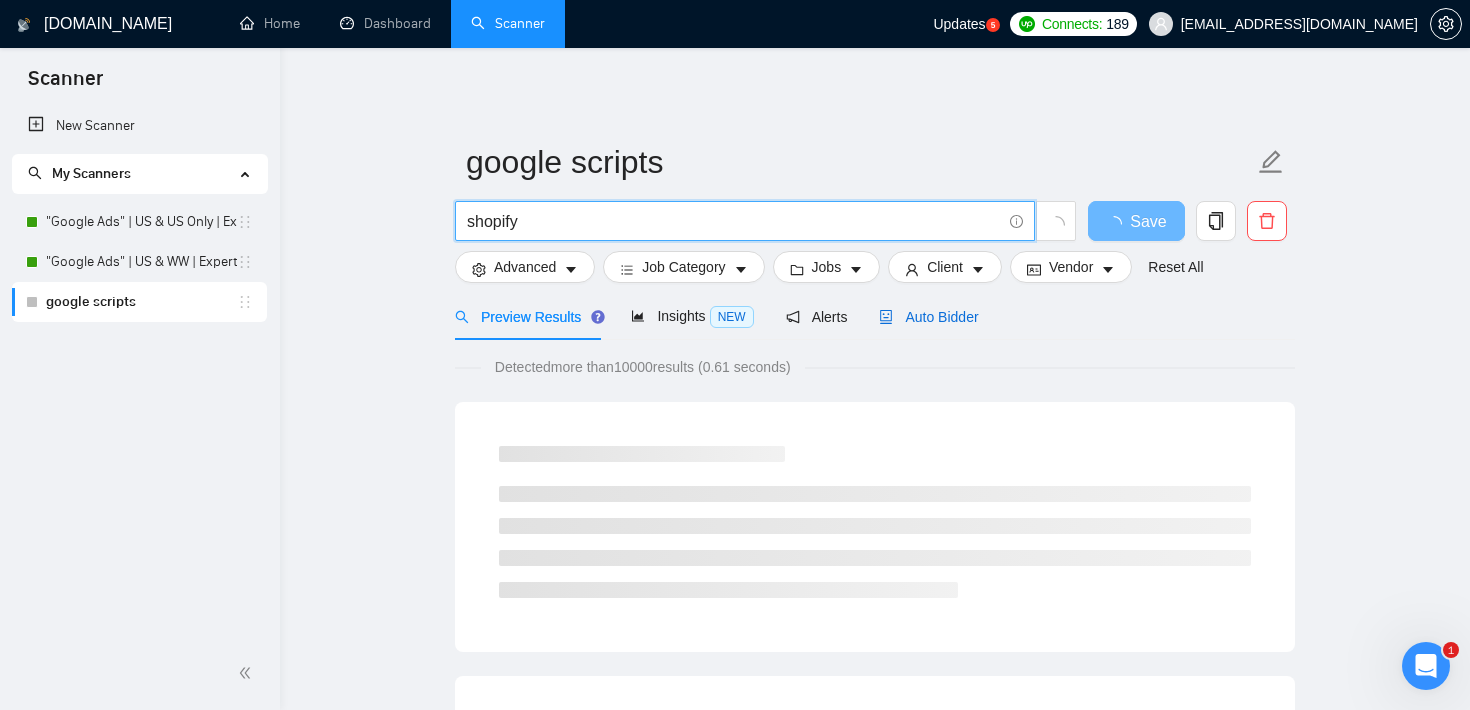 click on "Auto Bidder" at bounding box center [928, 317] 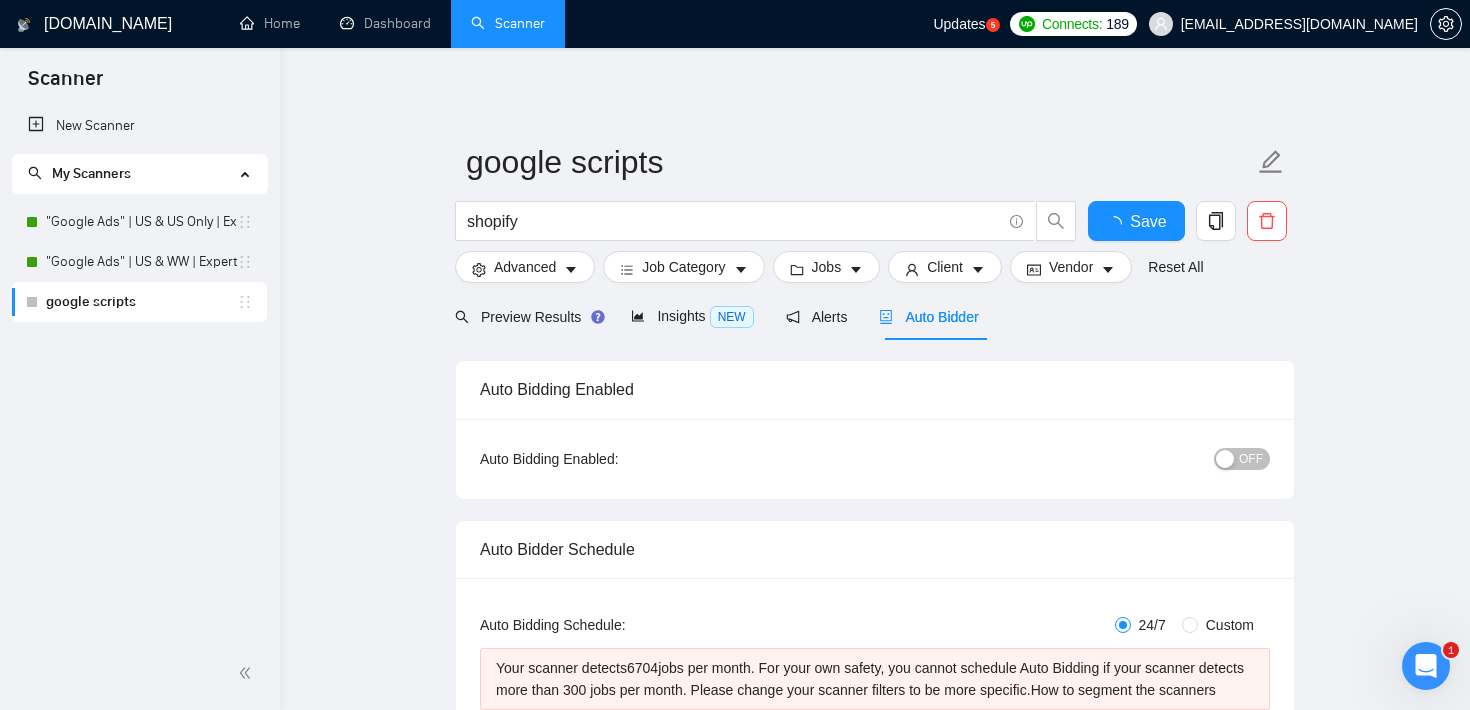 type 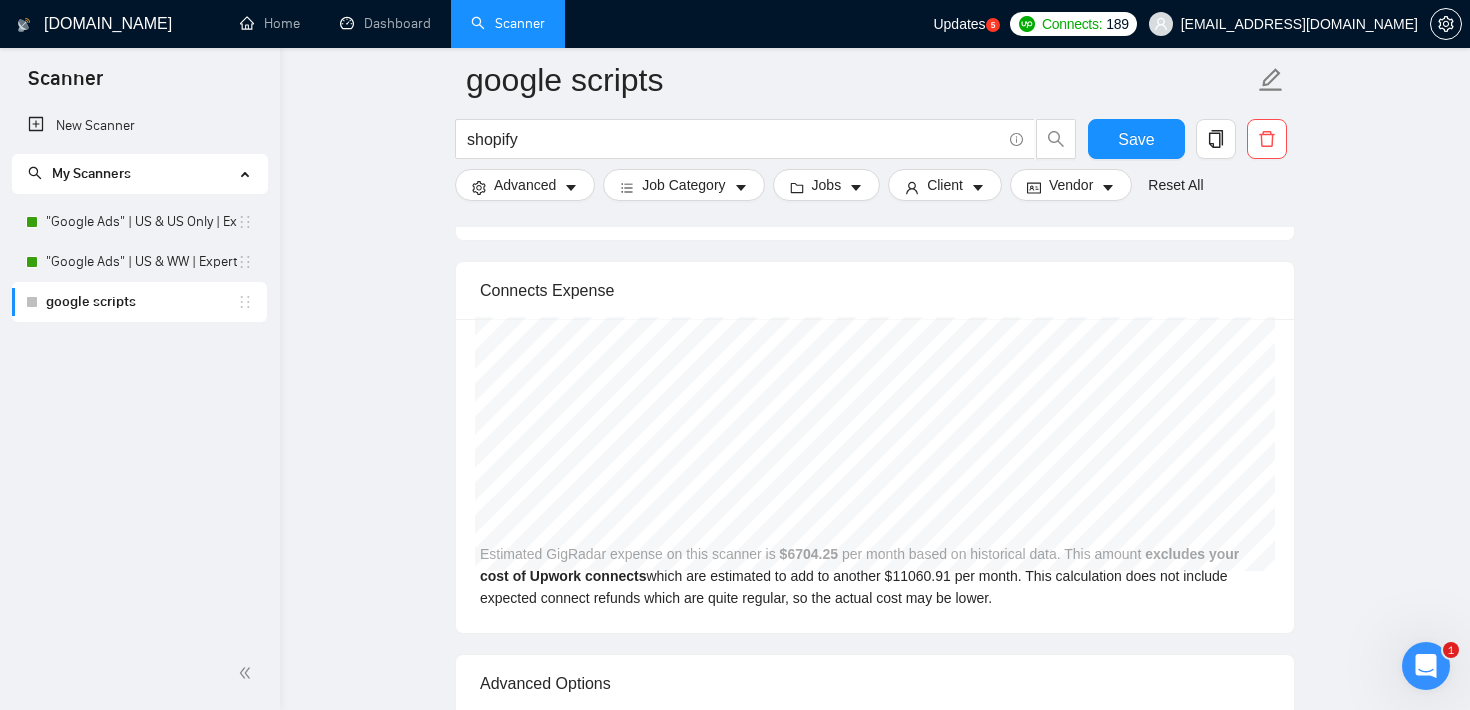 scroll, scrollTop: 3318, scrollLeft: 0, axis: vertical 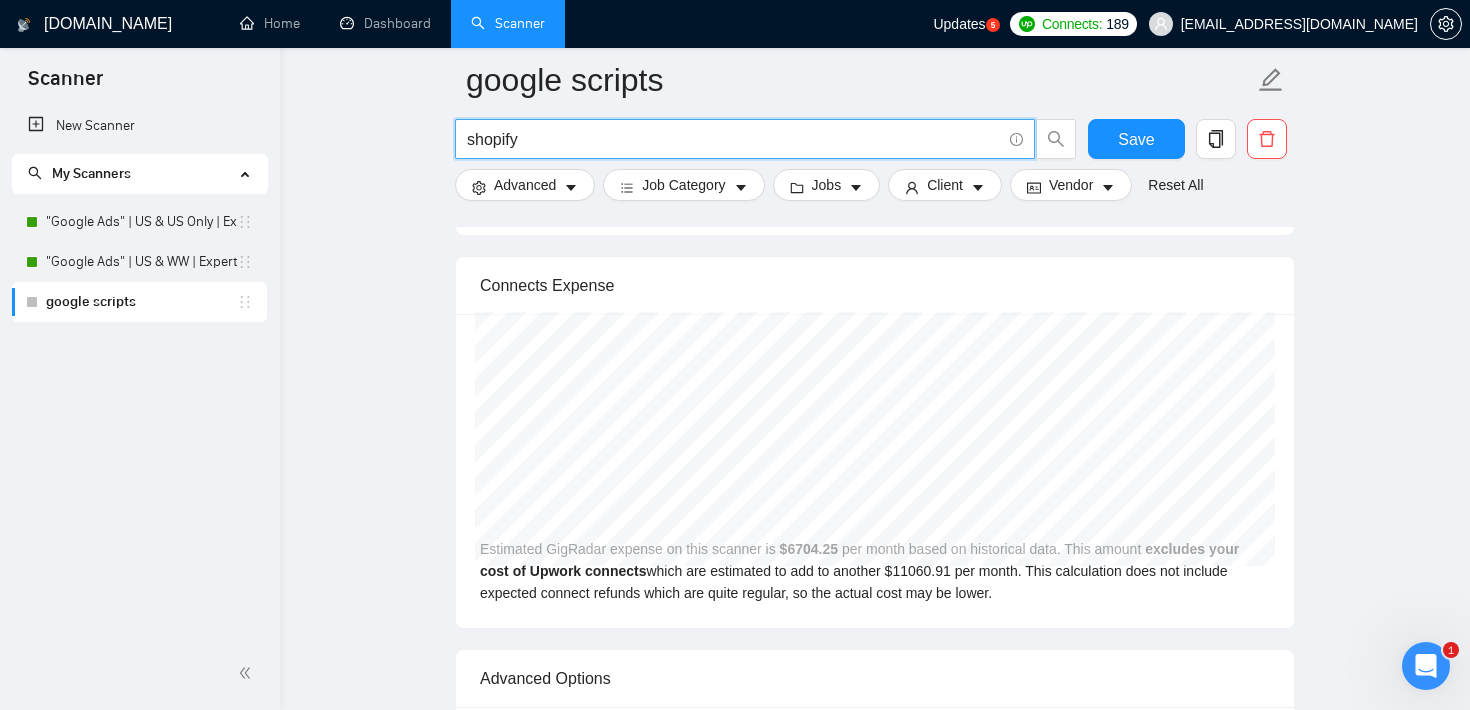 click on "shopify" at bounding box center (734, 139) 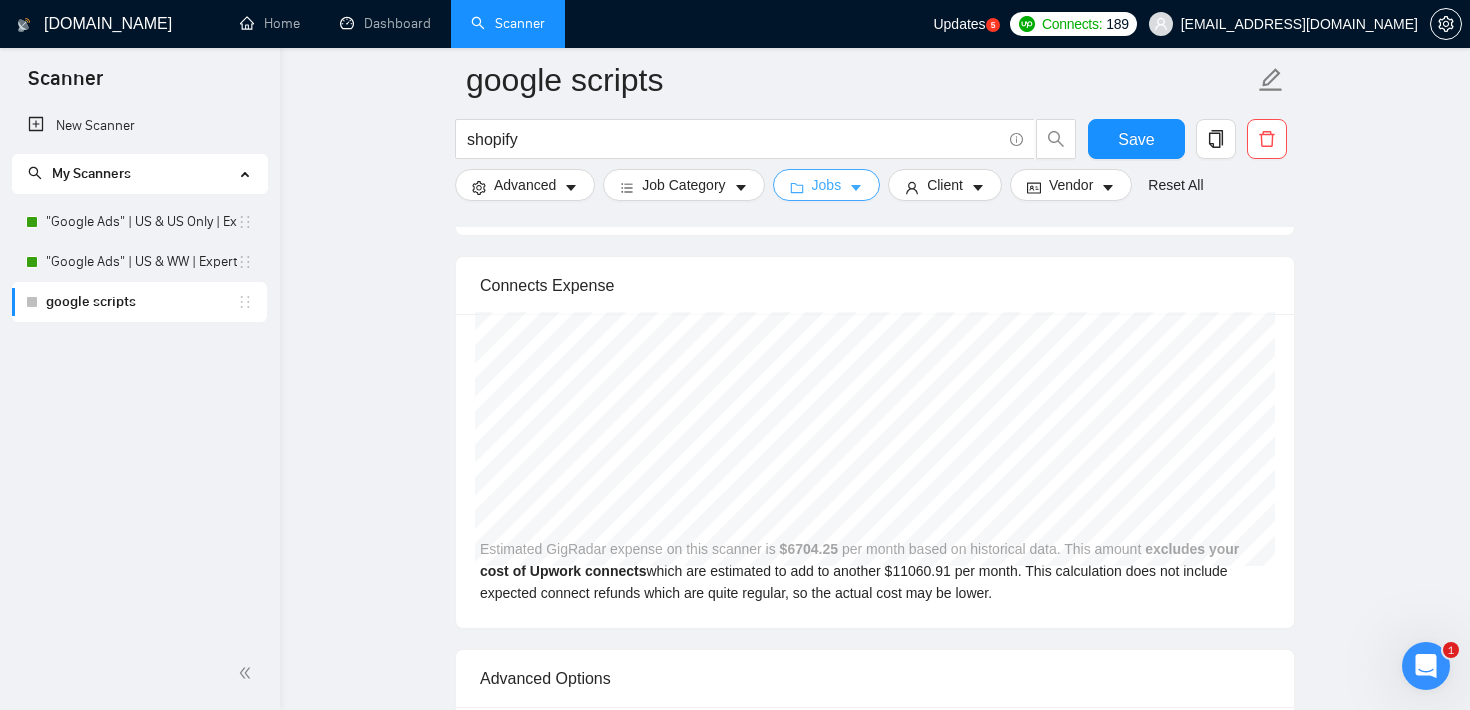 click on "Jobs" at bounding box center (827, 185) 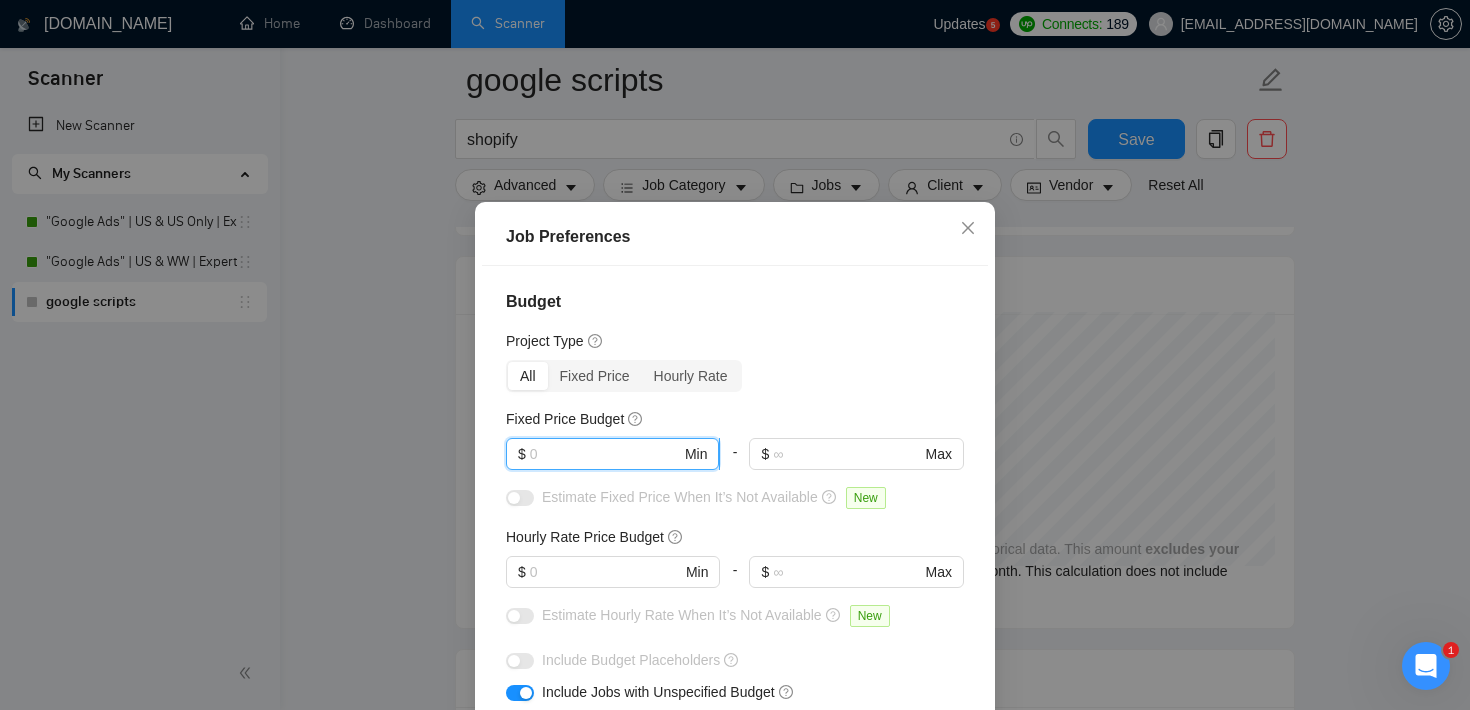 click at bounding box center [605, 454] 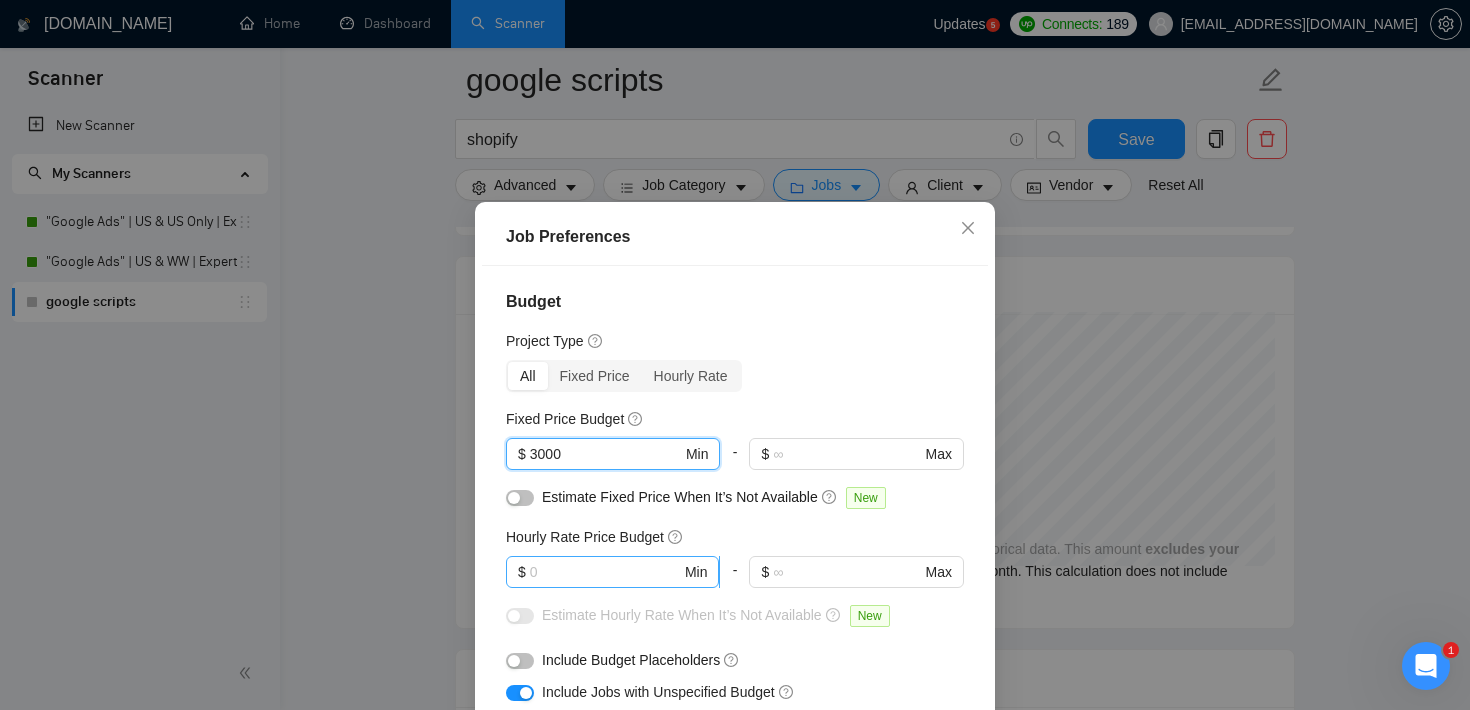type on "3000" 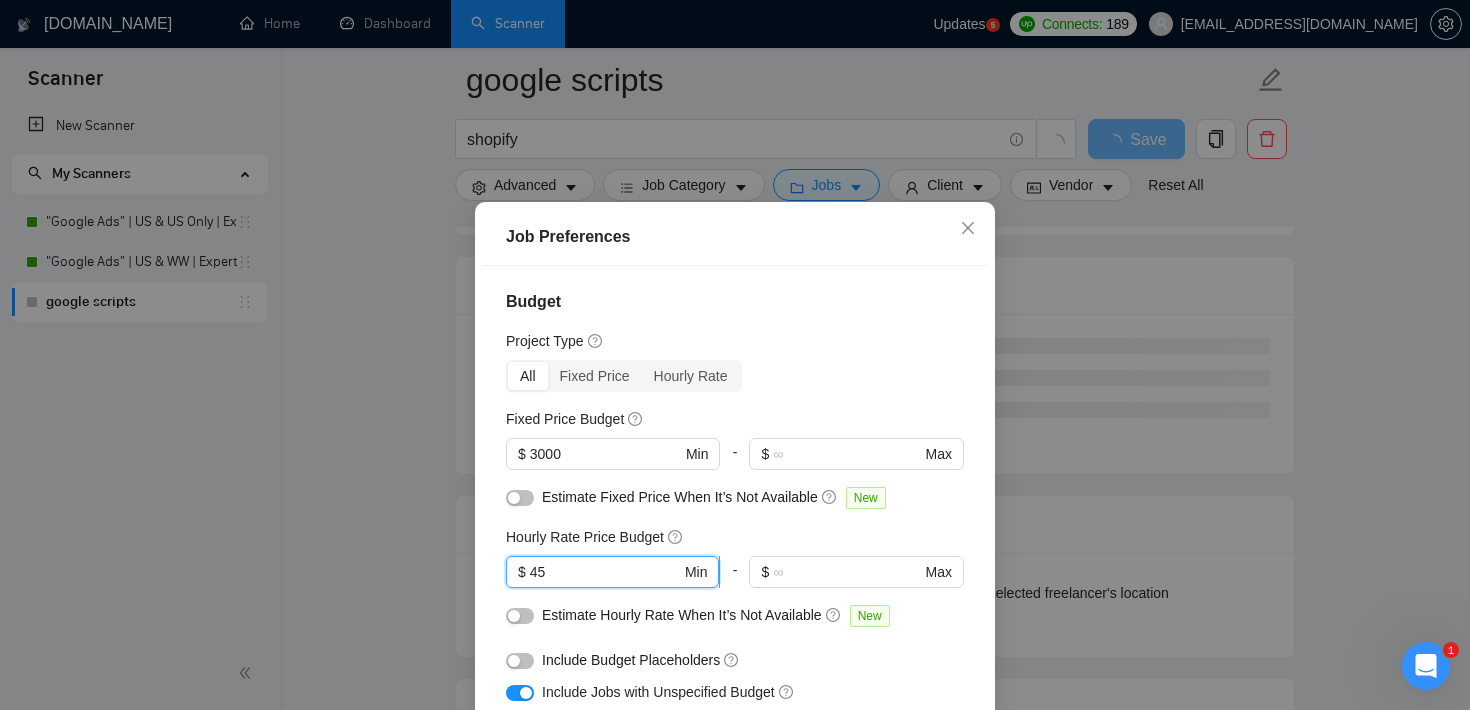 type on "45" 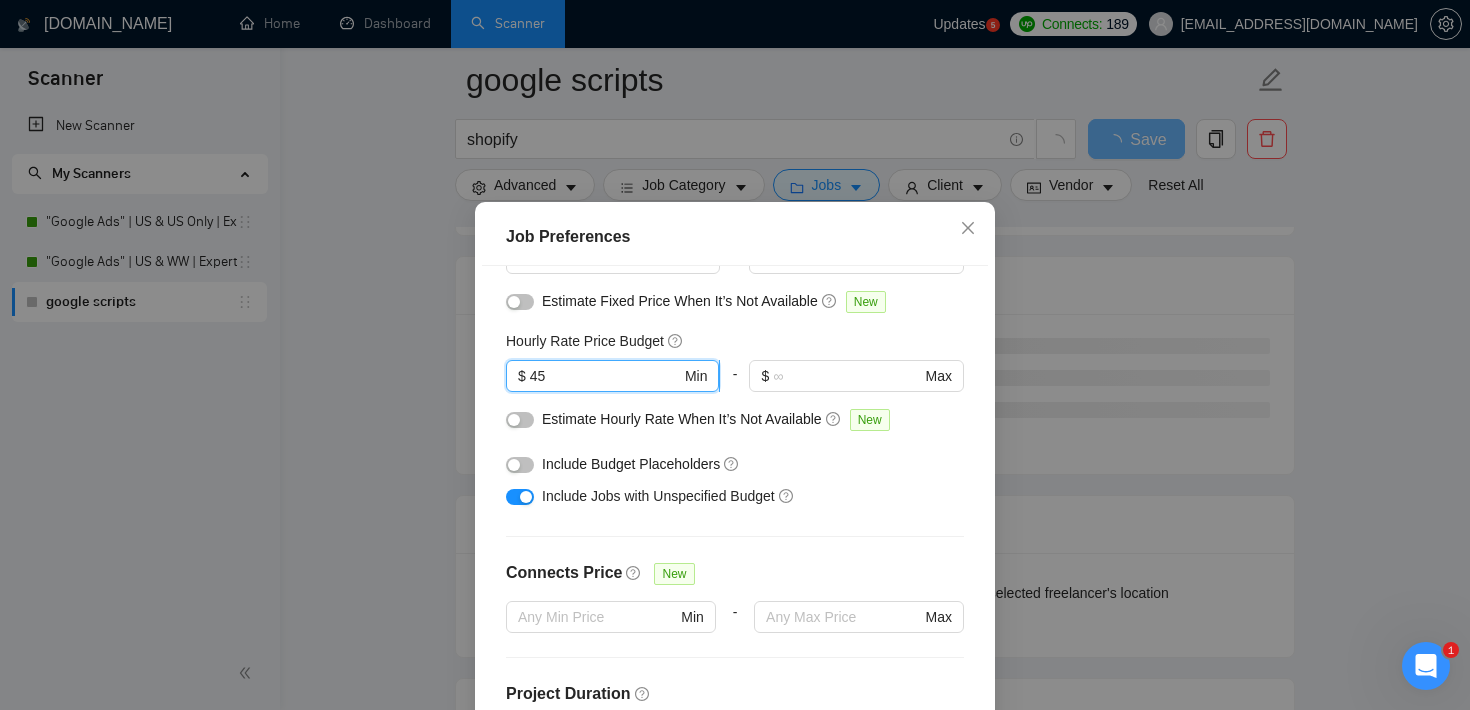 scroll, scrollTop: 208, scrollLeft: 0, axis: vertical 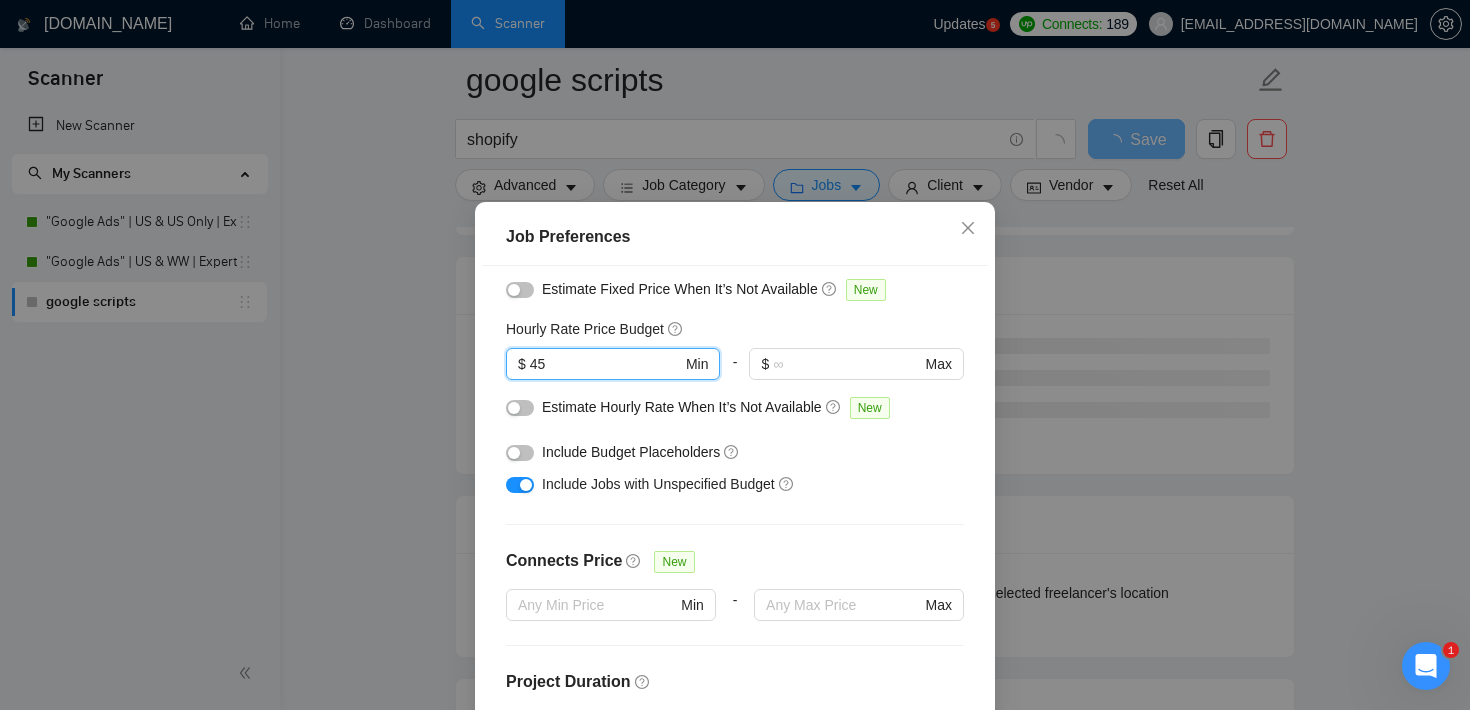 click at bounding box center (526, 485) 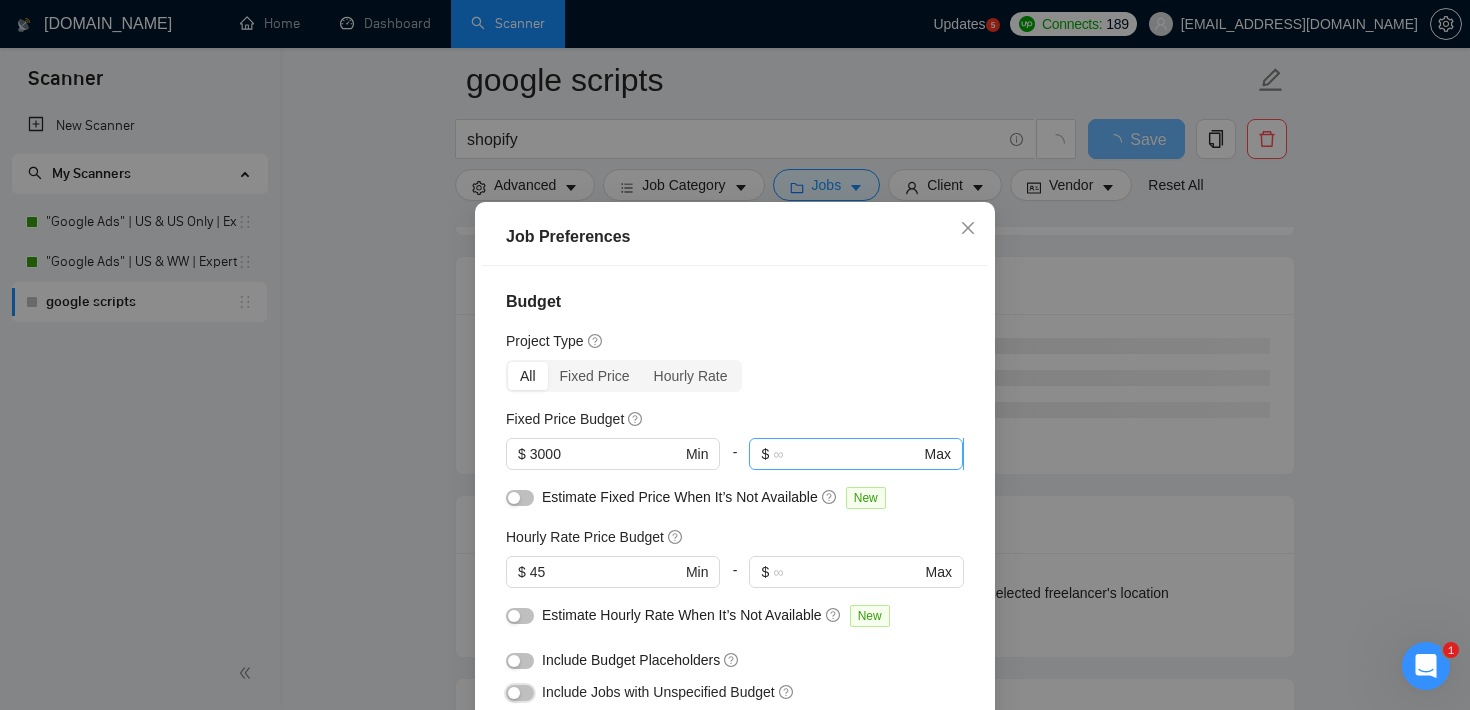 scroll, scrollTop: 630, scrollLeft: 0, axis: vertical 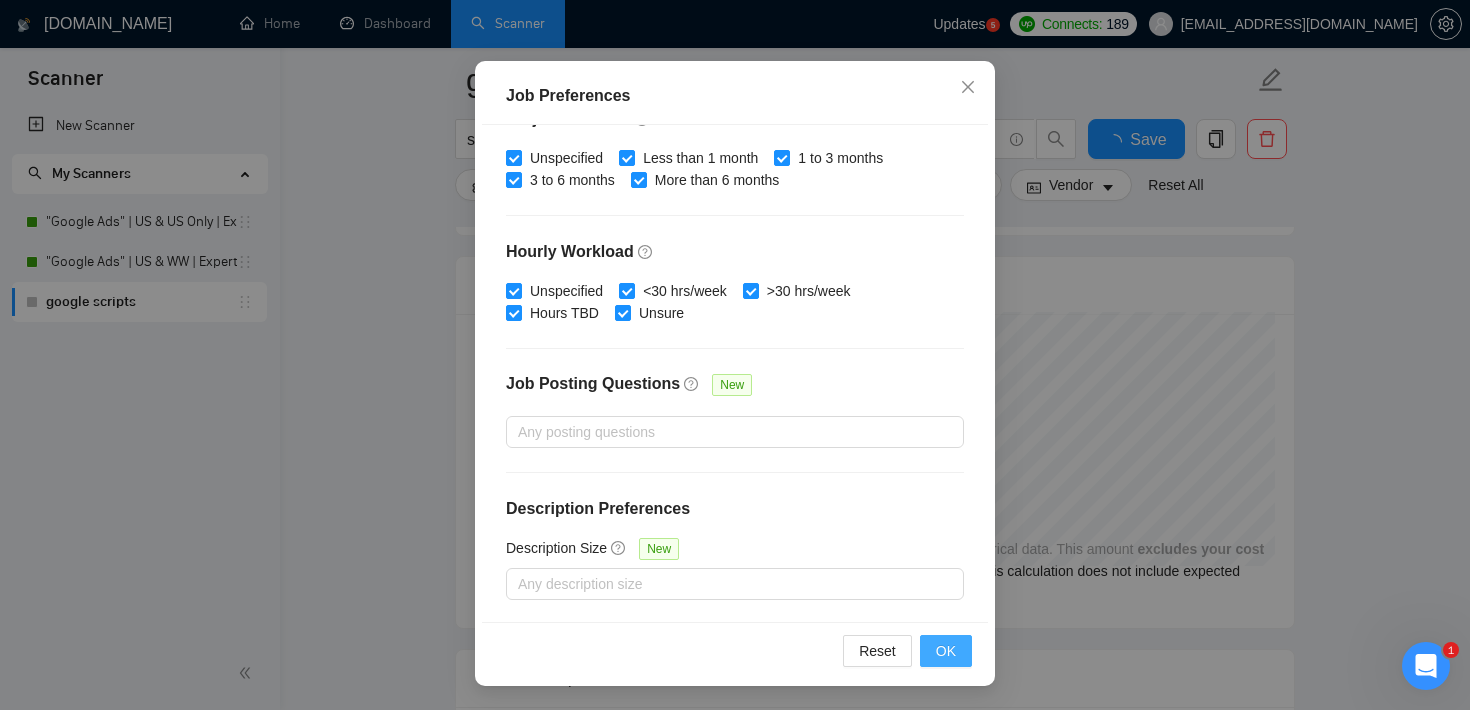 click on "OK" at bounding box center (946, 651) 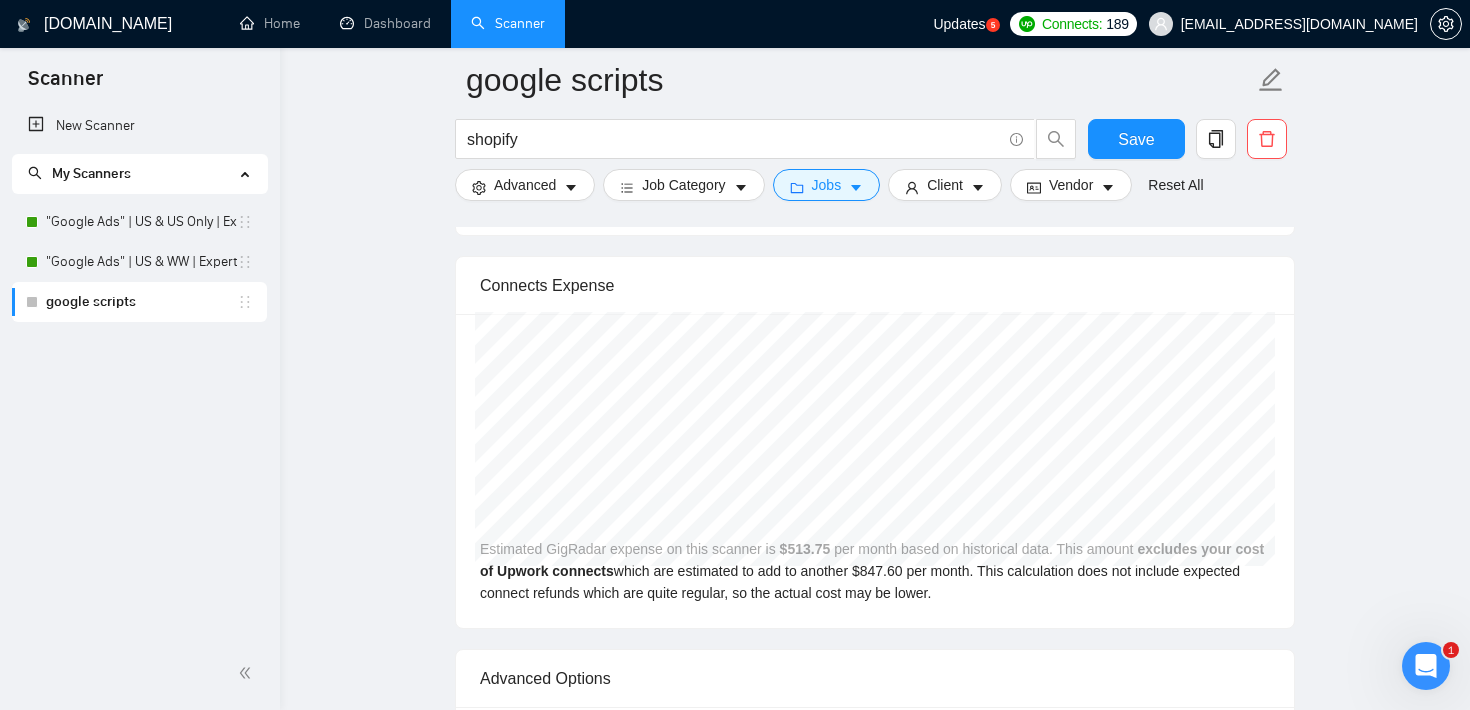 scroll, scrollTop: 59, scrollLeft: 0, axis: vertical 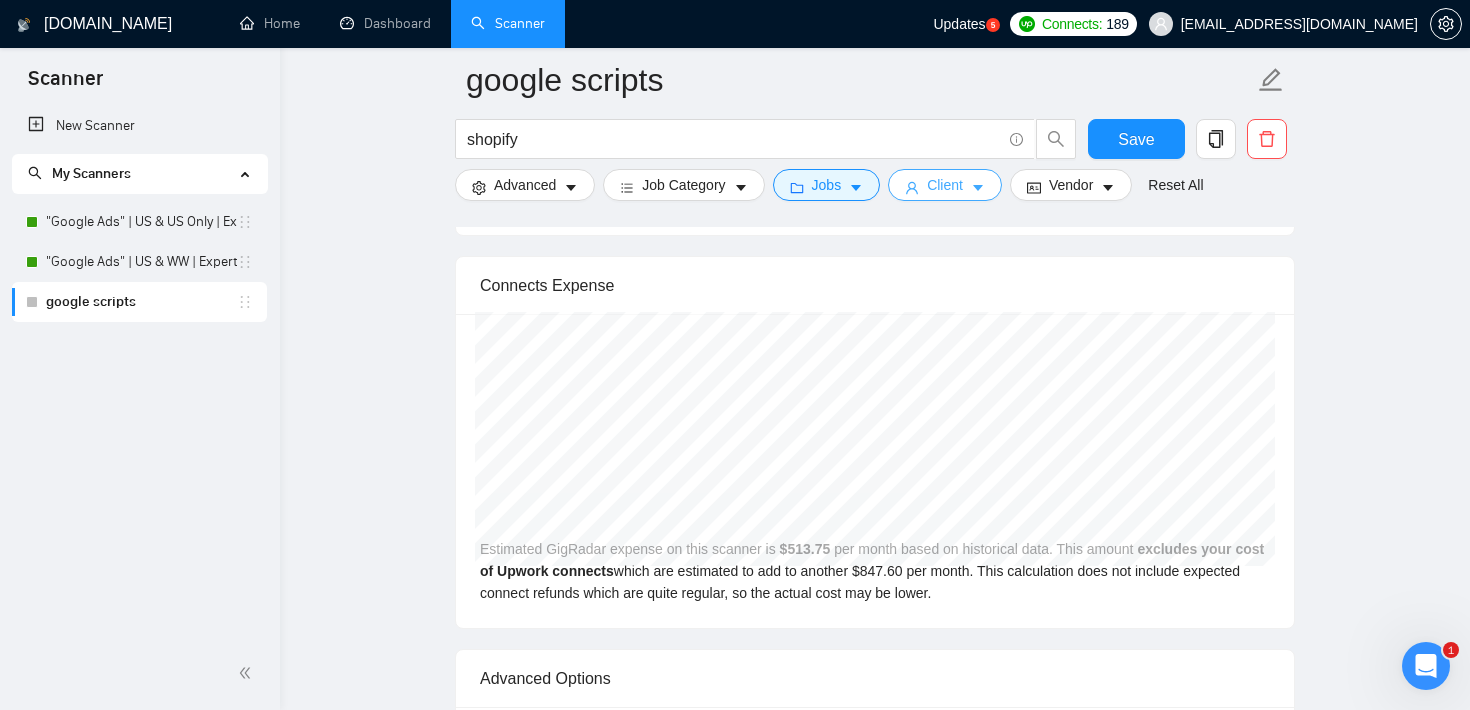 click on "Client" at bounding box center [945, 185] 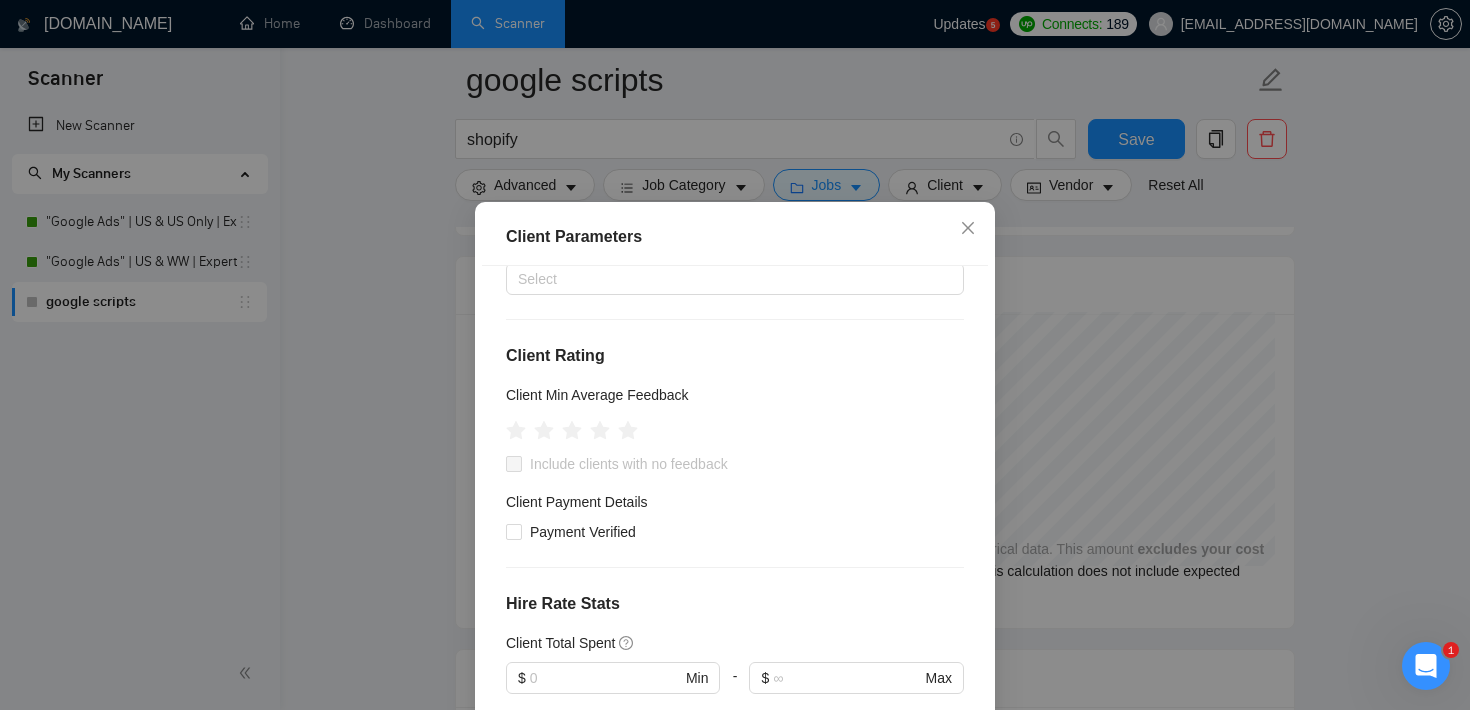 scroll, scrollTop: 180, scrollLeft: 0, axis: vertical 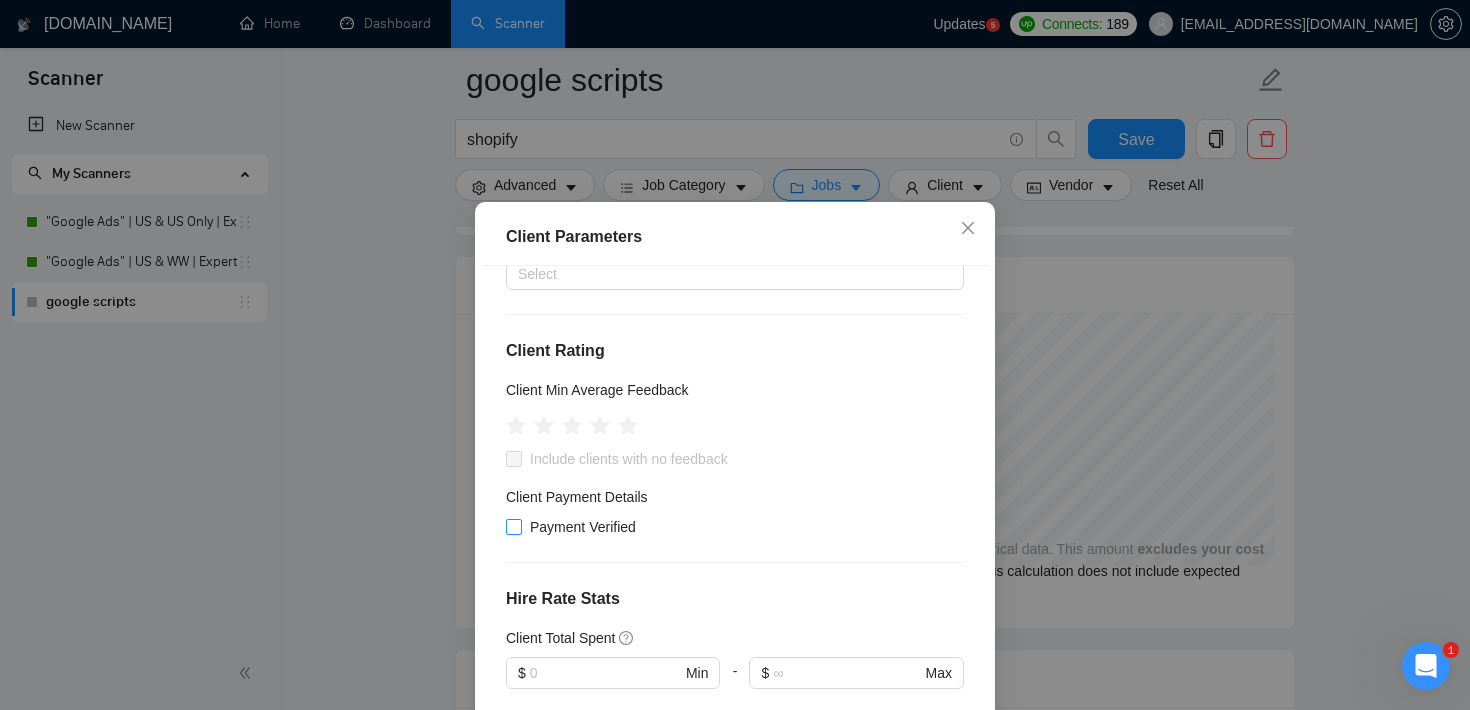 click on "Payment Verified" at bounding box center [513, 526] 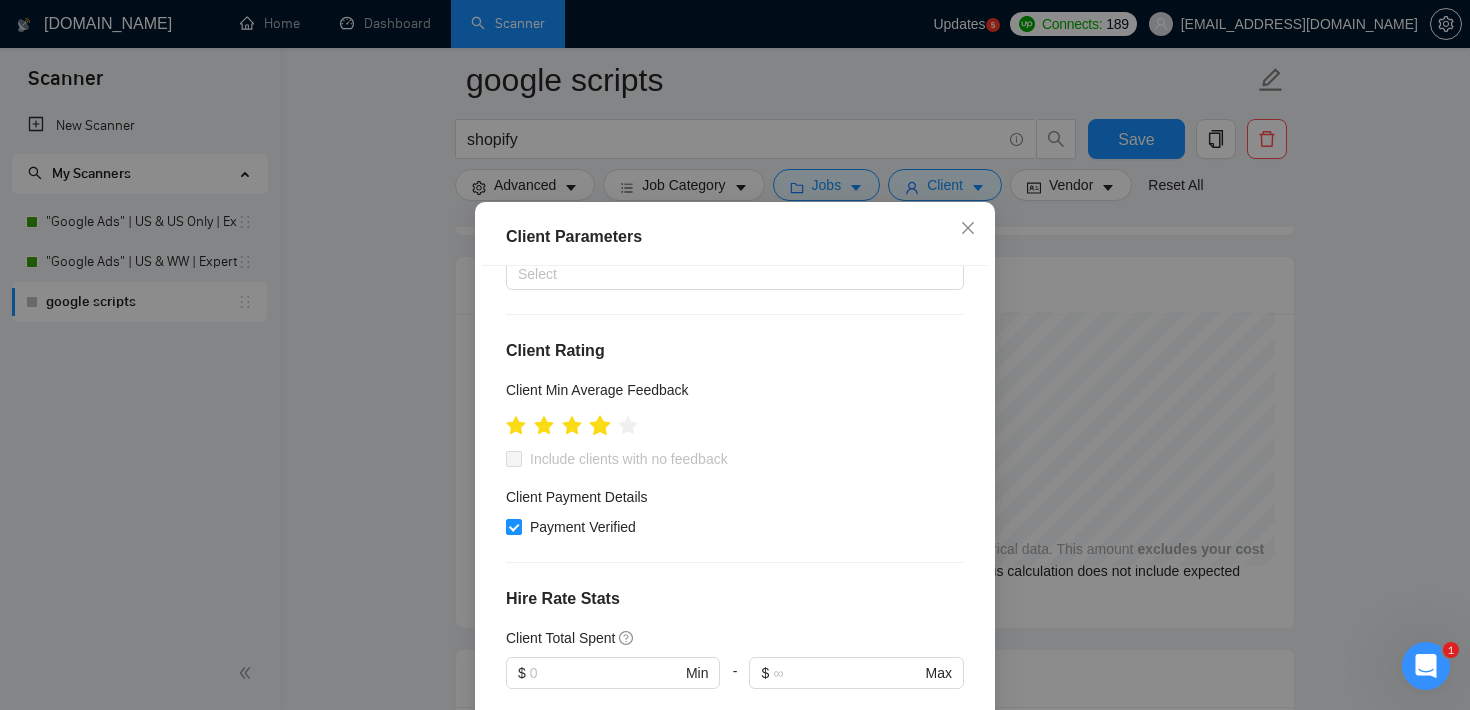 click 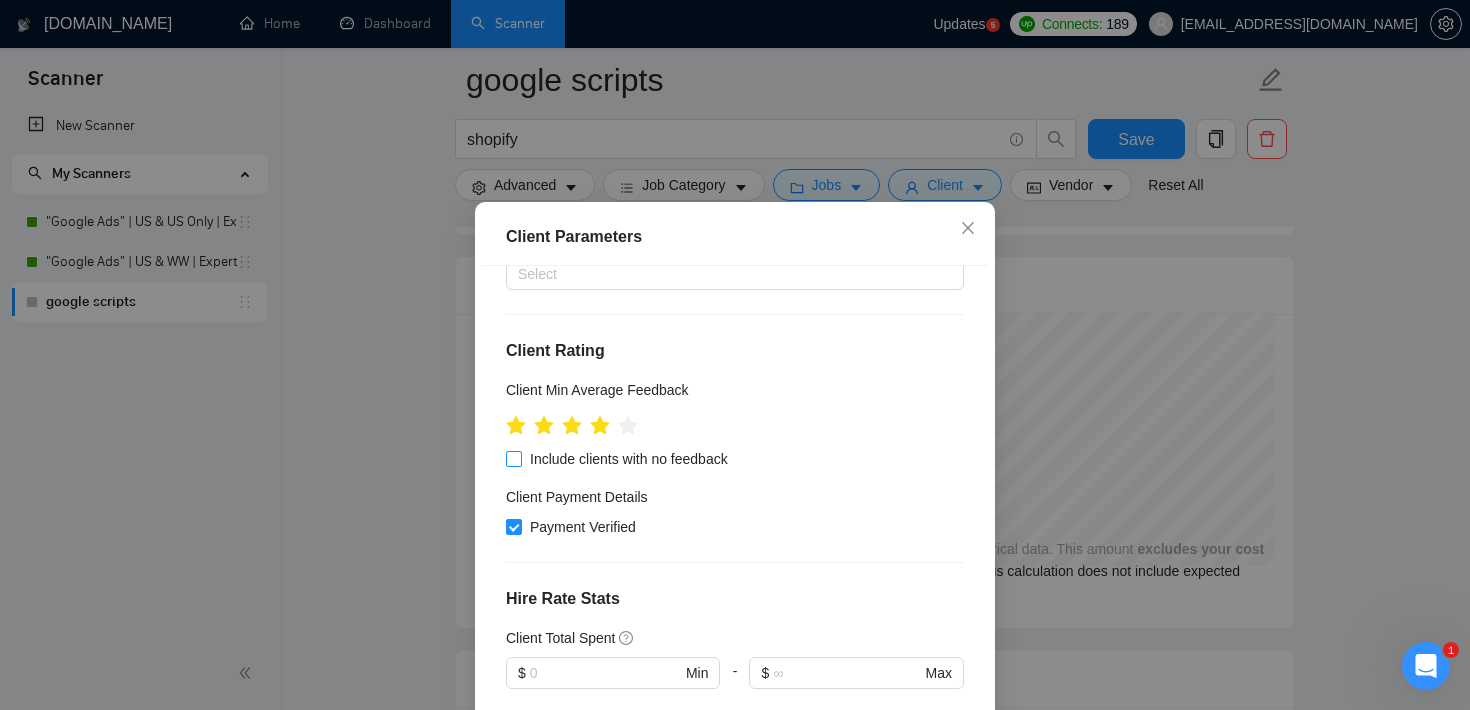 click on "Include clients with no feedback" at bounding box center (513, 458) 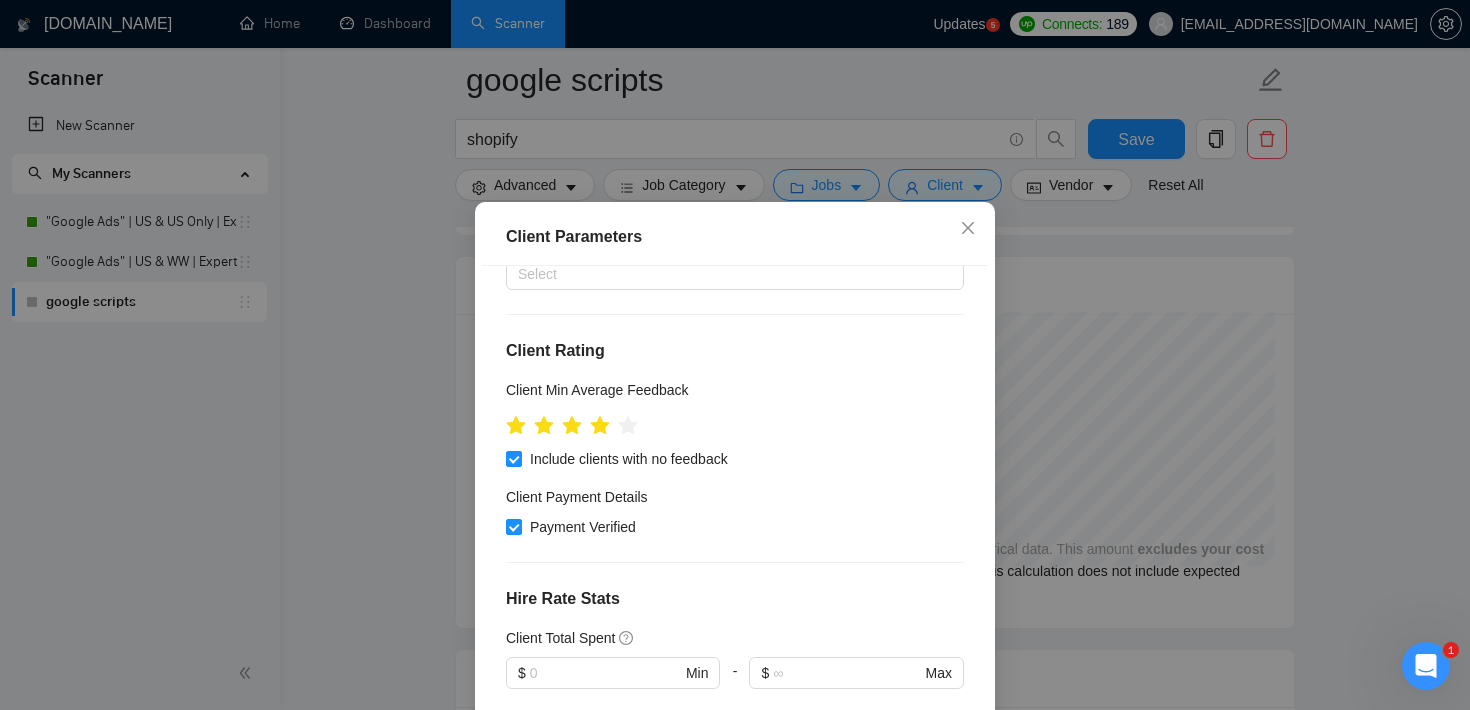 scroll, scrollTop: 749, scrollLeft: 0, axis: vertical 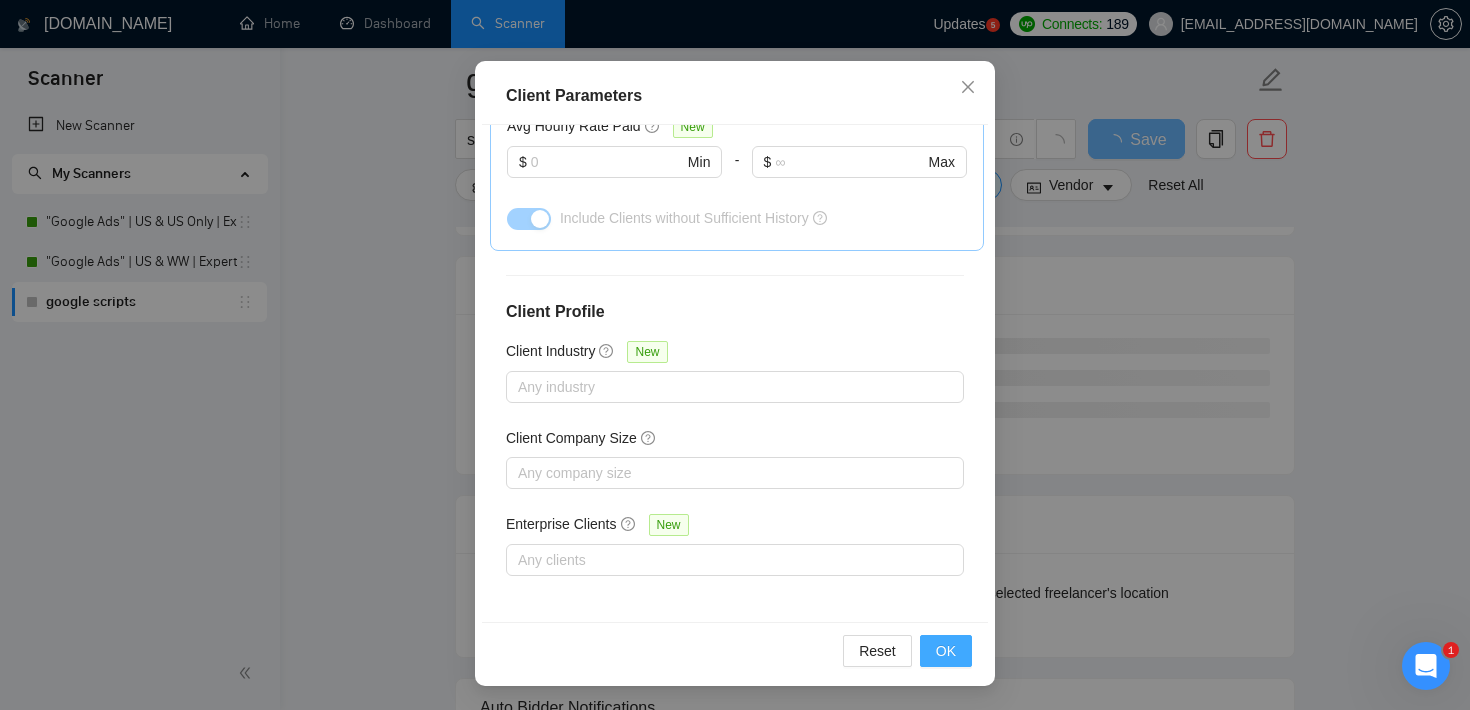 click on "OK" at bounding box center (946, 651) 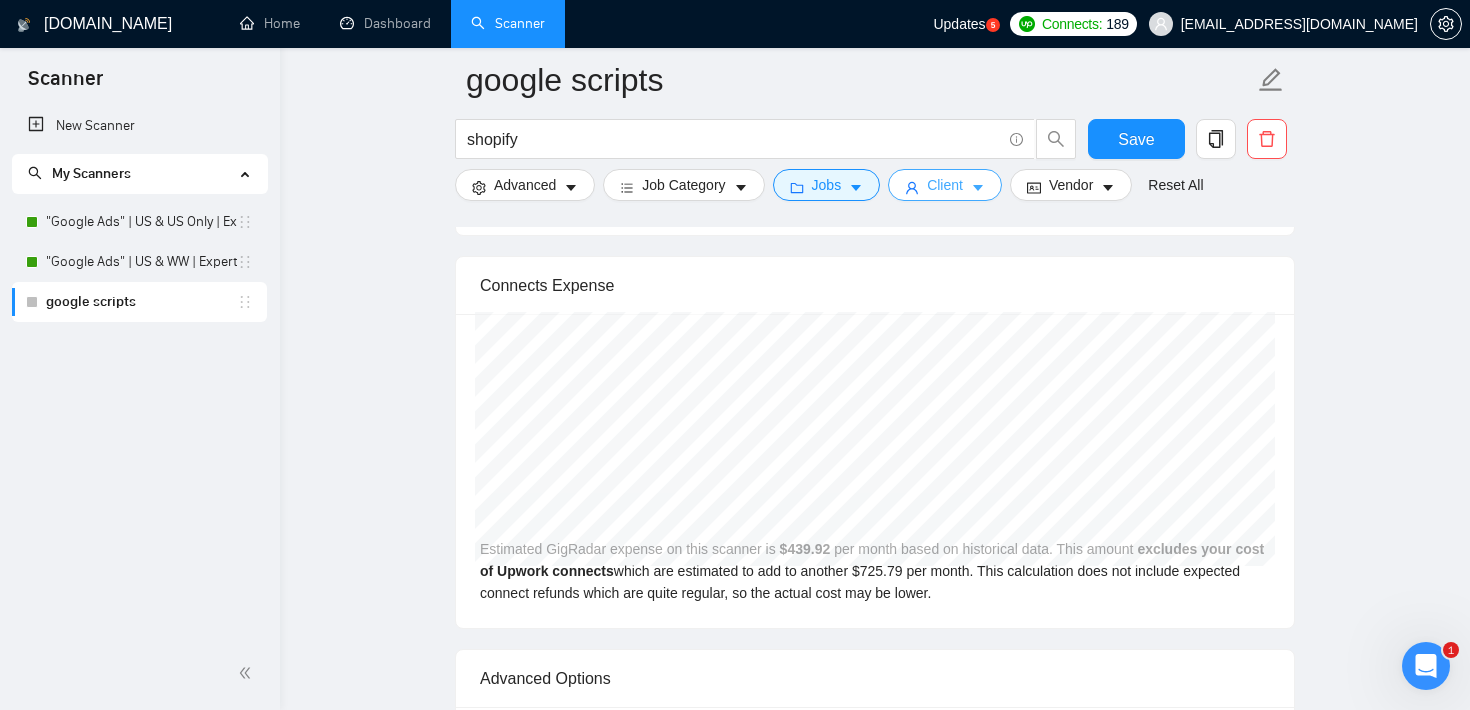 click 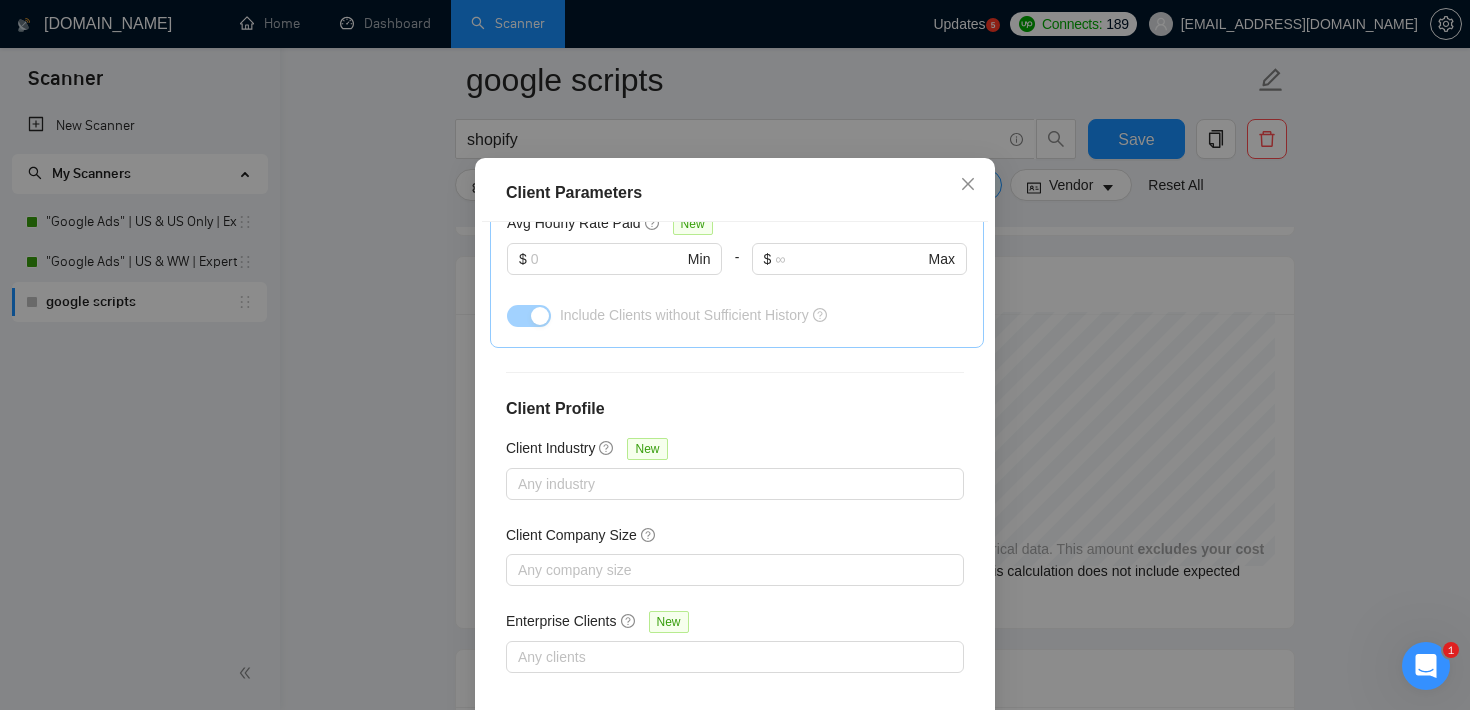 scroll, scrollTop: 0, scrollLeft: 0, axis: both 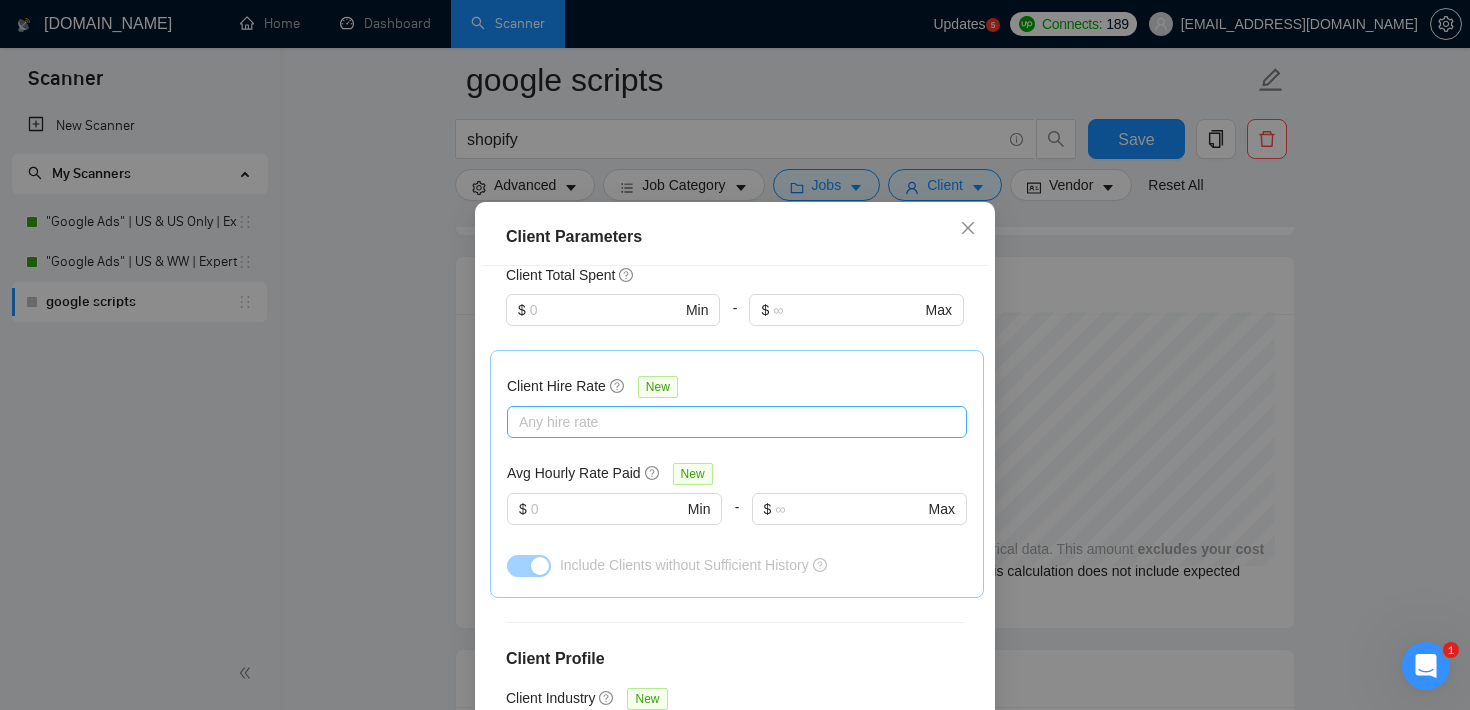 click on "Any hire rate" at bounding box center (737, 422) 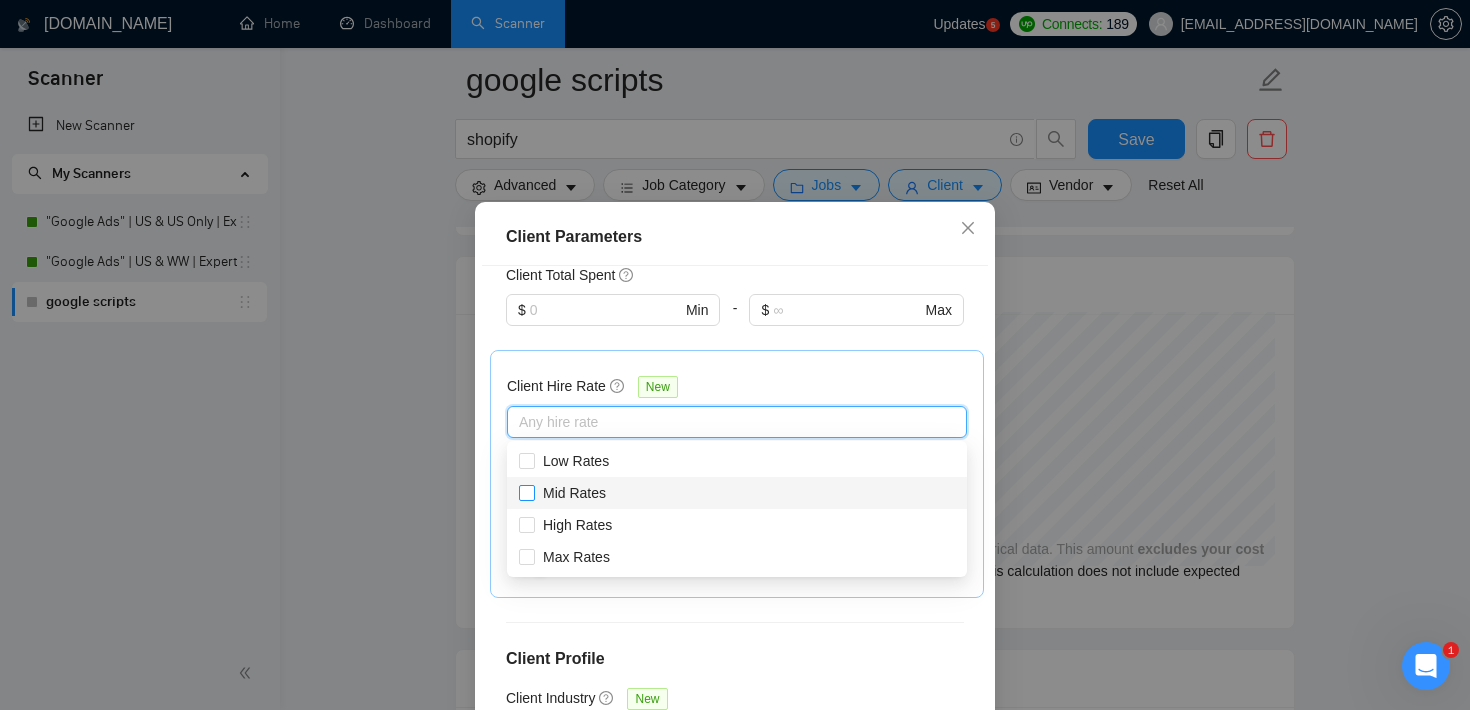 click on "Mid Rates" at bounding box center (526, 492) 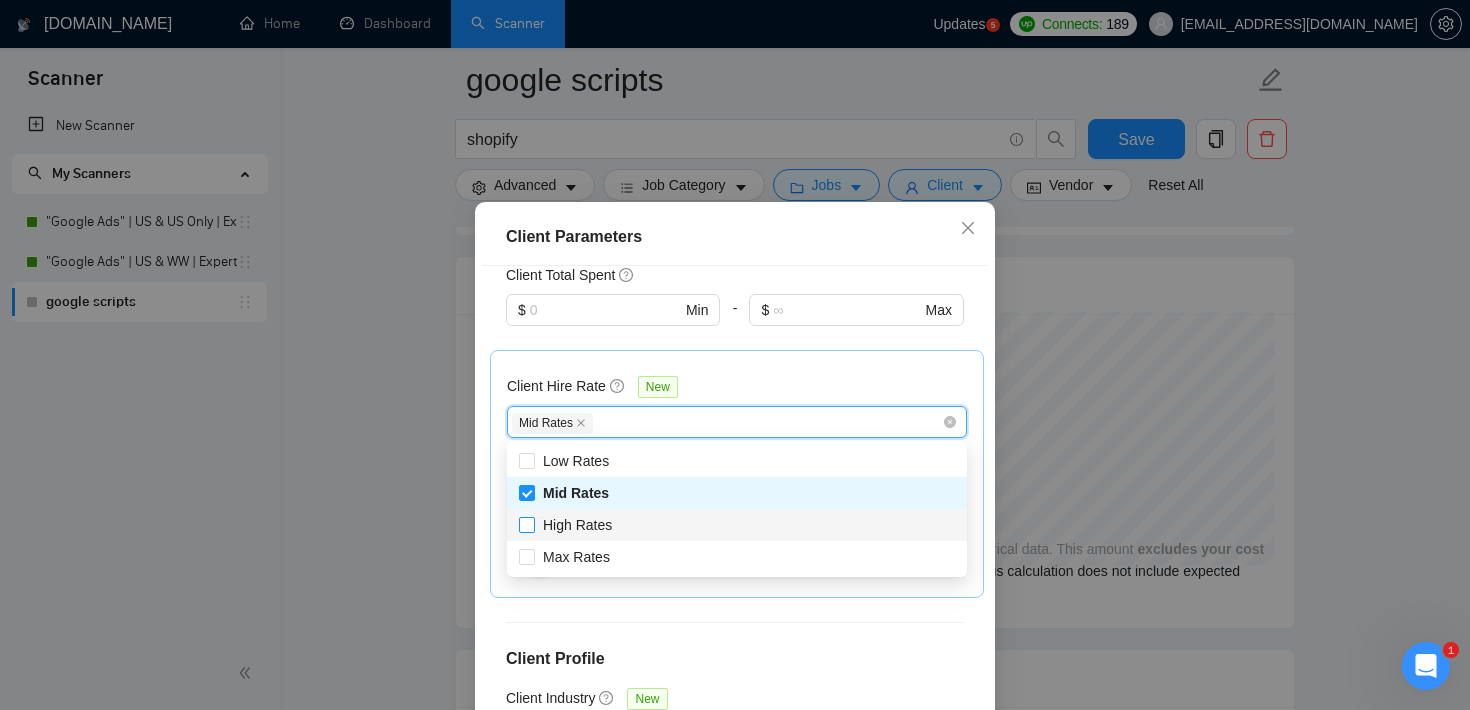 click on "High Rates" at bounding box center [526, 524] 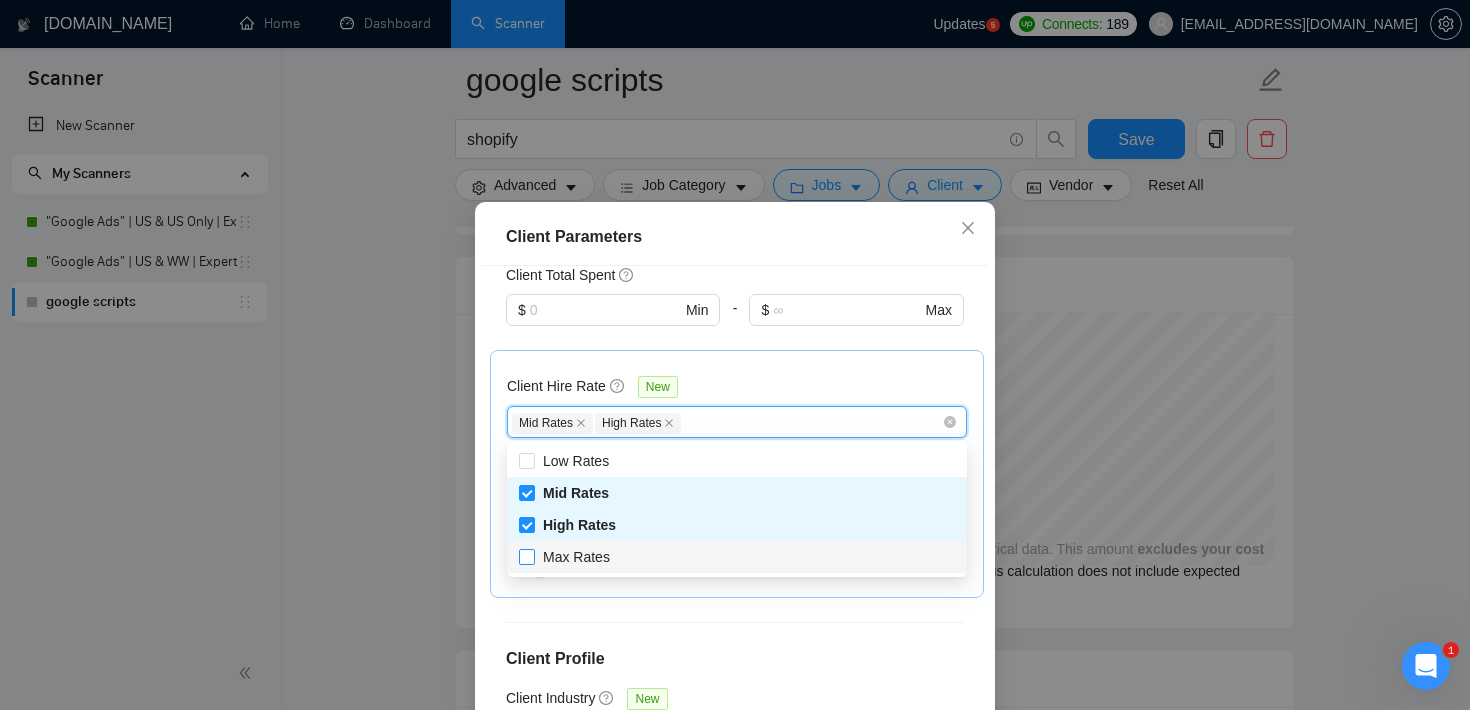 click on "Max Rates" at bounding box center [526, 556] 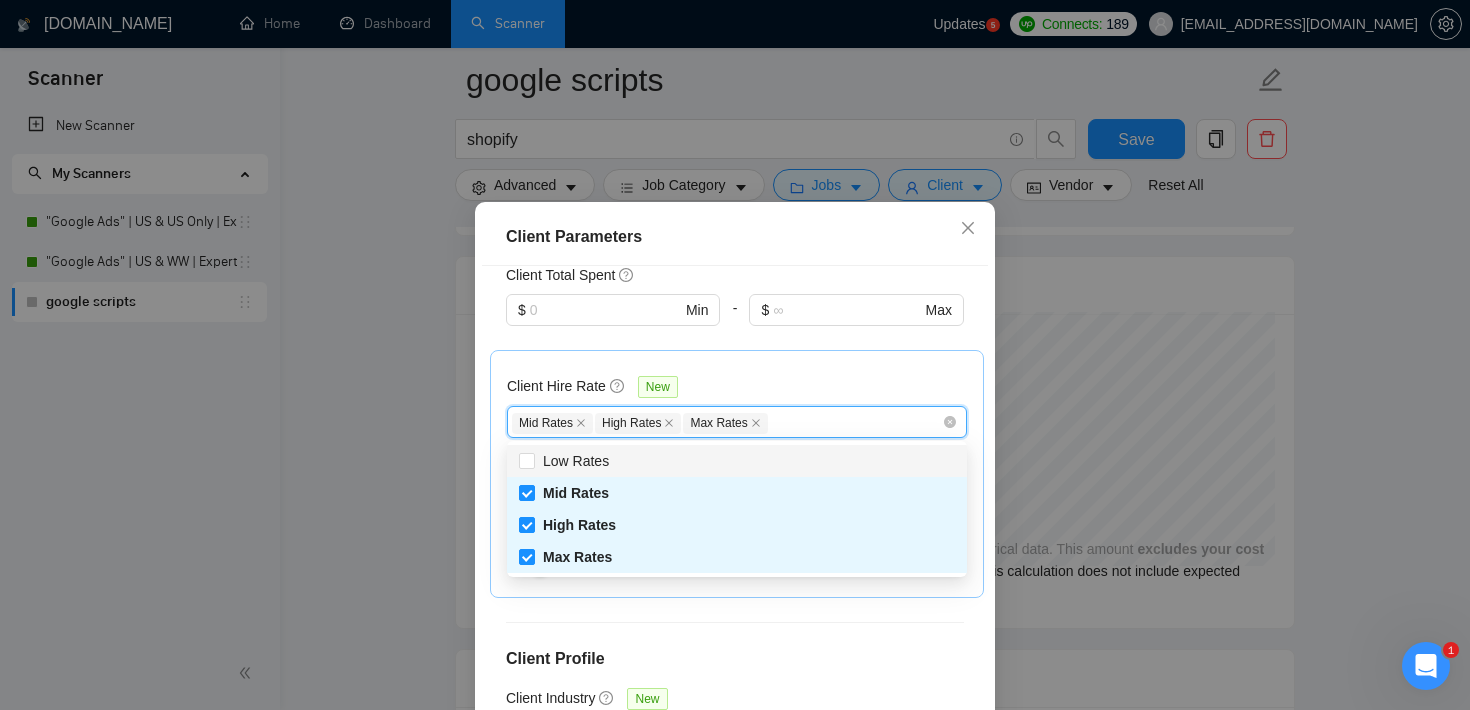 click on "Client Hire Rate New Mid Rates High Rates Max Rates     Avg Hourly Rate Paid New $ Min - $ Max Include Clients without Sufficient History" at bounding box center (737, 474) 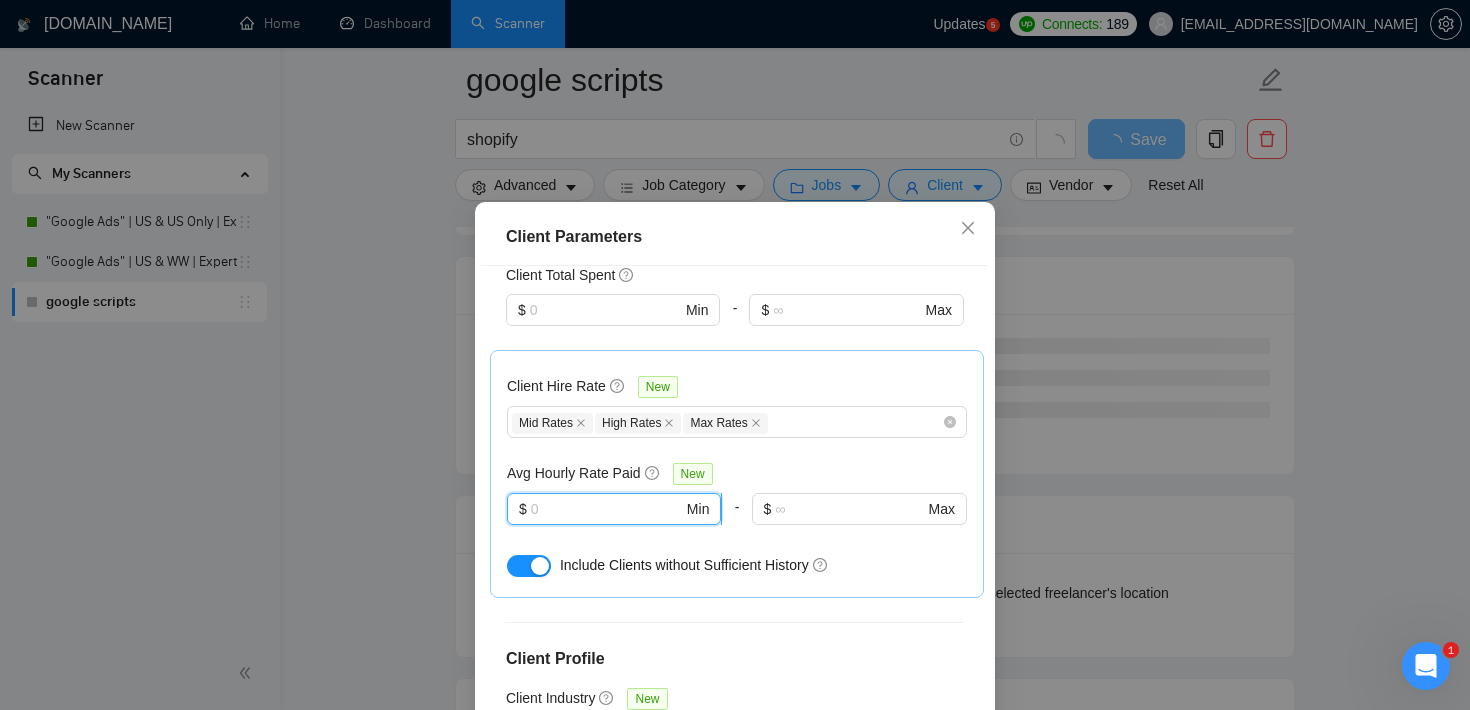 click at bounding box center (607, 509) 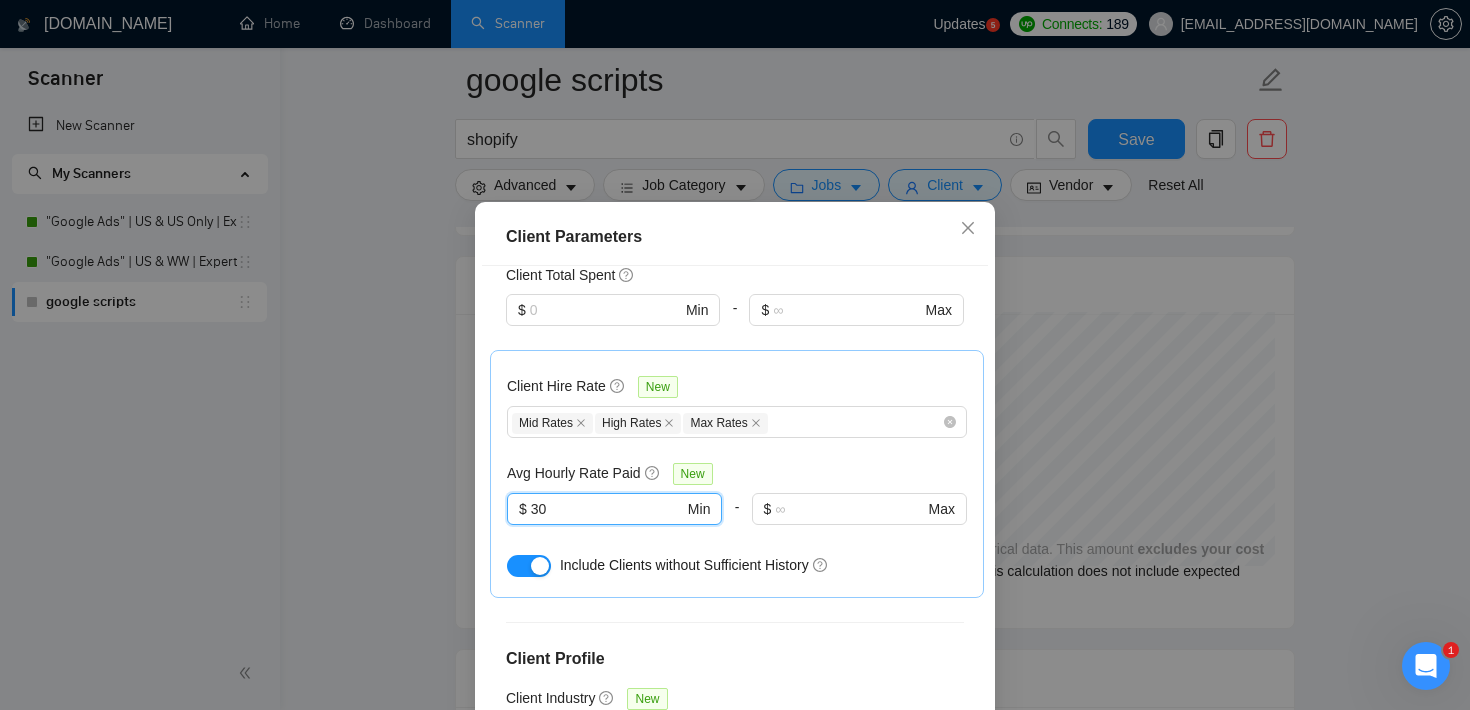 type on "30" 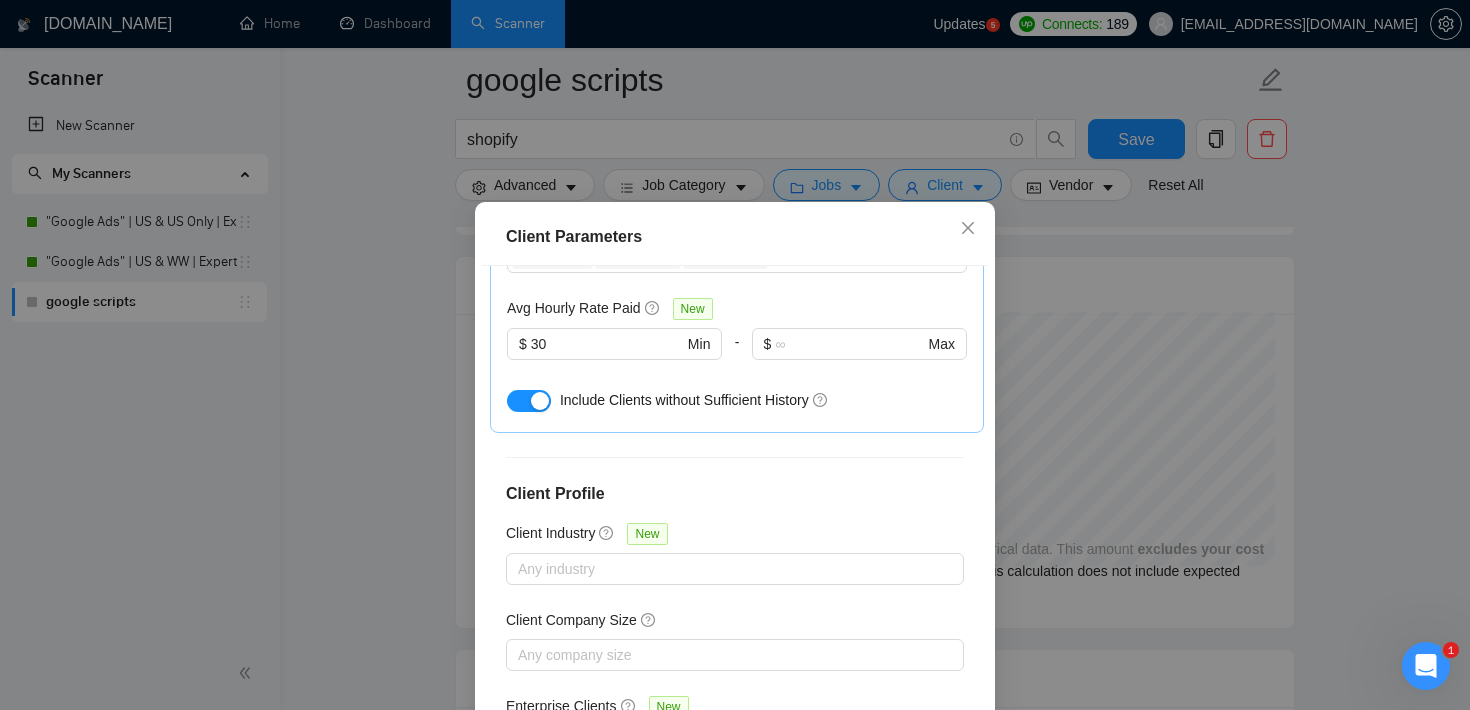 scroll, scrollTop: 749, scrollLeft: 0, axis: vertical 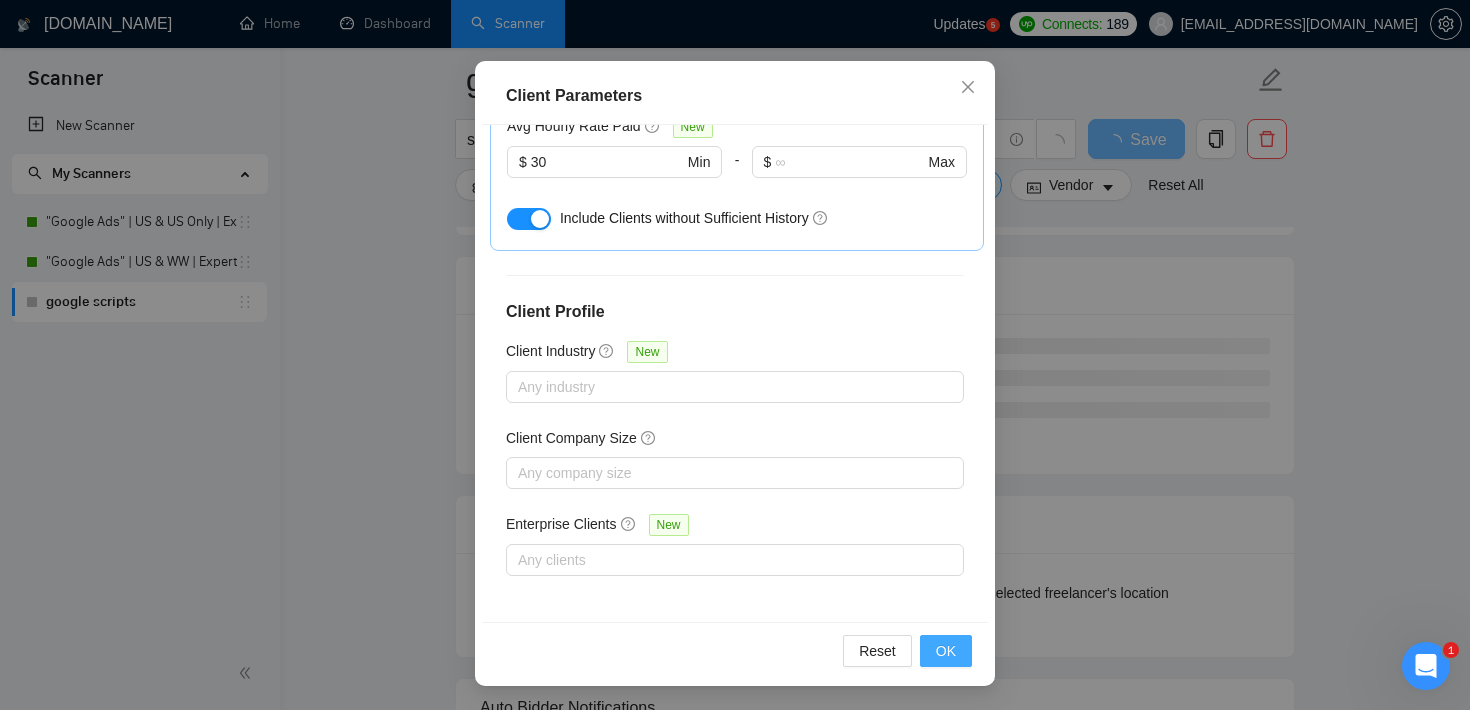 click on "OK" at bounding box center [946, 651] 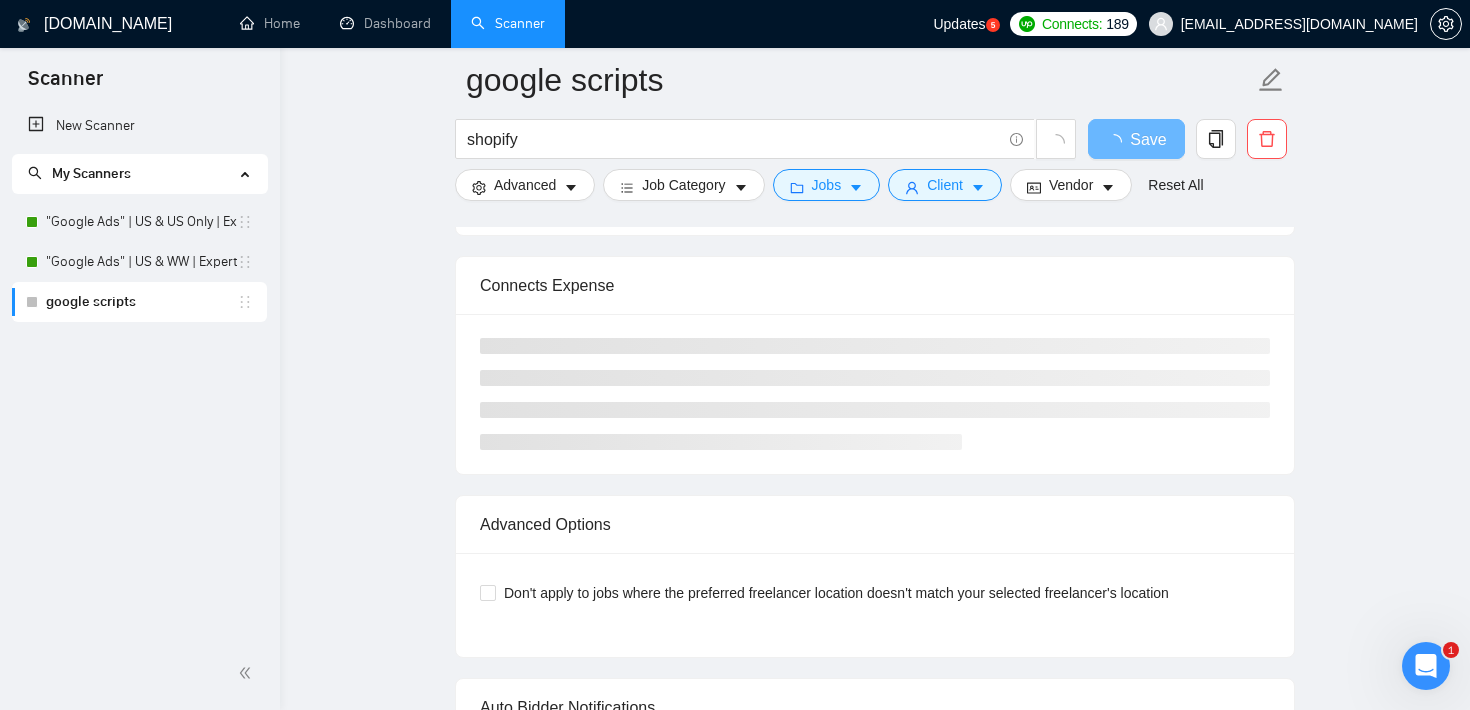 scroll, scrollTop: 59, scrollLeft: 0, axis: vertical 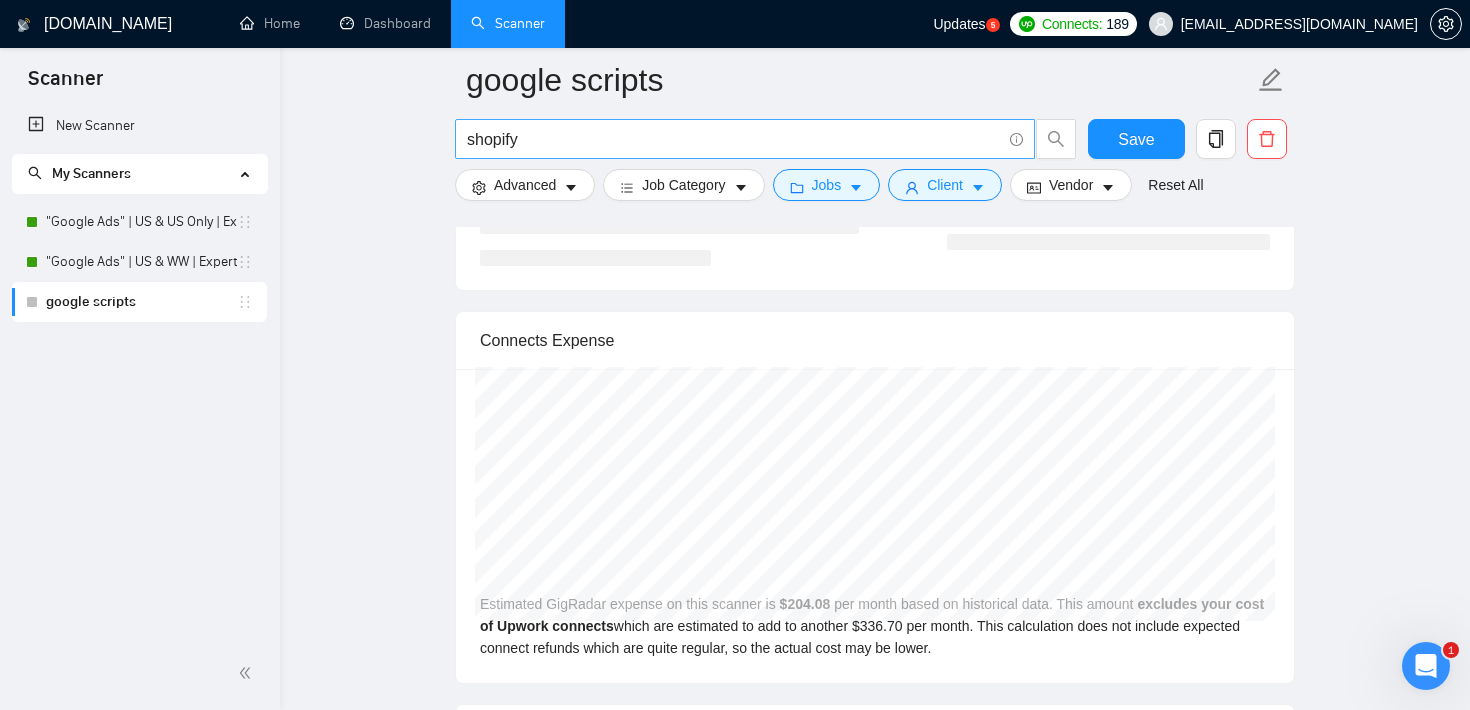 click on "shopify" at bounding box center [734, 139] 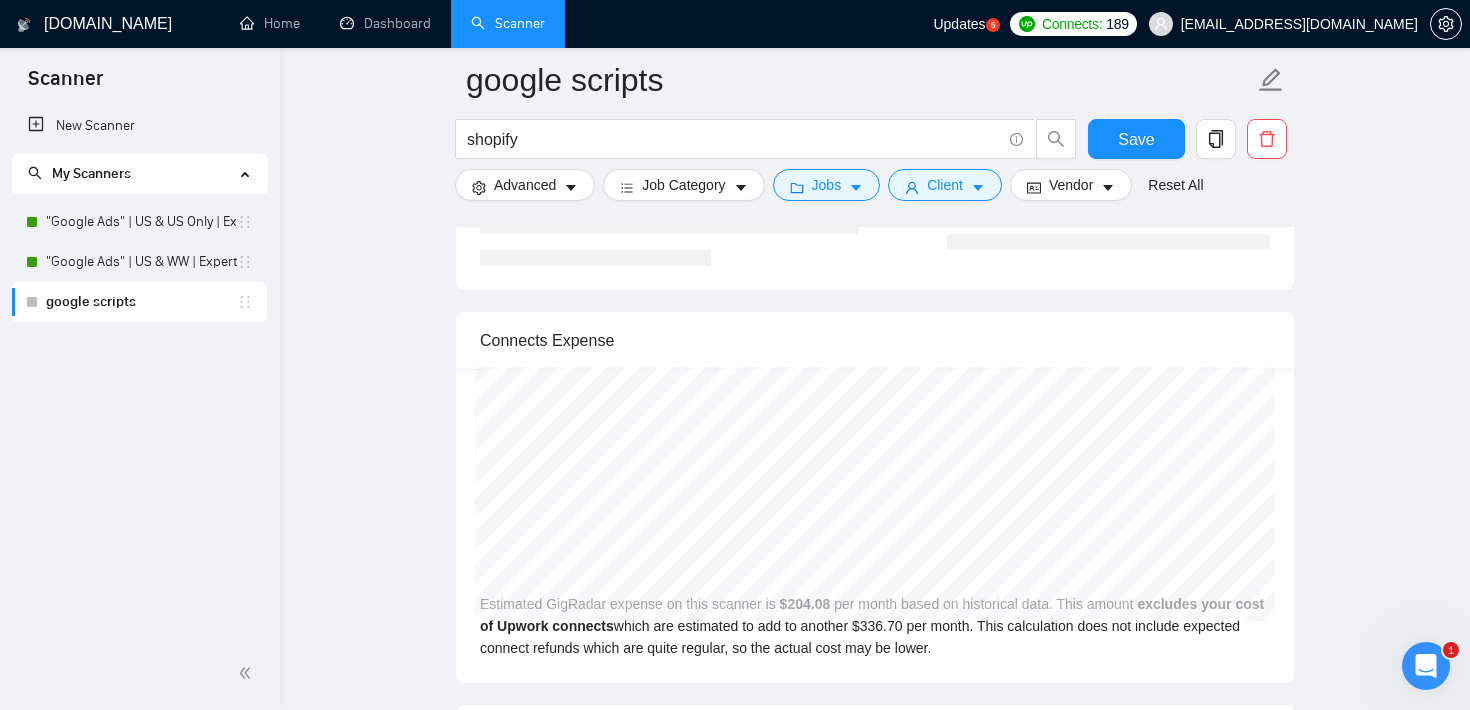 click on "google scripts shopify Save Advanced   Job Category   Jobs   Client   Vendor   Reset All Preview Results Insights NEW Alerts Auto Bidder Auto Bidding Enabled Auto Bidding Enabled: OFF Auto Bidder Schedule Auto Bidding Type: Automated (recommended) Semi-automated Auto Bidding Schedule: 24/7 Custom Custom Auto Bidder Schedule Repeat every week [DATE] [DATE] [DATE] [DATE] [DATE] [DATE] [DATE] Active Hours ( [GEOGRAPHIC_DATA]/[GEOGRAPHIC_DATA] ): From: To: ( 24  hours) [GEOGRAPHIC_DATA]/[GEOGRAPHIC_DATA] Auto Bidding Type Select your bidding algorithm: Choose the algorithm for you bidding. The price per proposal does not include your connects expenditure. Template Bidder Works great for narrow segments and short cover letters that don't change. 0.50  credits / proposal Sardor AI 🤖 Personalise your cover letter with ai [placeholders] 1.00  credits / proposal Experimental Laziza AI  👑   NEW   Learn more 2.00  credits / proposal 91.36 credits savings Team & Freelancer Select team: Select a team Please select a team Select freelancer:     50   %" at bounding box center (875, -851) 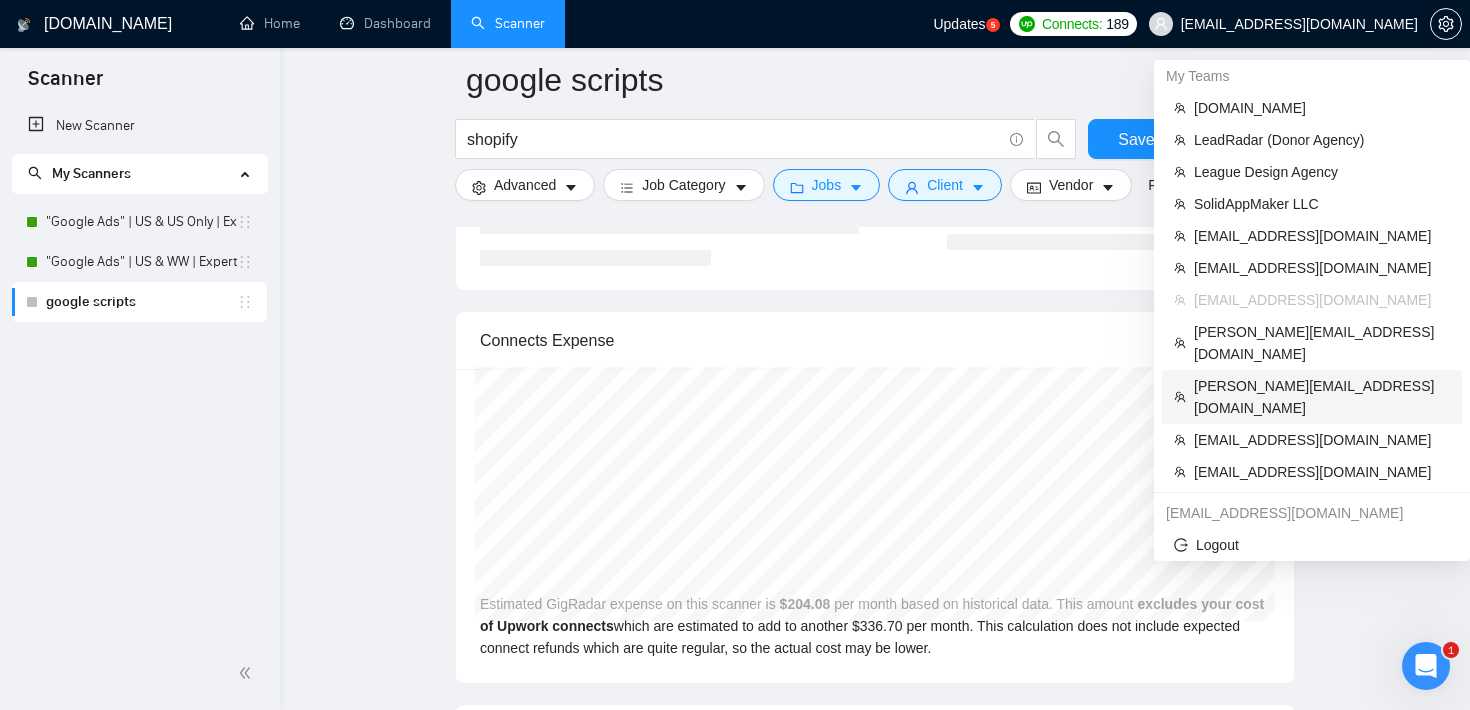 click on "[PERSON_NAME][EMAIL_ADDRESS][DOMAIN_NAME]" at bounding box center [1322, 397] 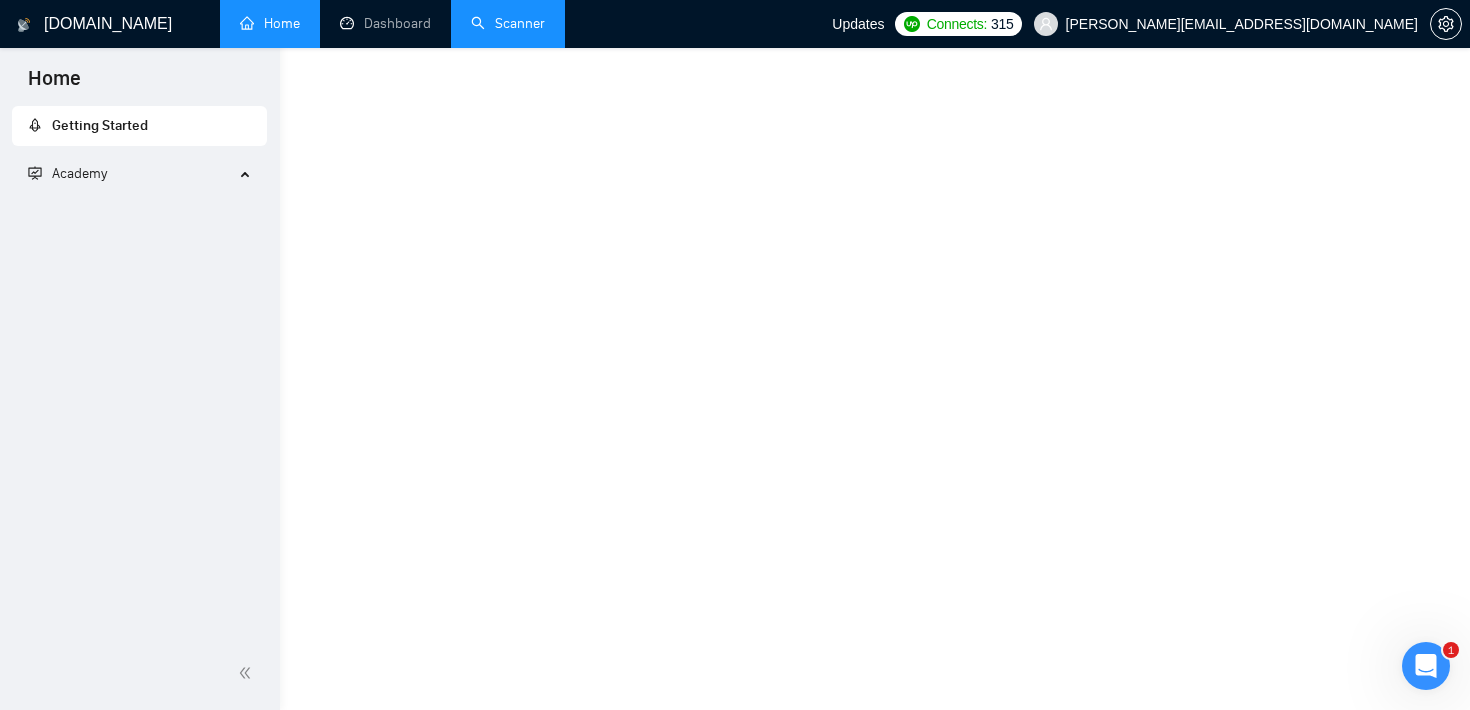 scroll, scrollTop: 946, scrollLeft: 0, axis: vertical 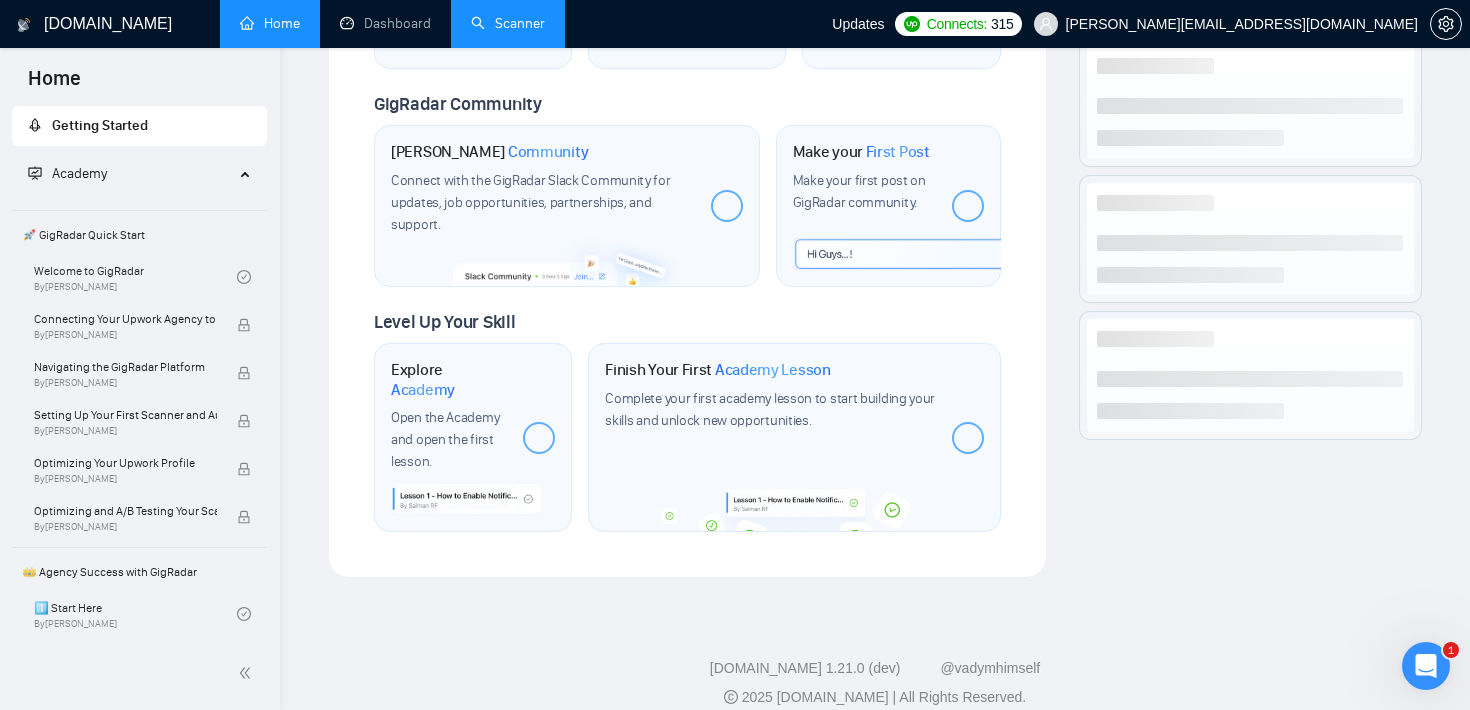 click on "Scanner" at bounding box center (508, 23) 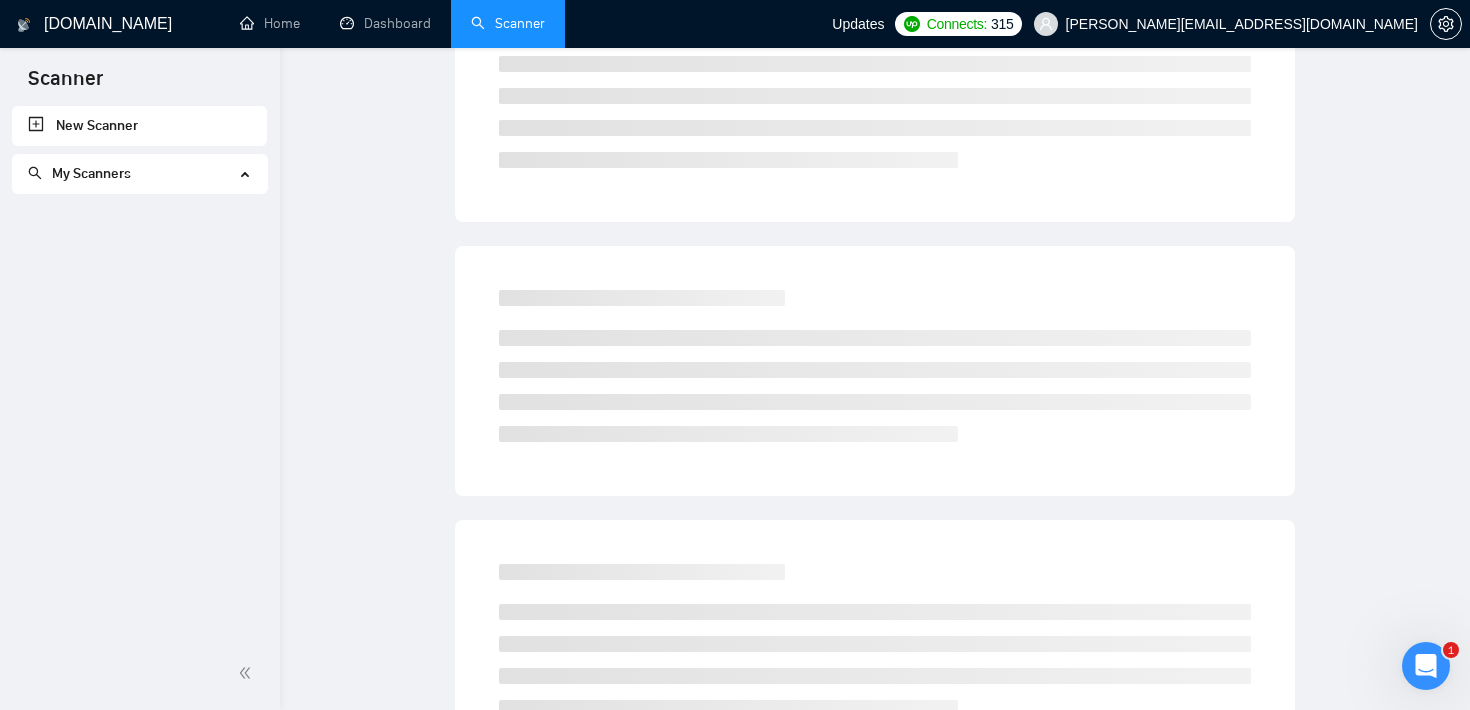 scroll, scrollTop: 0, scrollLeft: 0, axis: both 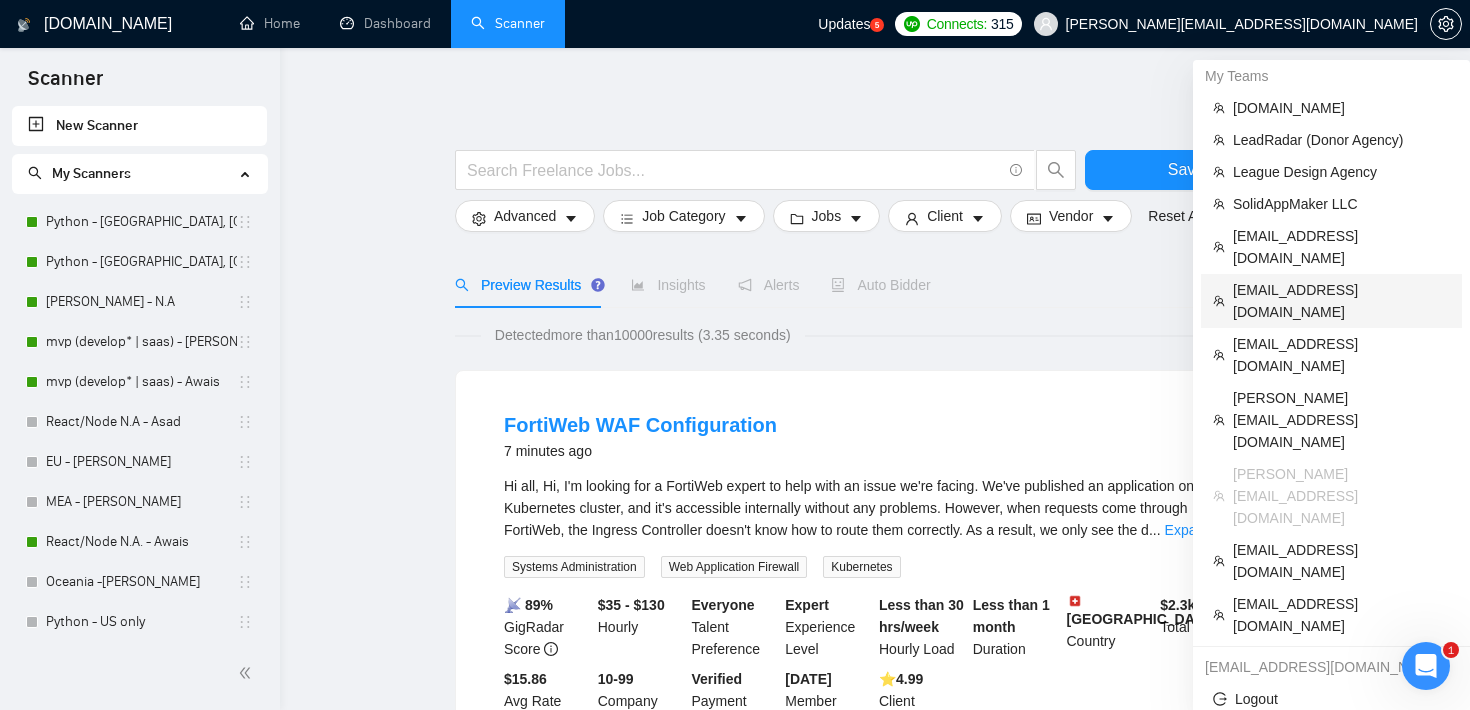 click on "[EMAIL_ADDRESS][DOMAIN_NAME]" at bounding box center (1341, 301) 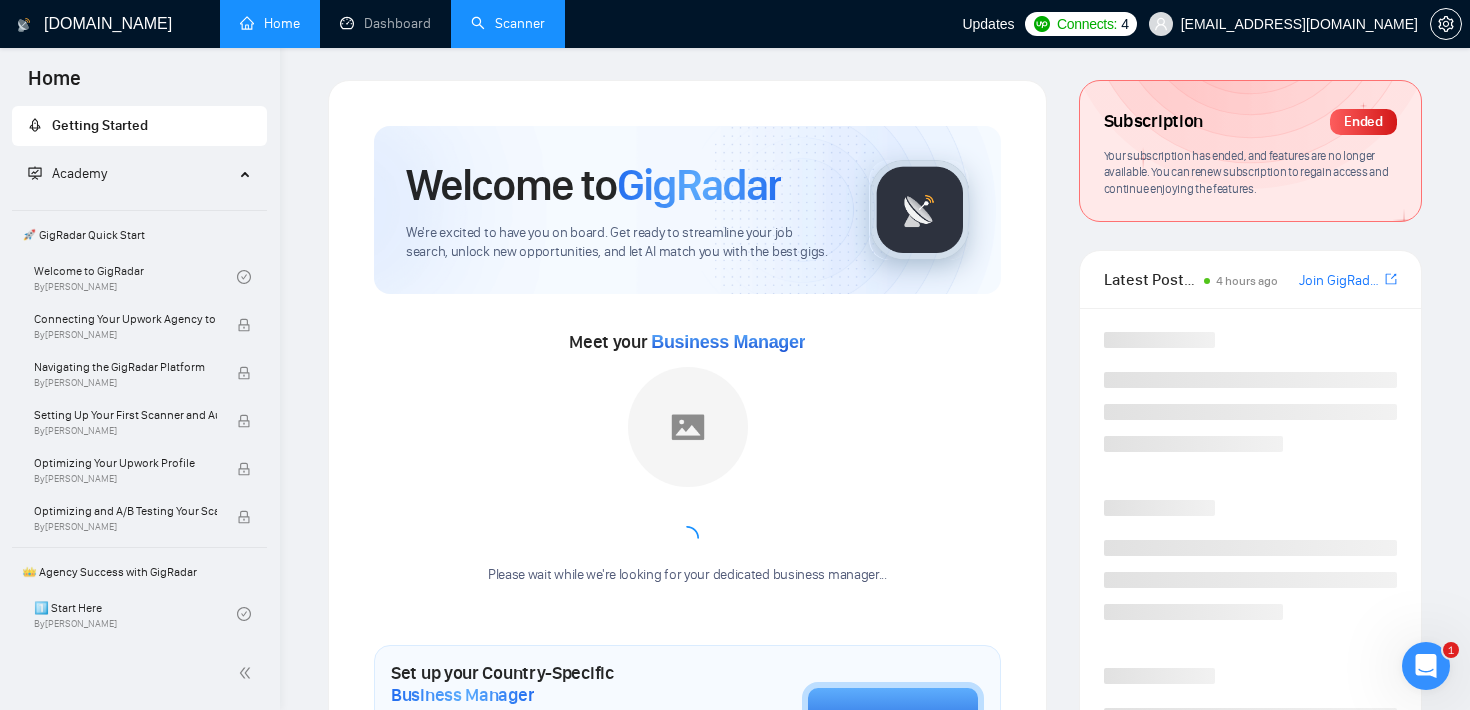click on "Scanner" at bounding box center [508, 23] 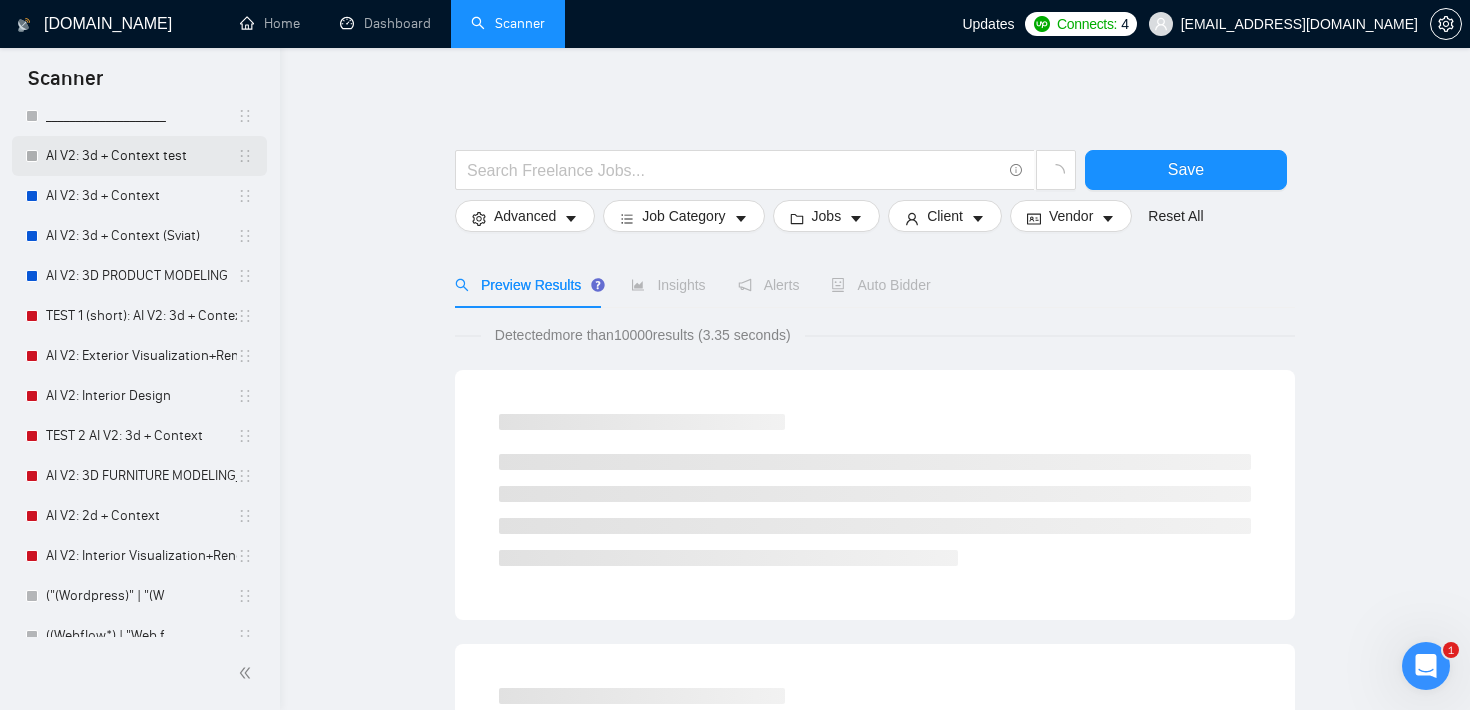 scroll, scrollTop: 388, scrollLeft: 0, axis: vertical 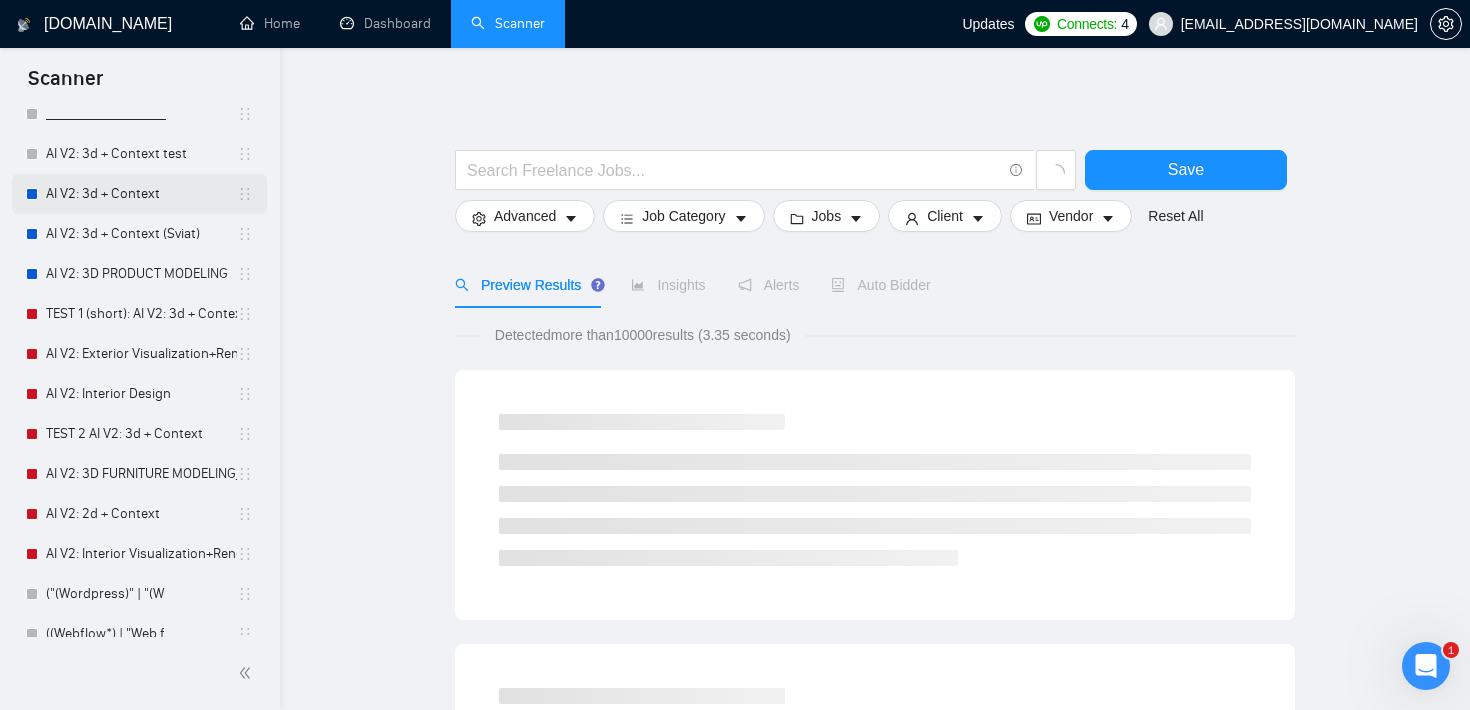 click on "AI V2: 3d + Context" at bounding box center (141, 194) 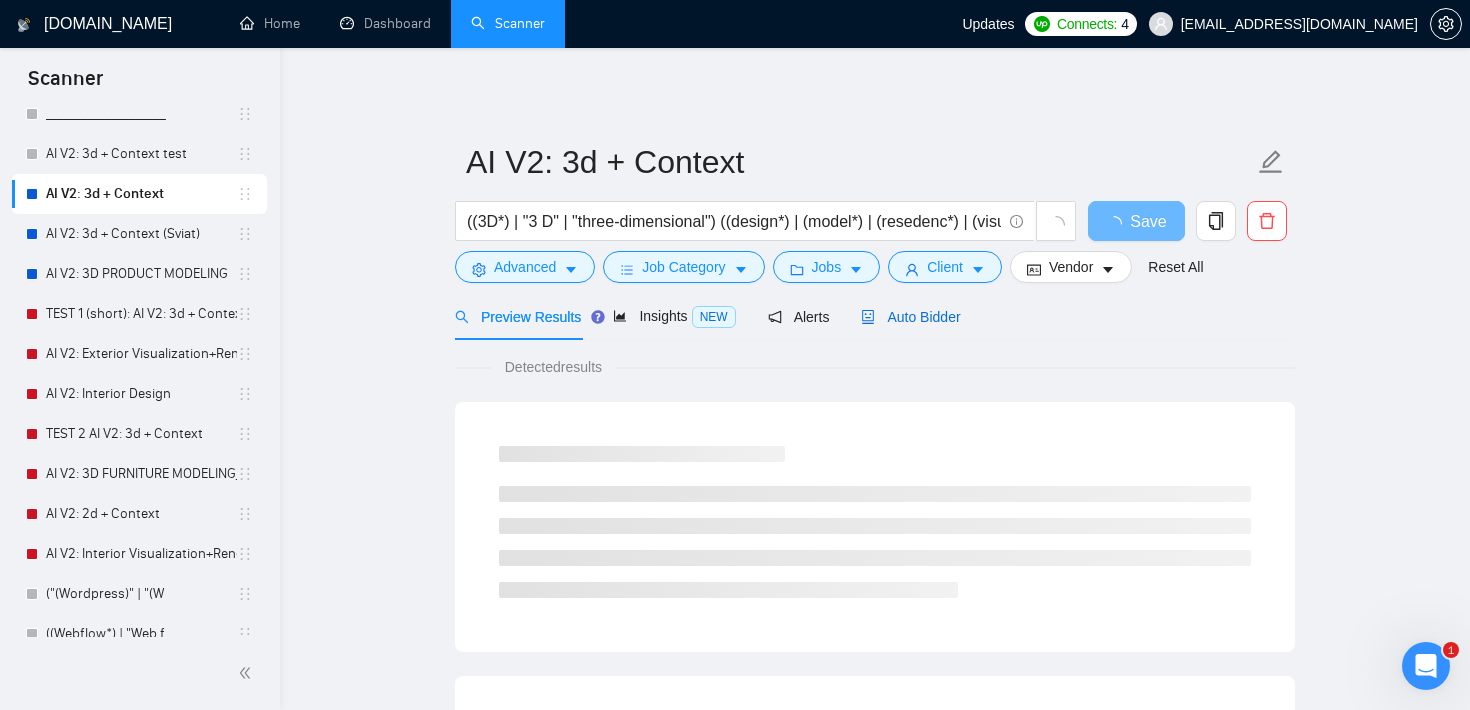 click on "Auto Bidder" at bounding box center (910, 317) 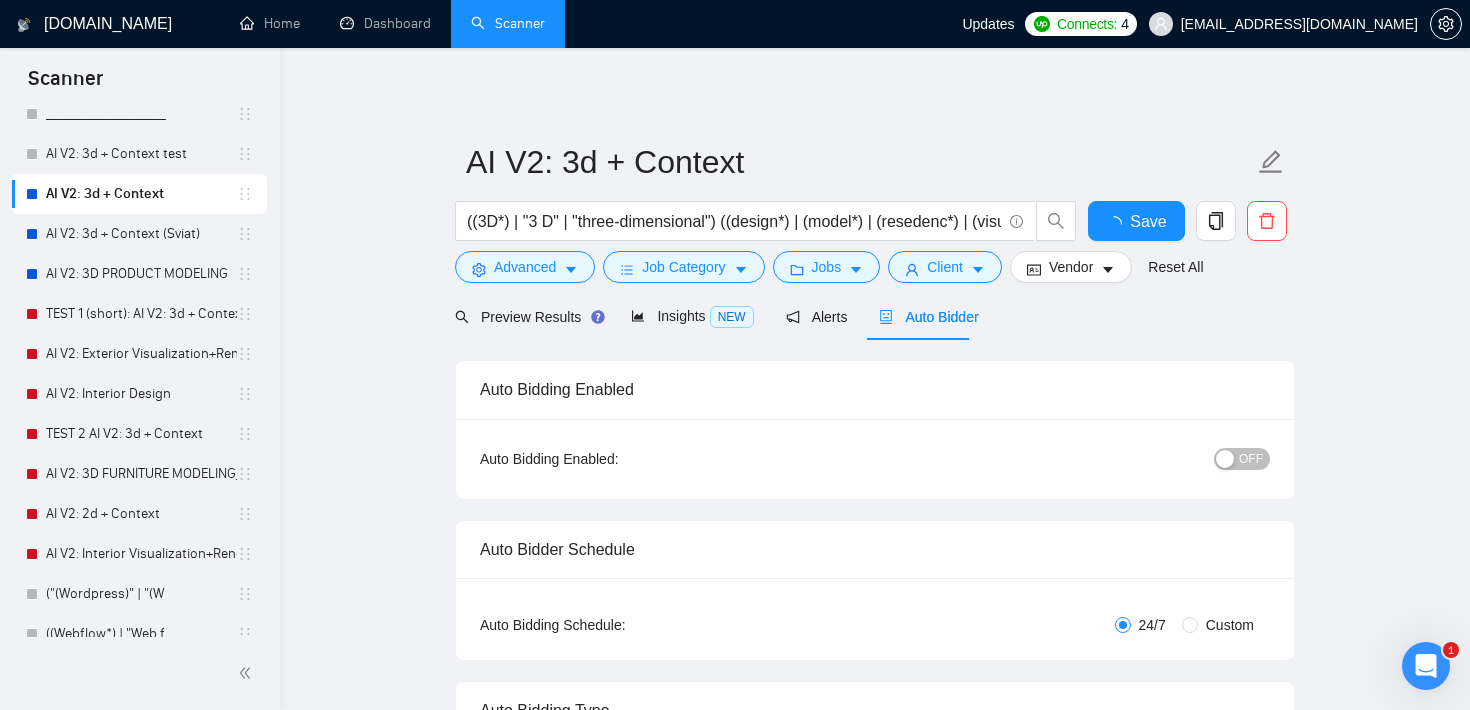 type 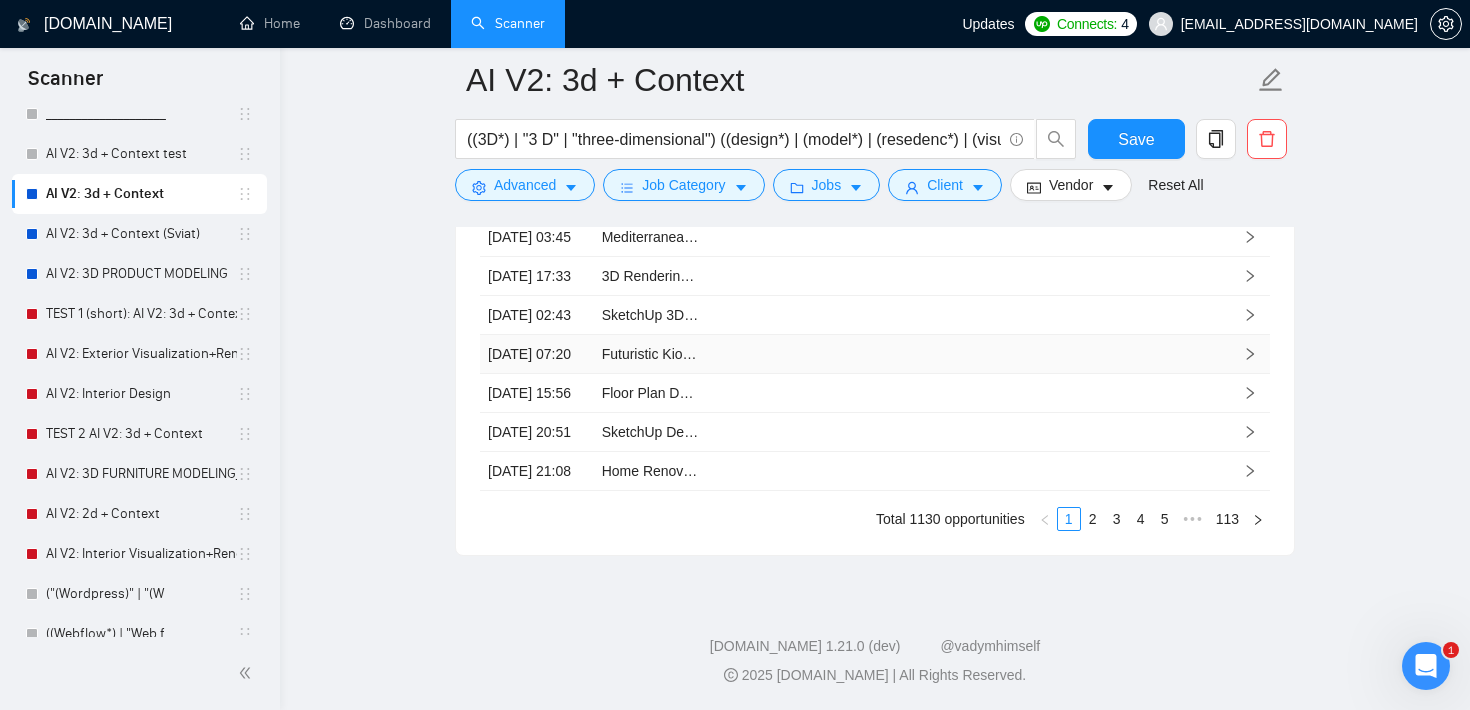 scroll, scrollTop: 4461, scrollLeft: 0, axis: vertical 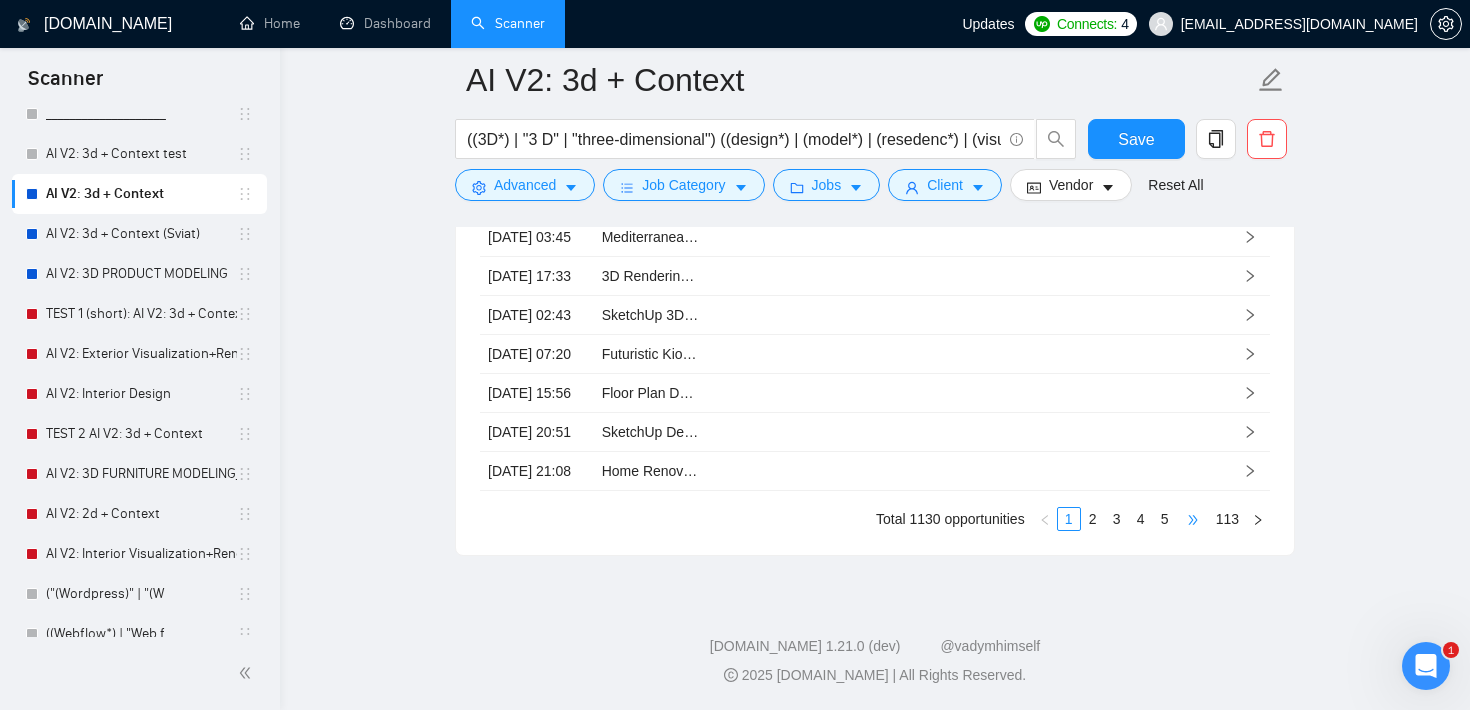 click on "•••" at bounding box center [1193, 519] 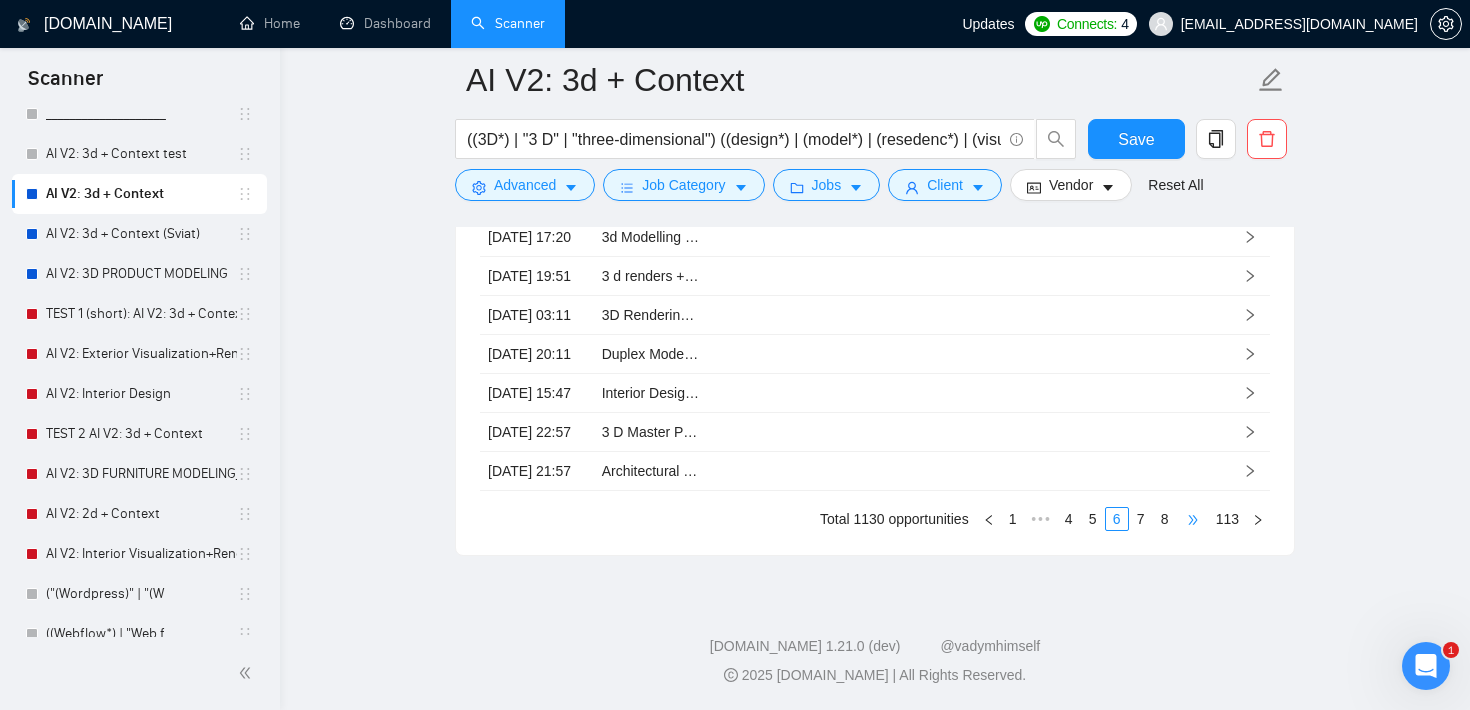 click on "•••" at bounding box center (1193, 519) 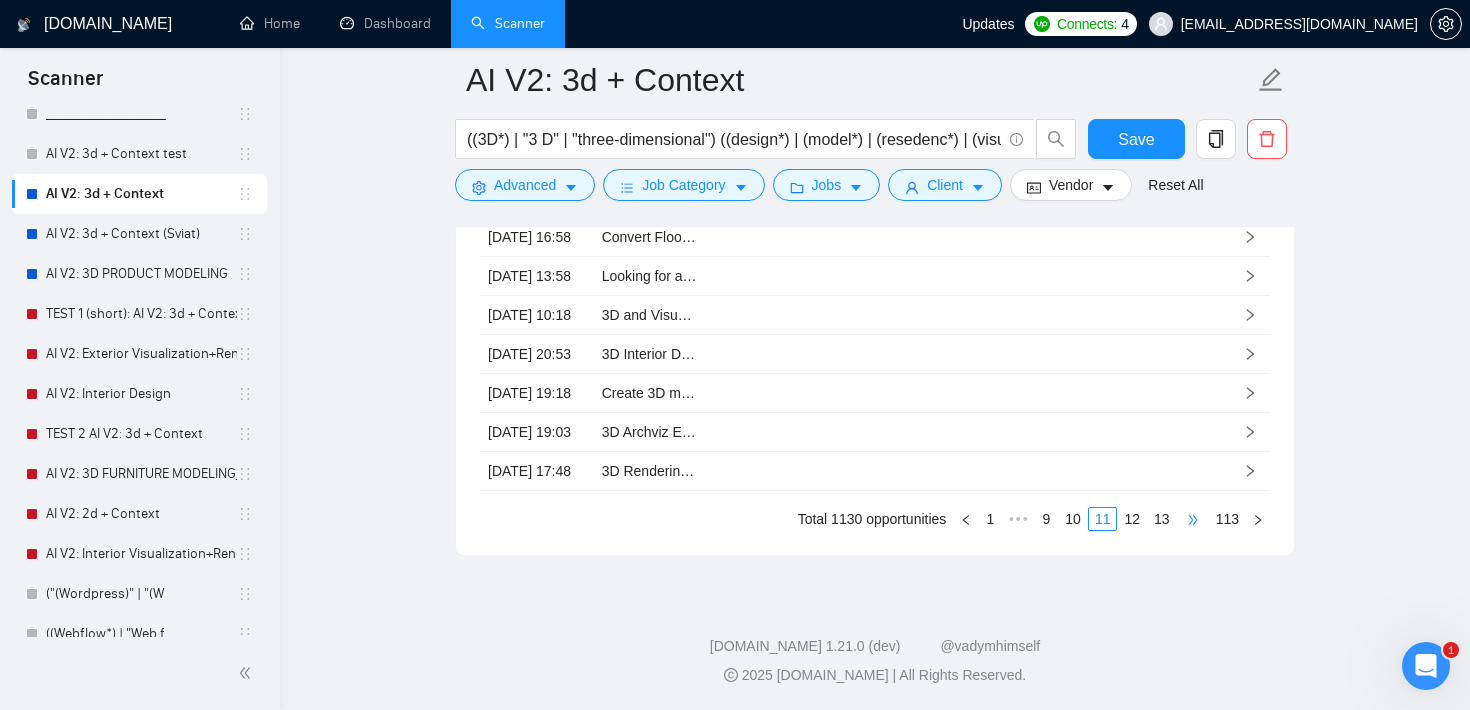 click on "•••" at bounding box center [1193, 519] 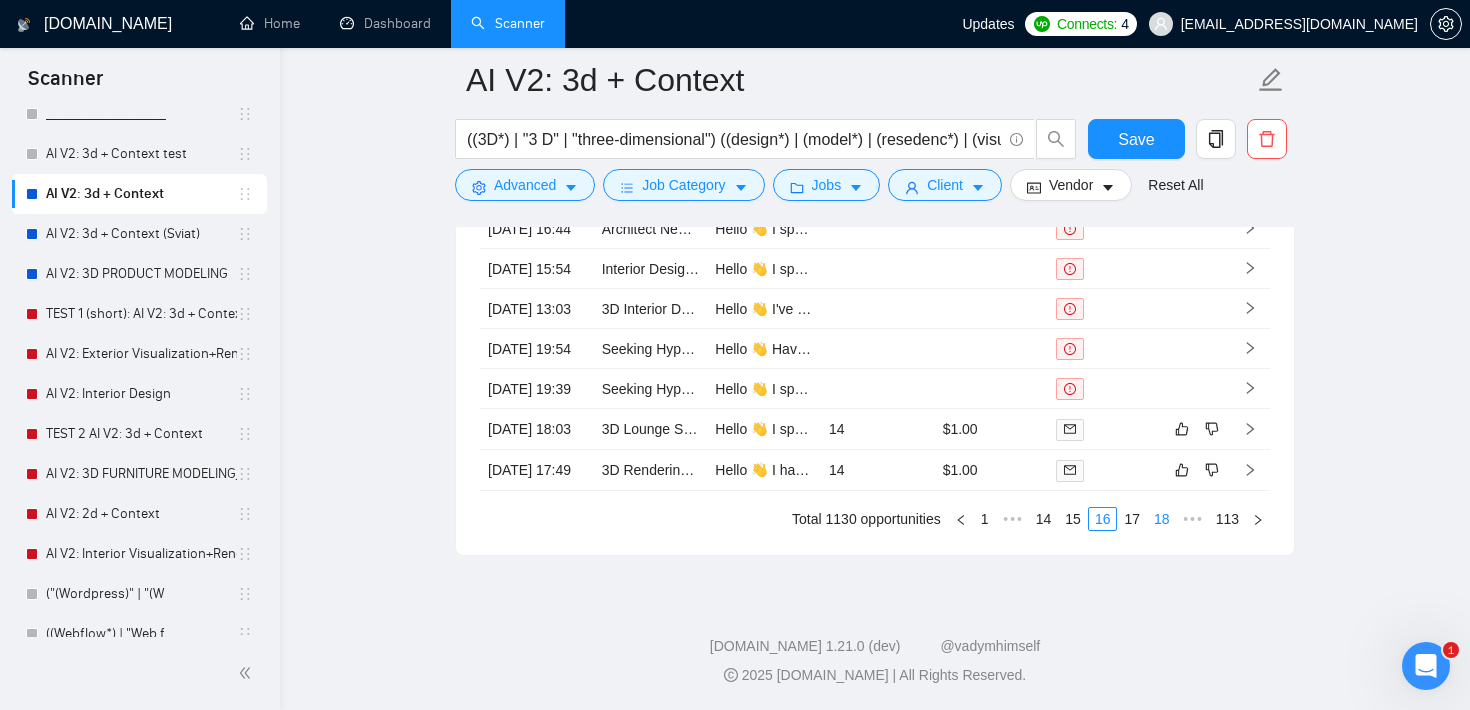 click on "18" at bounding box center (1162, 519) 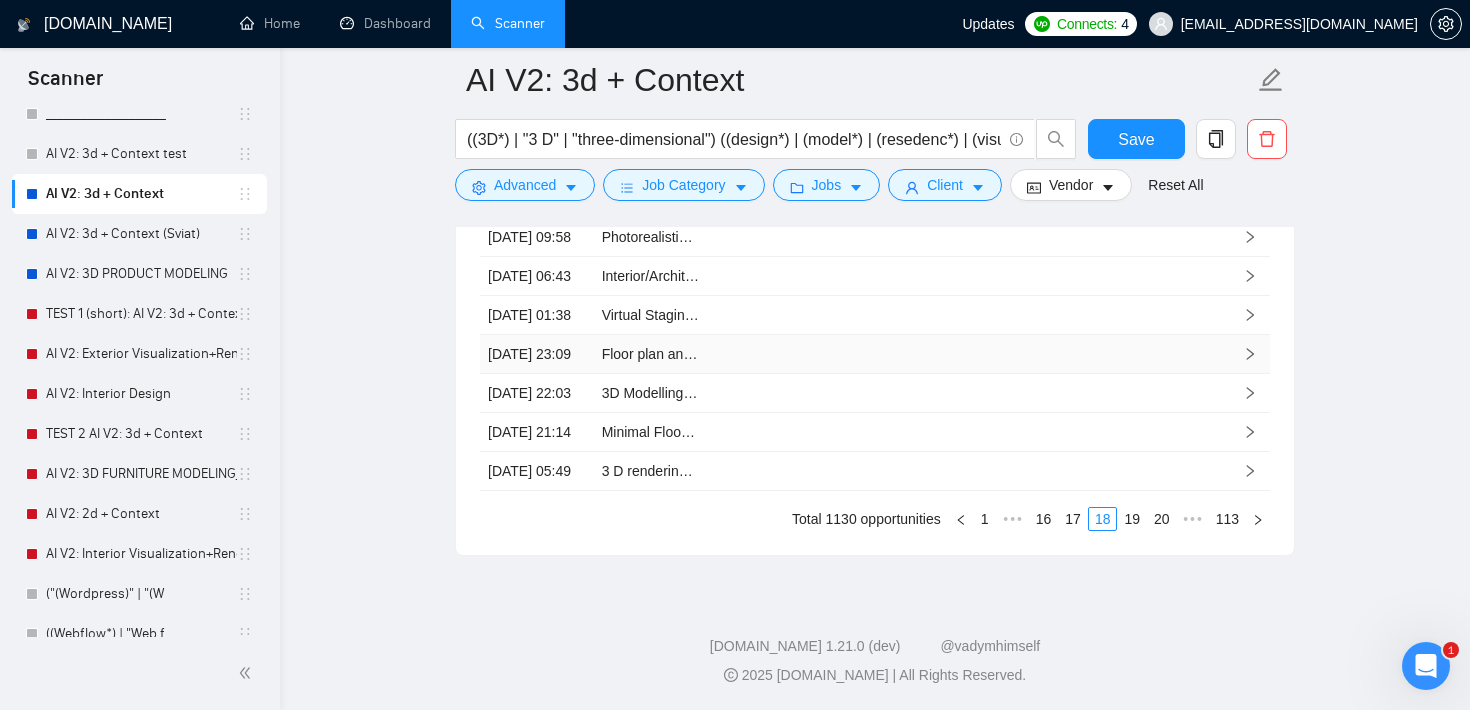 scroll, scrollTop: 4345, scrollLeft: 0, axis: vertical 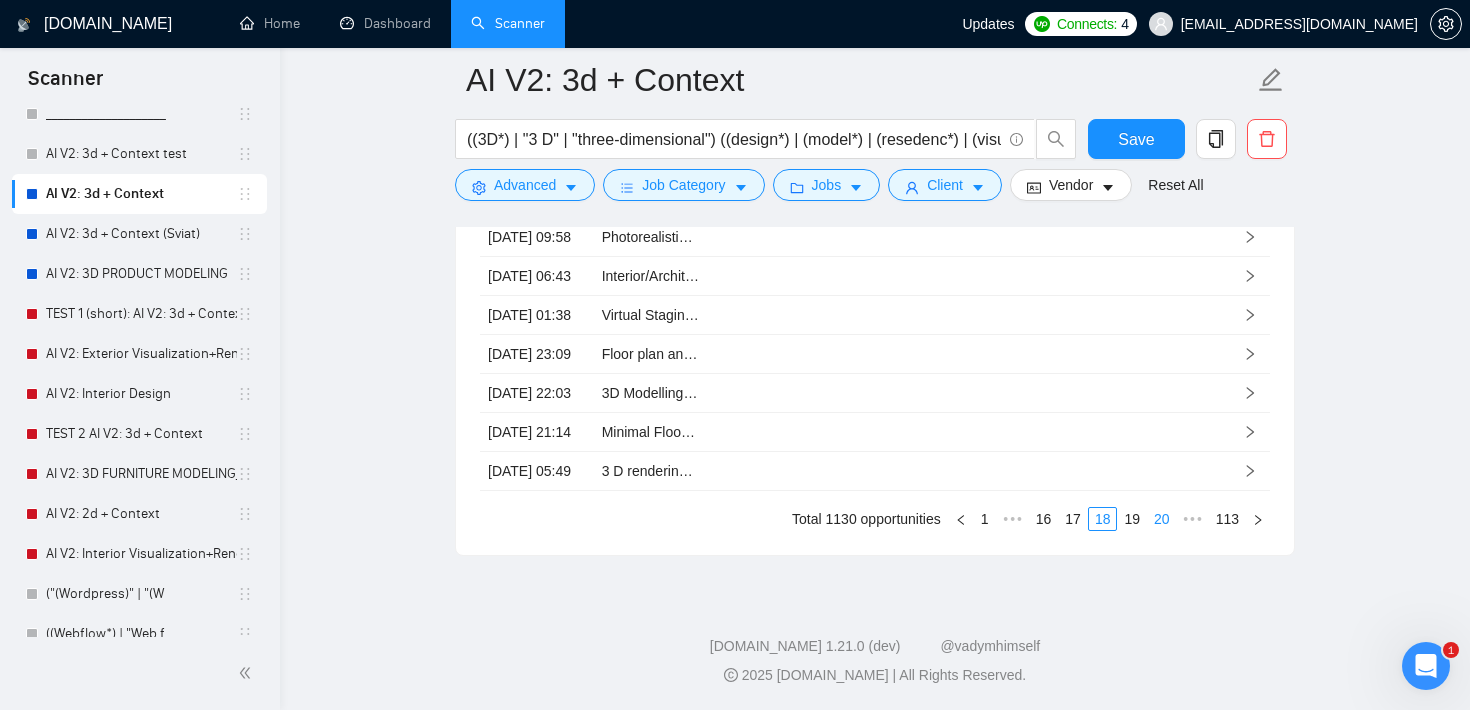 click on "20" at bounding box center (1162, 519) 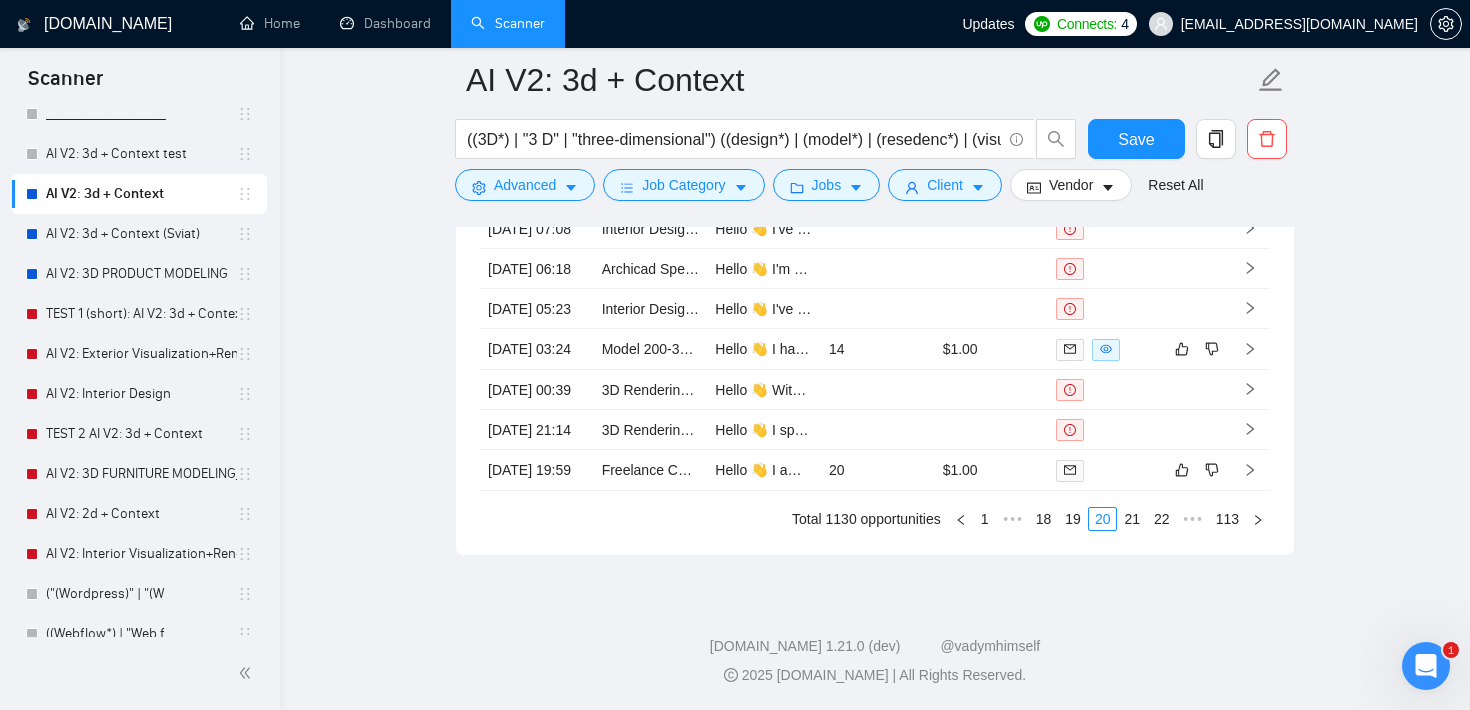 click on "22" at bounding box center [1162, 519] 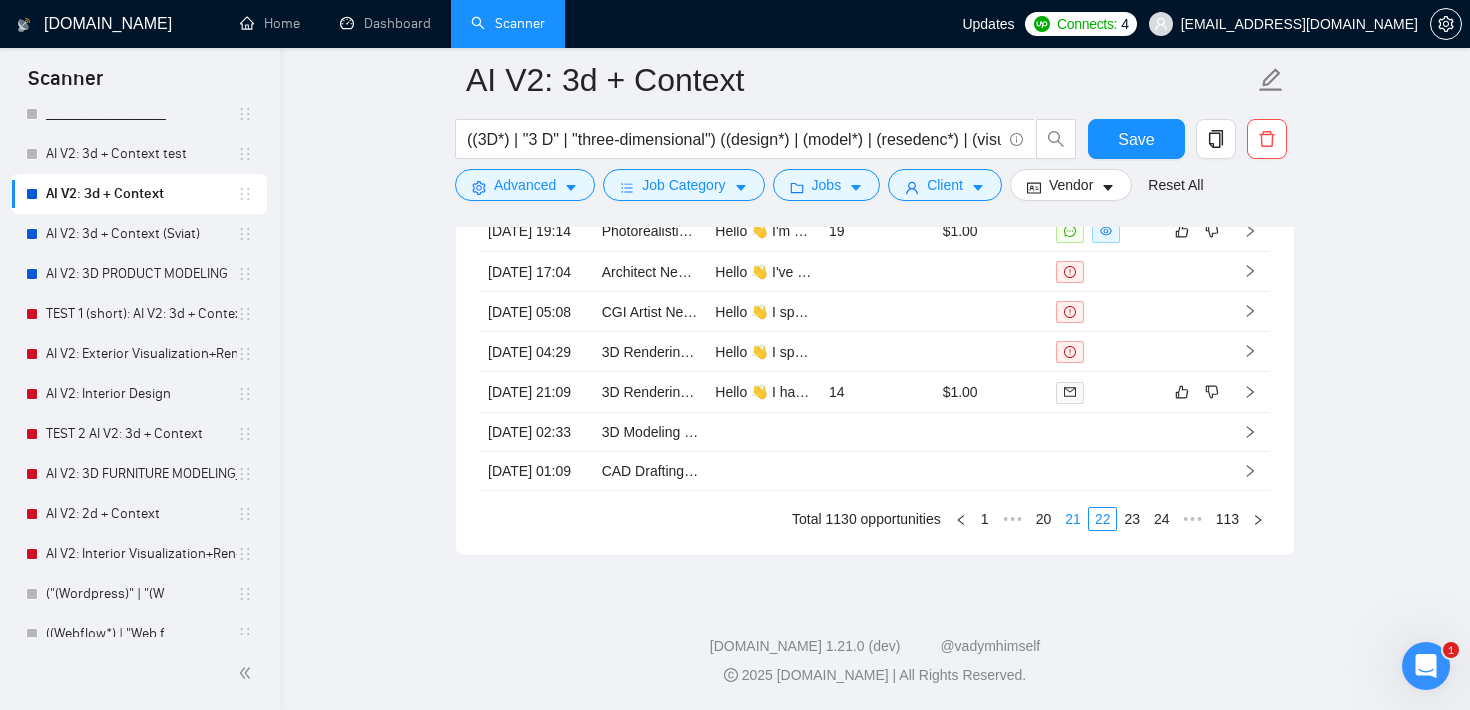 click on "21" at bounding box center (1073, 519) 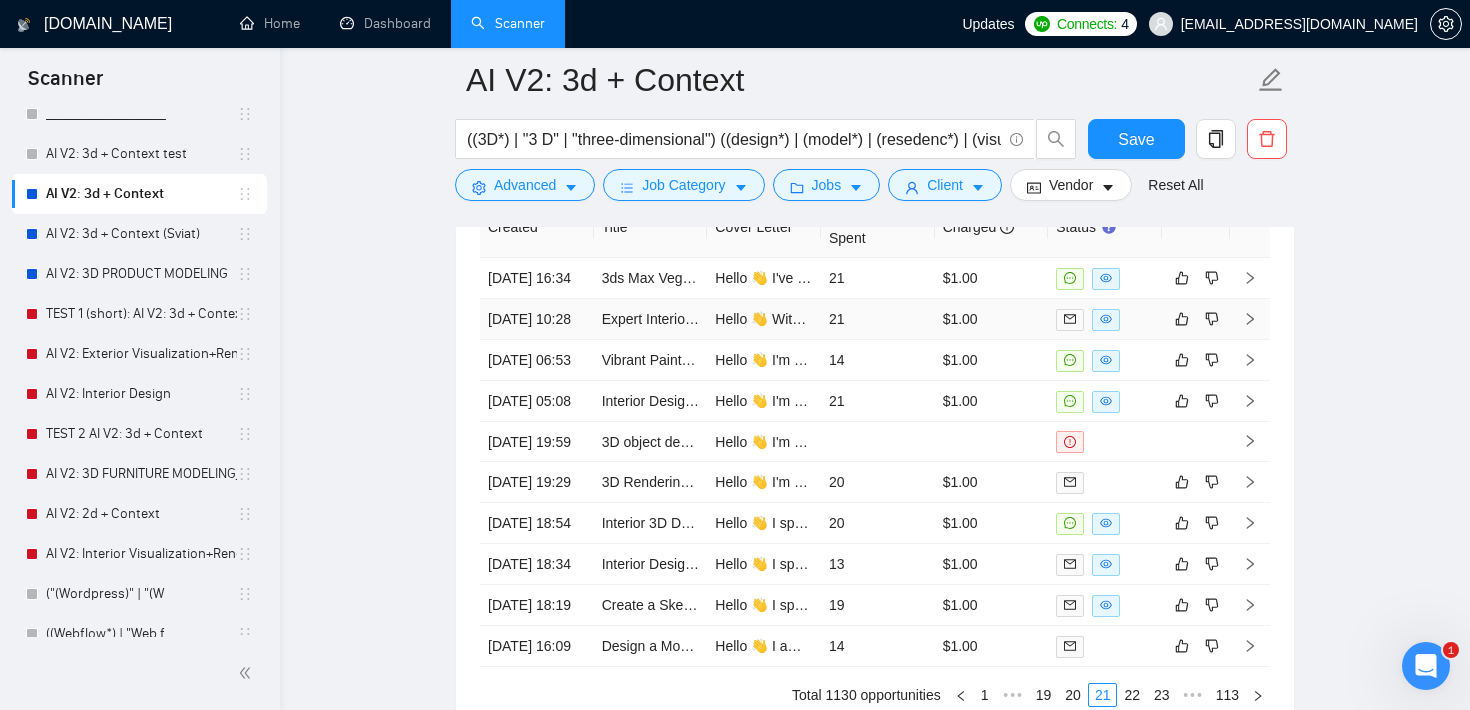 scroll, scrollTop: 4086, scrollLeft: 0, axis: vertical 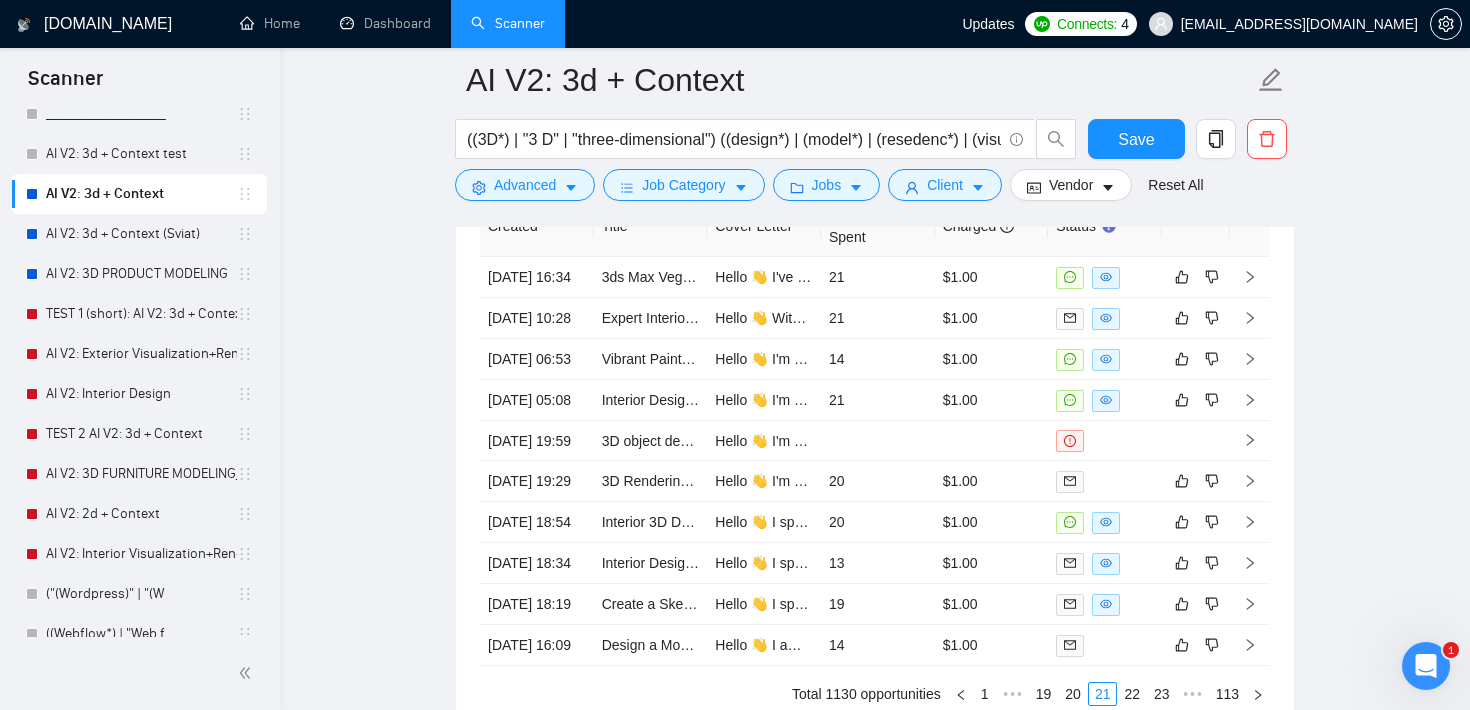 click on "AI V2: 3d + Context ((3D*) | "3 D" | "three-dimensional") ((design*) | (model*) | (resedenc*) | (visualis*) | (visualiz*)) ((childroom*) | (bedroom*) | (office*) | (room*) | (Floor*) | (bath*) | (kitchen*) | (home*) | living | furniture | "real estate" | (condo*) | (apartment*) | shop | architecture | (build*) | (interior*) | (house*) | (home*)) Save Advanced   Job Category   Jobs   Client   Vendor   Reset All Preview Results Insights NEW Alerts Auto Bidder Auto Bidding Enabled Auto Bidding Enabled: OFF Auto Bidder Schedule Auto Bidding Type: Automated (recommended) Semi-automated Auto Bidding Schedule: 24/7 Custom Custom Auto Bidder Schedule Repeat every week [DATE] [DATE] [DATE] [DATE] [DATE] [DATE] [DATE] Active Hours ( [GEOGRAPHIC_DATA]/[GEOGRAPHIC_DATA] ): From: To: ( 24  hours) [GEOGRAPHIC_DATA]/Sofia Auto Bidding Type Select your bidding algorithm: Choose the algorithm for you bidding. The price per proposal does not include your connects expenditure. Template Bidder 0.50  credits / proposal Sardor AI 🤖 1.00  credits 👑" at bounding box center [875, -1638] 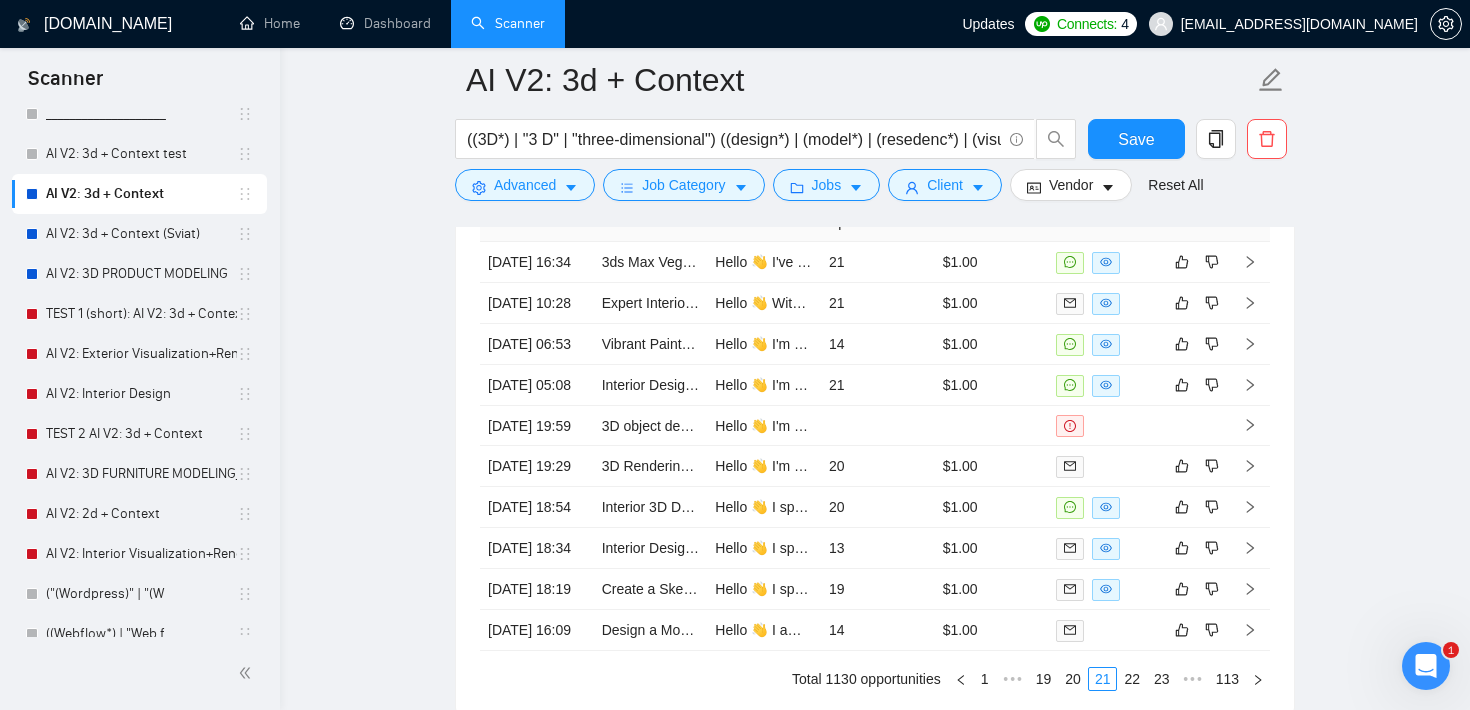 scroll, scrollTop: 4087, scrollLeft: 0, axis: vertical 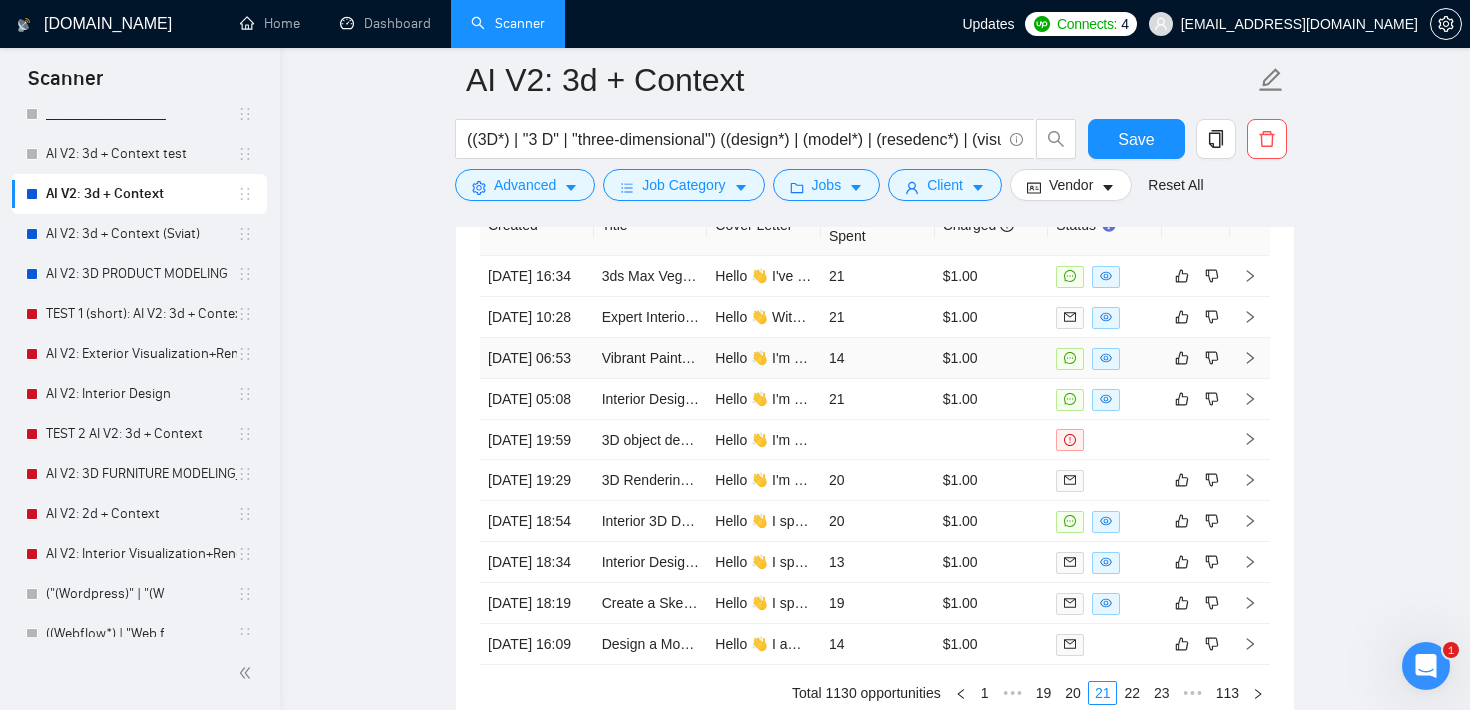 click on "14" at bounding box center [878, 358] 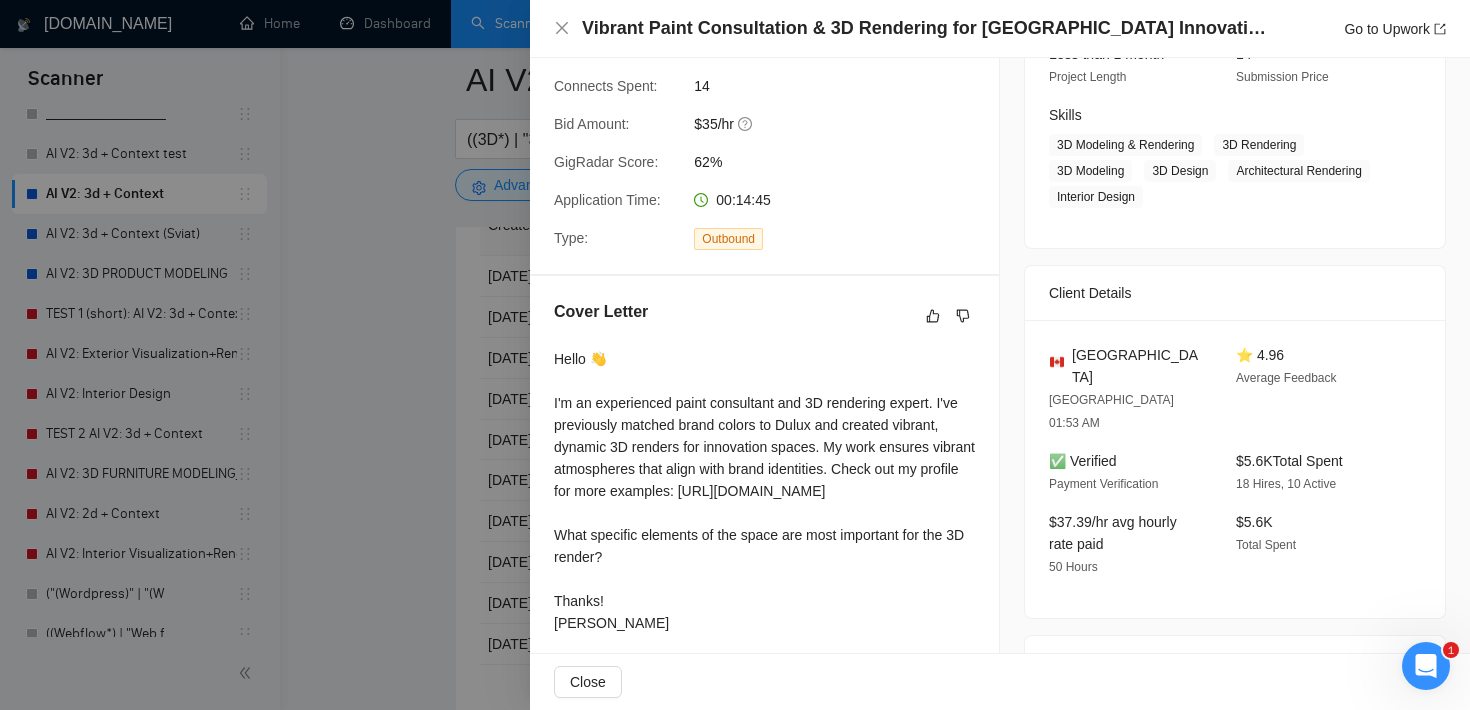scroll, scrollTop: 288, scrollLeft: 0, axis: vertical 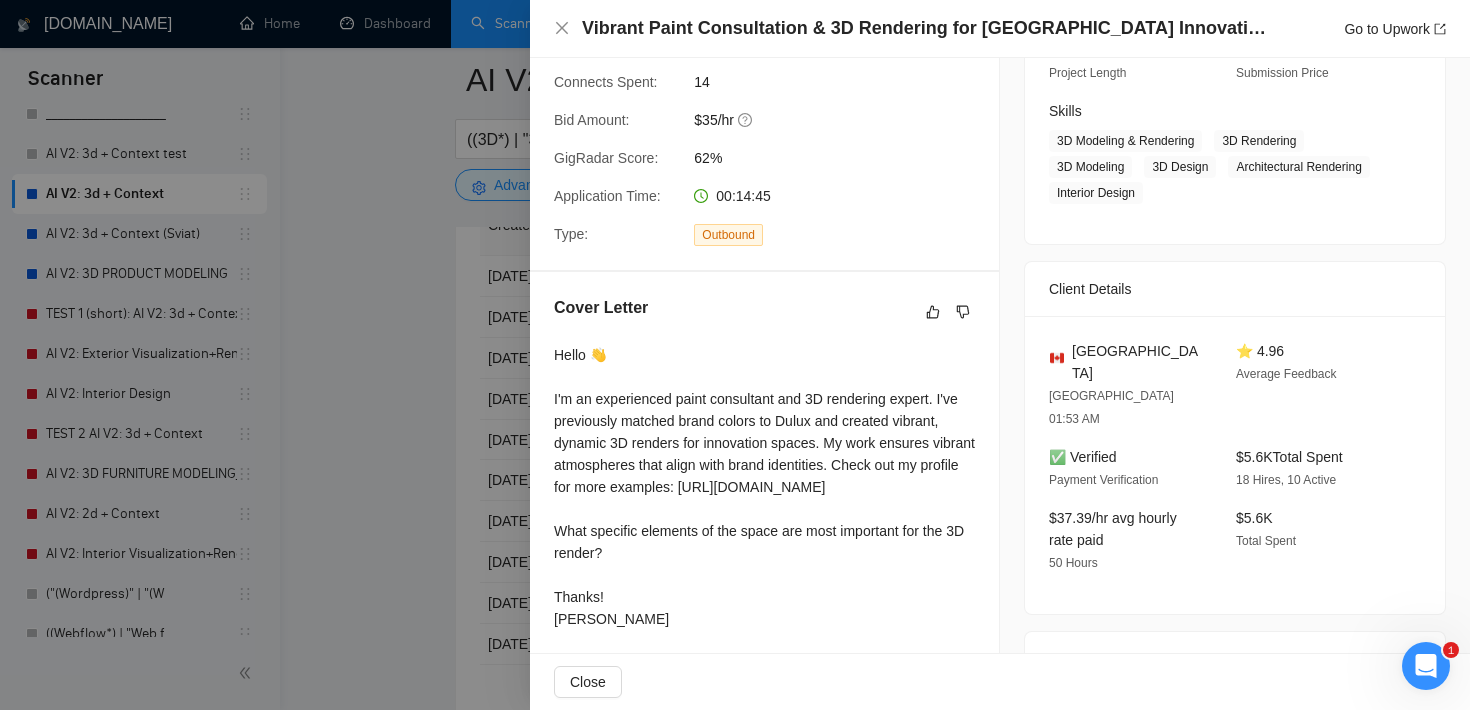 click on "[GEOGRAPHIC_DATA] [GEOGRAPHIC_DATA] 01:53 AM  ⭐ 4.96 Average Feedback ✅ Verified Payment Verification $5.6K  Total Spent 18 Hires, 10 Active $37.39/hr avg hourly rate paid 50 Hours $5.6K Total Spent" at bounding box center [1235, 465] 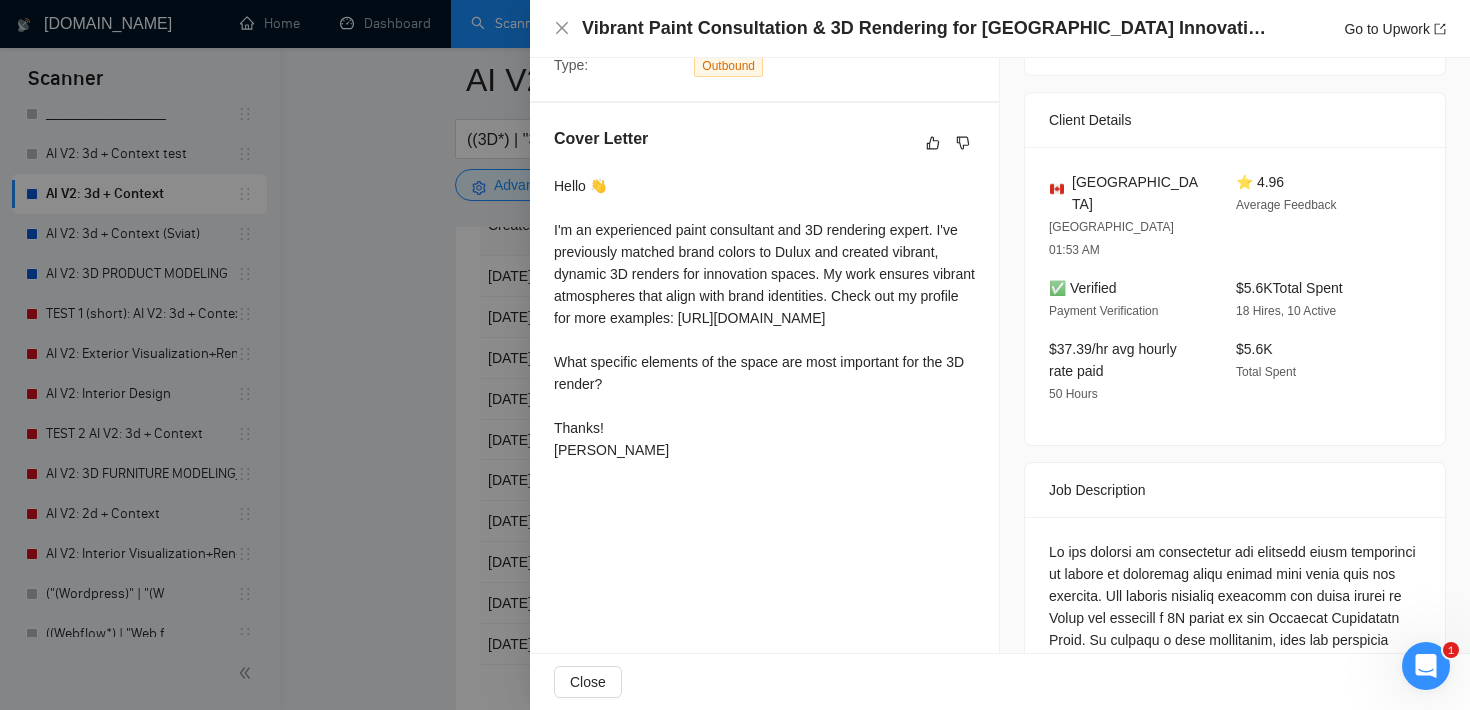 scroll, scrollTop: 451, scrollLeft: 0, axis: vertical 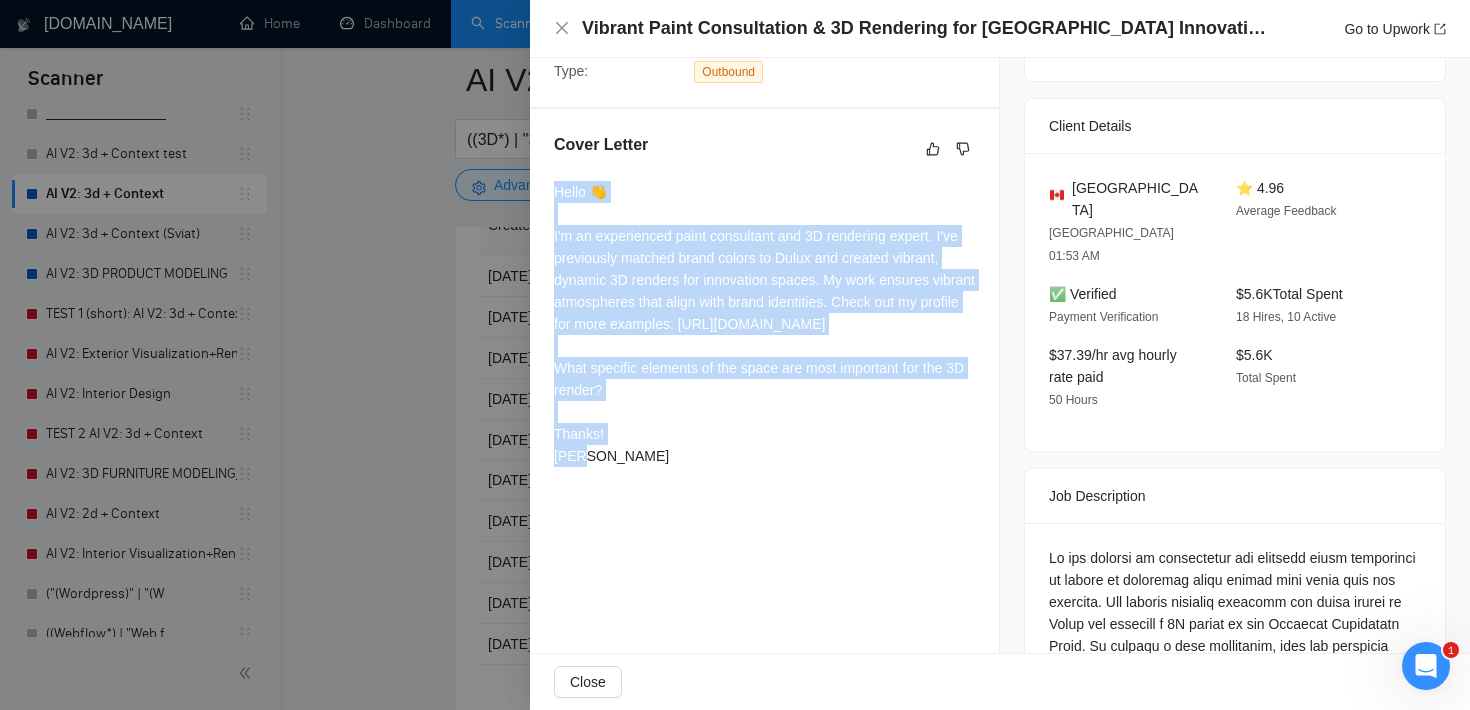 drag, startPoint x: 553, startPoint y: 189, endPoint x: 712, endPoint y: 471, distance: 323.736 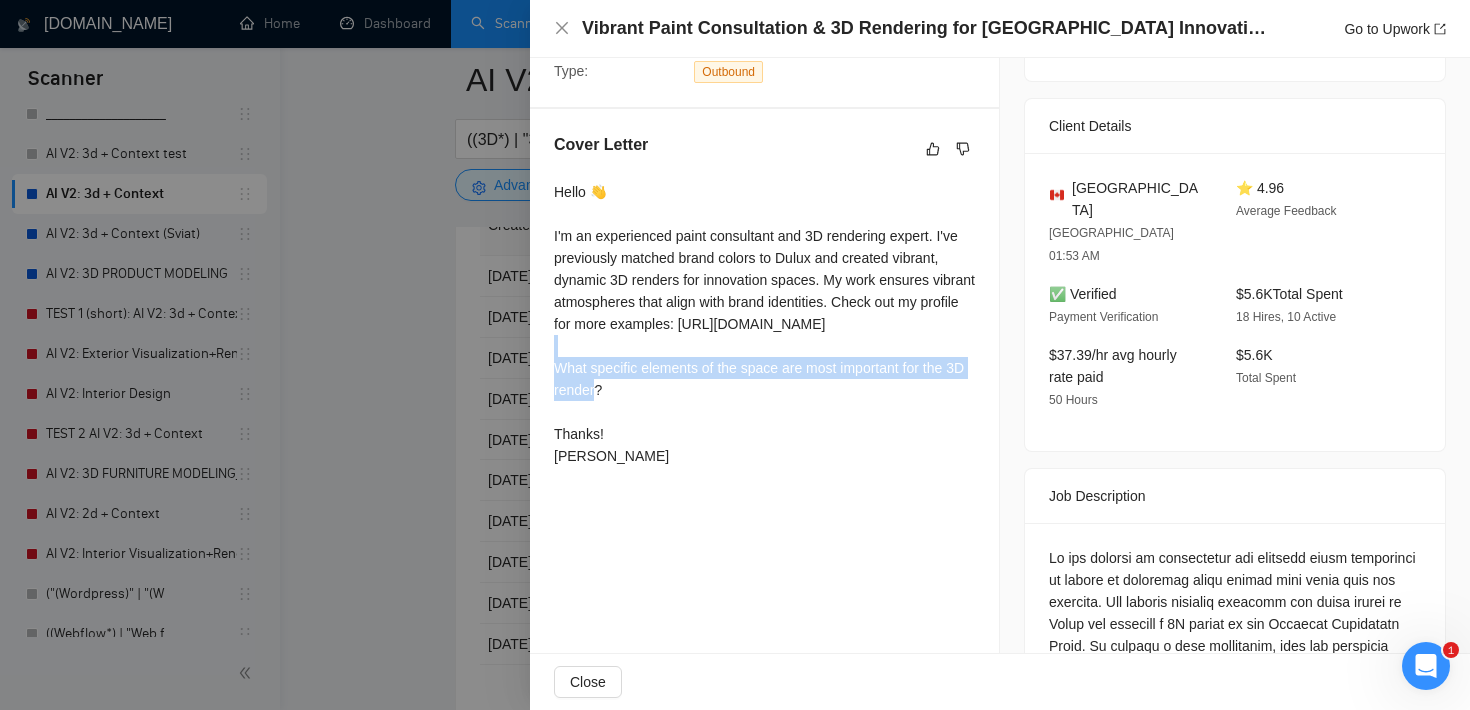 drag, startPoint x: 635, startPoint y: 395, endPoint x: 539, endPoint y: 362, distance: 101.51354 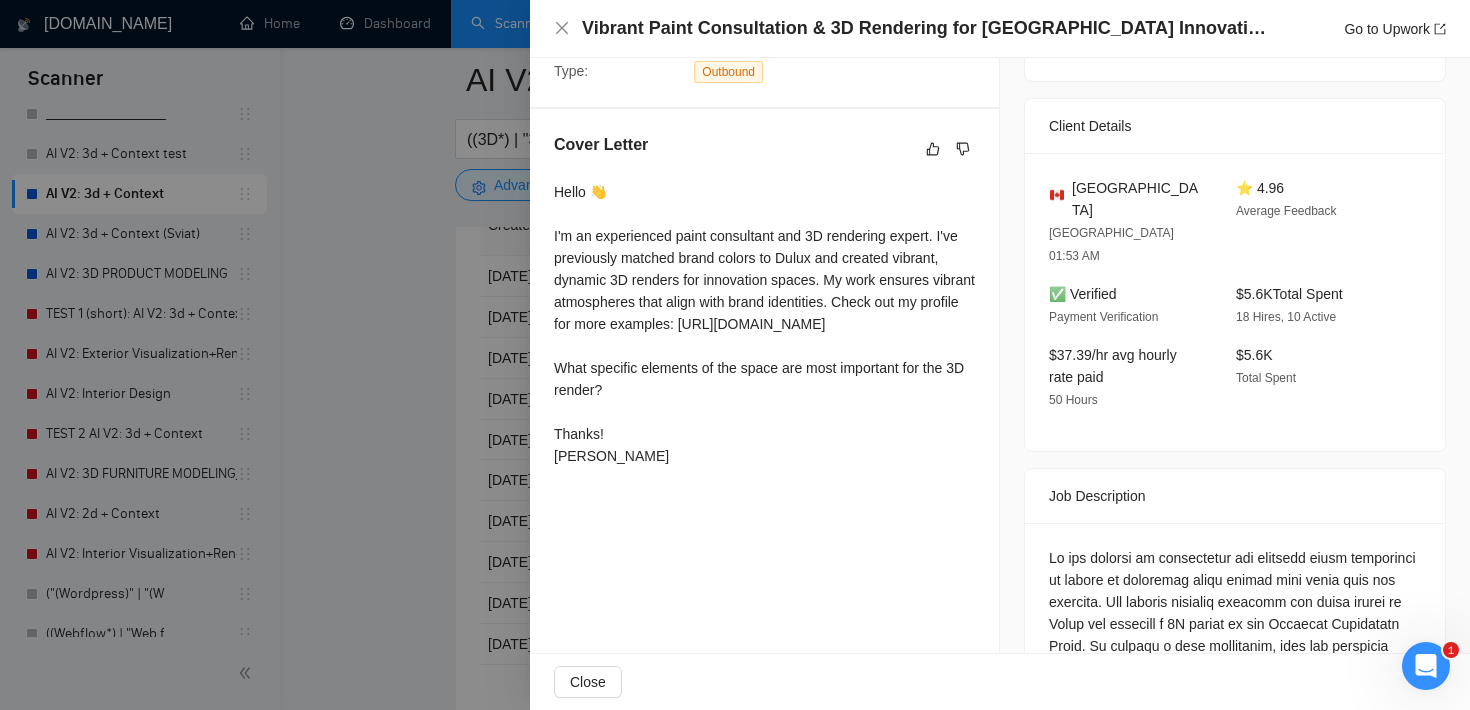 click at bounding box center [735, 355] 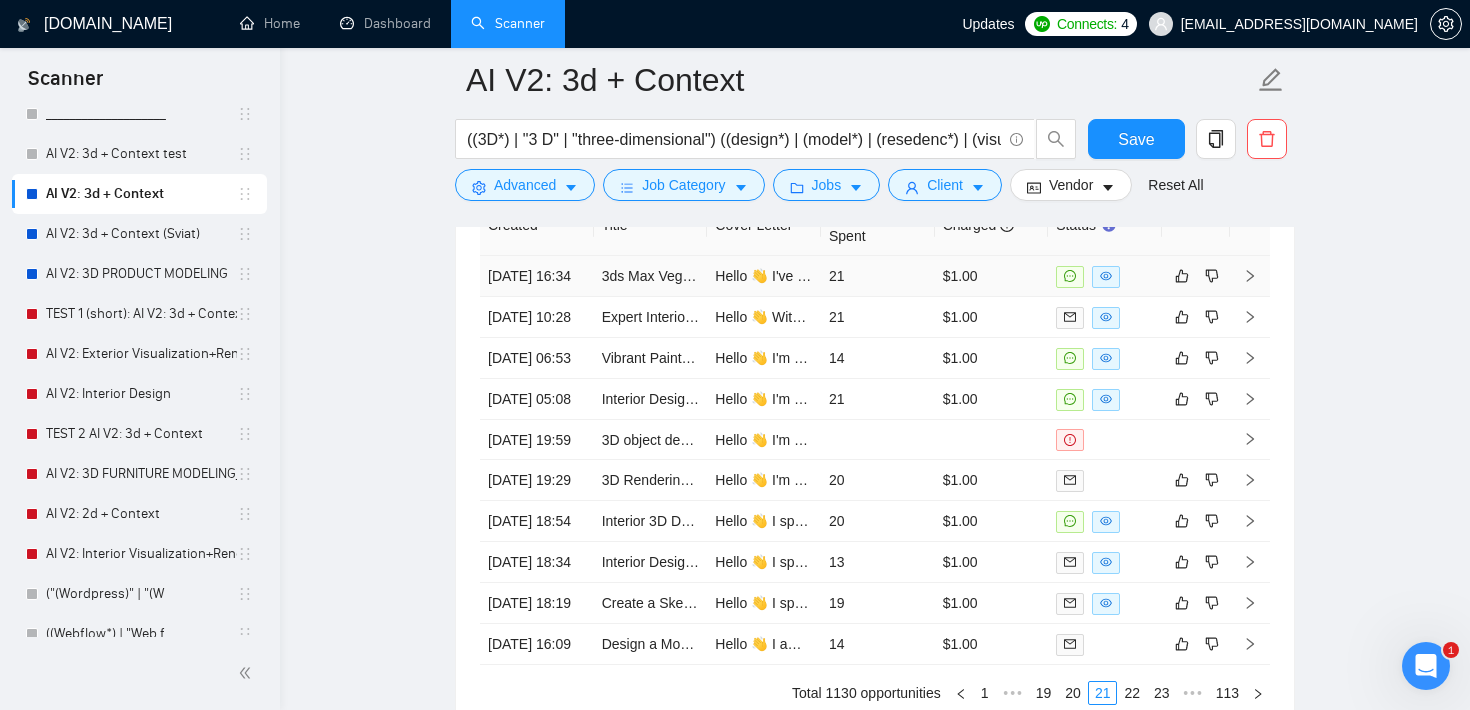 click on "21" at bounding box center [878, 276] 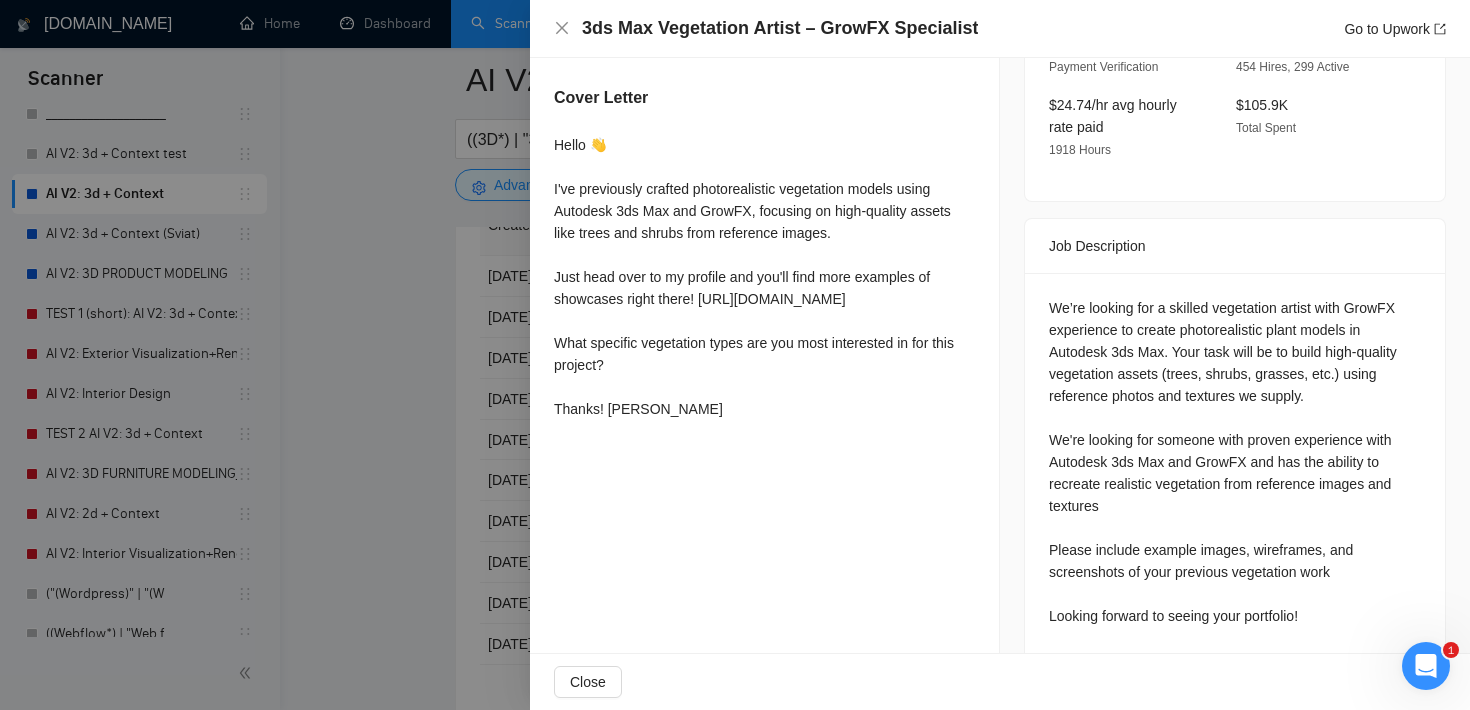 scroll, scrollTop: 752, scrollLeft: 0, axis: vertical 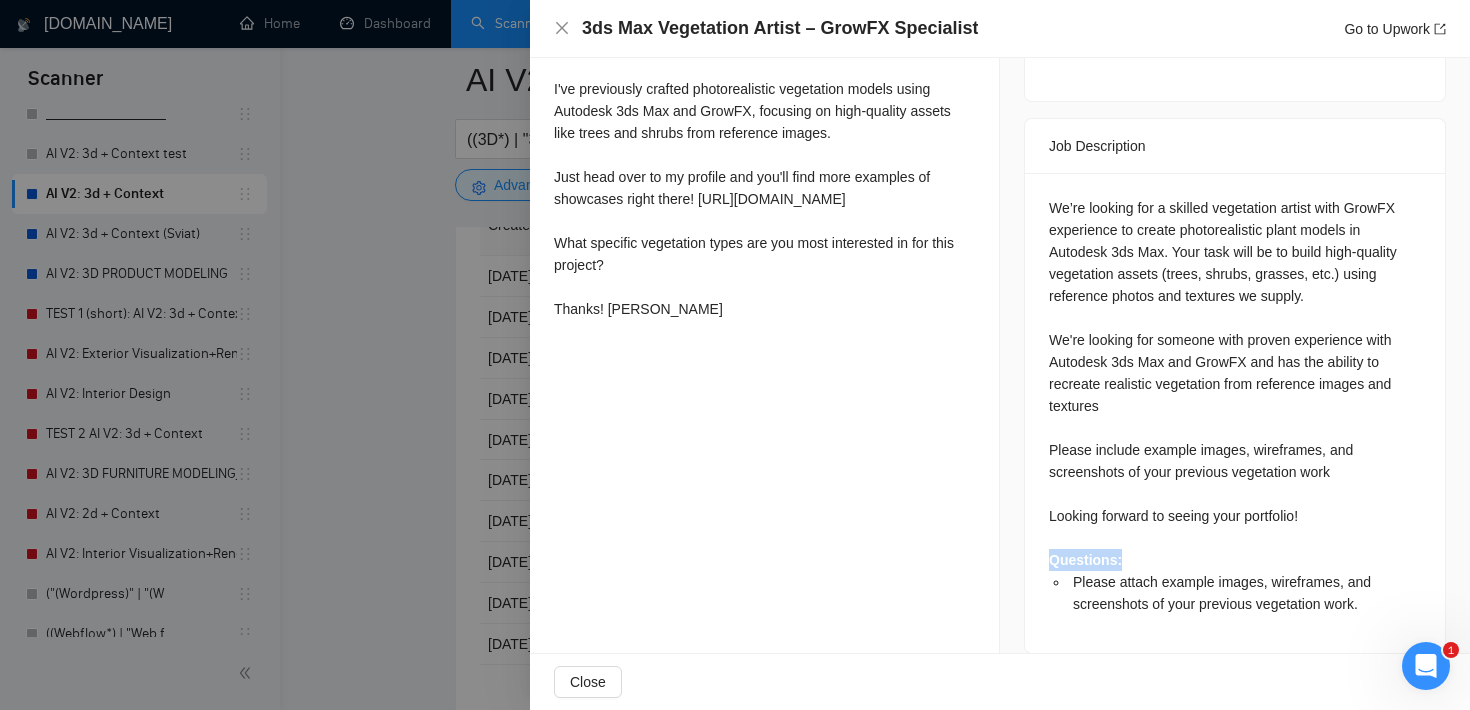 drag, startPoint x: 1136, startPoint y: 539, endPoint x: 1036, endPoint y: 538, distance: 100.005 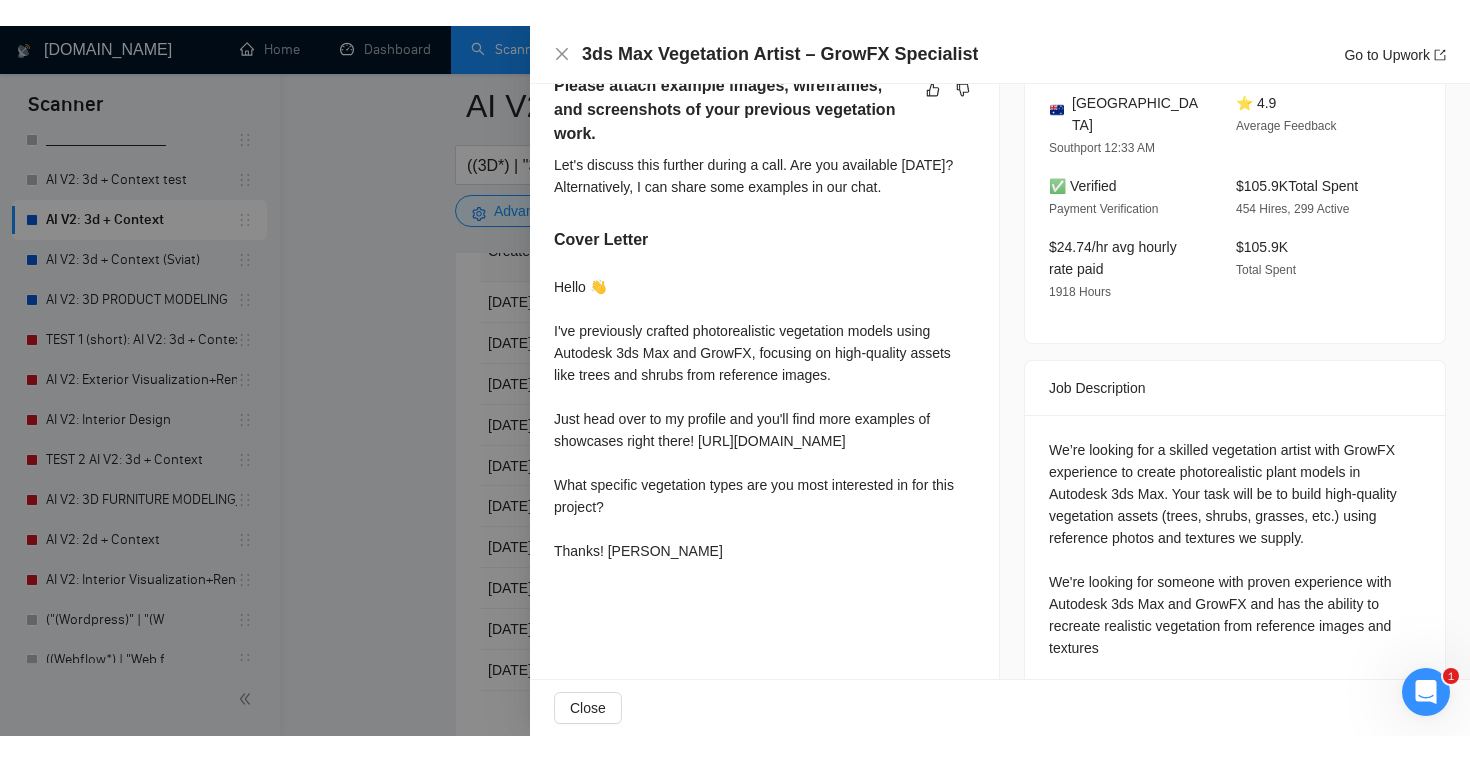 scroll, scrollTop: 538, scrollLeft: 0, axis: vertical 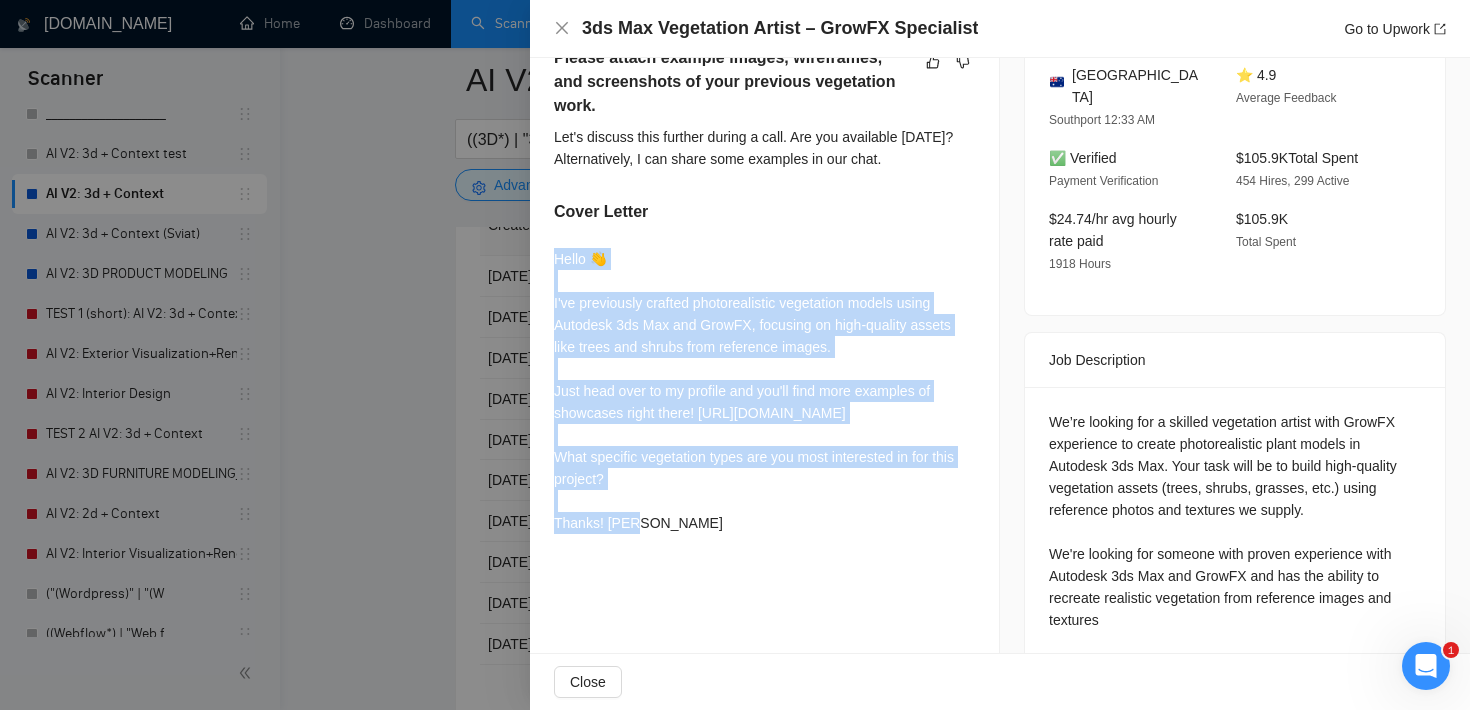 drag, startPoint x: 556, startPoint y: 257, endPoint x: 720, endPoint y: 534, distance: 321.9084 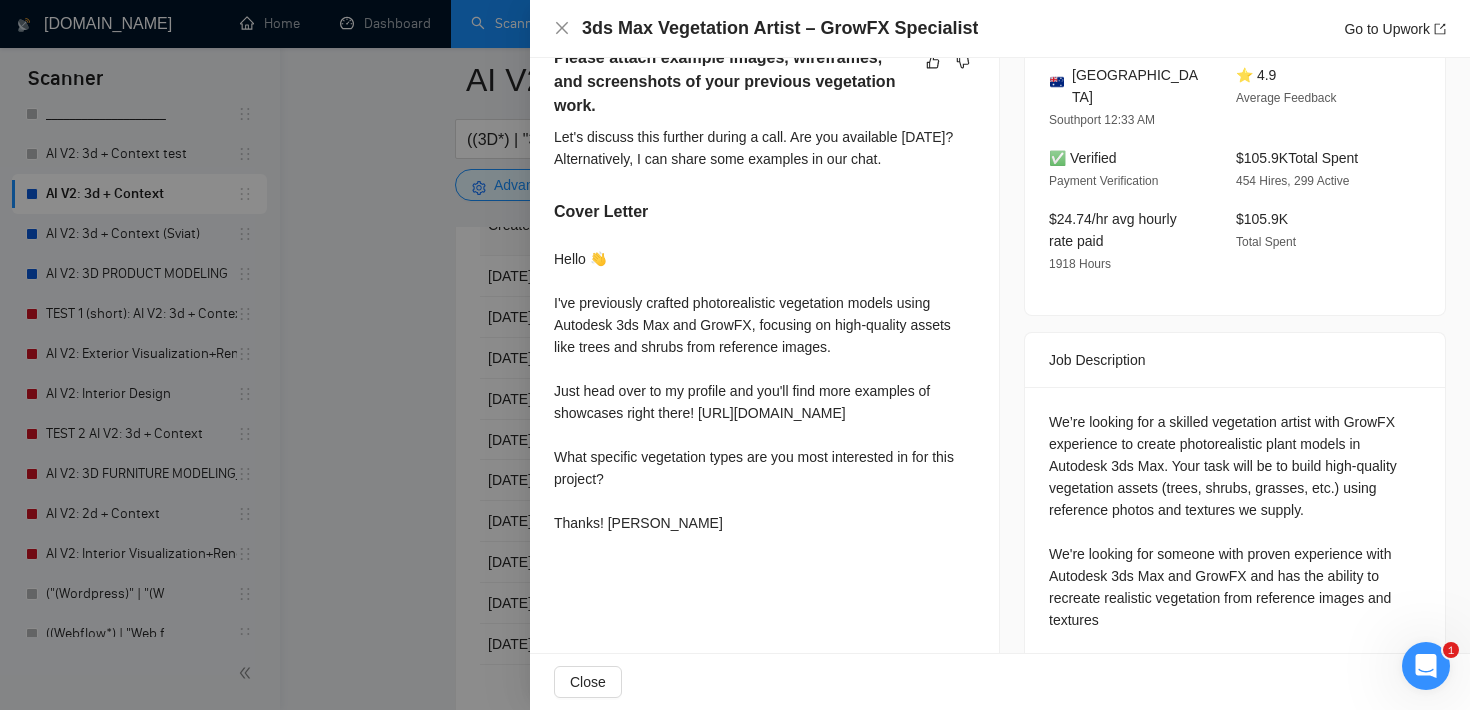 click at bounding box center (735, 355) 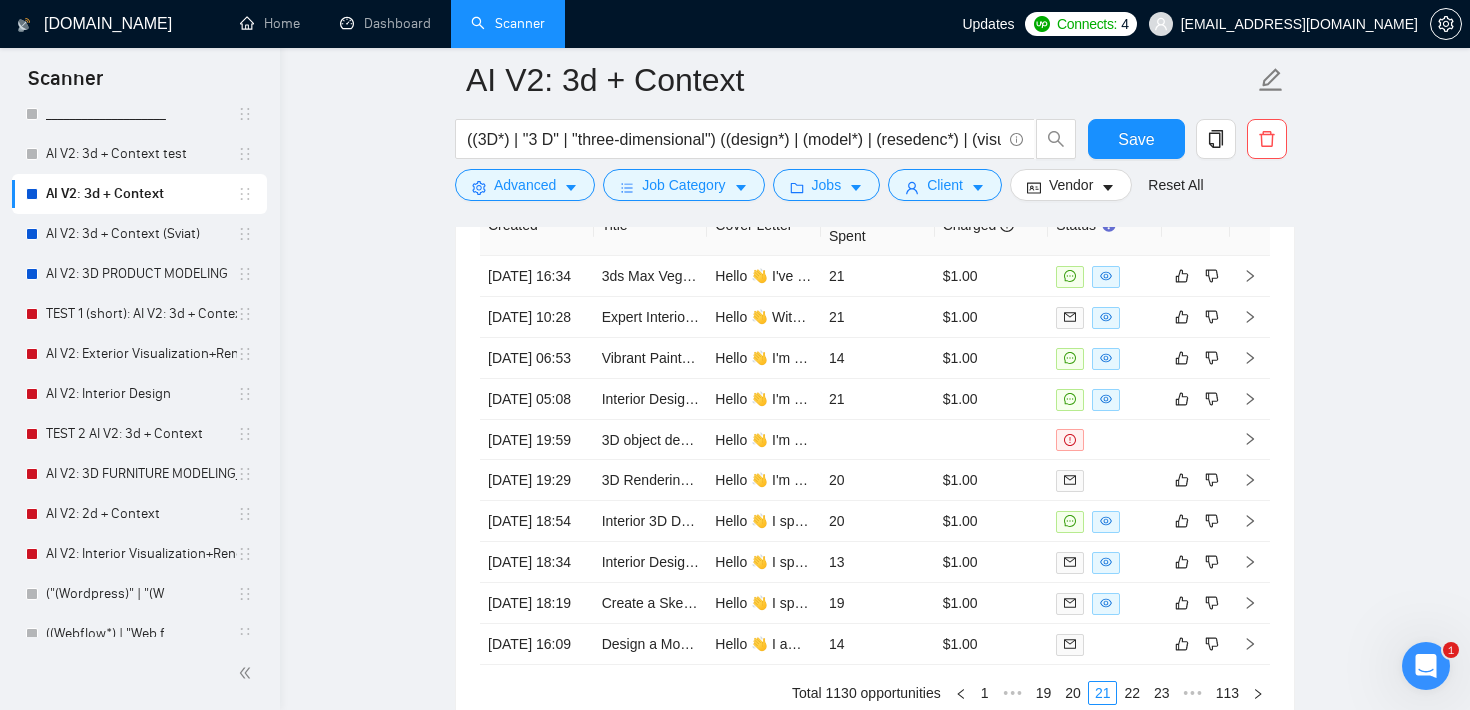 click on "AI V2: 3d + Context ((3D*) | "3 D" | "three-dimensional") ((design*) | (model*) | (resedenc*) | (visualis*) | (visualiz*)) ((childroom*) | (bedroom*) | (office*) | (room*) | (Floor*) | (bath*) | (kitchen*) | (home*) | living | furniture | "real estate" | (condo*) | (apartment*) | shop | architecture | (build*) | (interior*) | (house*) | (home*)) Save Advanced   Job Category   Jobs   Client   Vendor   Reset All Preview Results Insights NEW Alerts Auto Bidder Auto Bidding Enabled Auto Bidding Enabled: OFF Auto Bidder Schedule Auto Bidding Type: Automated (recommended) Semi-automated Auto Bidding Schedule: 24/7 Custom Custom Auto Bidder Schedule Repeat every week [DATE] [DATE] [DATE] [DATE] [DATE] [DATE] [DATE] Active Hours ( [GEOGRAPHIC_DATA]/[GEOGRAPHIC_DATA] ): From: To: ( 24  hours) [GEOGRAPHIC_DATA]/Sofia Auto Bidding Type Select your bidding algorithm: Choose the algorithm for you bidding. The price per proposal does not include your connects expenditure. Template Bidder 0.50  credits / proposal Sardor AI 🤖 1.00  credits 👑" at bounding box center (875, -1639) 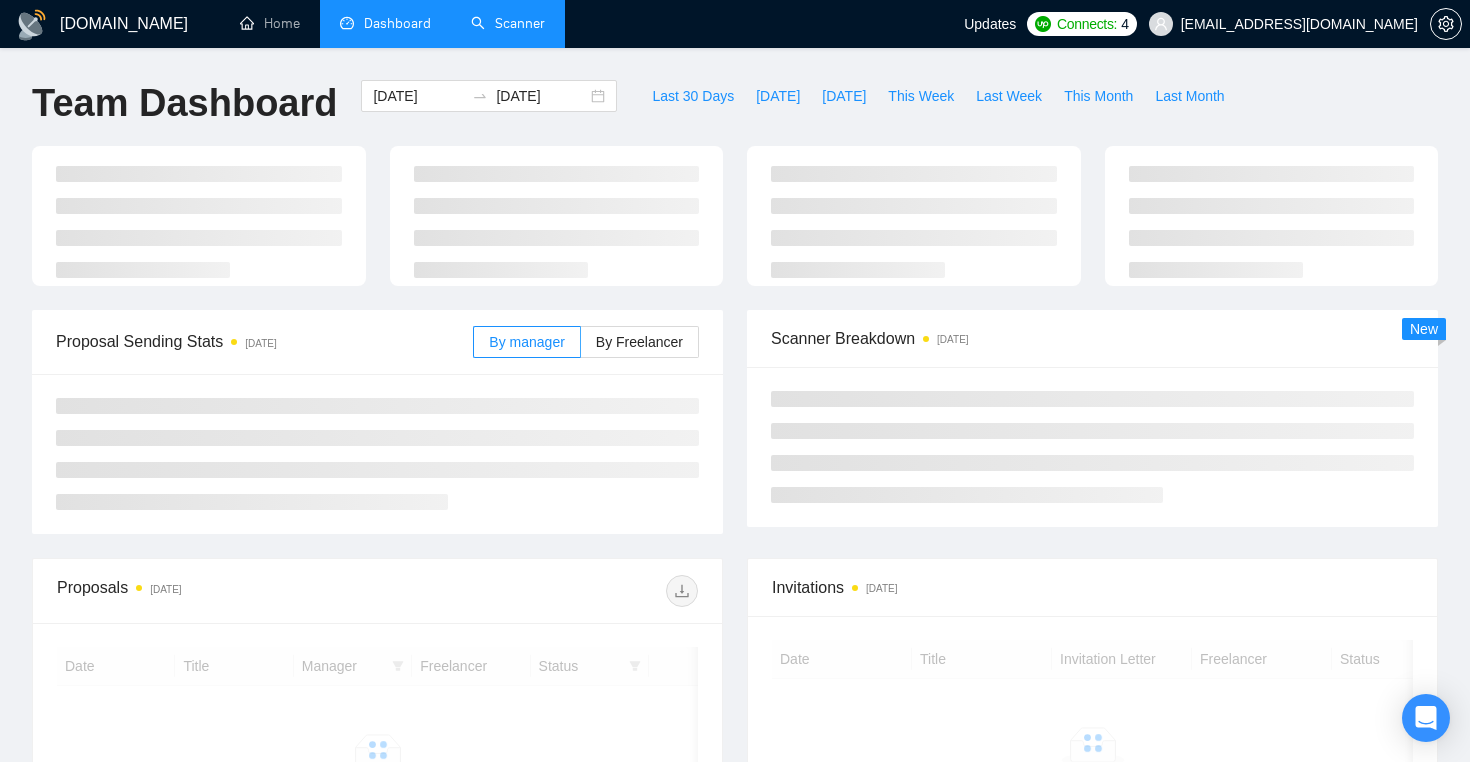 scroll, scrollTop: 0, scrollLeft: 0, axis: both 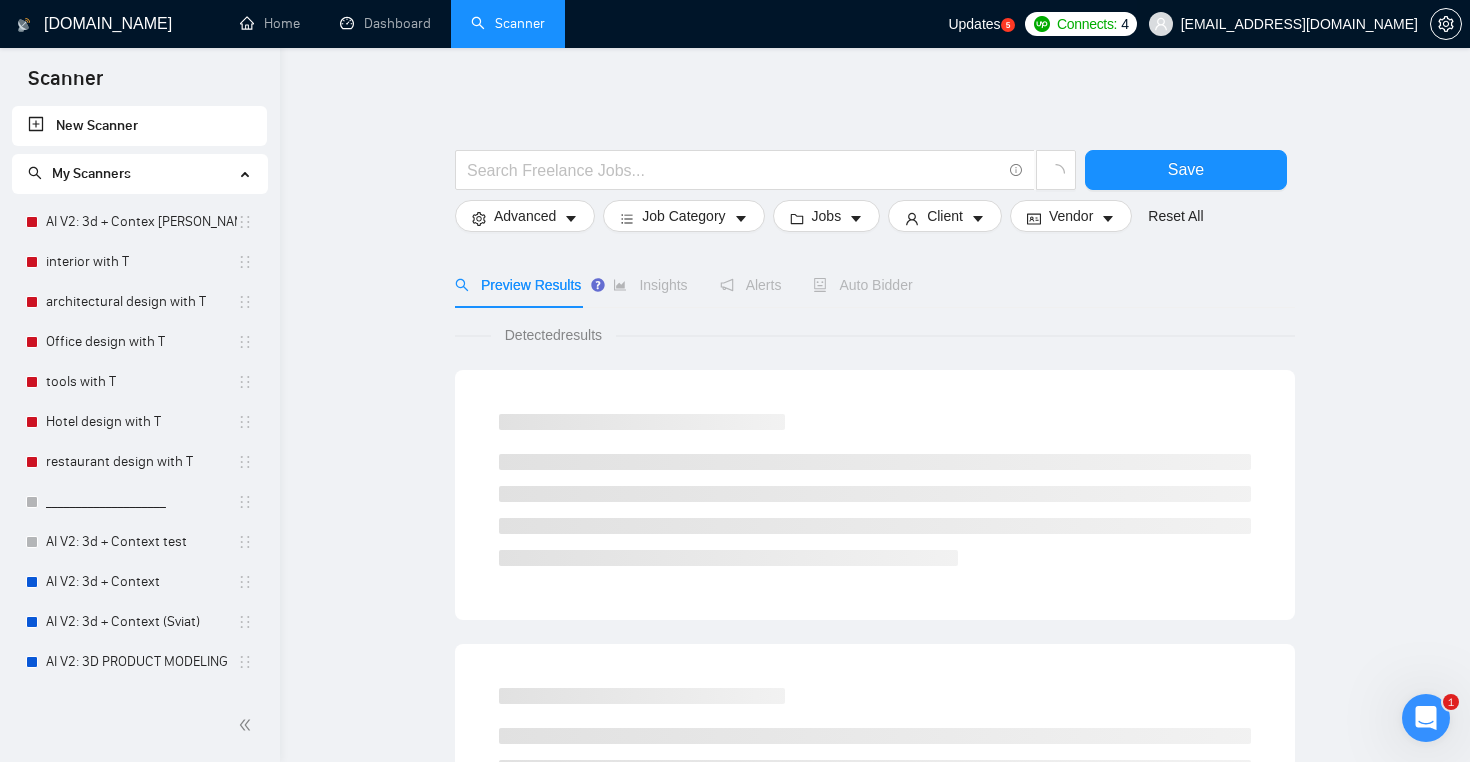 click on "[EMAIL_ADDRESS][DOMAIN_NAME]" at bounding box center [1283, 24] 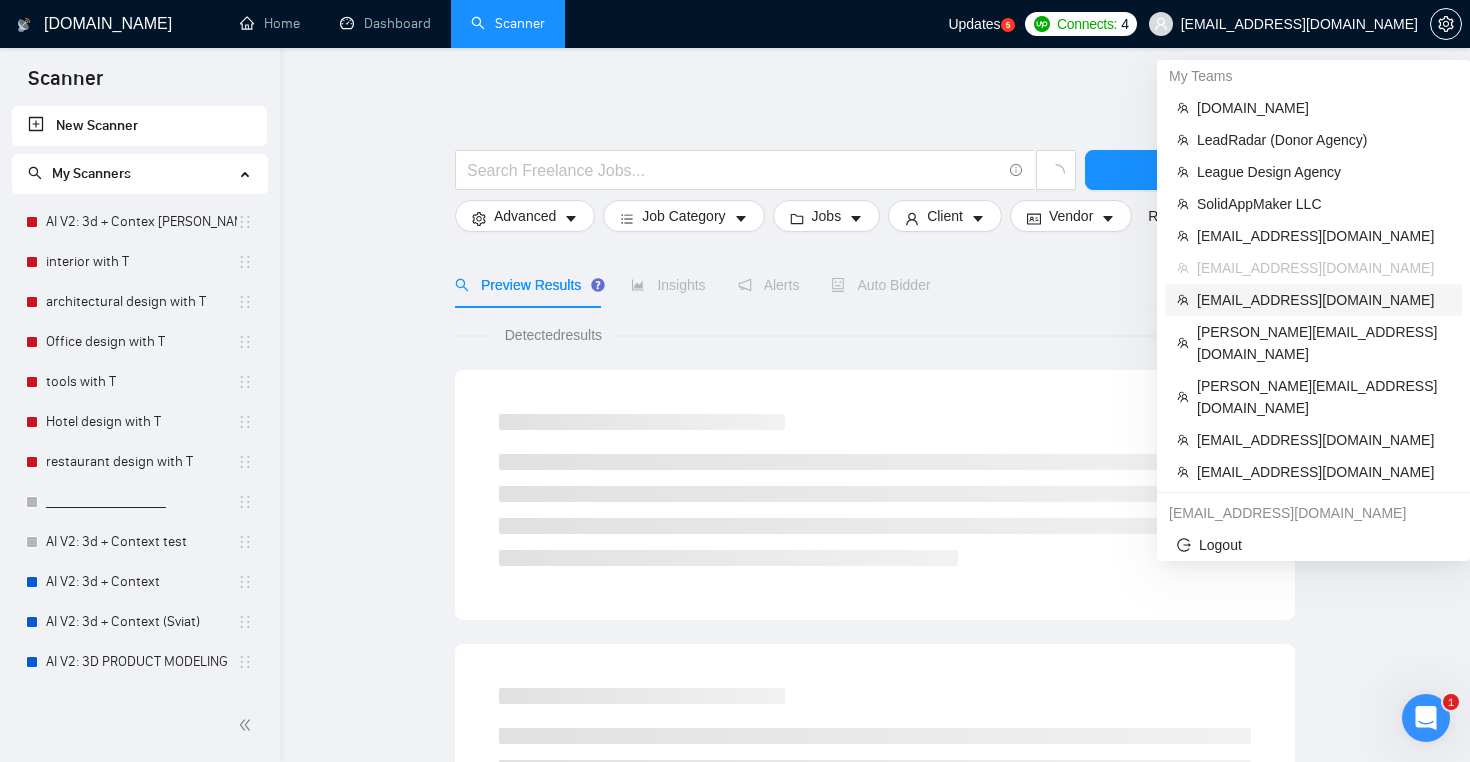 click on "[EMAIL_ADDRESS][DOMAIN_NAME]" at bounding box center [1323, 300] 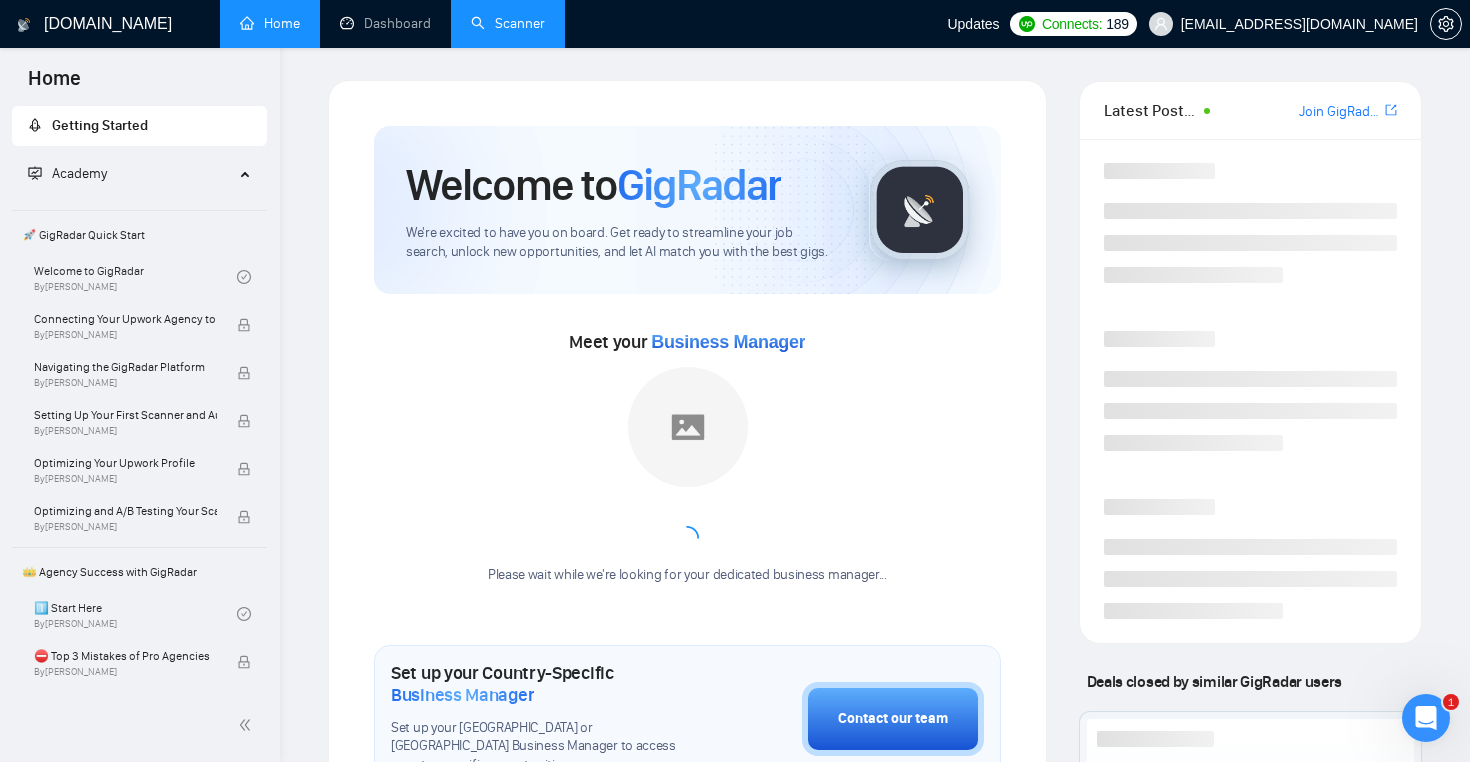 click on "Scanner" at bounding box center [508, 23] 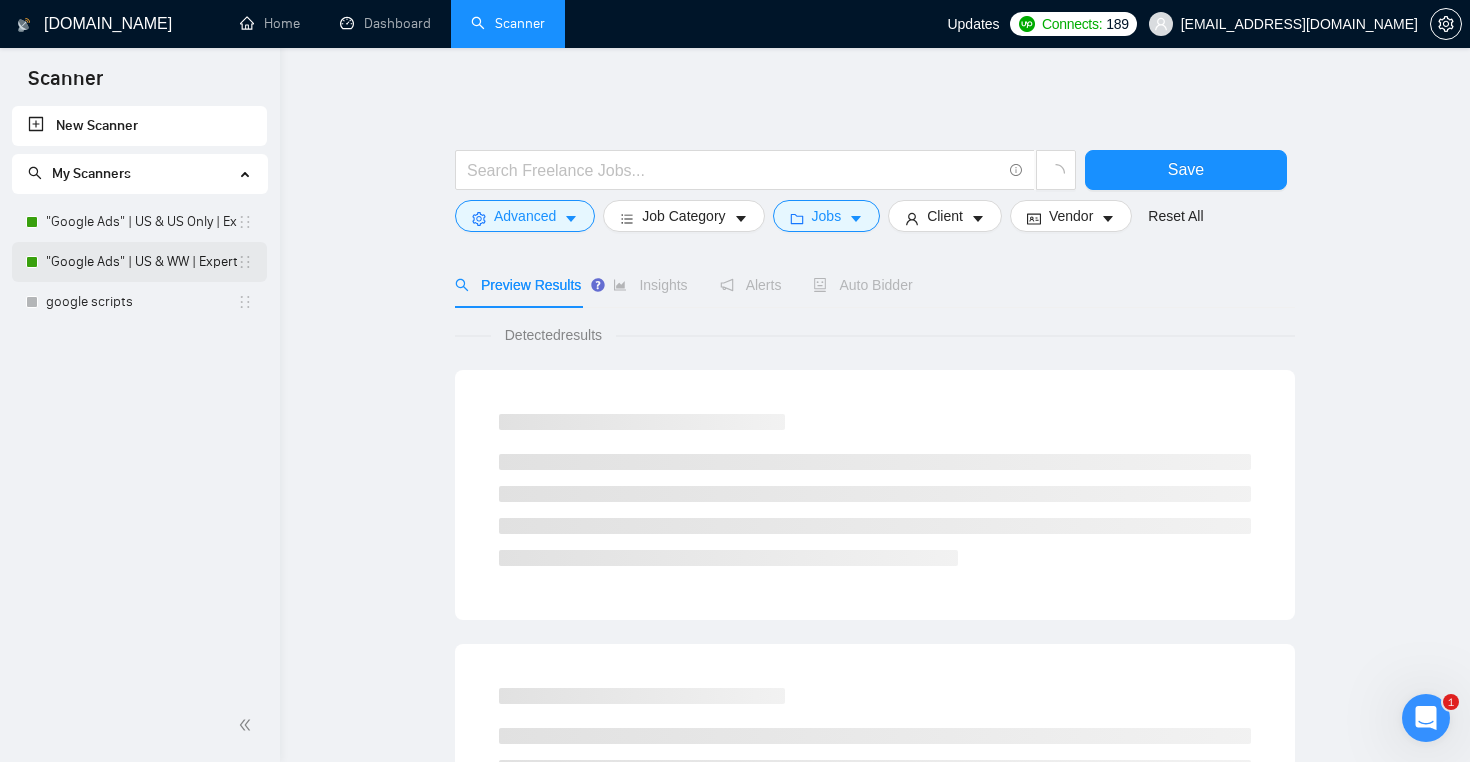 click on ""Google Ads" | US & WW | Expert" at bounding box center (141, 262) 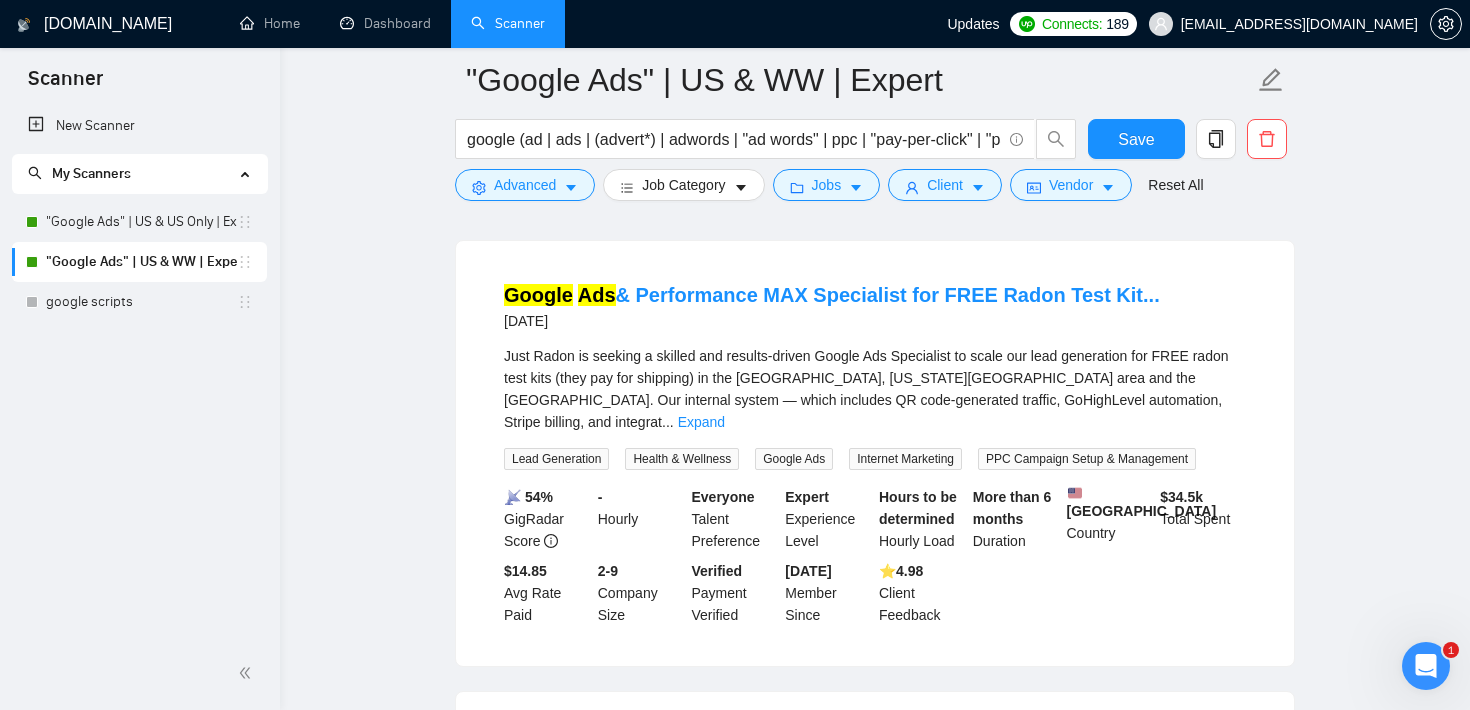 scroll, scrollTop: 1526, scrollLeft: 0, axis: vertical 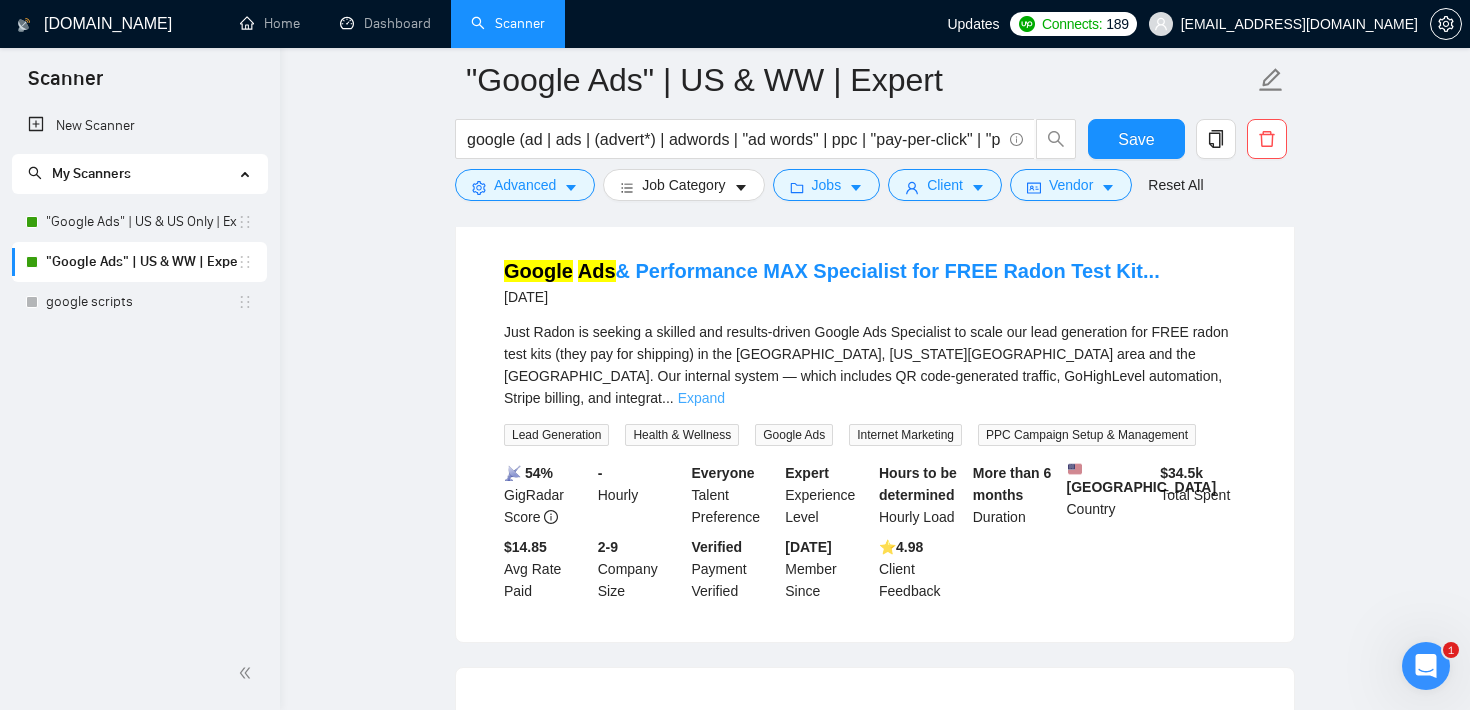 click on "Expand" at bounding box center [701, 398] 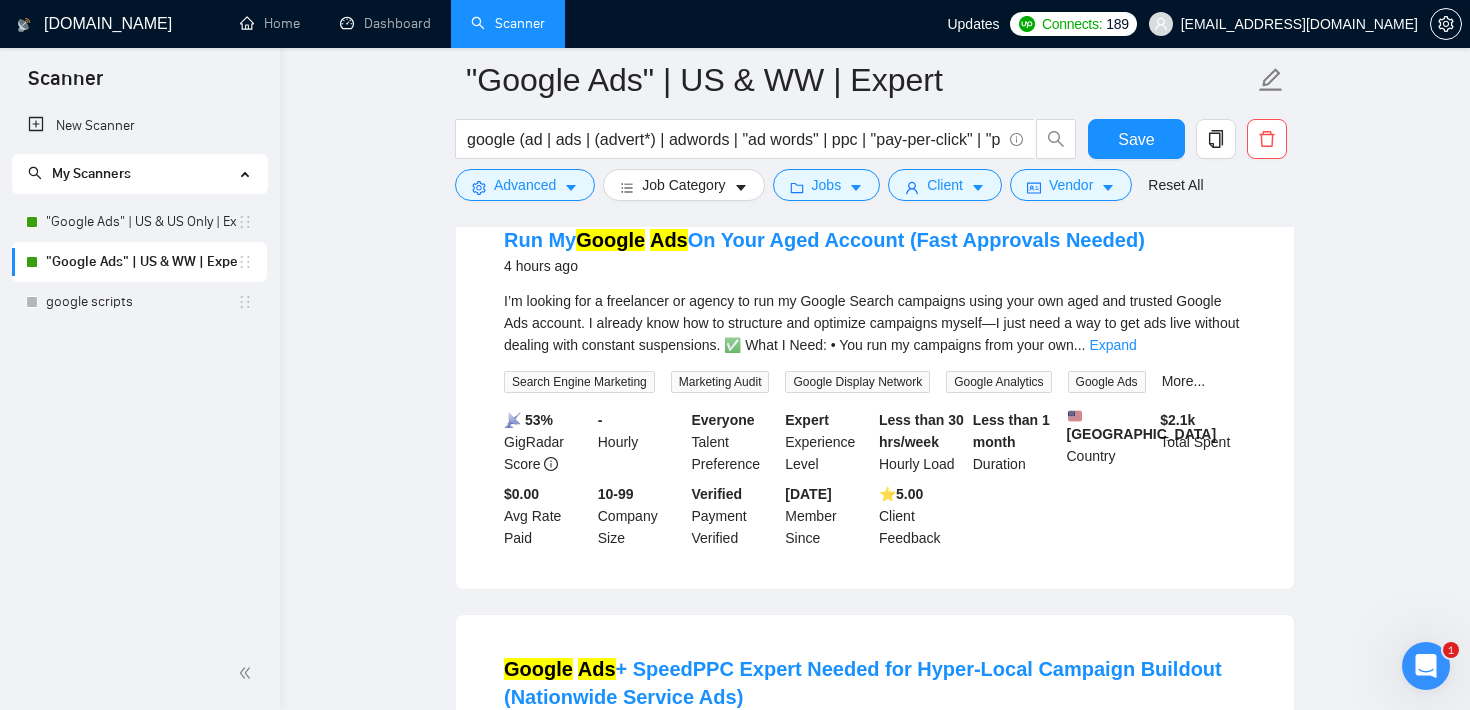 scroll, scrollTop: 0, scrollLeft: 0, axis: both 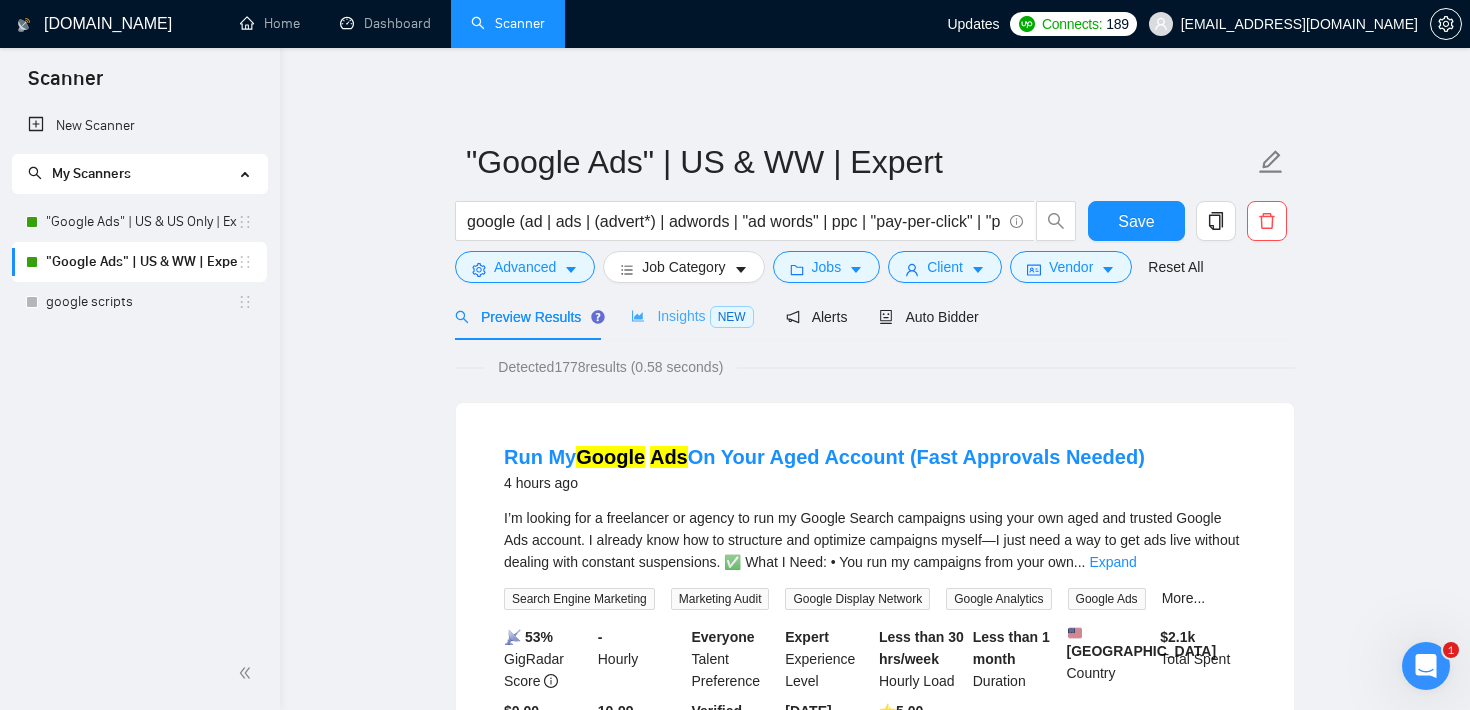 click on "Insights NEW" at bounding box center (692, 316) 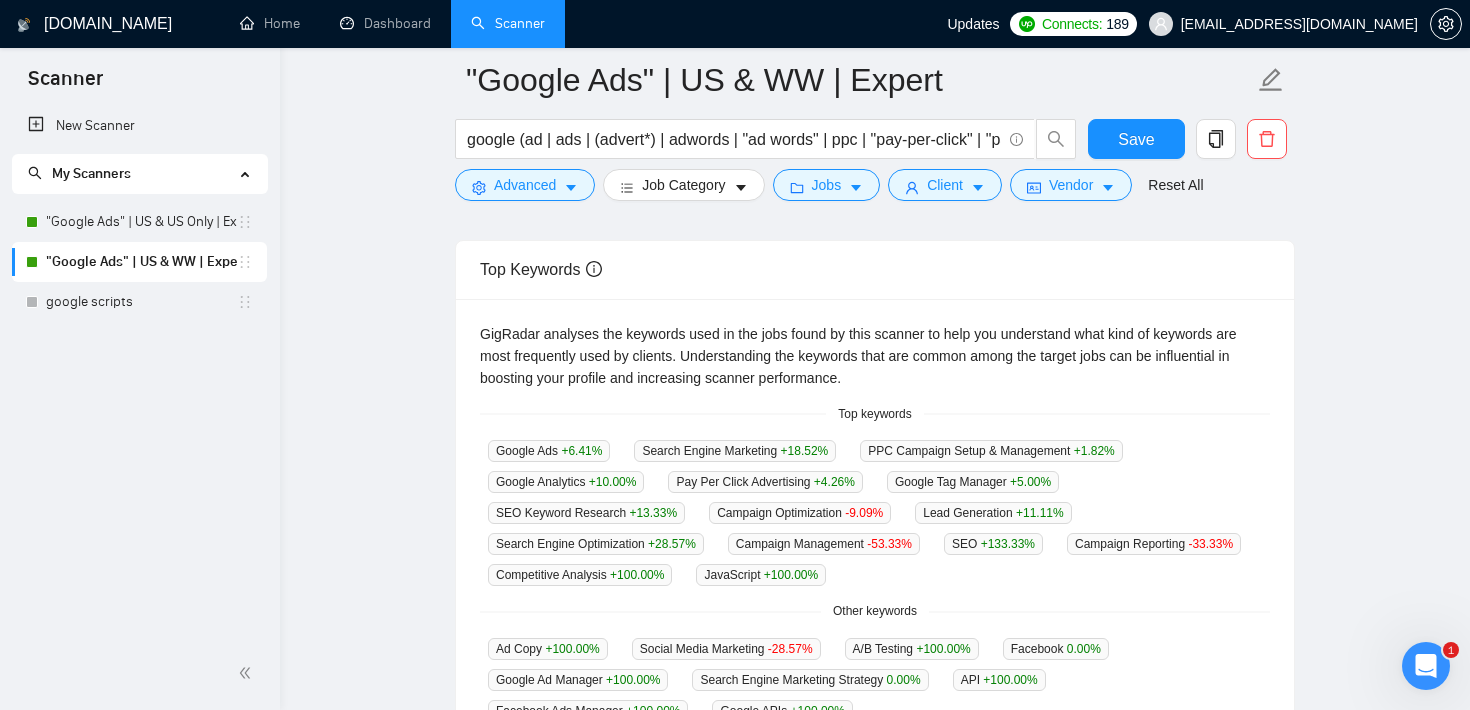 scroll, scrollTop: 356, scrollLeft: 0, axis: vertical 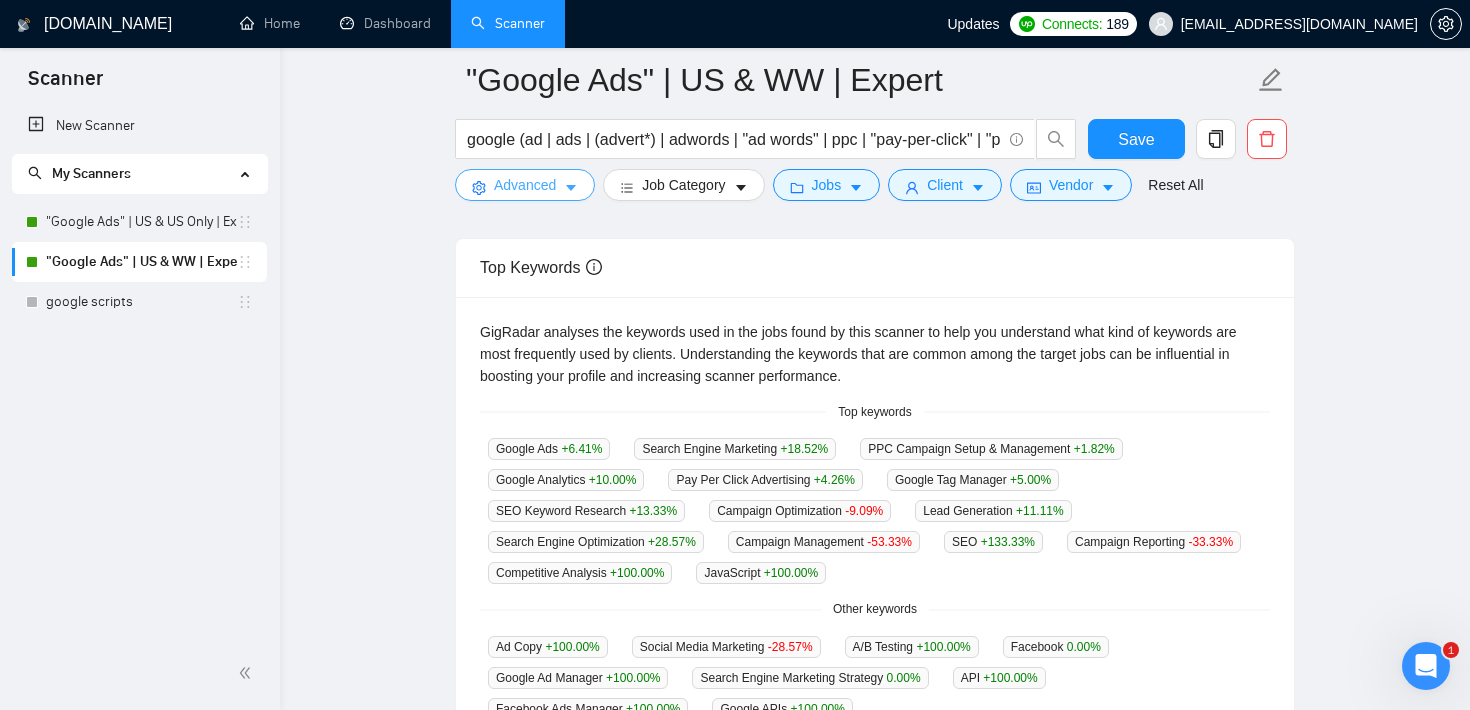 click 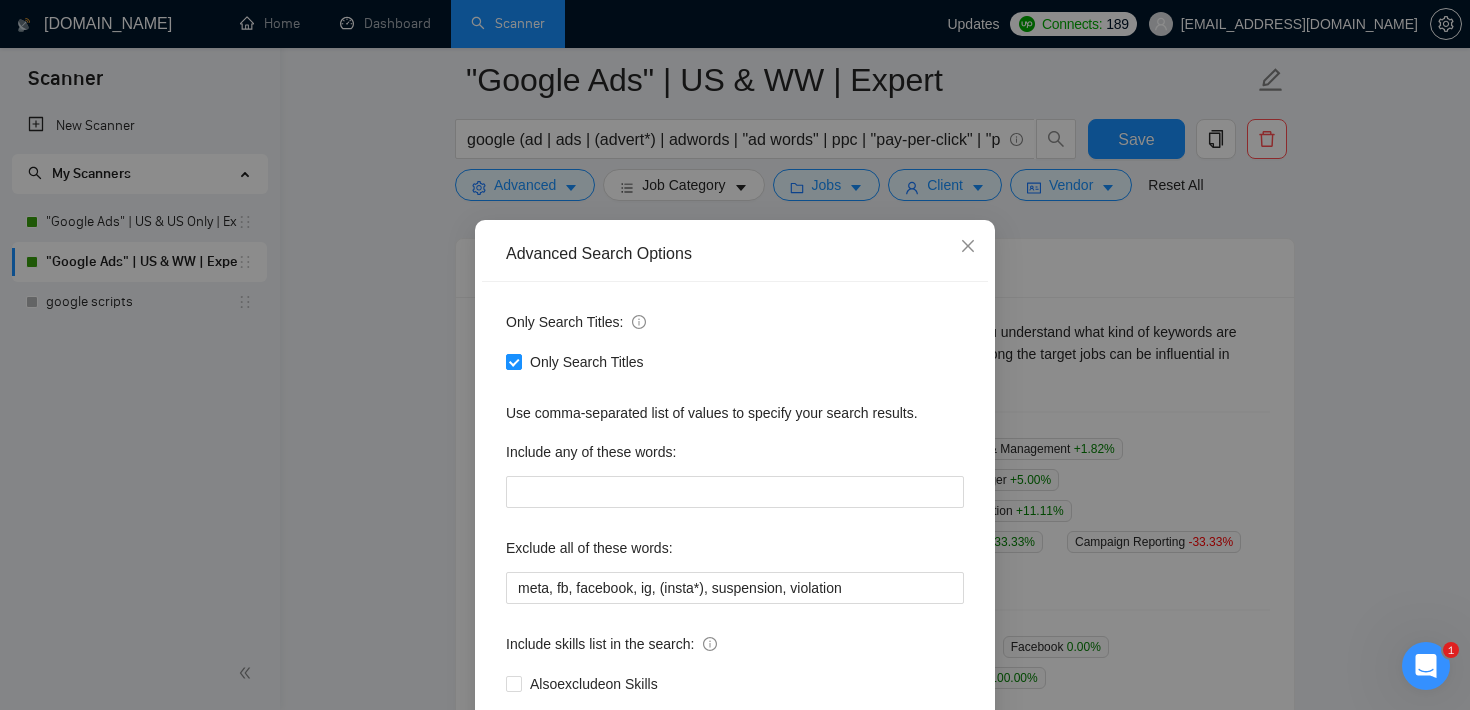 scroll, scrollTop: 94, scrollLeft: 0, axis: vertical 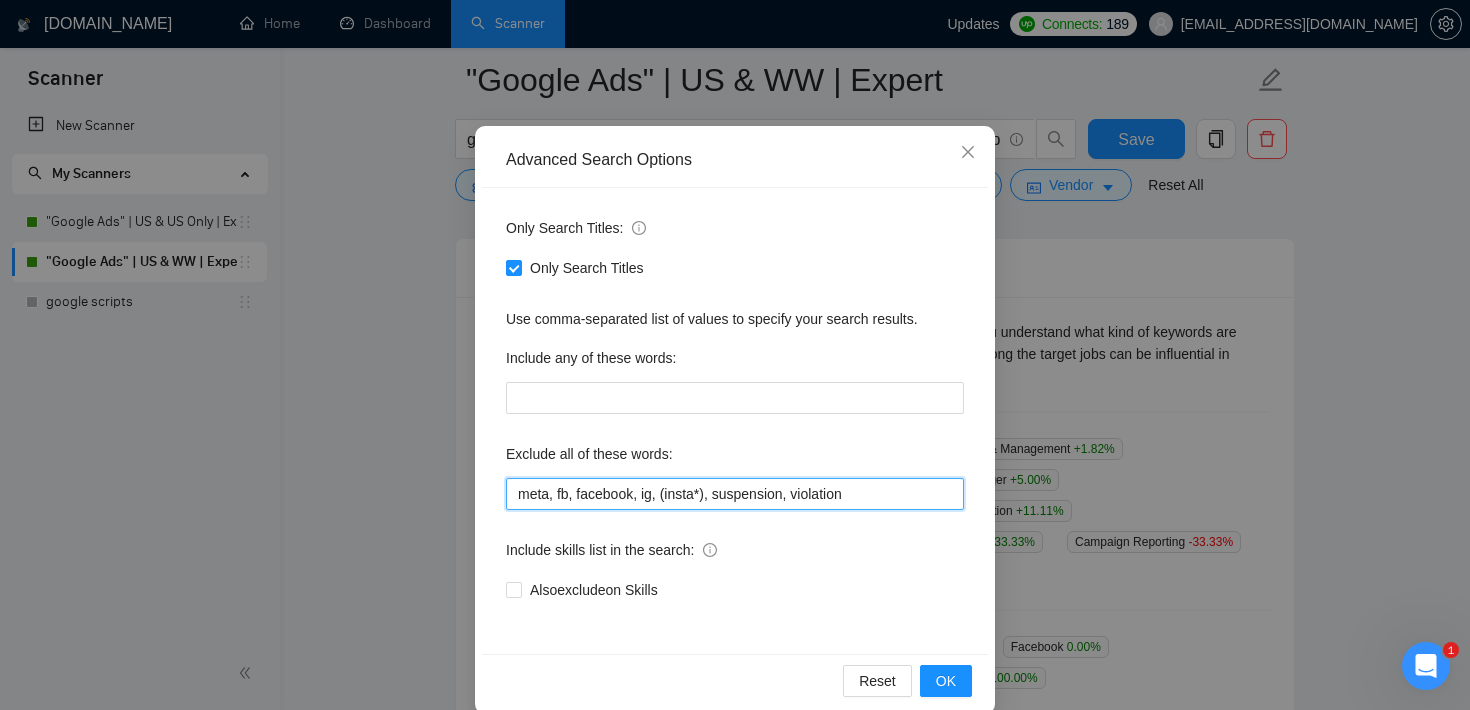 click on "meta, fb, facebook, ig, (insta*), suspension, violation" at bounding box center (735, 494) 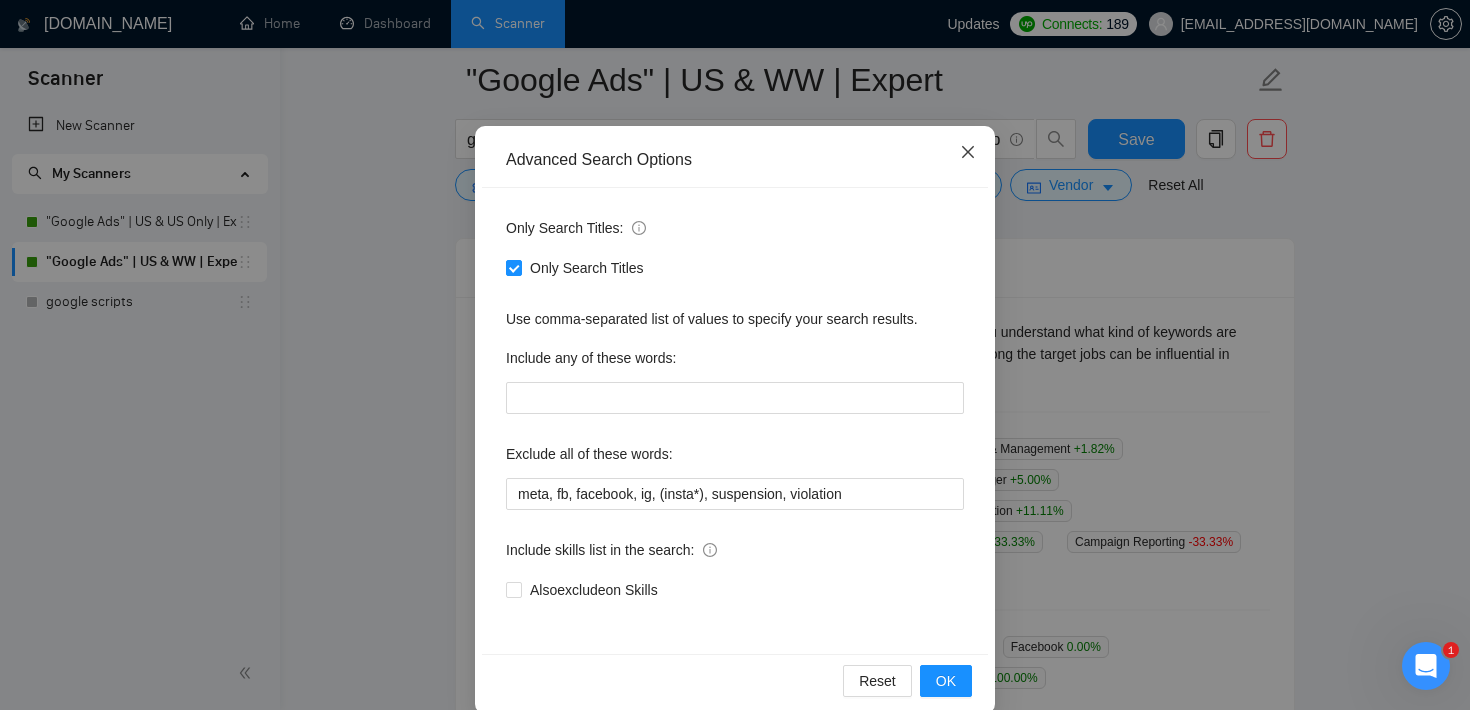 click 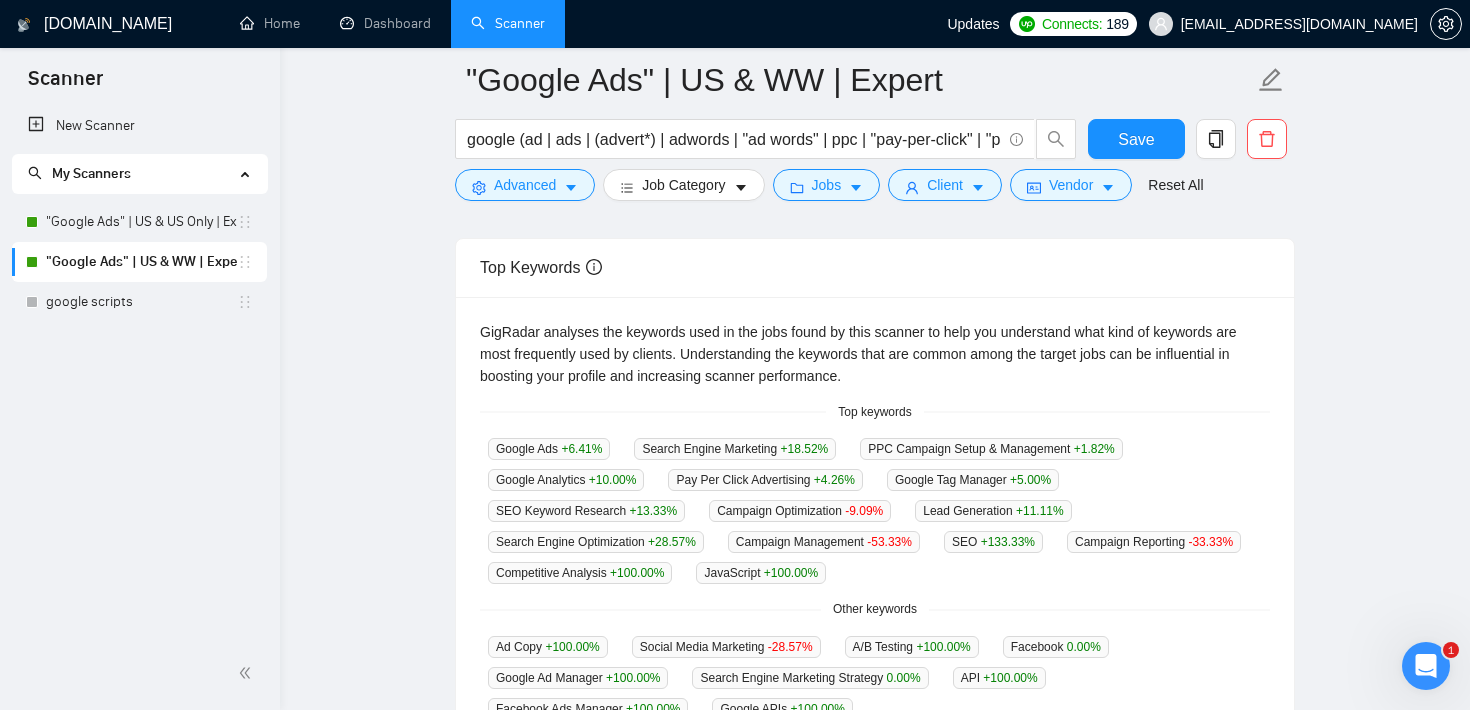 scroll, scrollTop: 22, scrollLeft: 0, axis: vertical 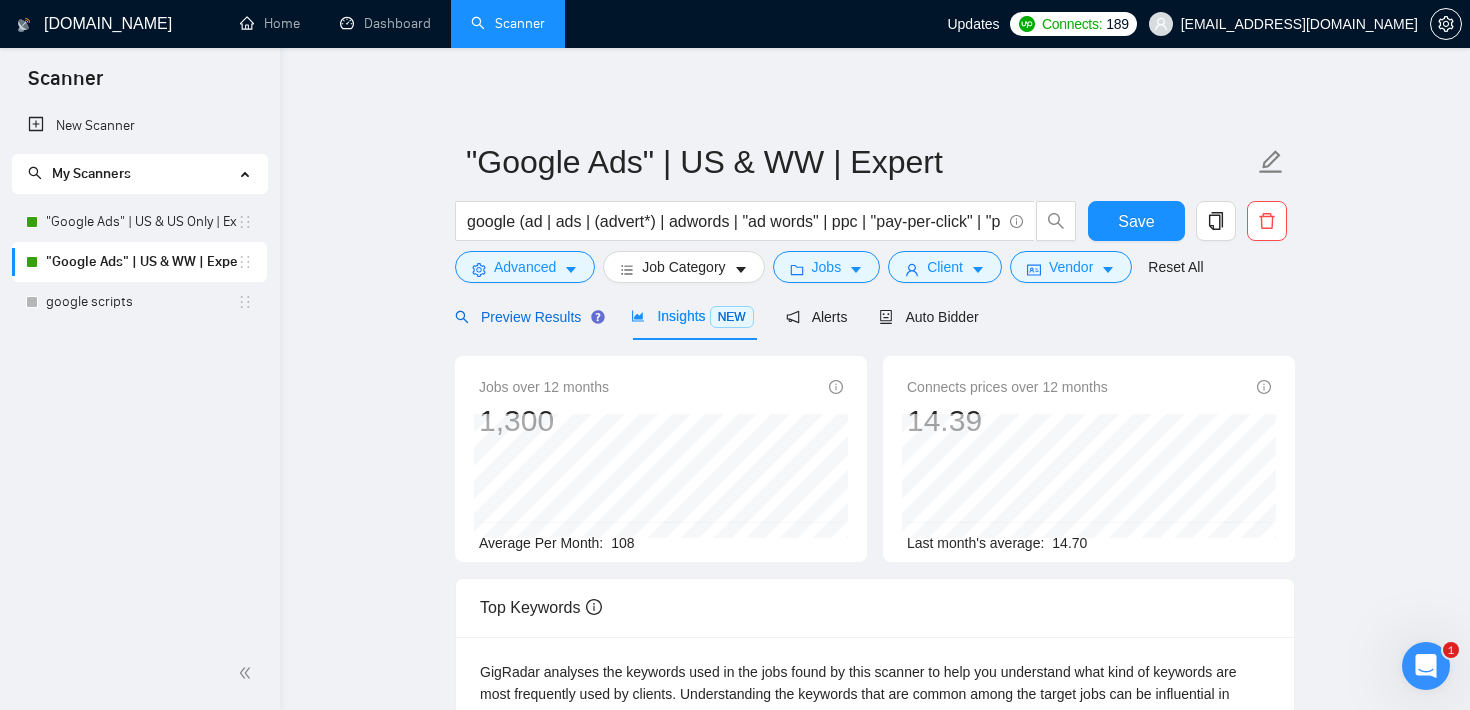 click on "Preview Results" at bounding box center (527, 317) 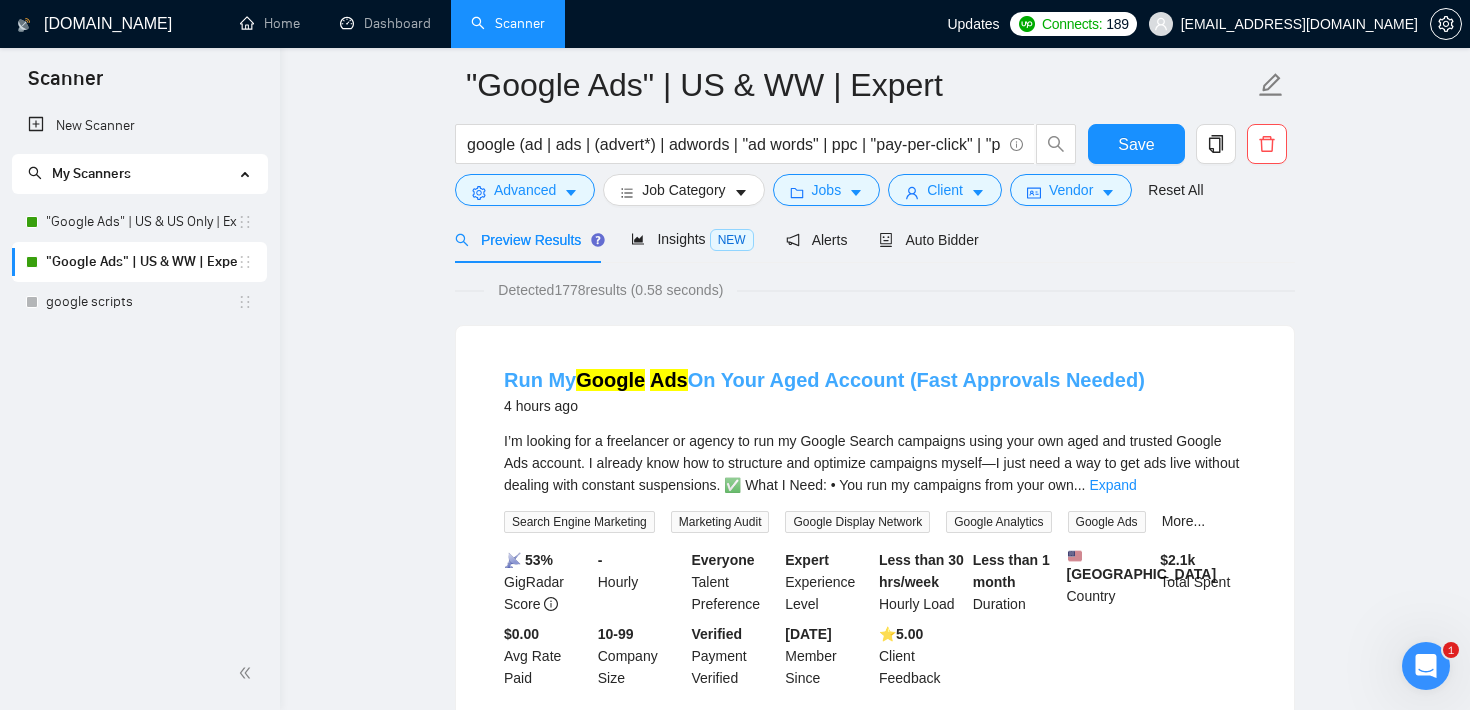scroll, scrollTop: 0, scrollLeft: 0, axis: both 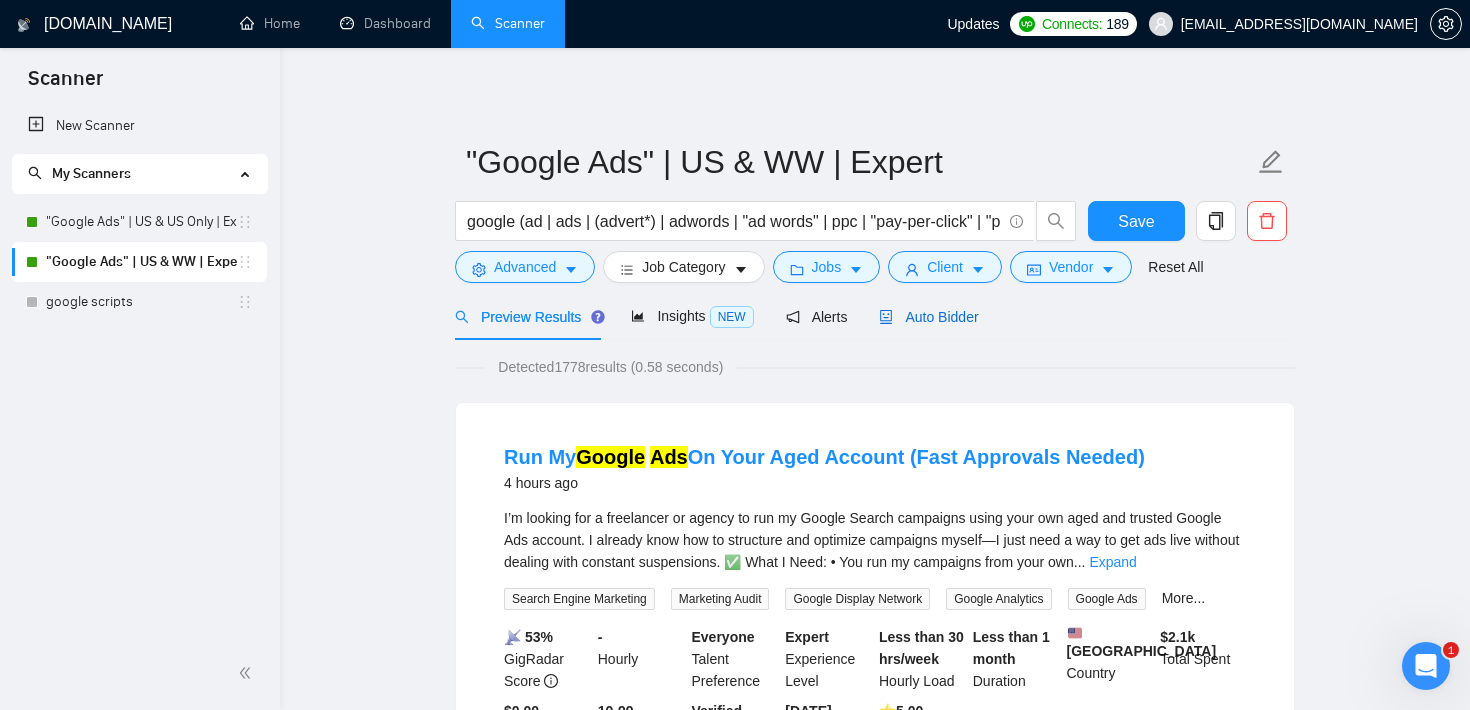 click on "Auto Bidder" at bounding box center (928, 317) 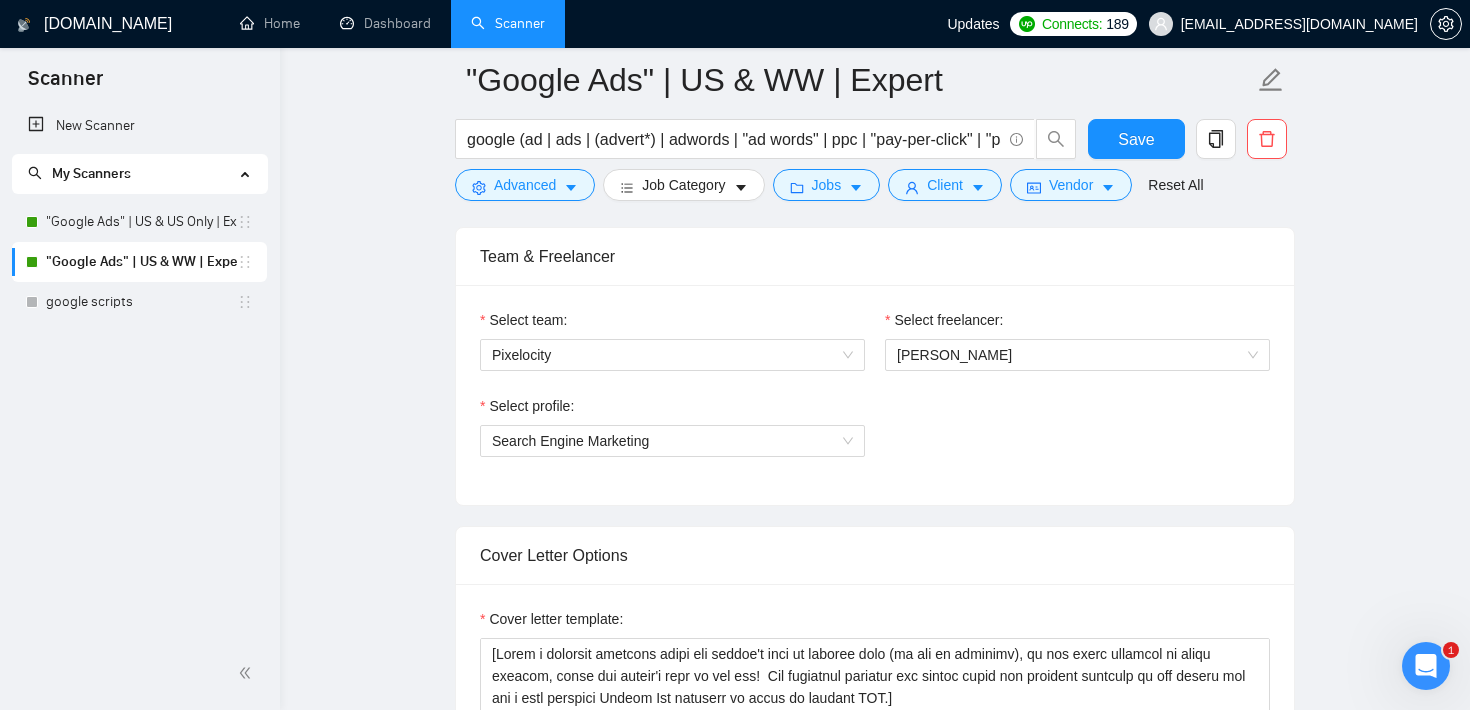 scroll, scrollTop: 1290, scrollLeft: 0, axis: vertical 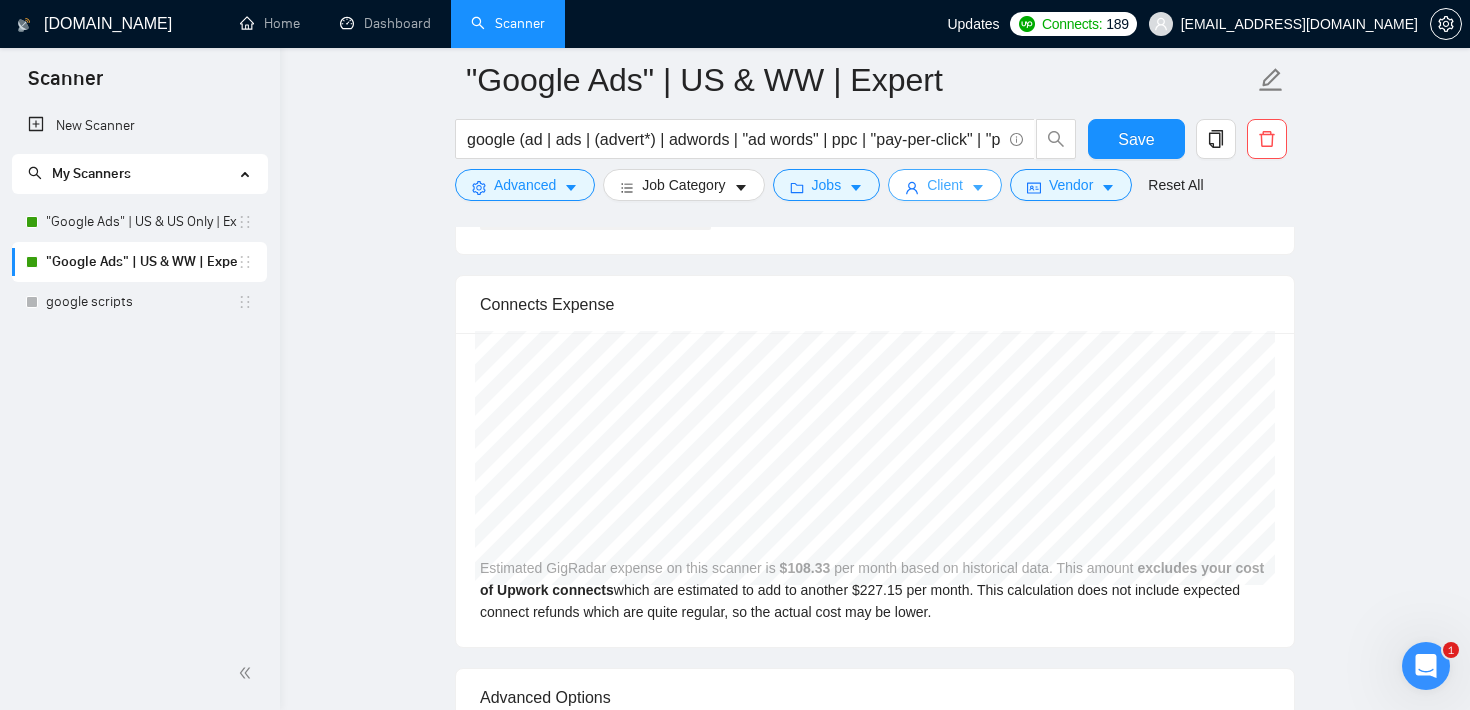 click on "Client" at bounding box center [945, 185] 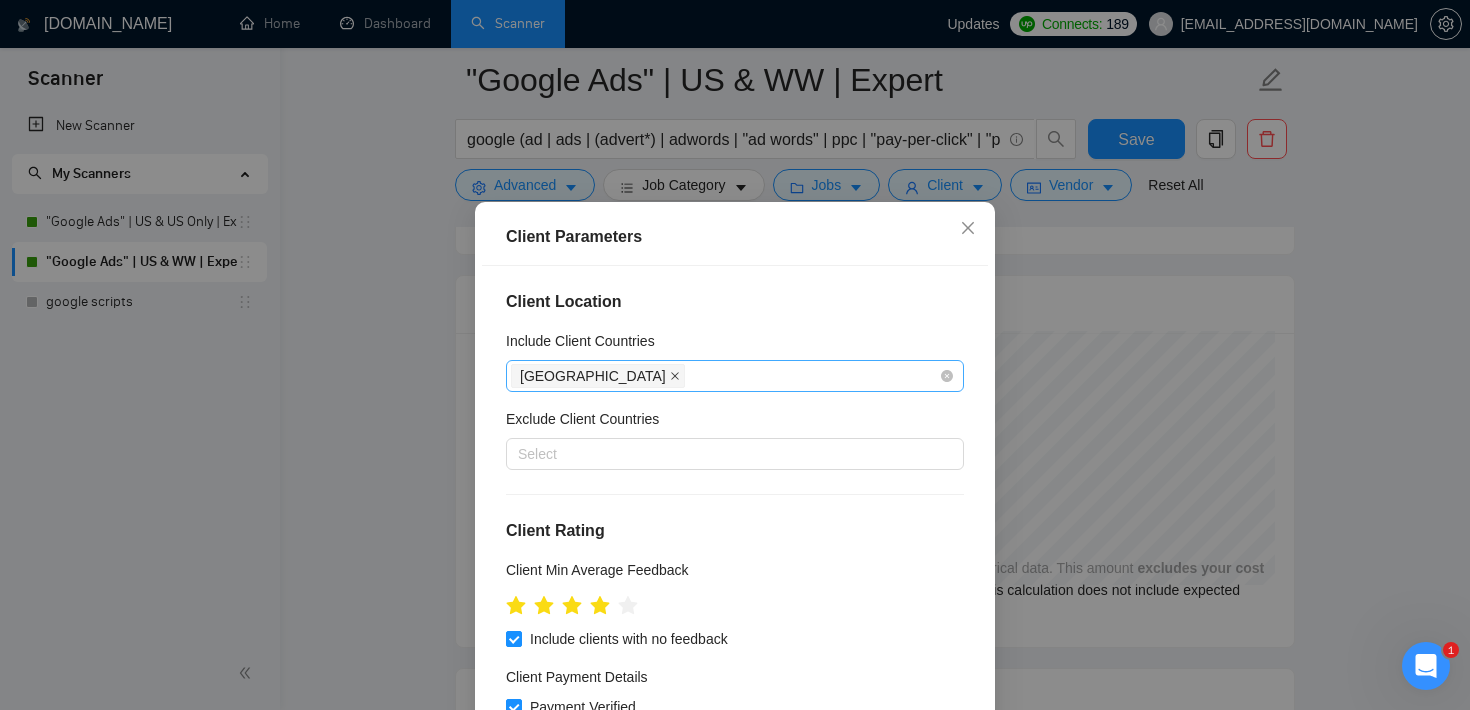 click at bounding box center (675, 376) 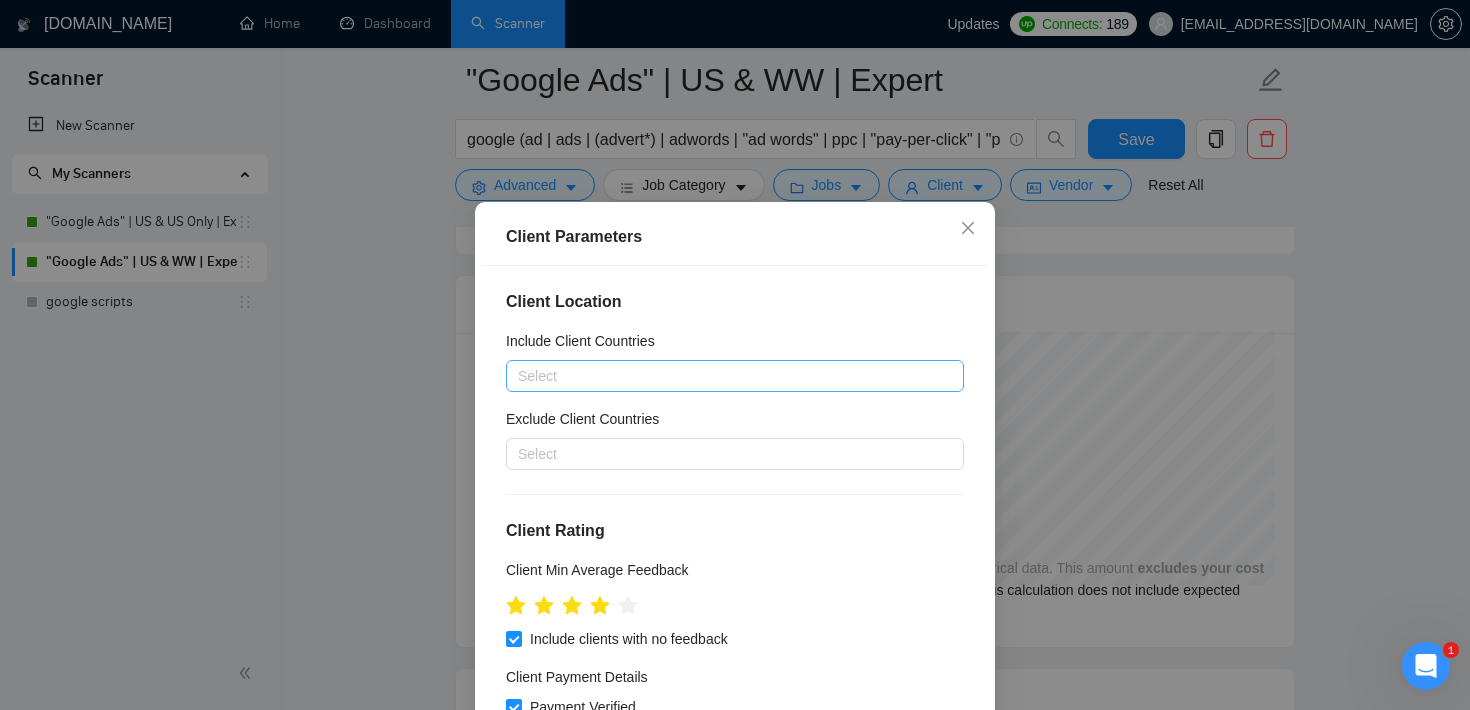 scroll, scrollTop: 172, scrollLeft: 0, axis: vertical 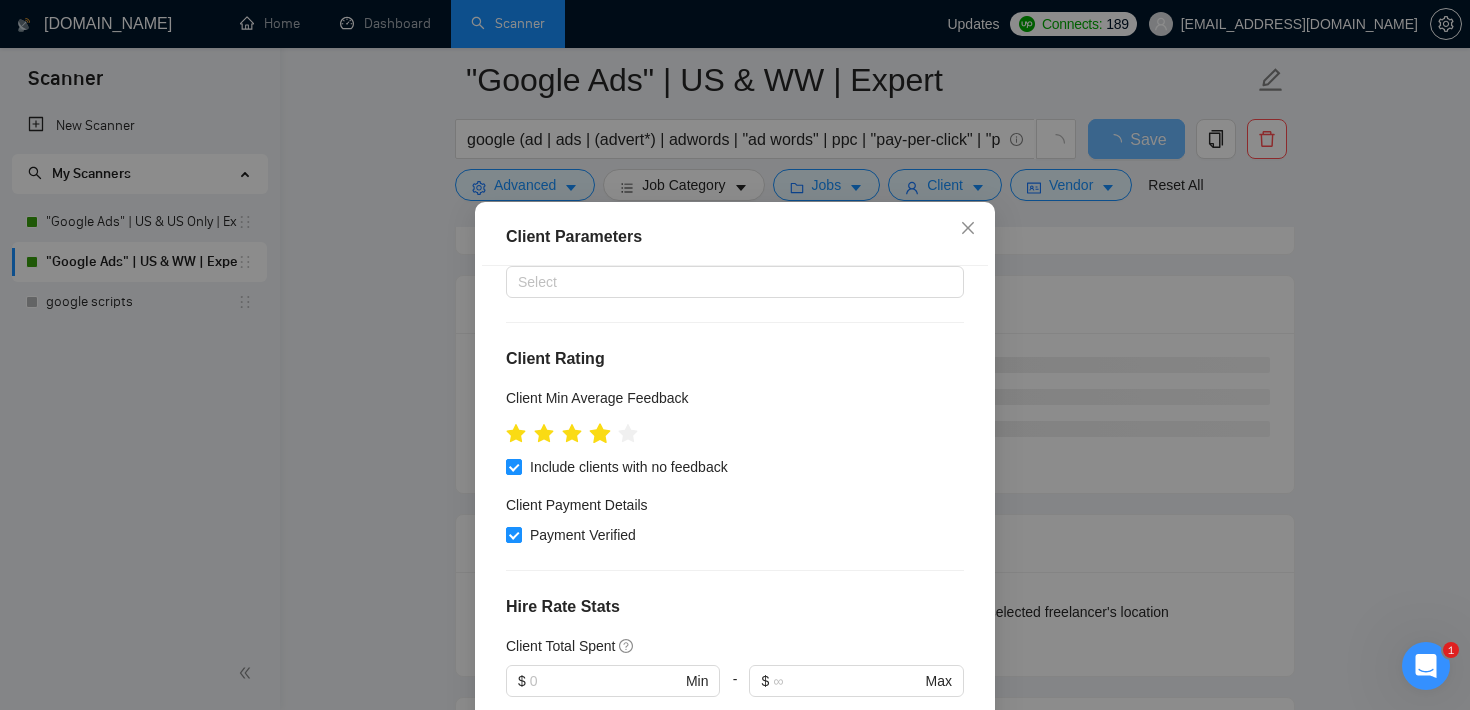 click 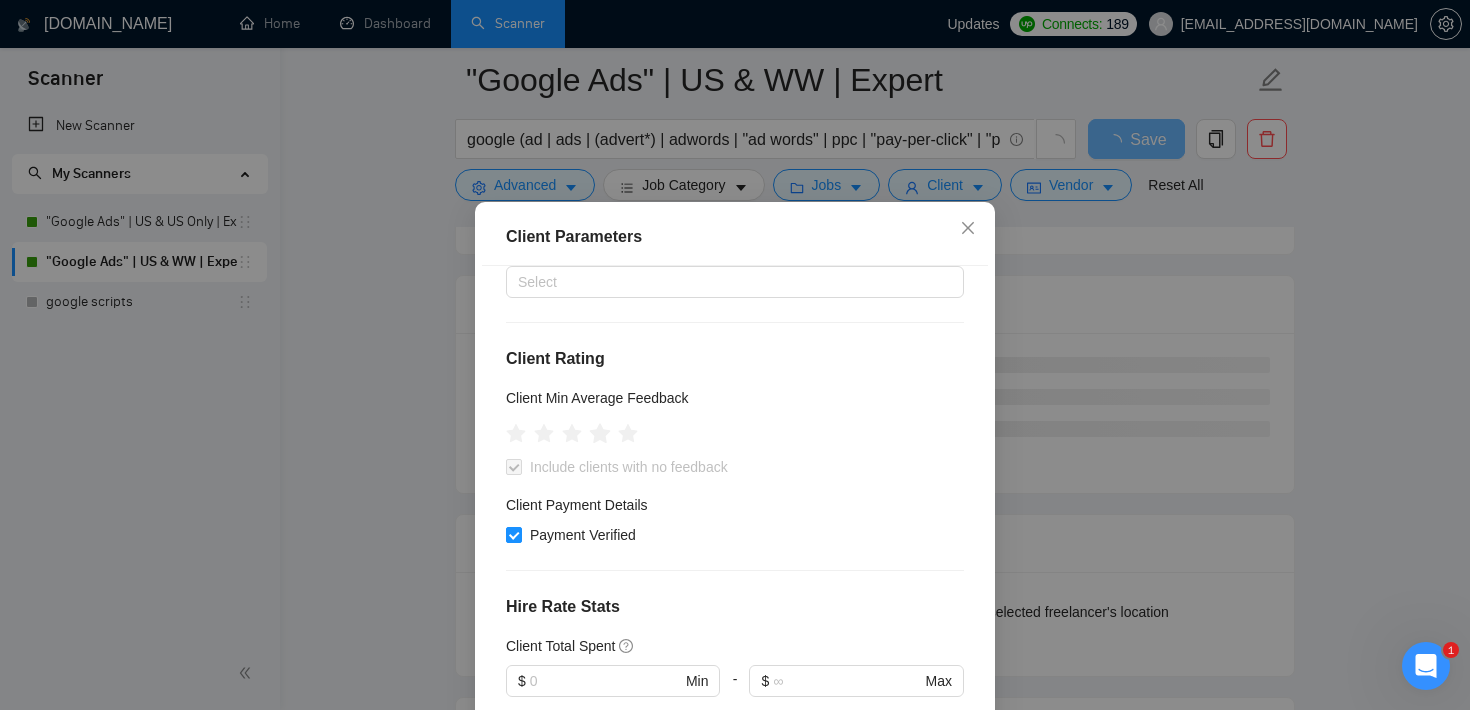 click 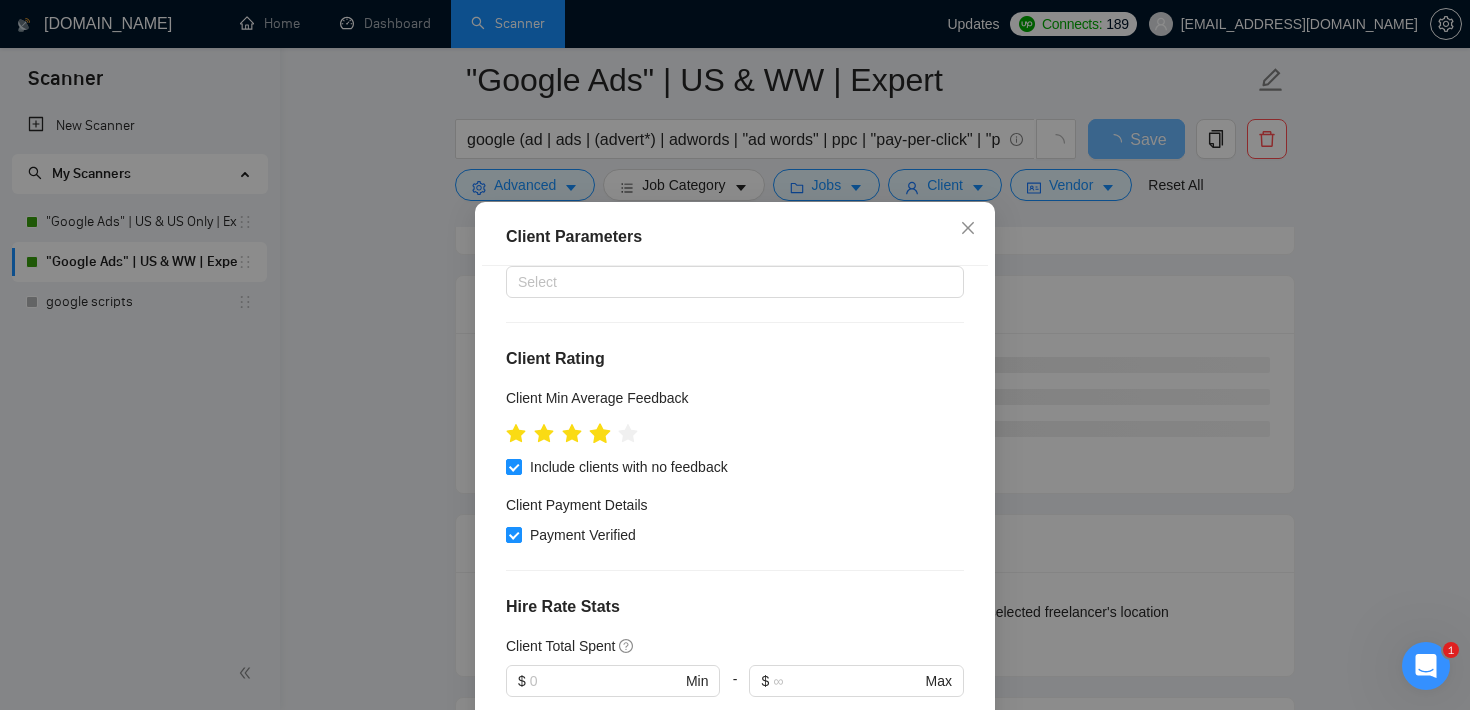 click 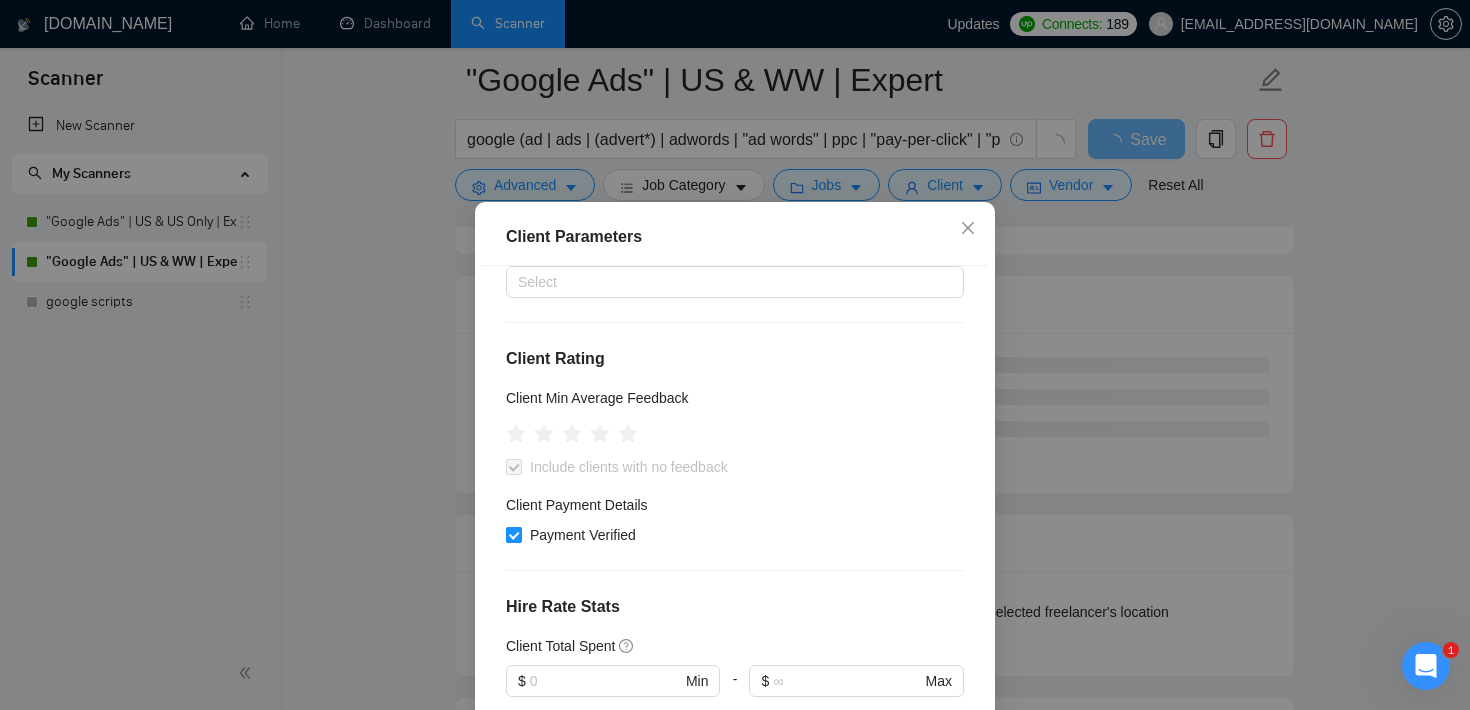 type 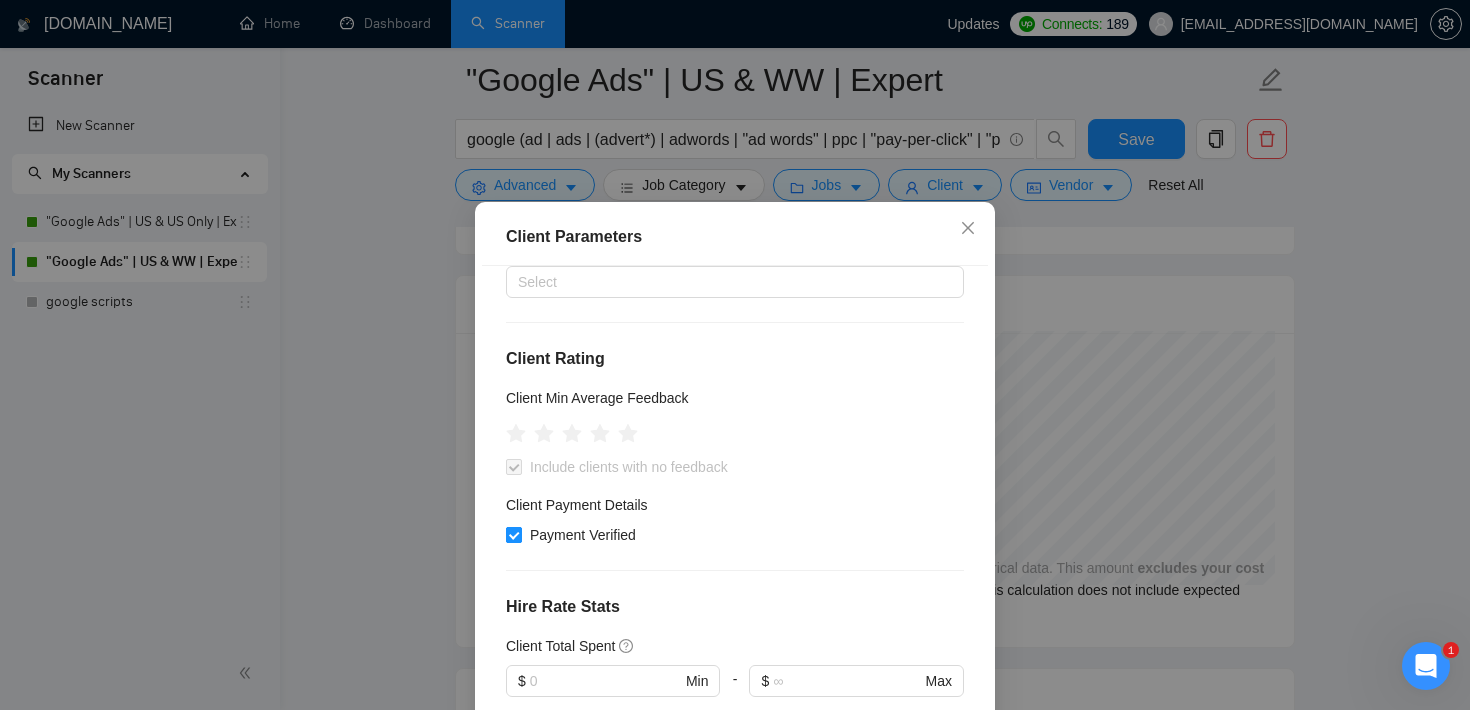 click on "Payment Verified" at bounding box center [513, 534] 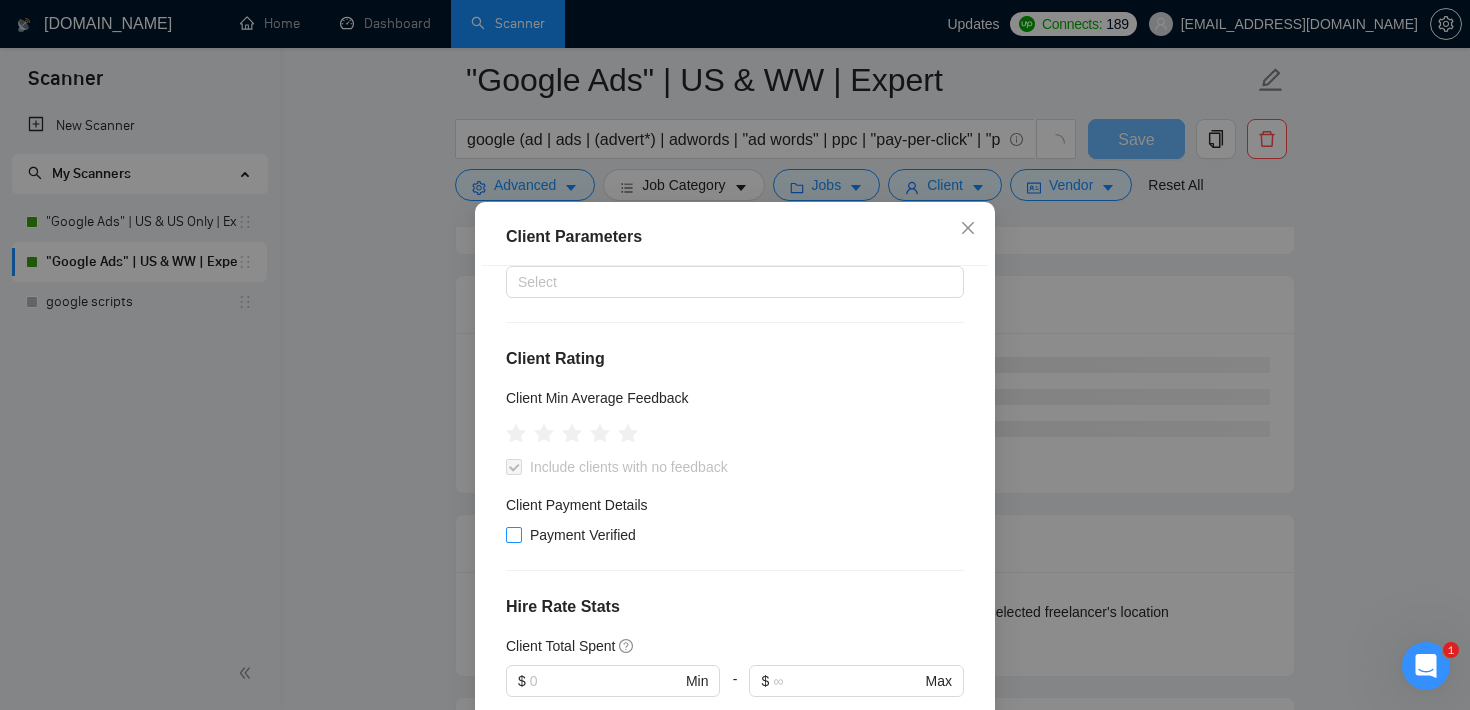 checkbox on "false" 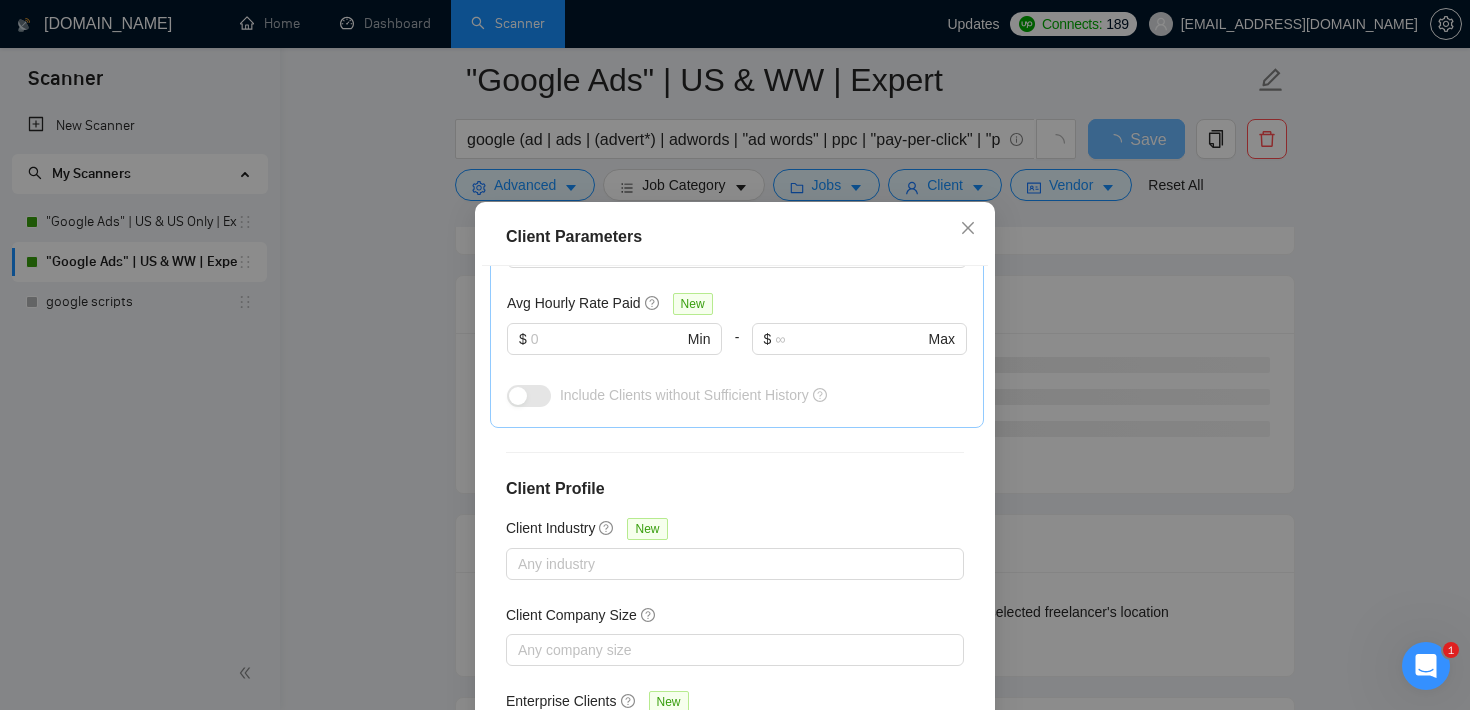 scroll, scrollTop: 749, scrollLeft: 0, axis: vertical 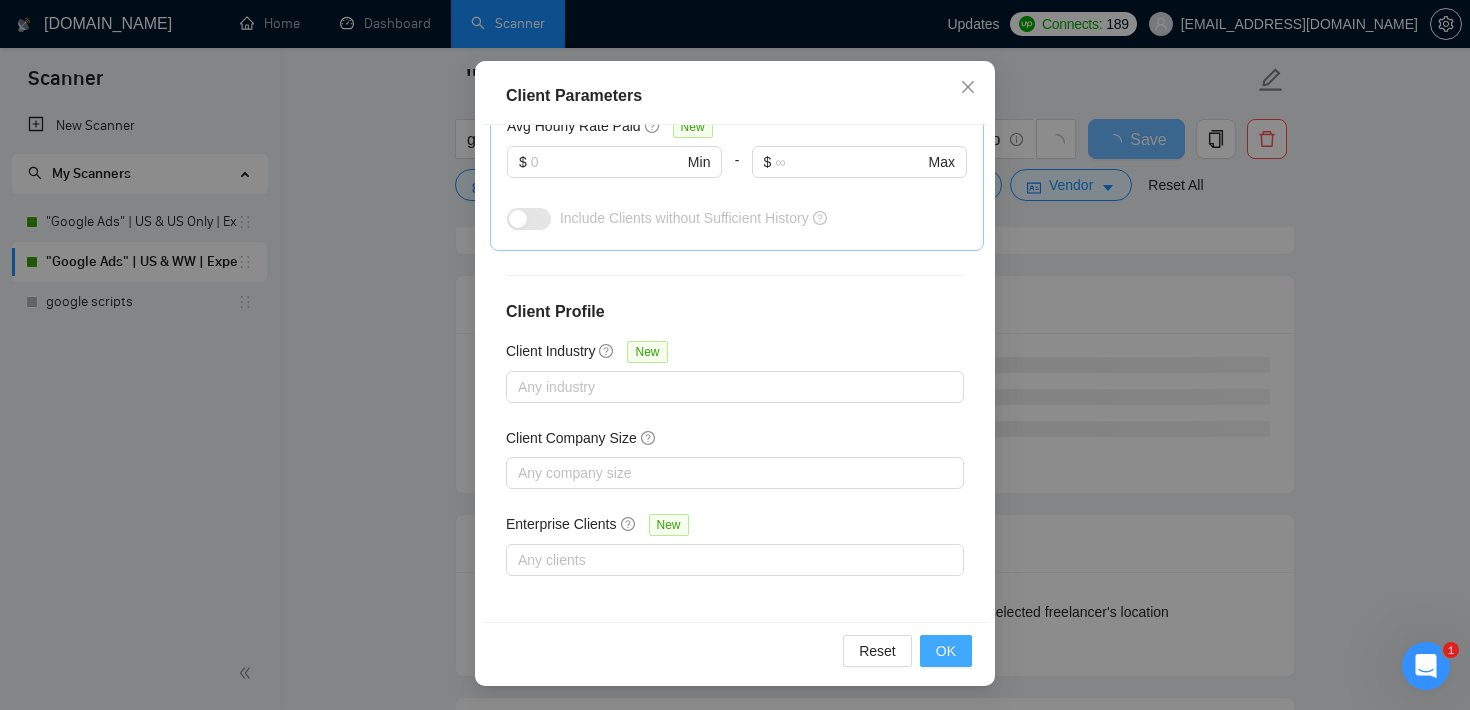 click on "OK" at bounding box center [946, 651] 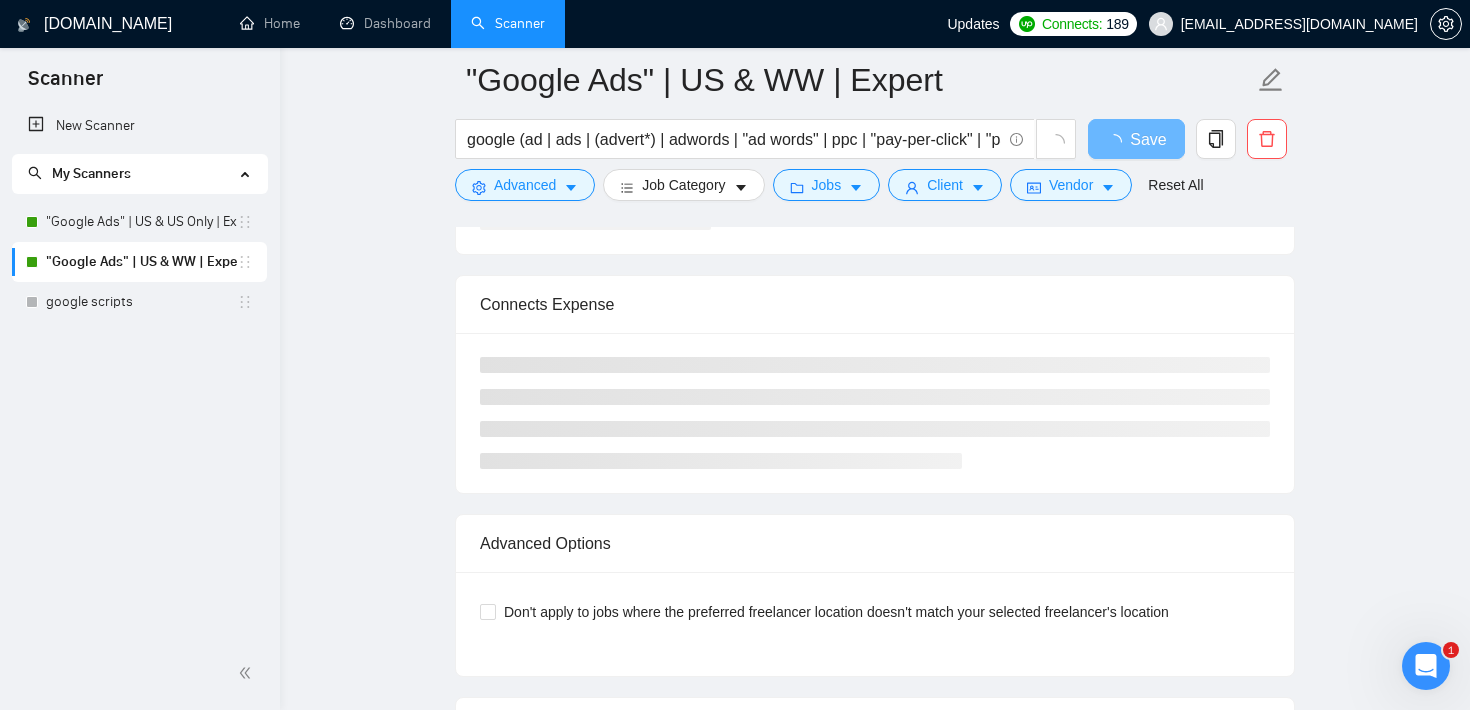 scroll, scrollTop: 59, scrollLeft: 0, axis: vertical 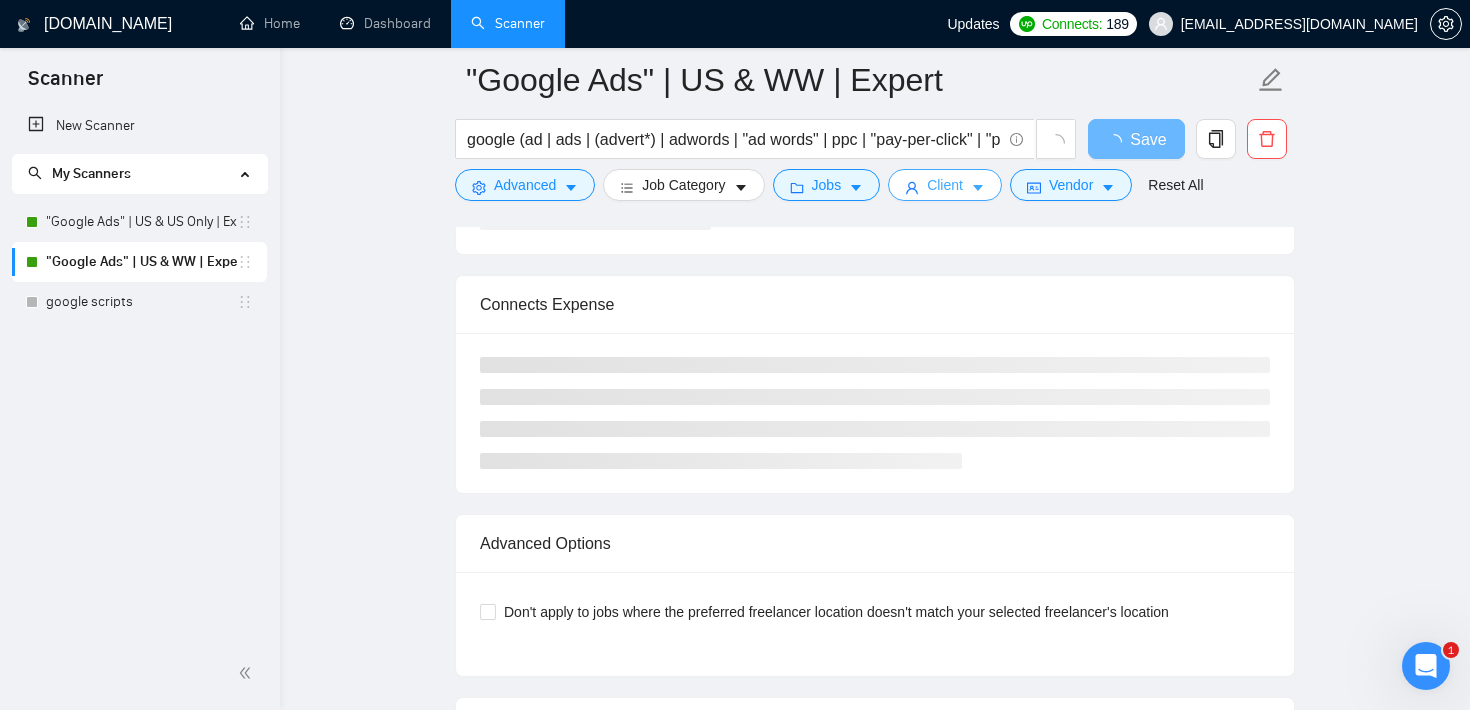 type 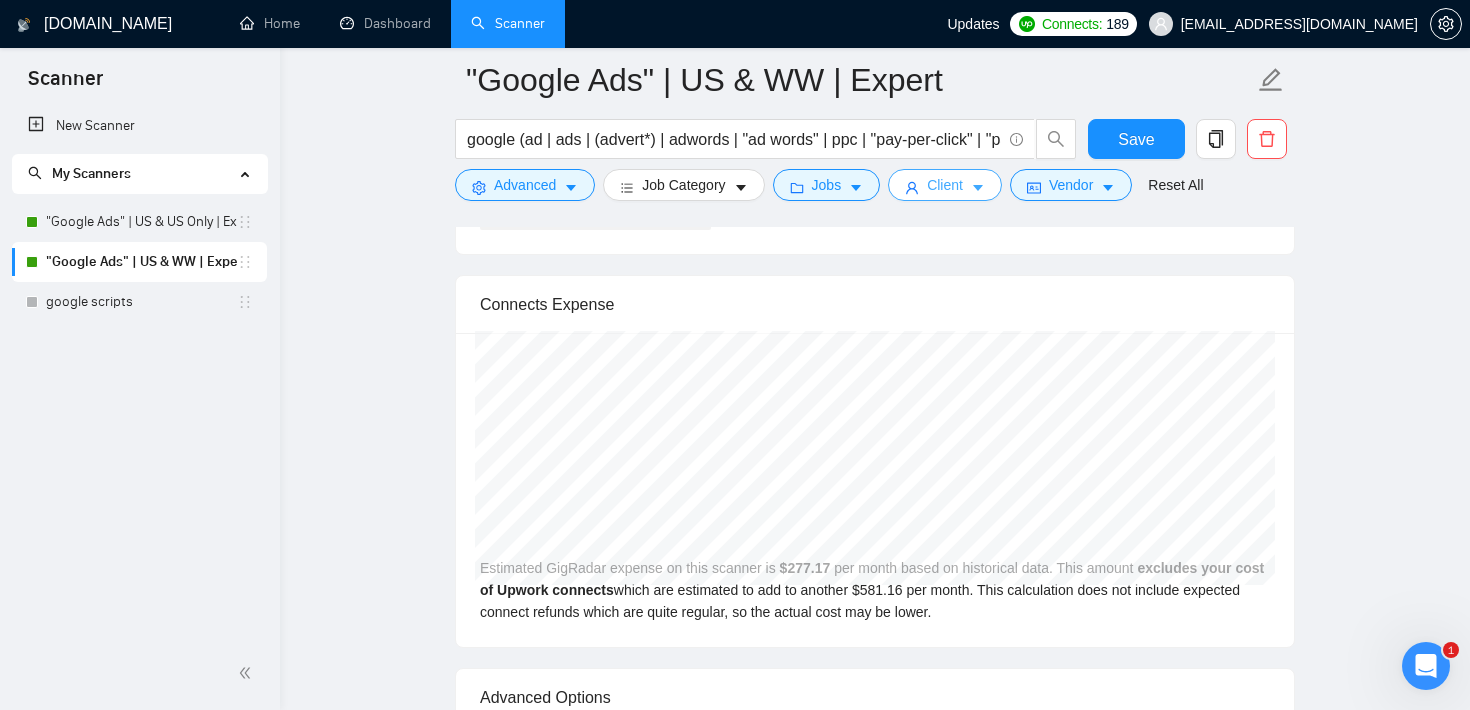 click on "Client" at bounding box center [945, 185] 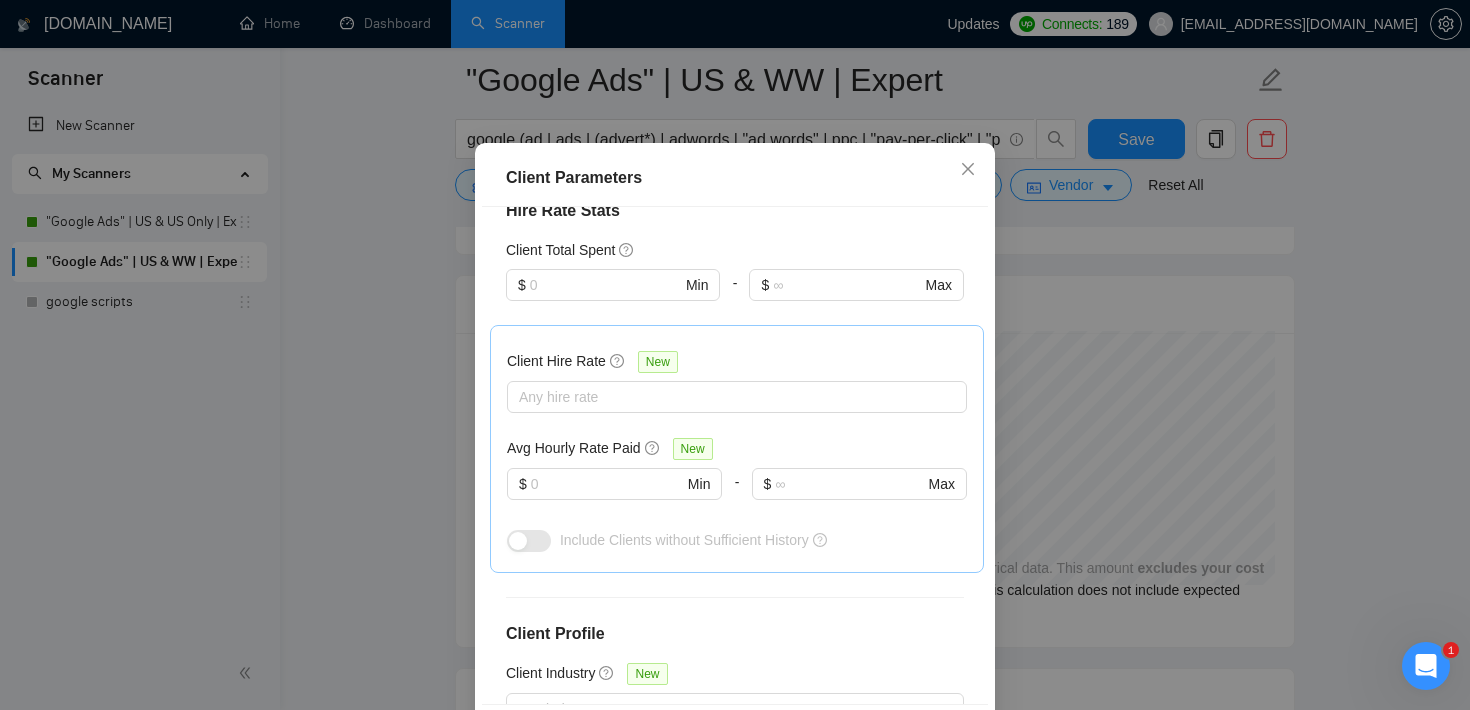 scroll, scrollTop: 475, scrollLeft: 0, axis: vertical 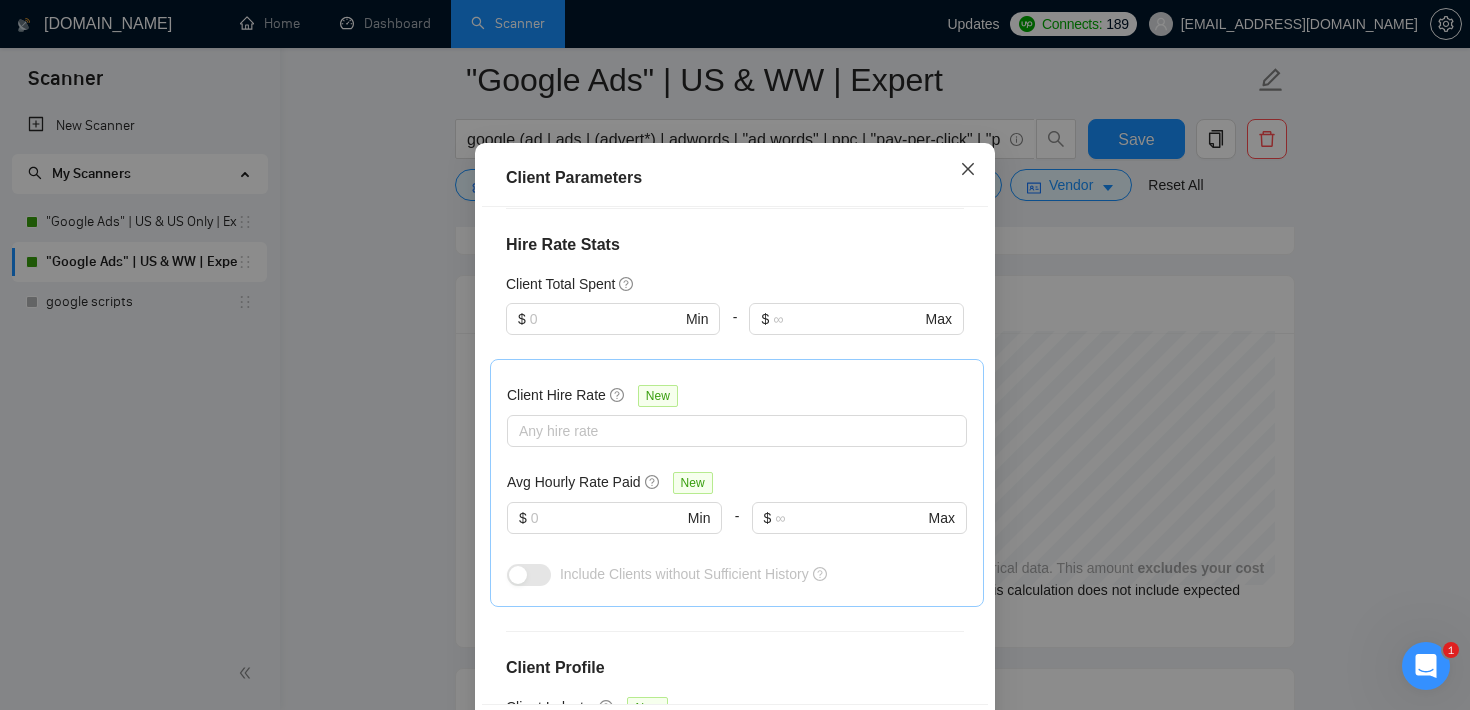 click 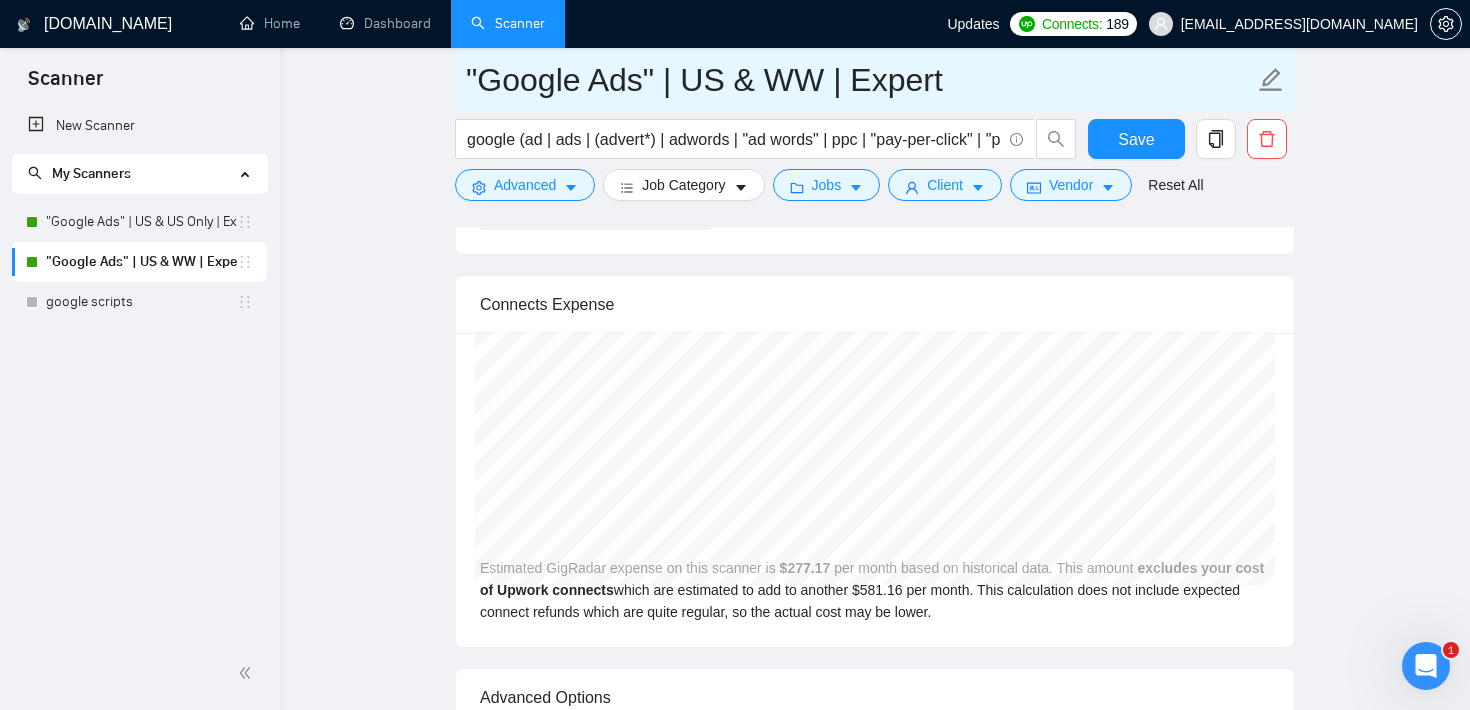 click on ""Google Ads" | US & WW | Expert" at bounding box center [860, 80] 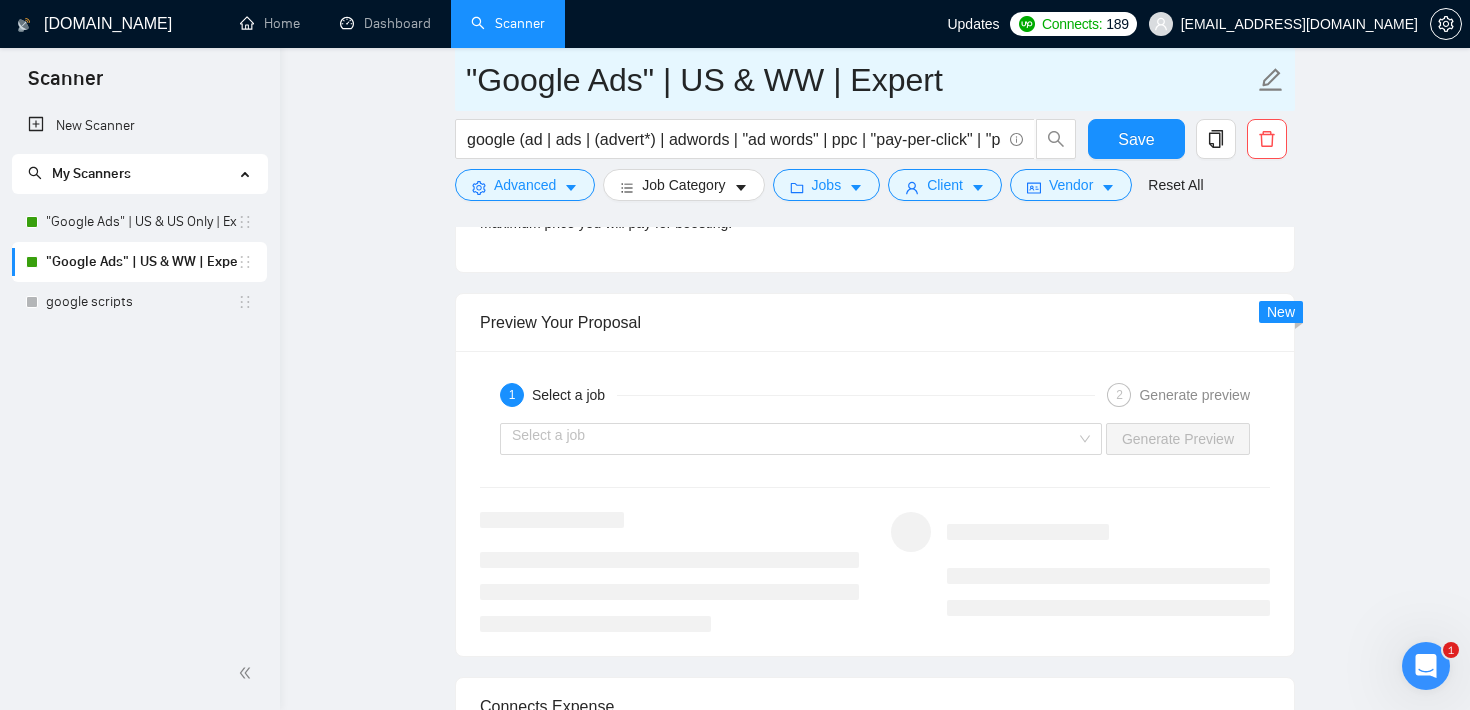 scroll, scrollTop: 2913, scrollLeft: 0, axis: vertical 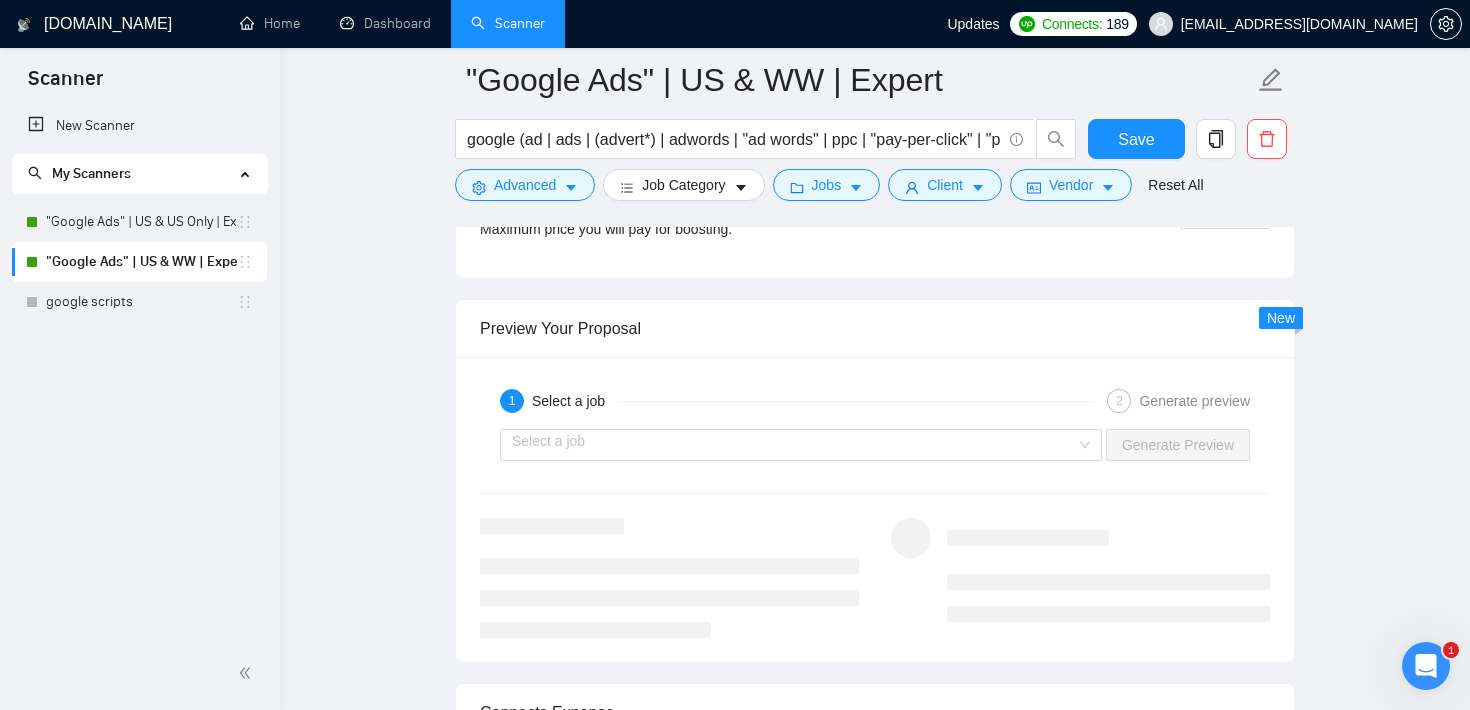 click on "Boosting GigRadar will boost your proposals based on the below settings. ON Boost Type Select the algorithm which will determine your boost value. Smart Boost   Constant Maximum Boost Maximum price you will pay for boosting. 30" at bounding box center (875, 177) 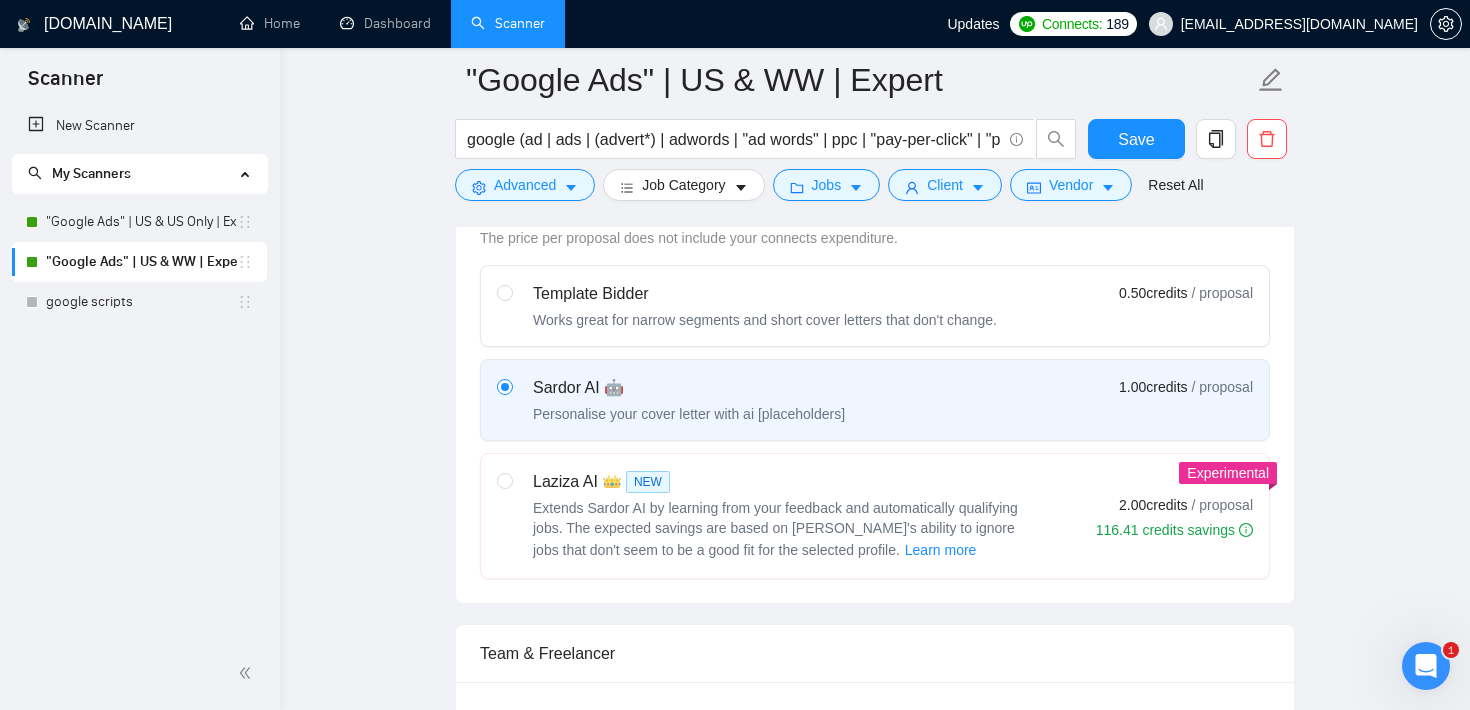 scroll, scrollTop: 619, scrollLeft: 0, axis: vertical 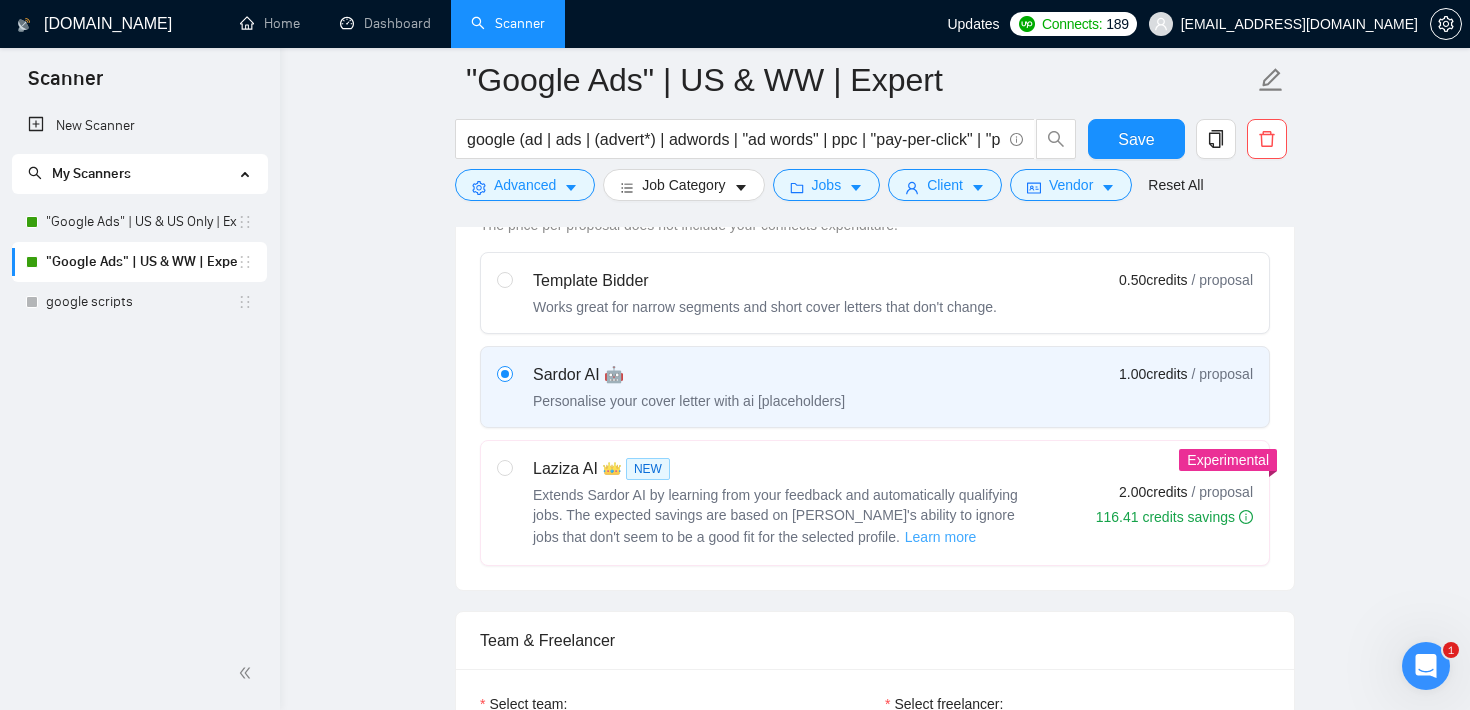 click on "Learn more" at bounding box center (941, 537) 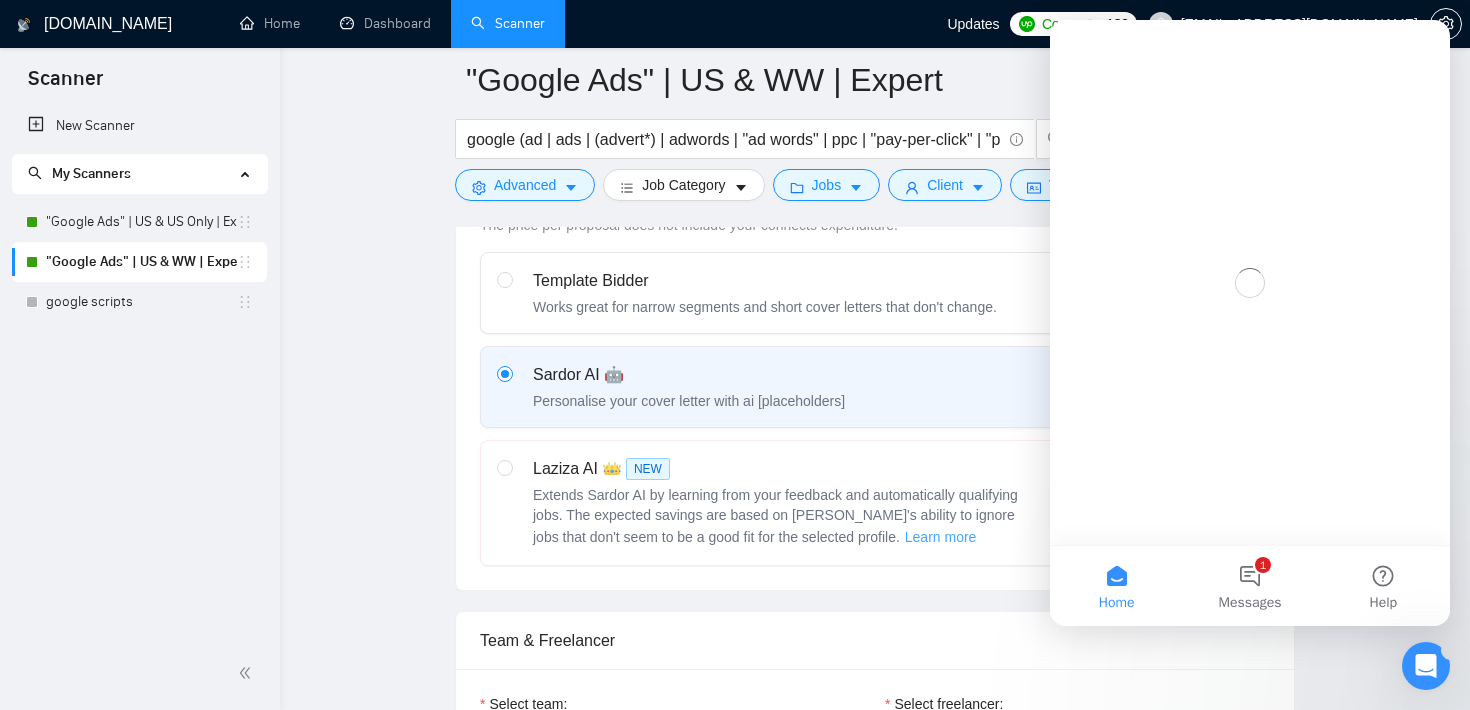 scroll, scrollTop: 0, scrollLeft: 0, axis: both 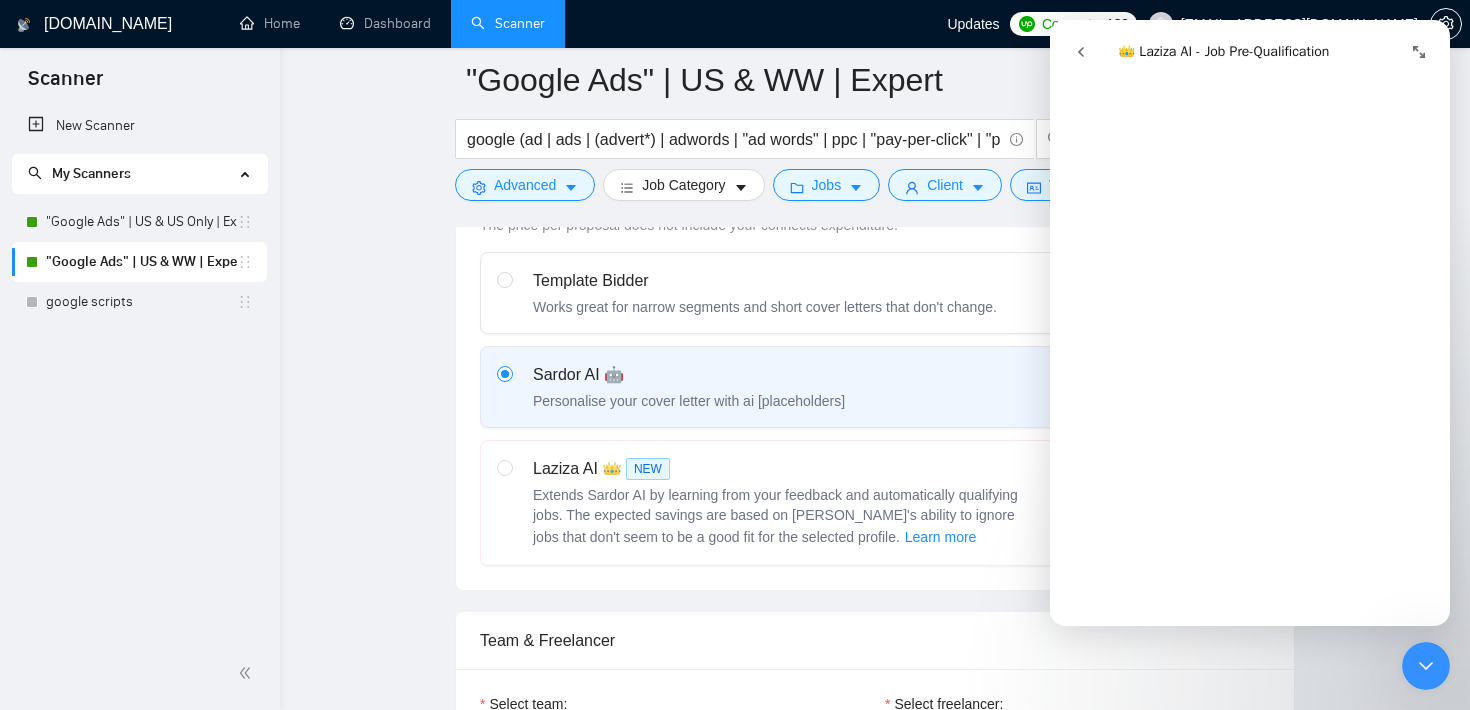click 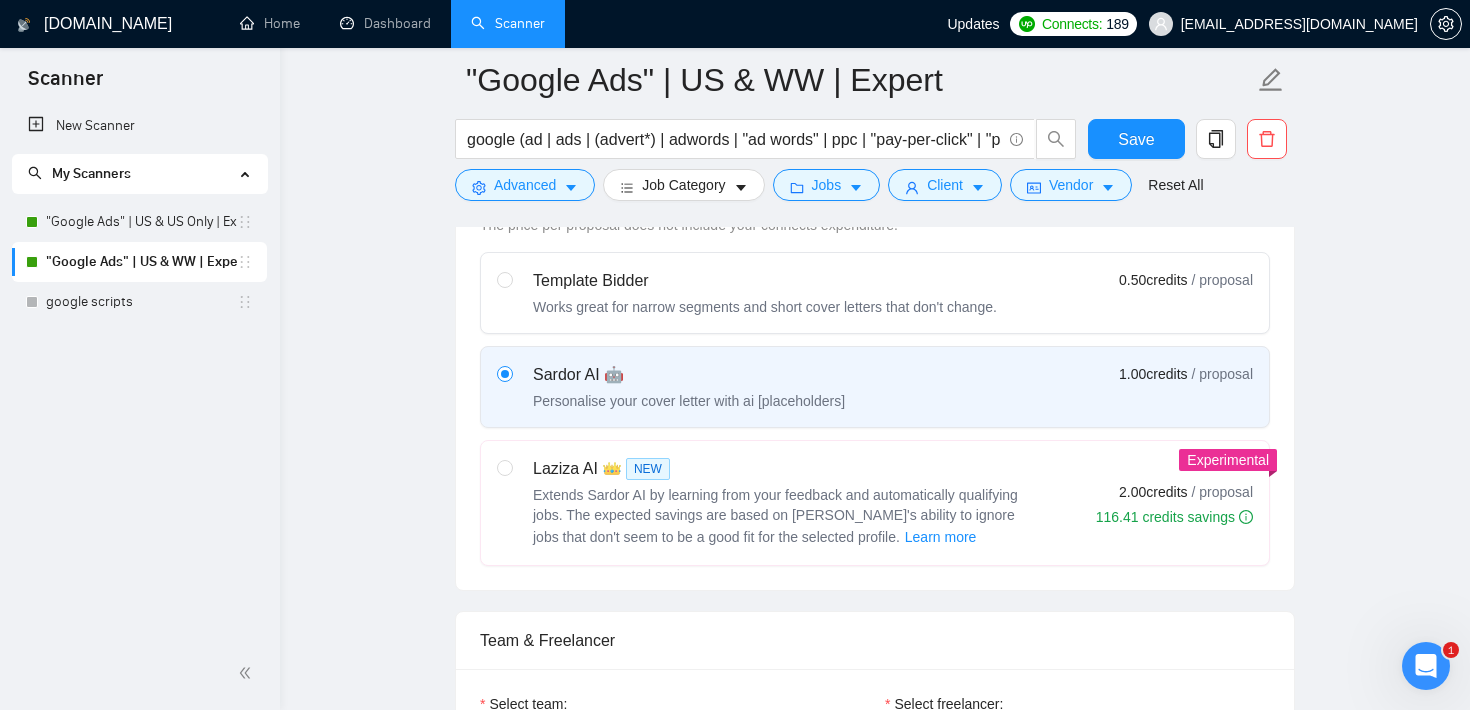 scroll, scrollTop: 0, scrollLeft: 0, axis: both 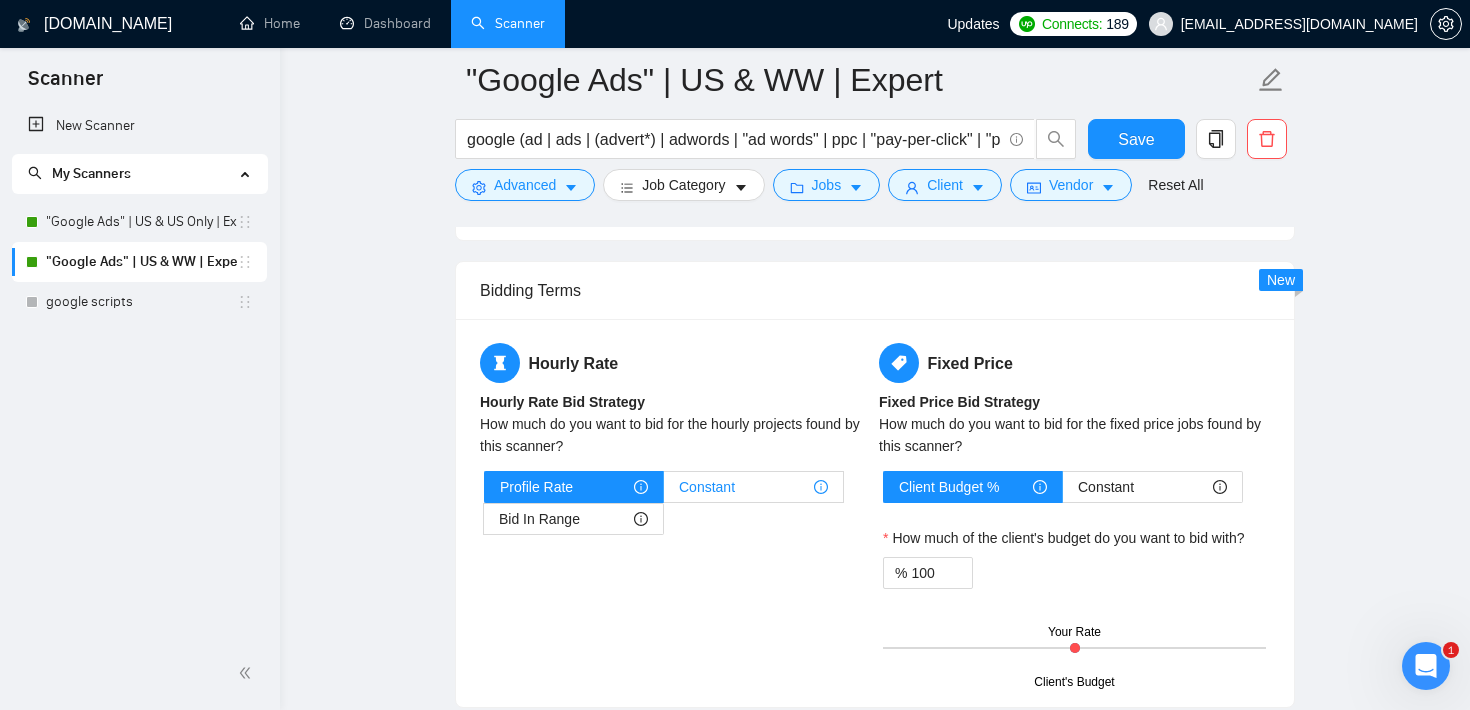 click on "Constant" at bounding box center [753, 487] 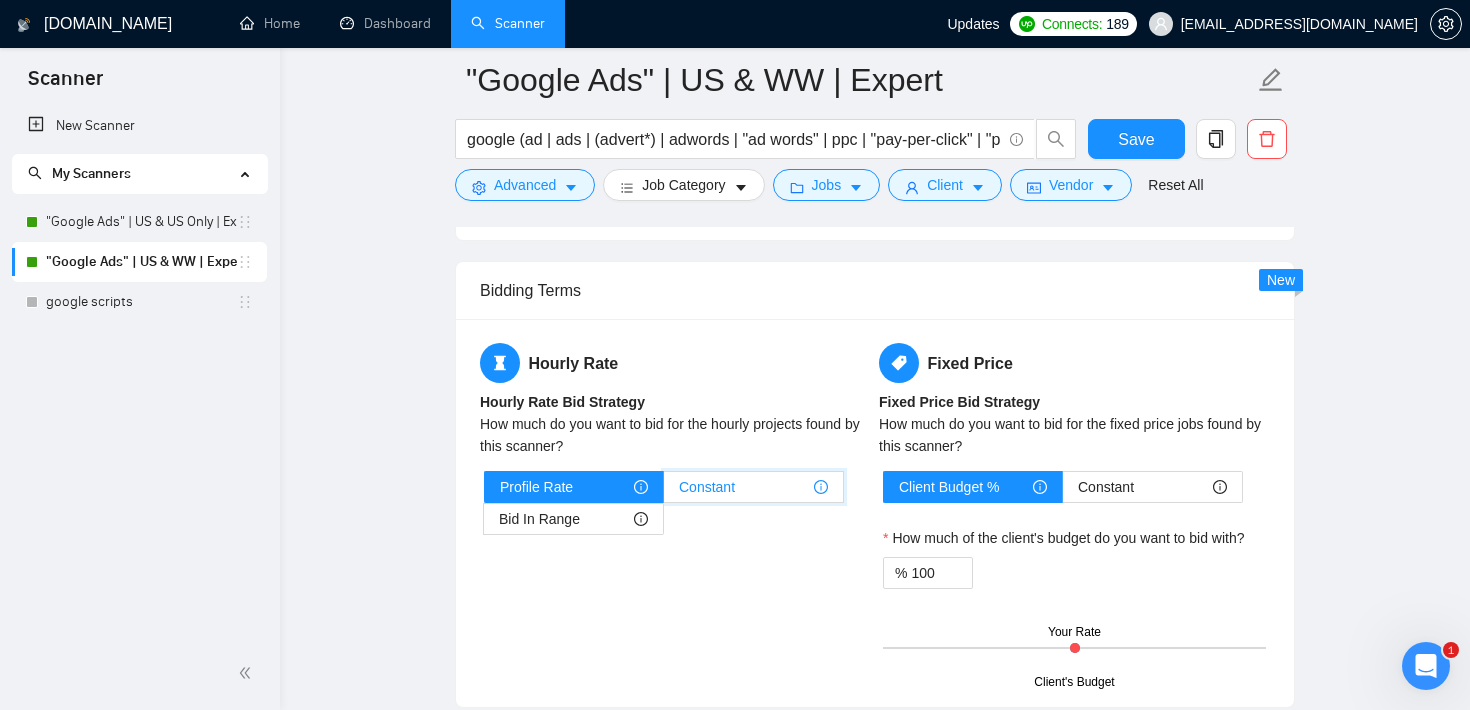 click on "Constant" at bounding box center (664, 492) 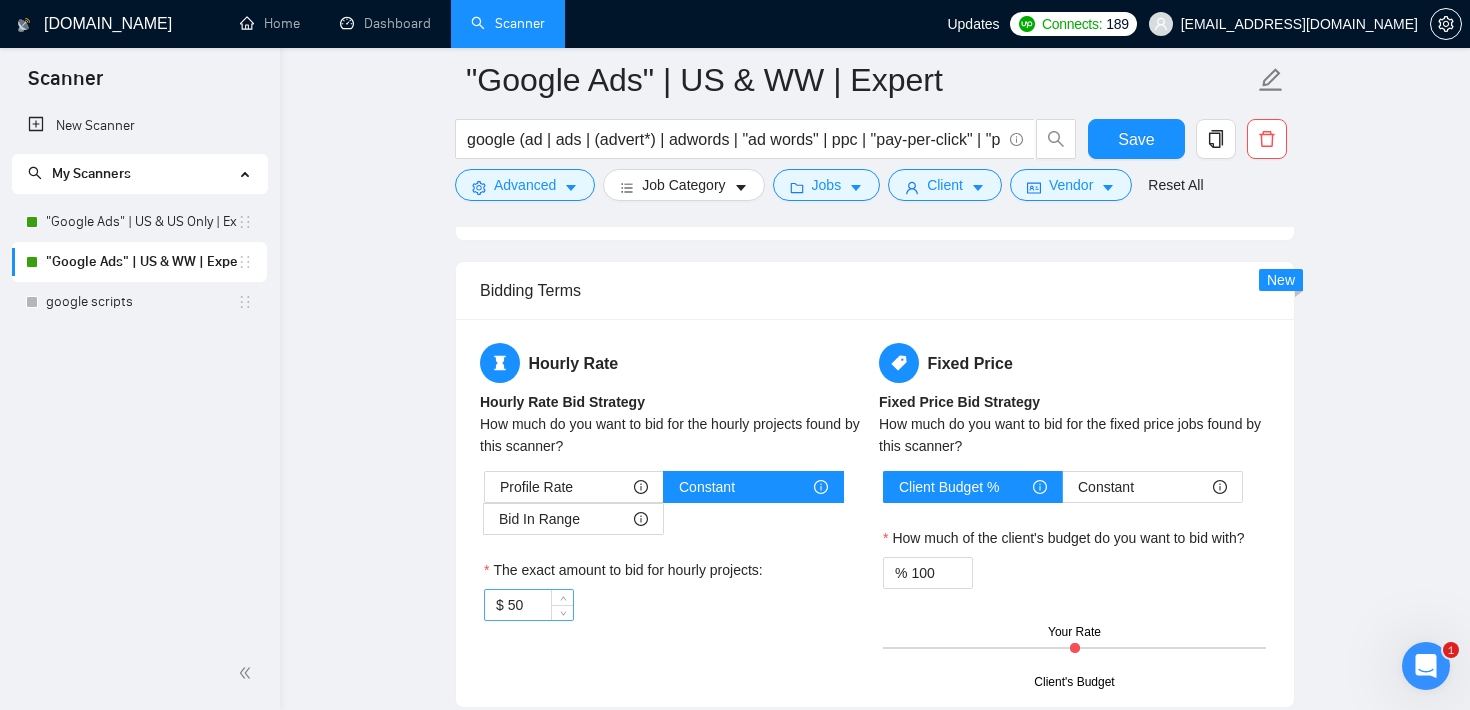click on "50" at bounding box center (540, 605) 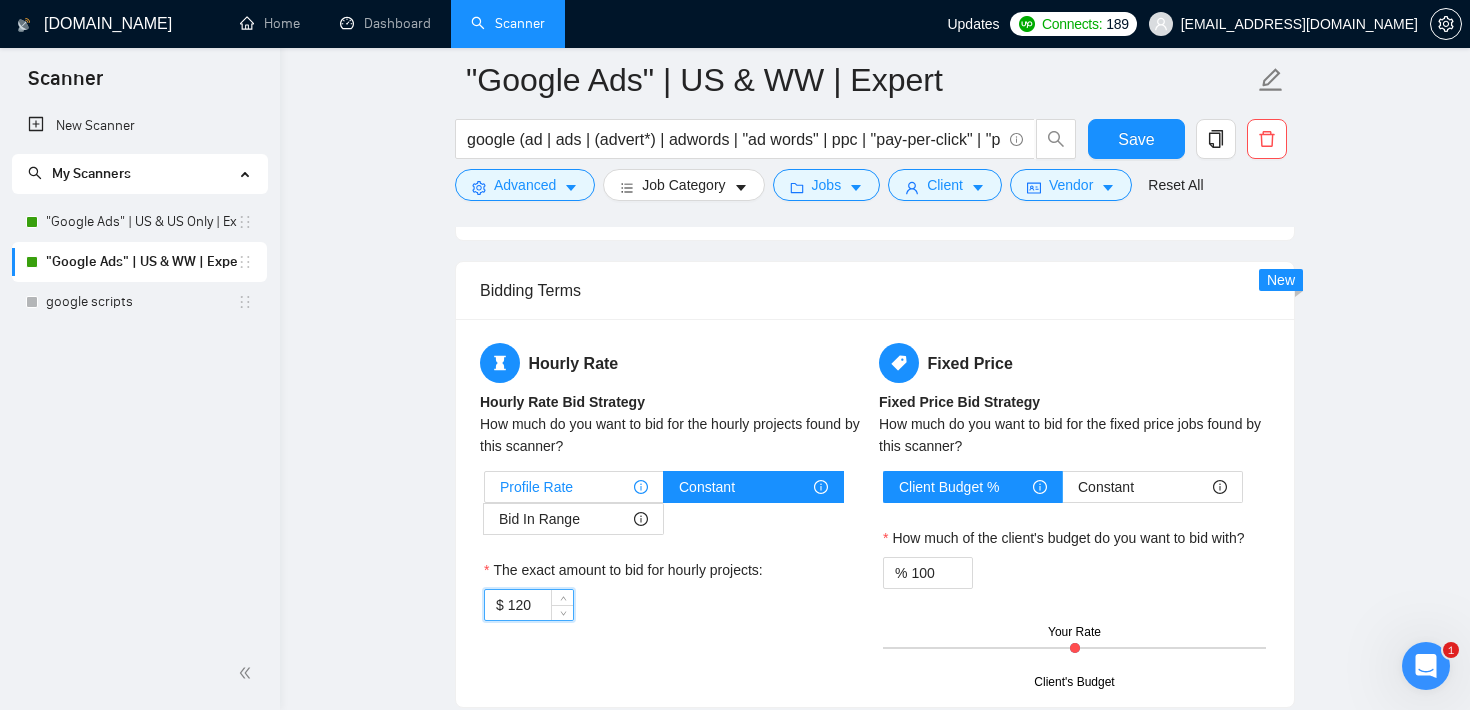 type on "120" 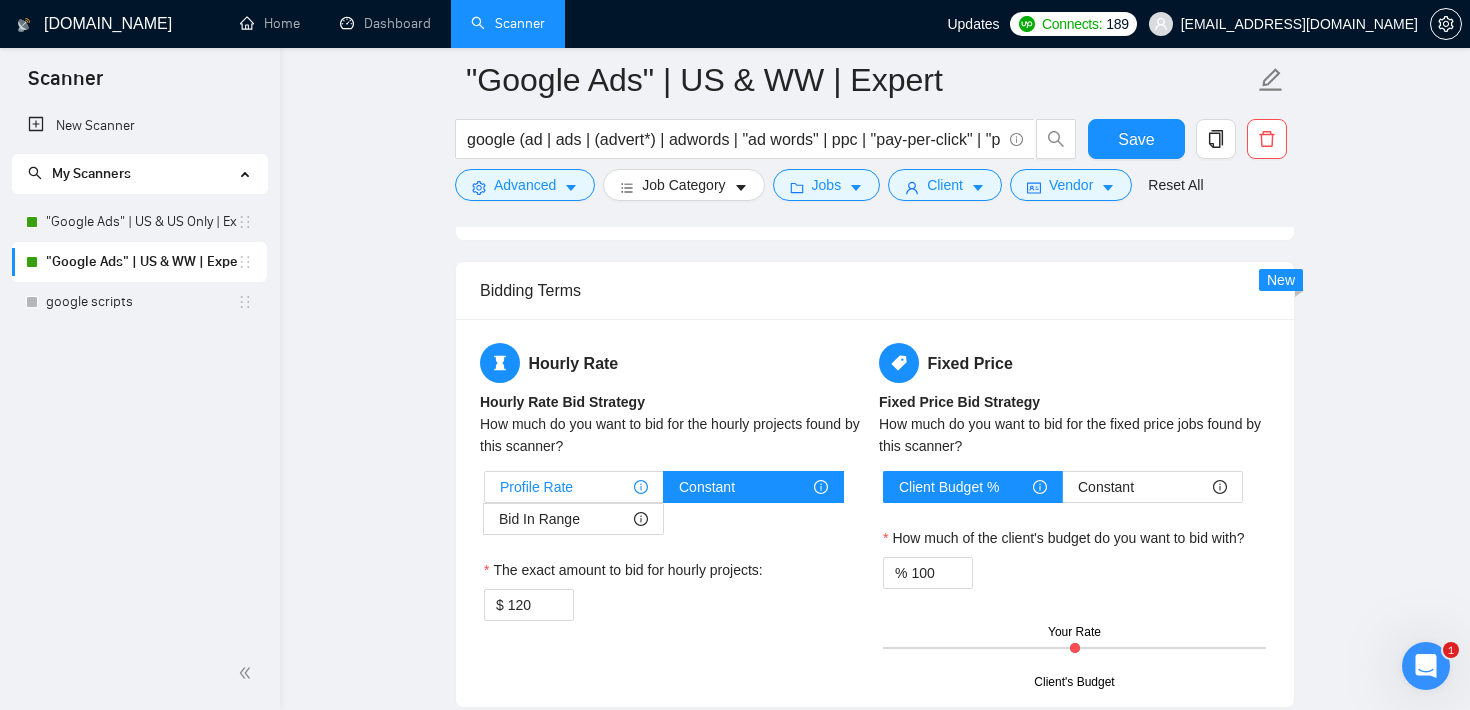 click on "Profile Rate" at bounding box center (574, 487) 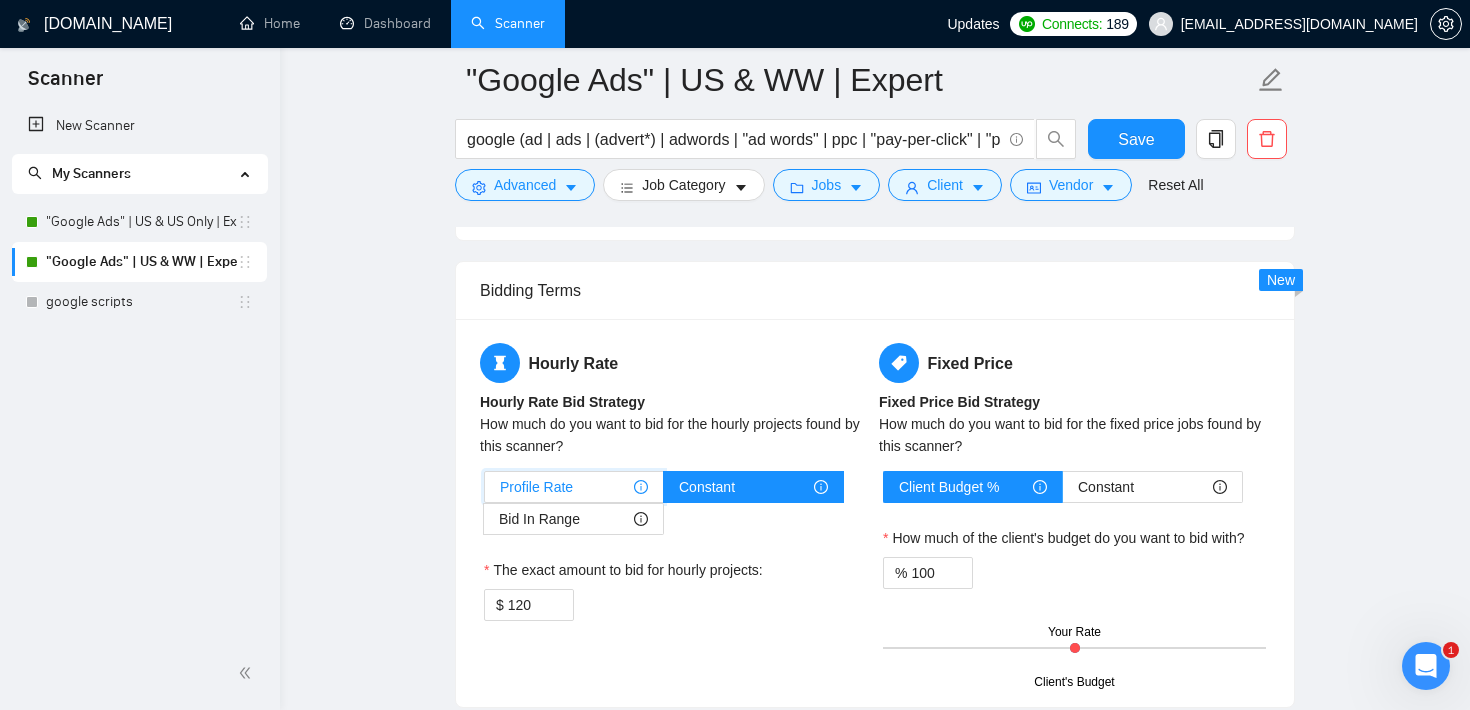 click on "Profile Rate" at bounding box center (485, 492) 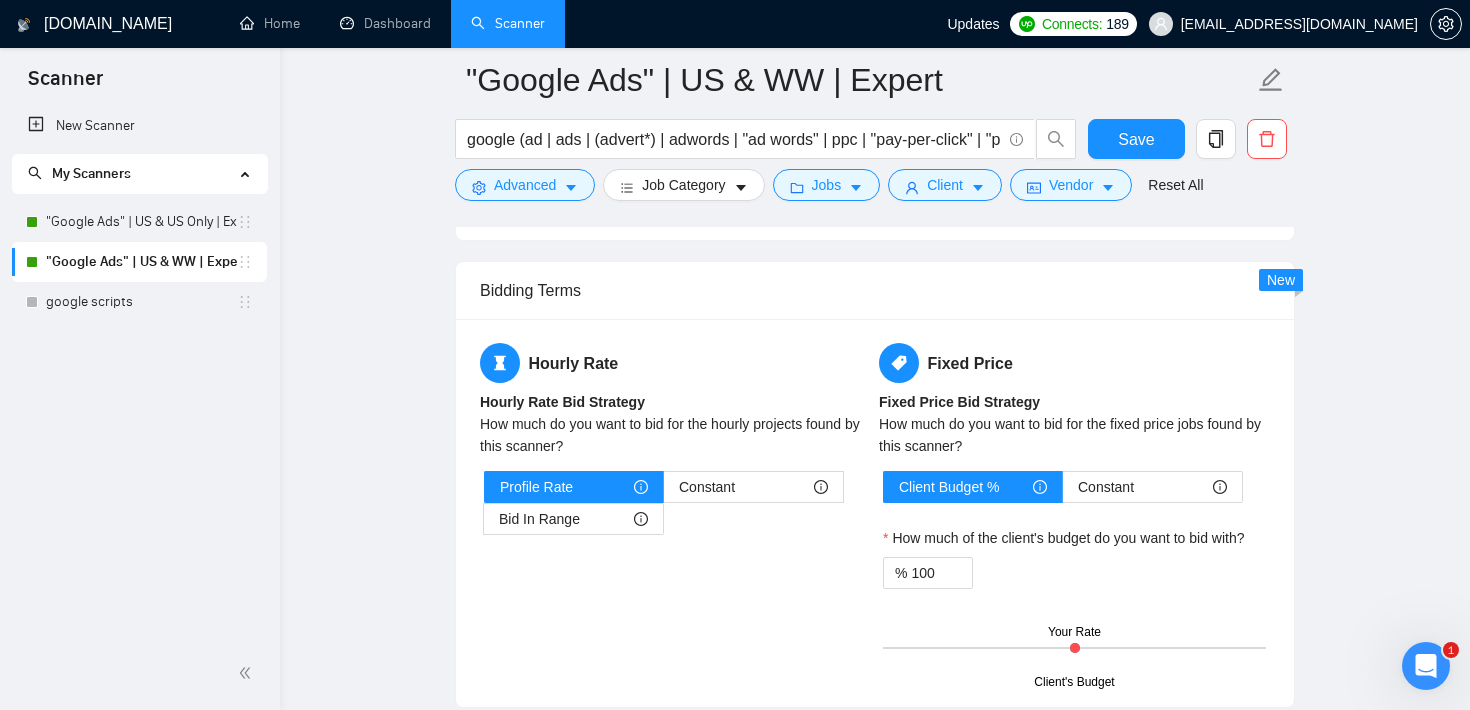 click on "Bidding Terms" at bounding box center (875, 290) 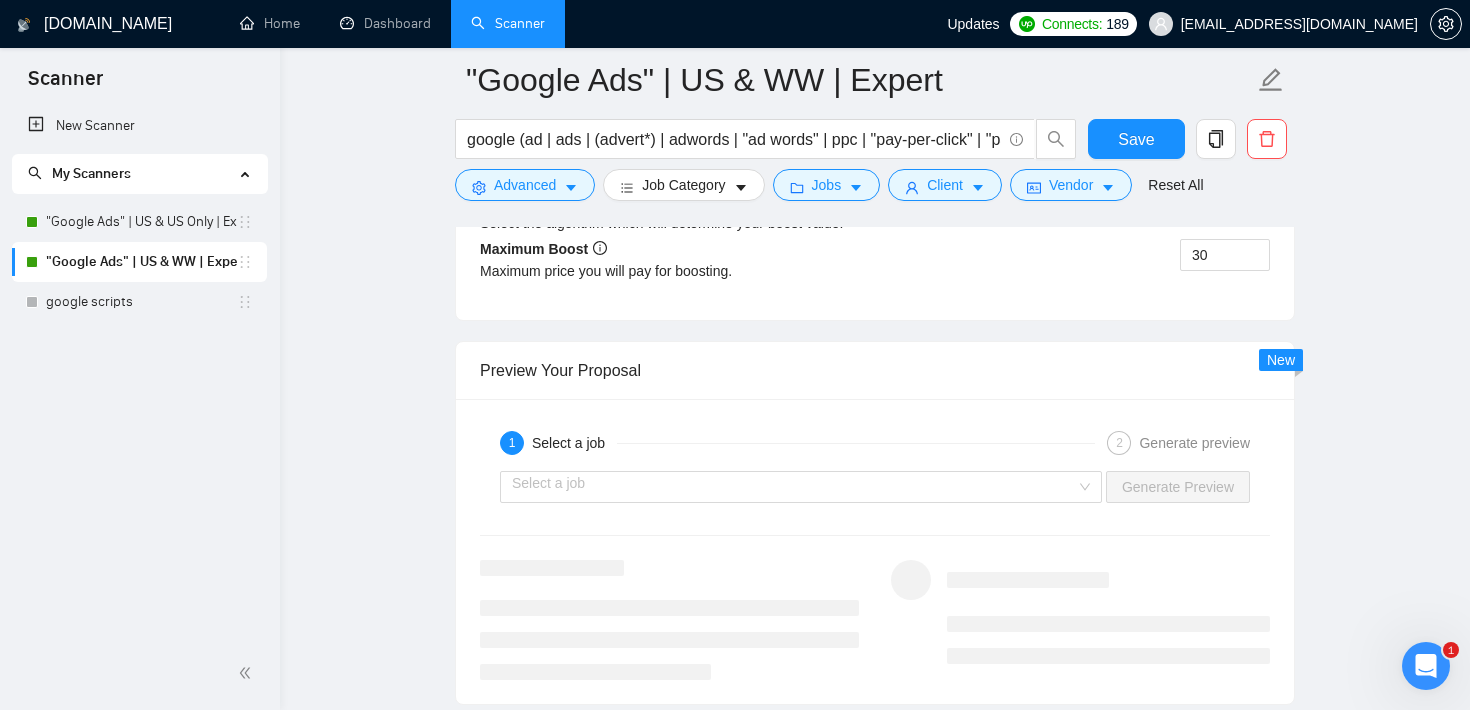 scroll, scrollTop: 2874, scrollLeft: 0, axis: vertical 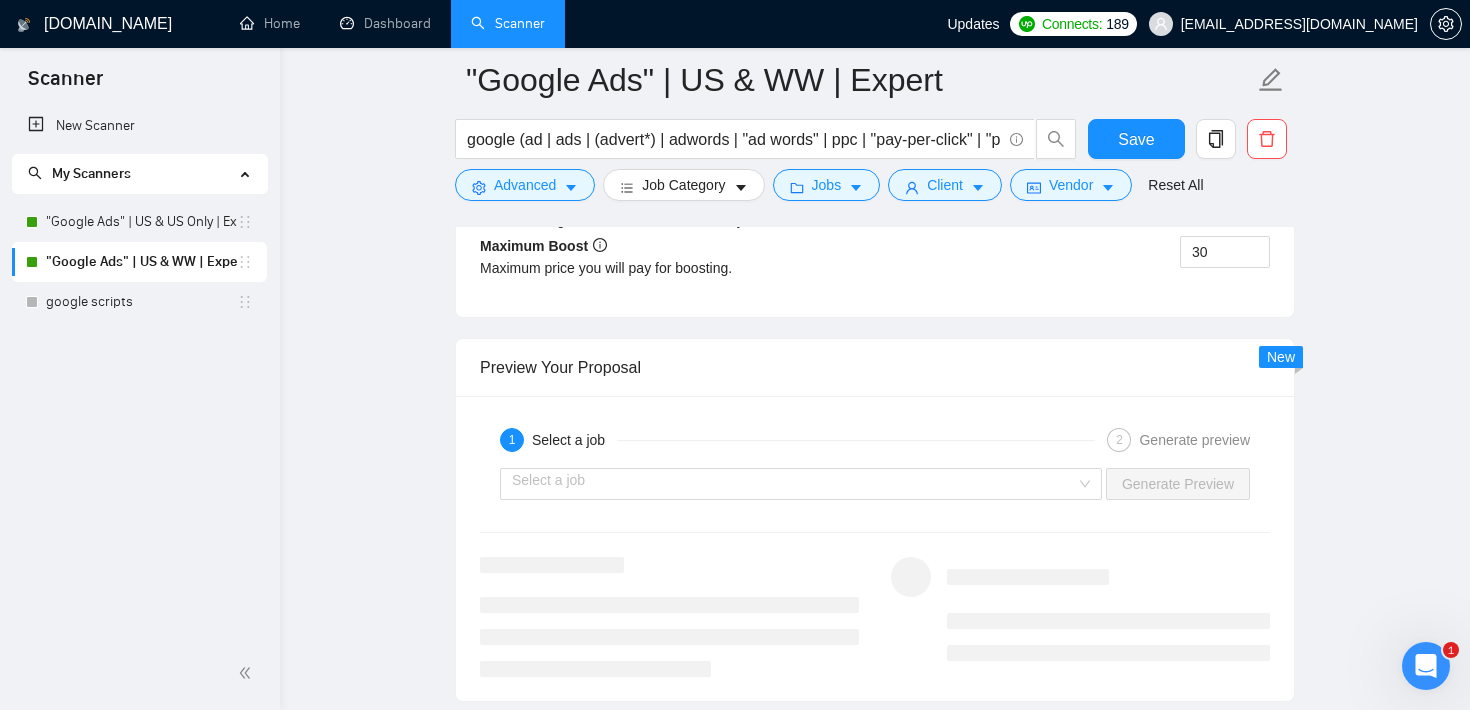 click 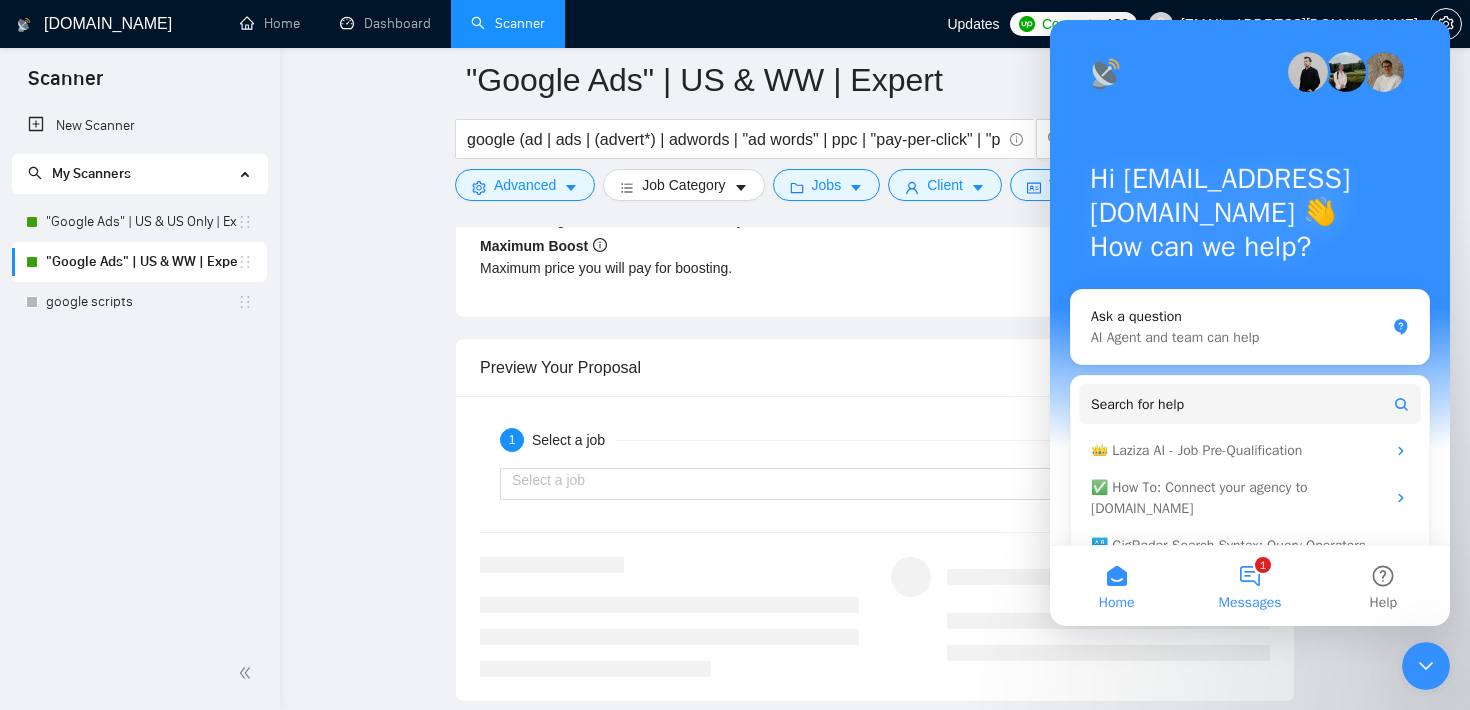 click on "1 Messages" at bounding box center [1249, 586] 